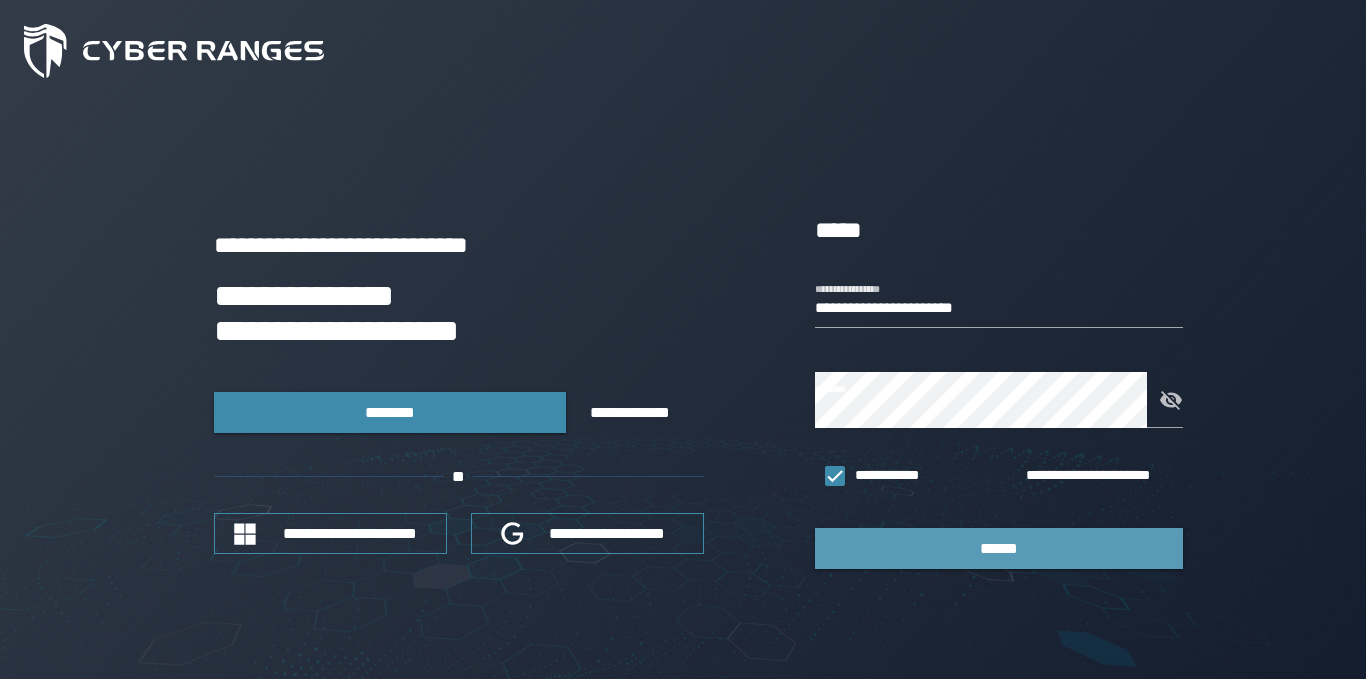 scroll, scrollTop: 0, scrollLeft: 0, axis: both 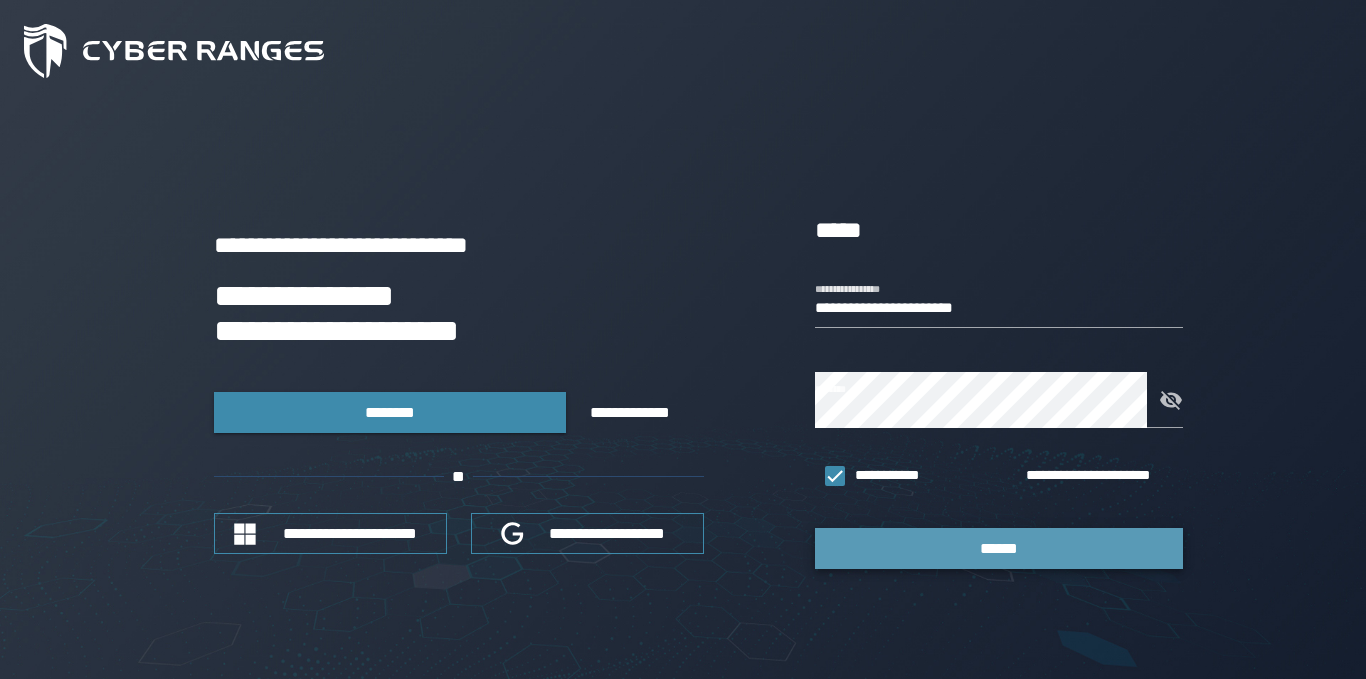 click on "******" at bounding box center (999, 548) 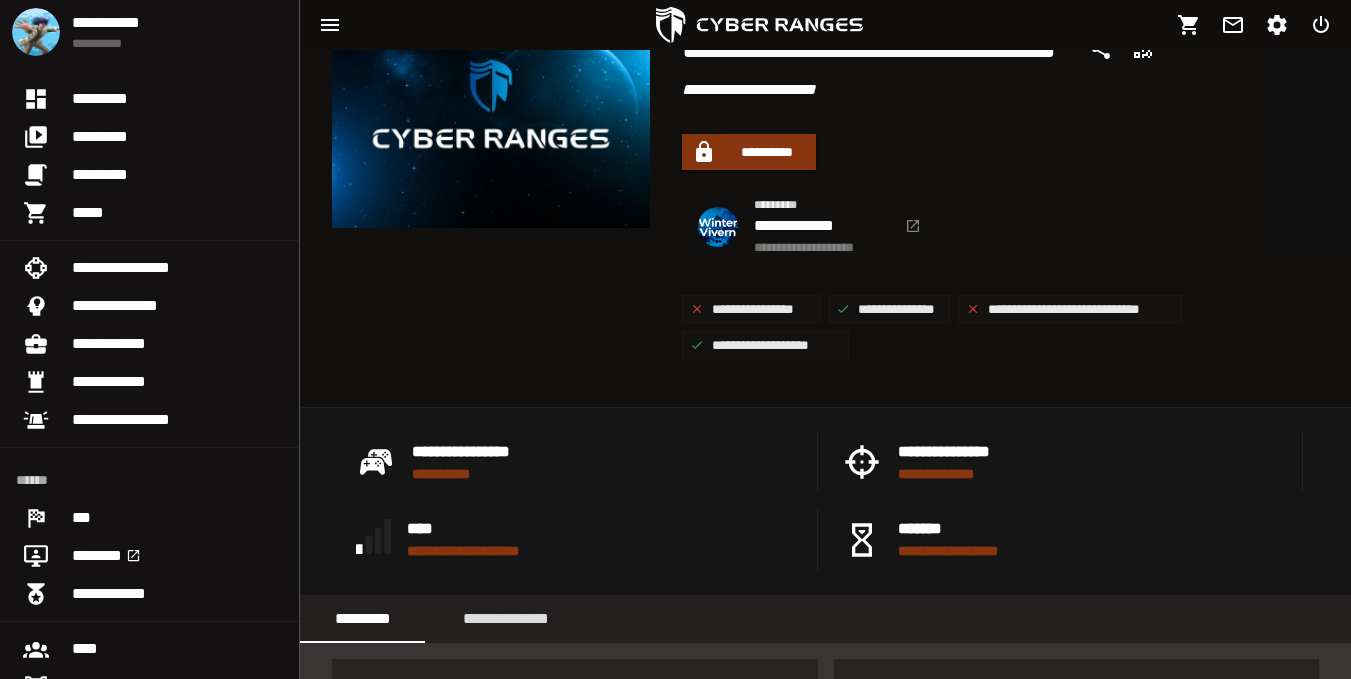 scroll, scrollTop: 0, scrollLeft: 0, axis: both 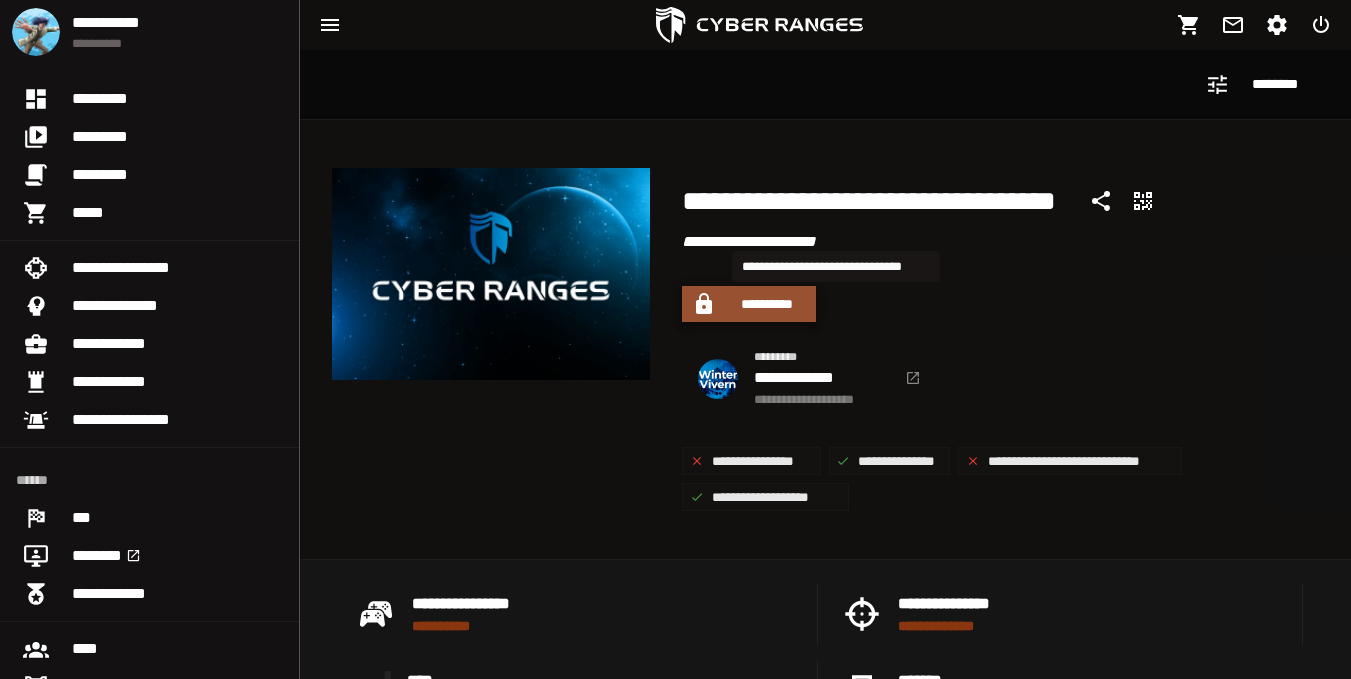click on "**********" at bounding box center (767, 304) 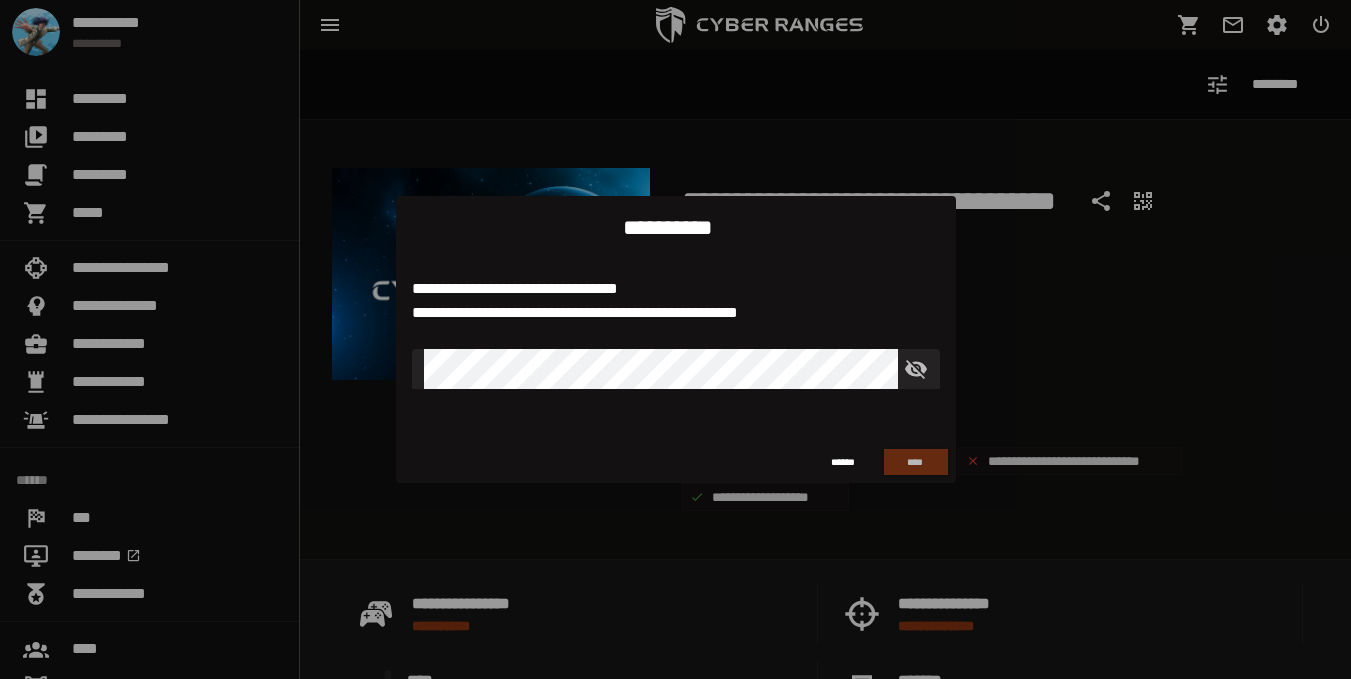 type on "**********" 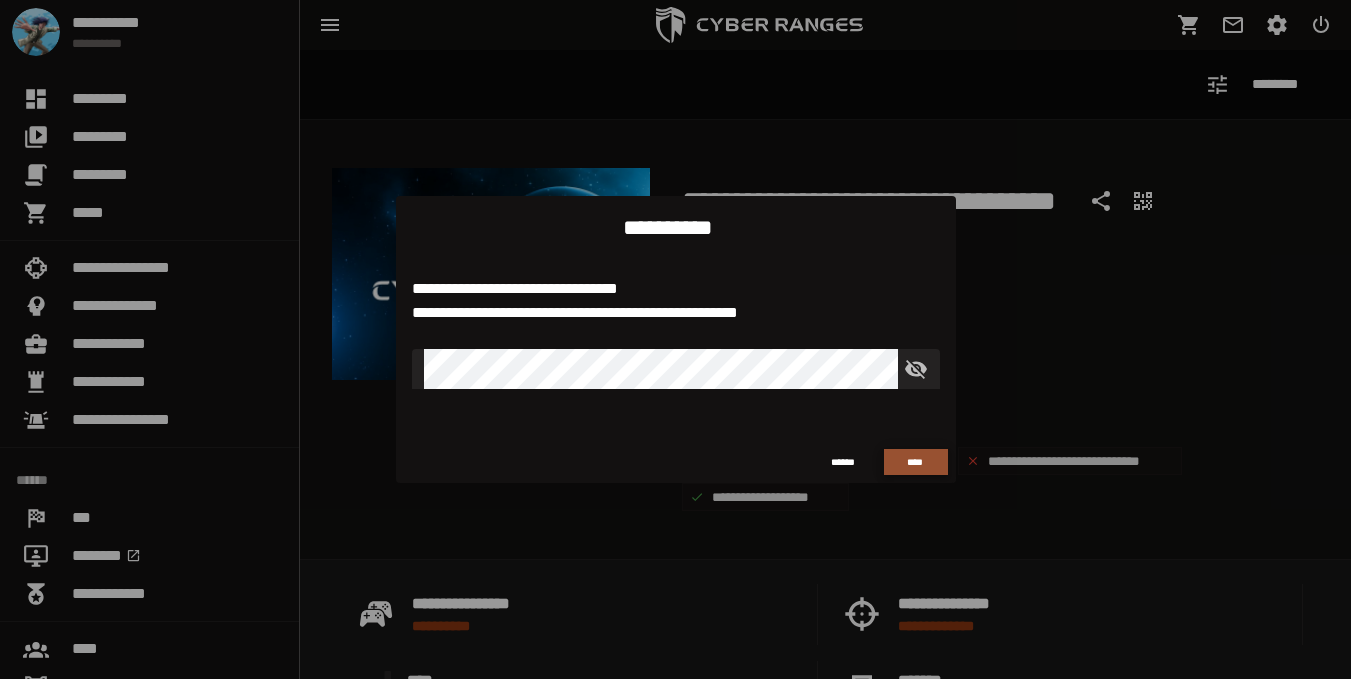 click on "****" at bounding box center (915, 462) 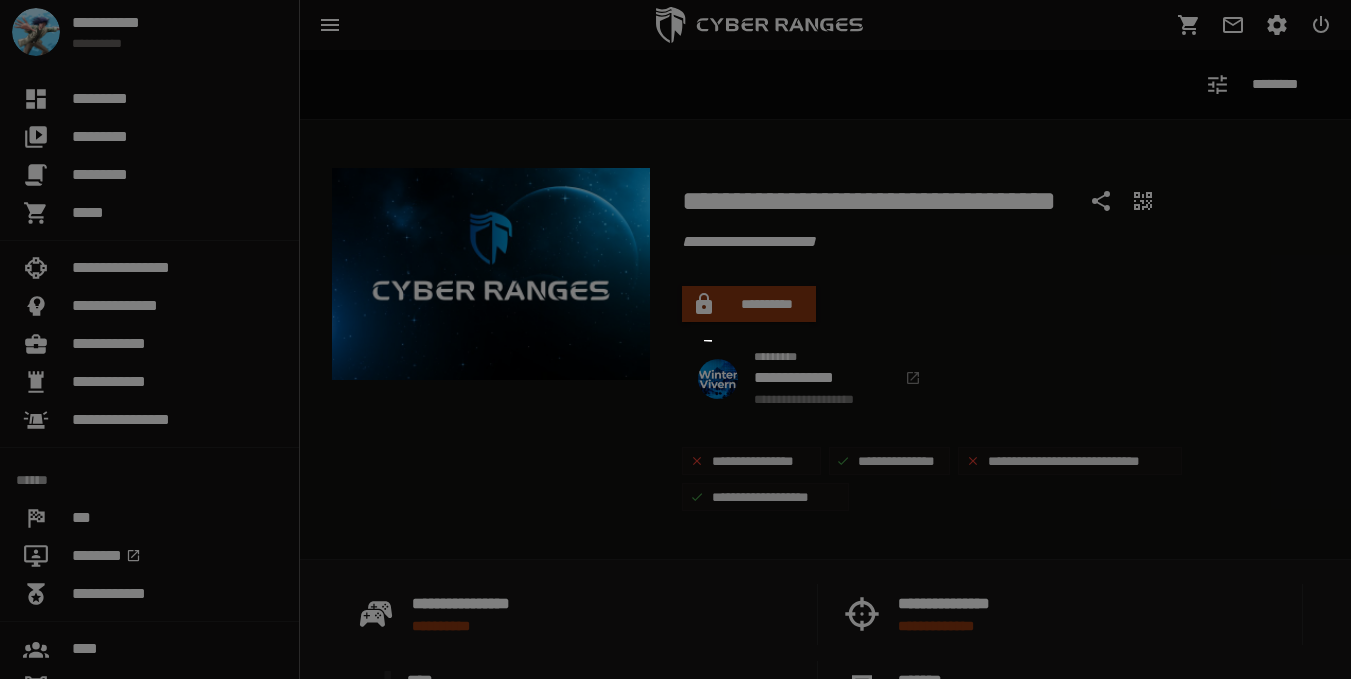 type 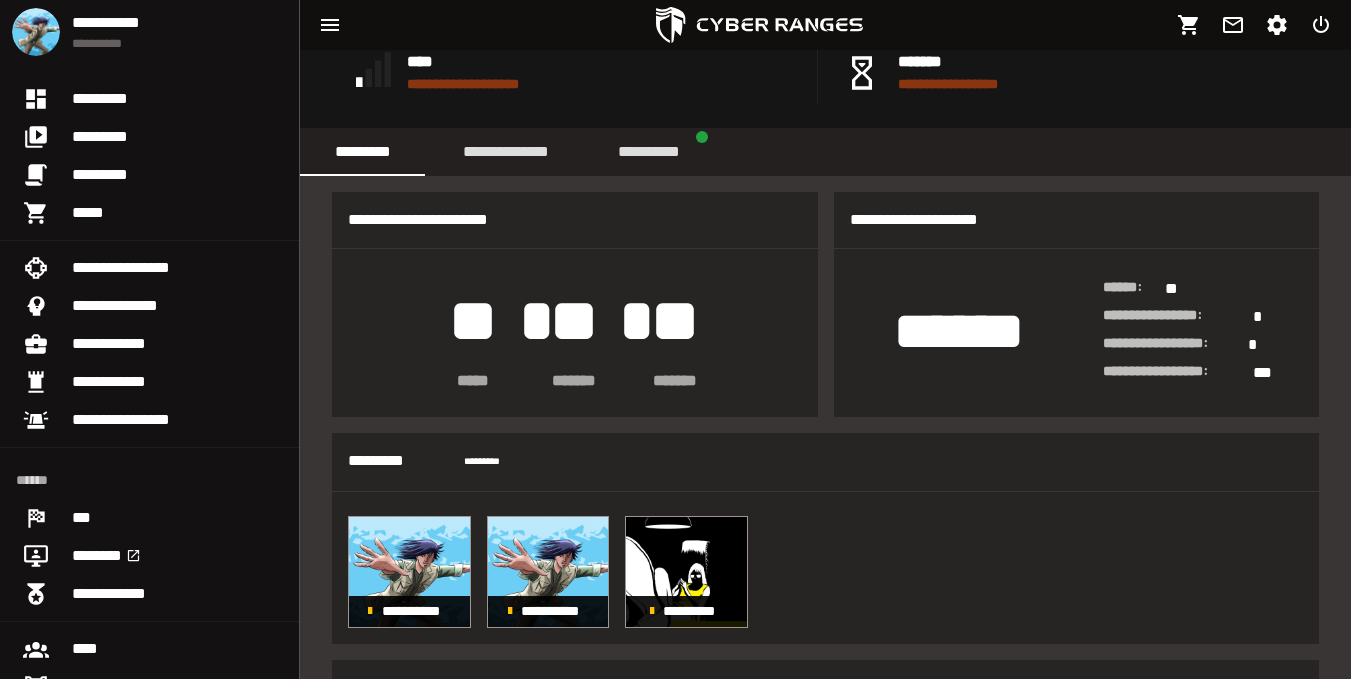 scroll, scrollTop: 621, scrollLeft: 0, axis: vertical 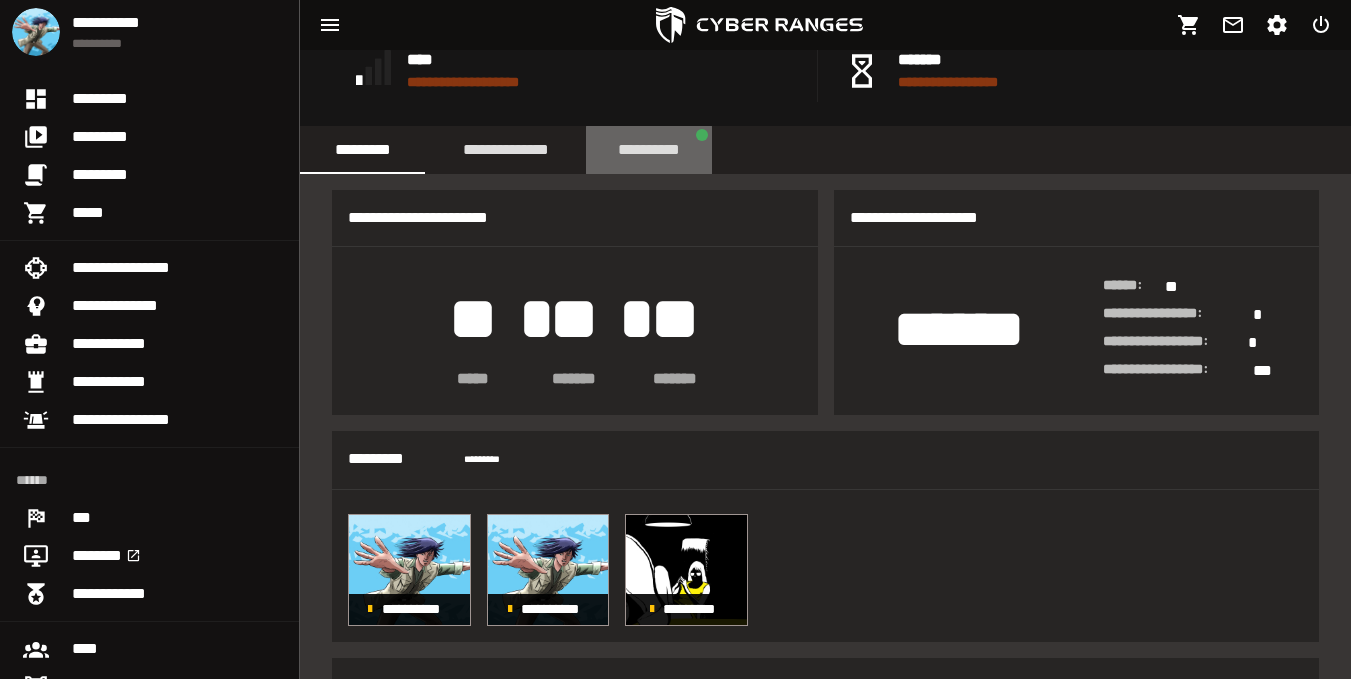 click on "**********" at bounding box center (649, 150) 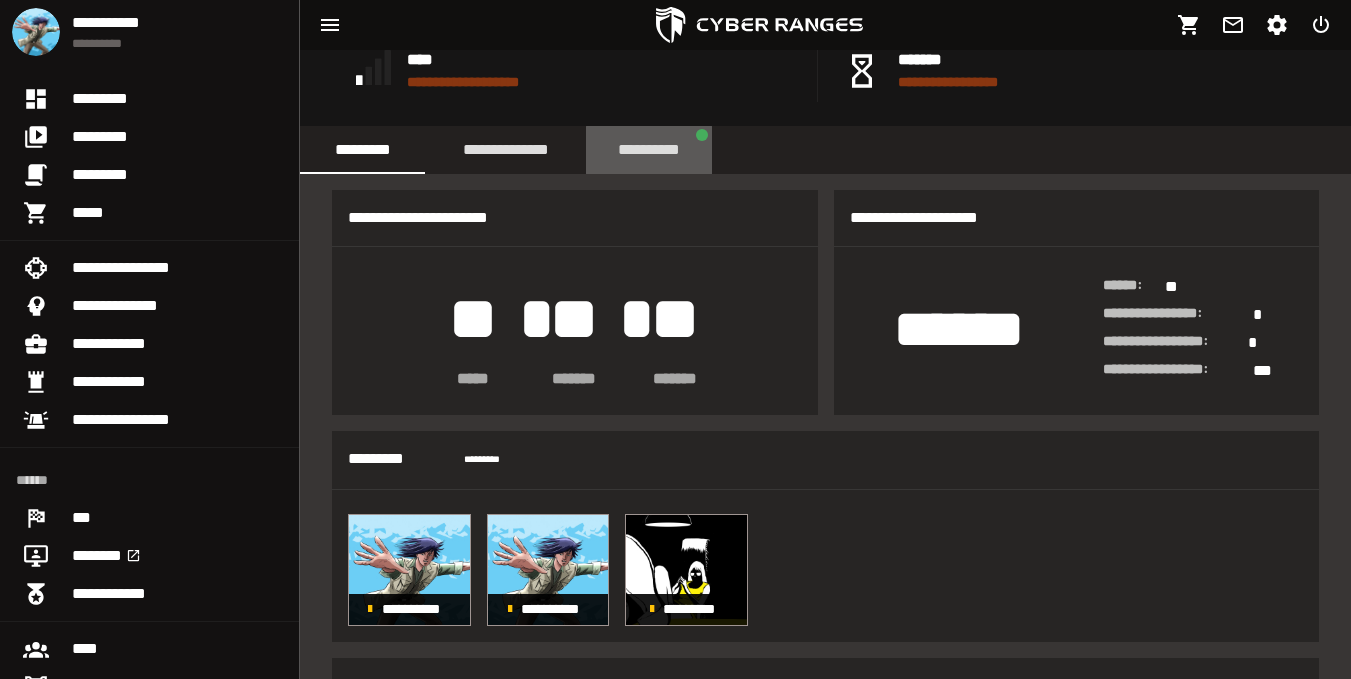 scroll, scrollTop: 615, scrollLeft: 0, axis: vertical 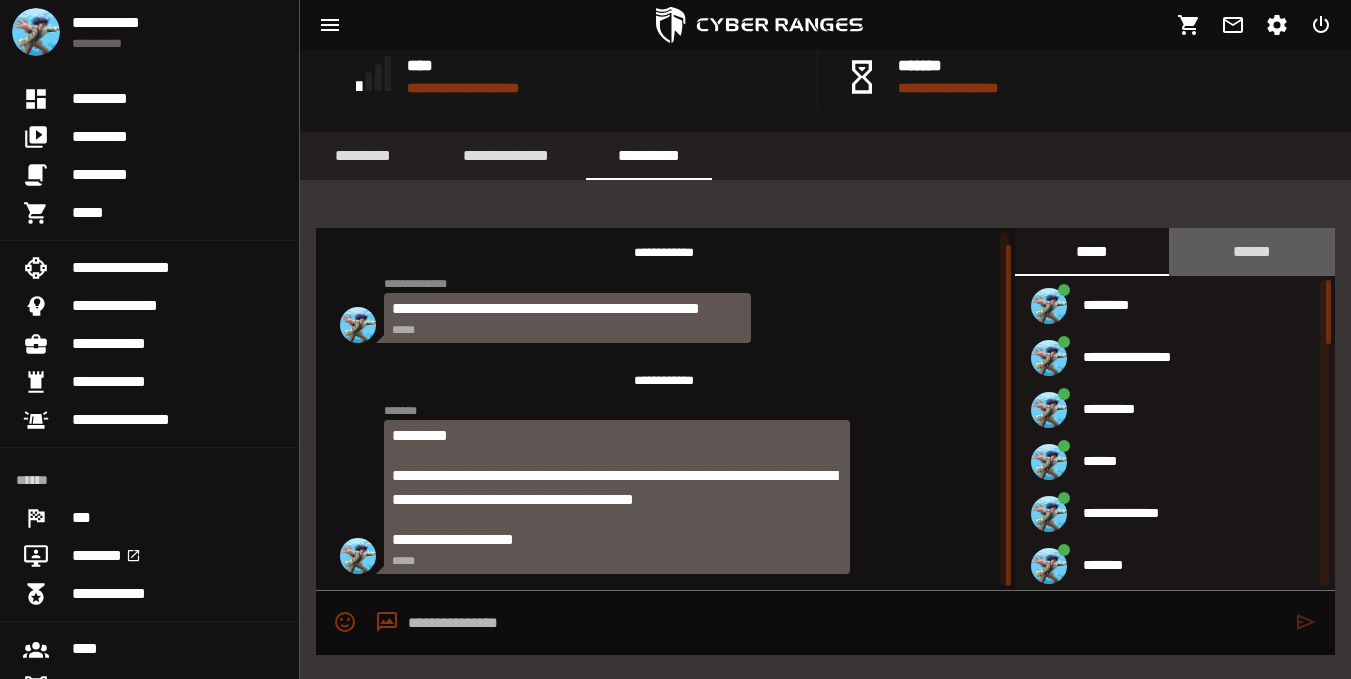 click on "******" at bounding box center [1252, 251] 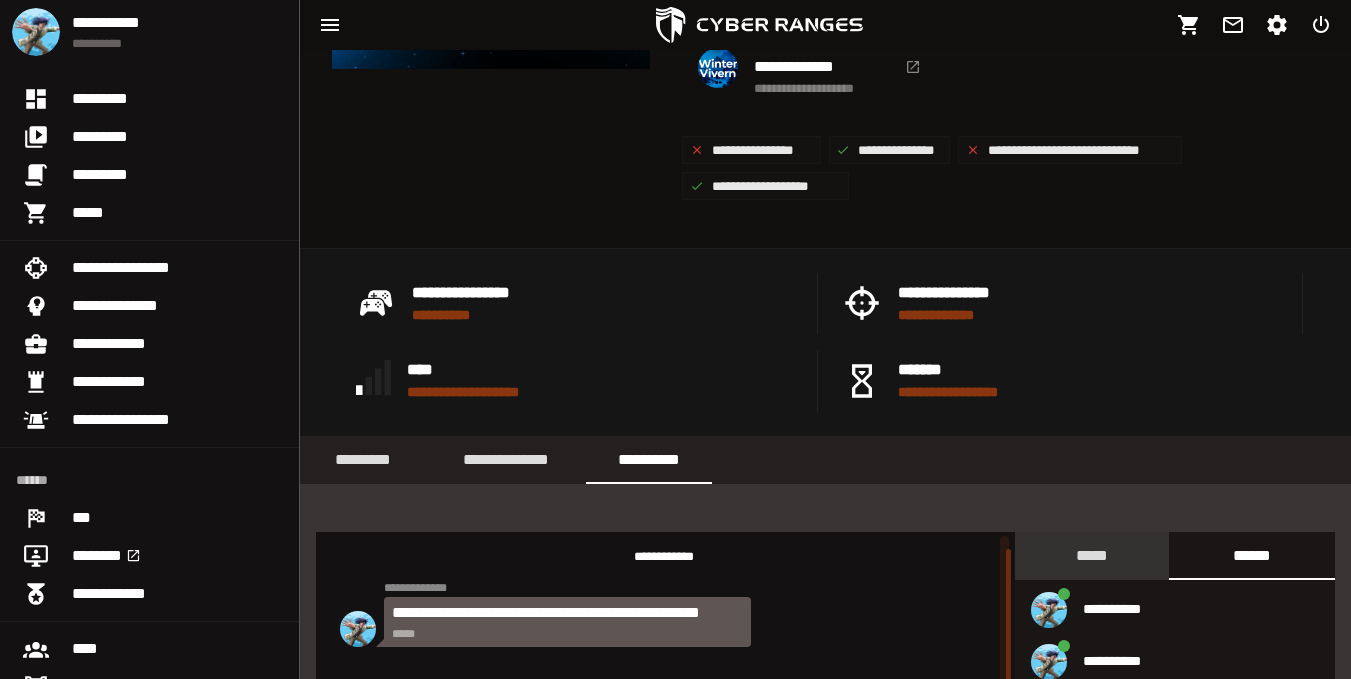 scroll, scrollTop: 308, scrollLeft: 0, axis: vertical 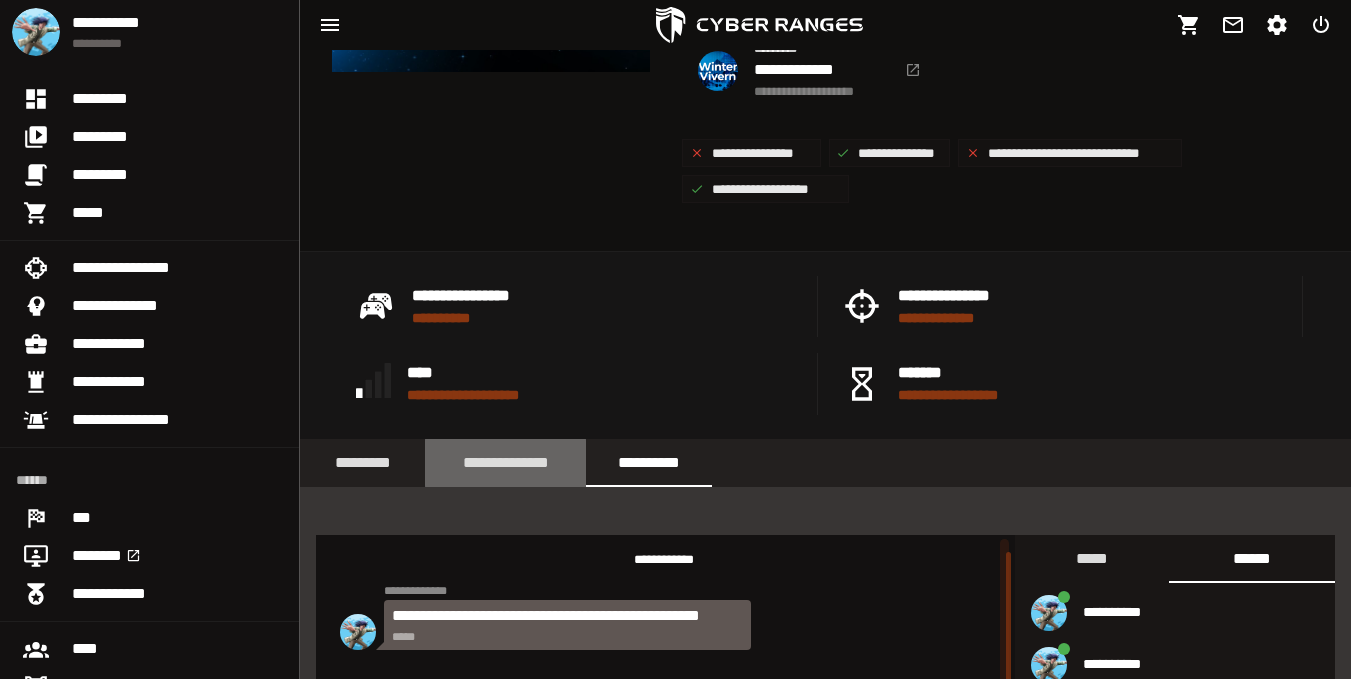 click on "**********" at bounding box center (505, 463) 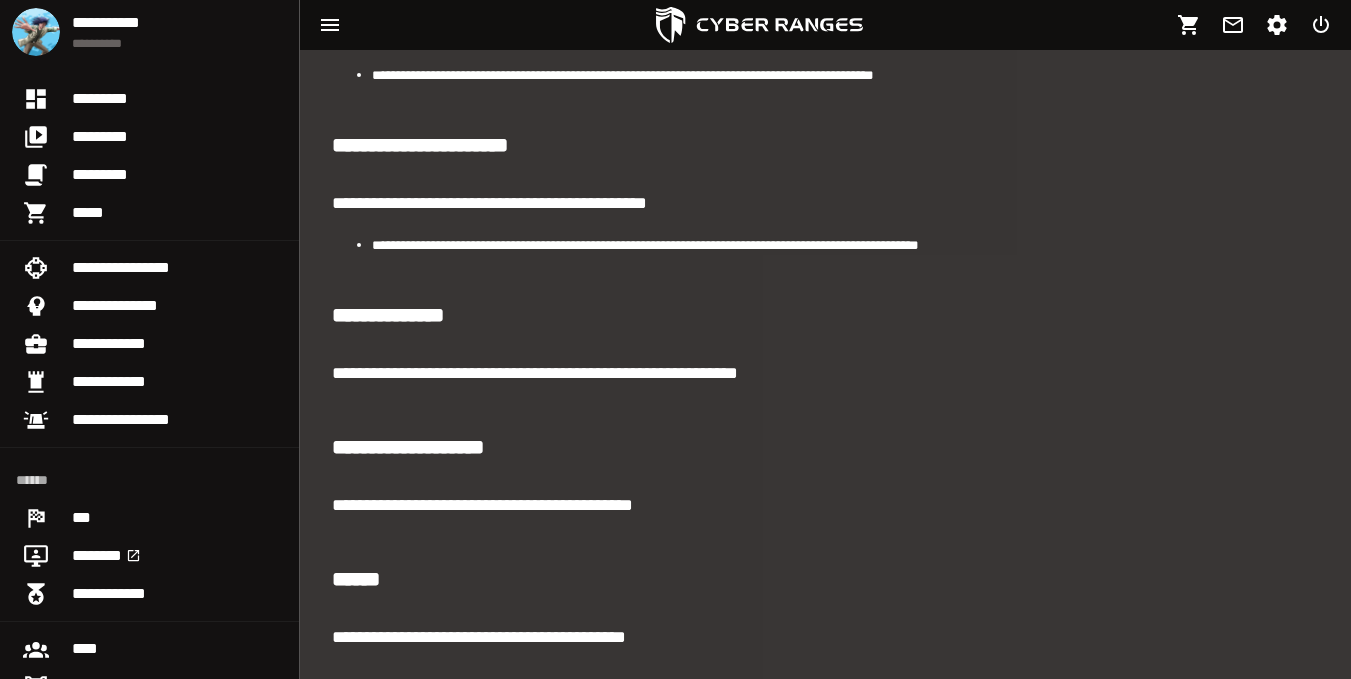 scroll, scrollTop: 911, scrollLeft: 0, axis: vertical 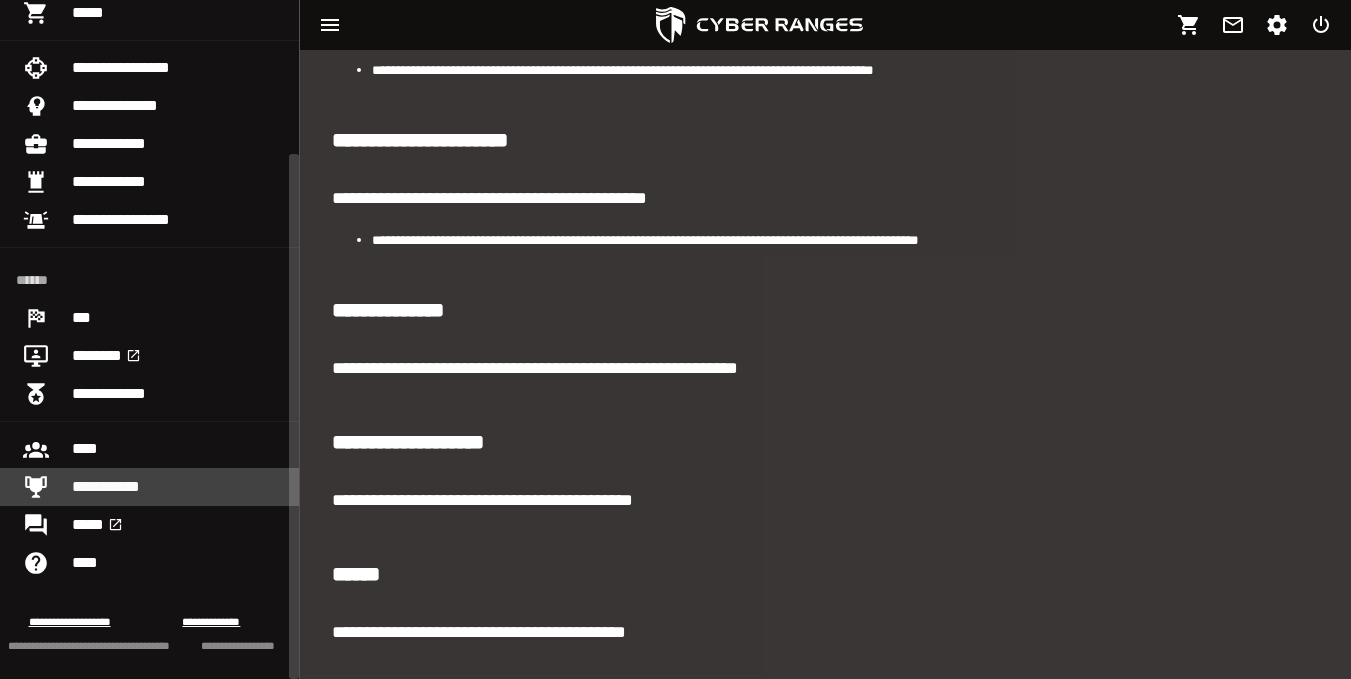 click on "**********" at bounding box center (177, 487) 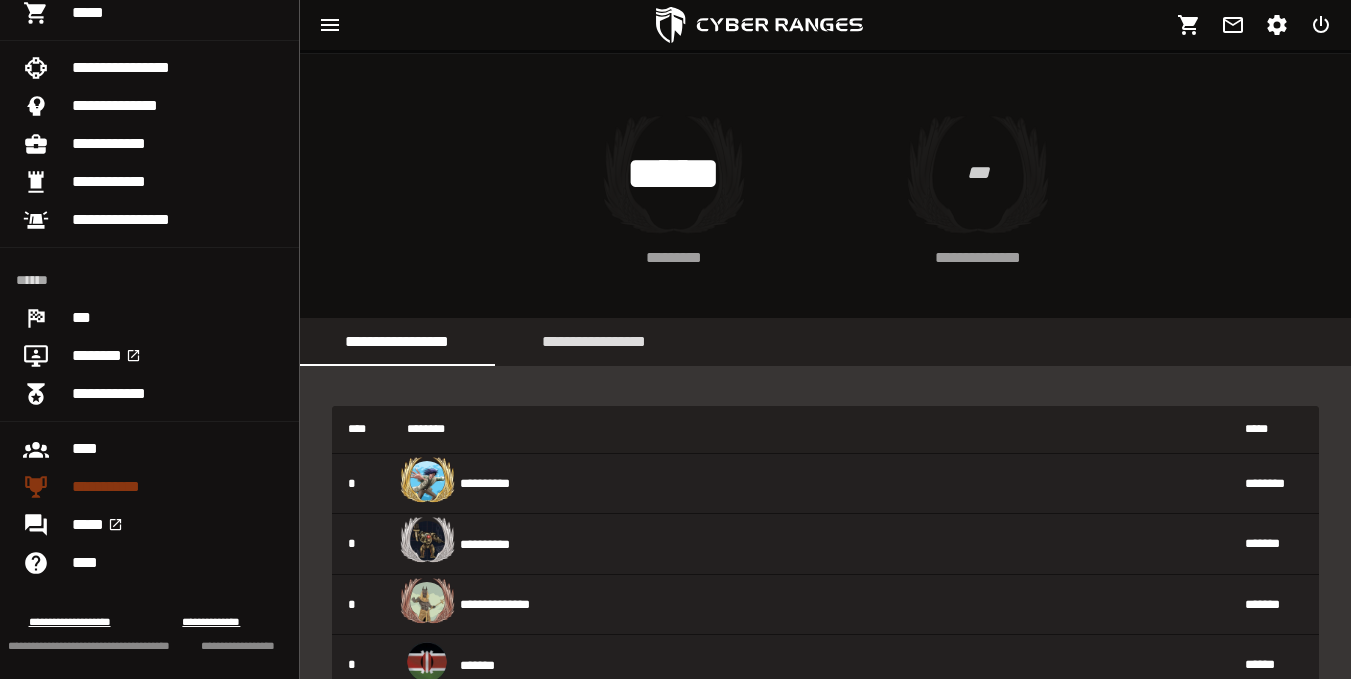 scroll, scrollTop: 0, scrollLeft: 0, axis: both 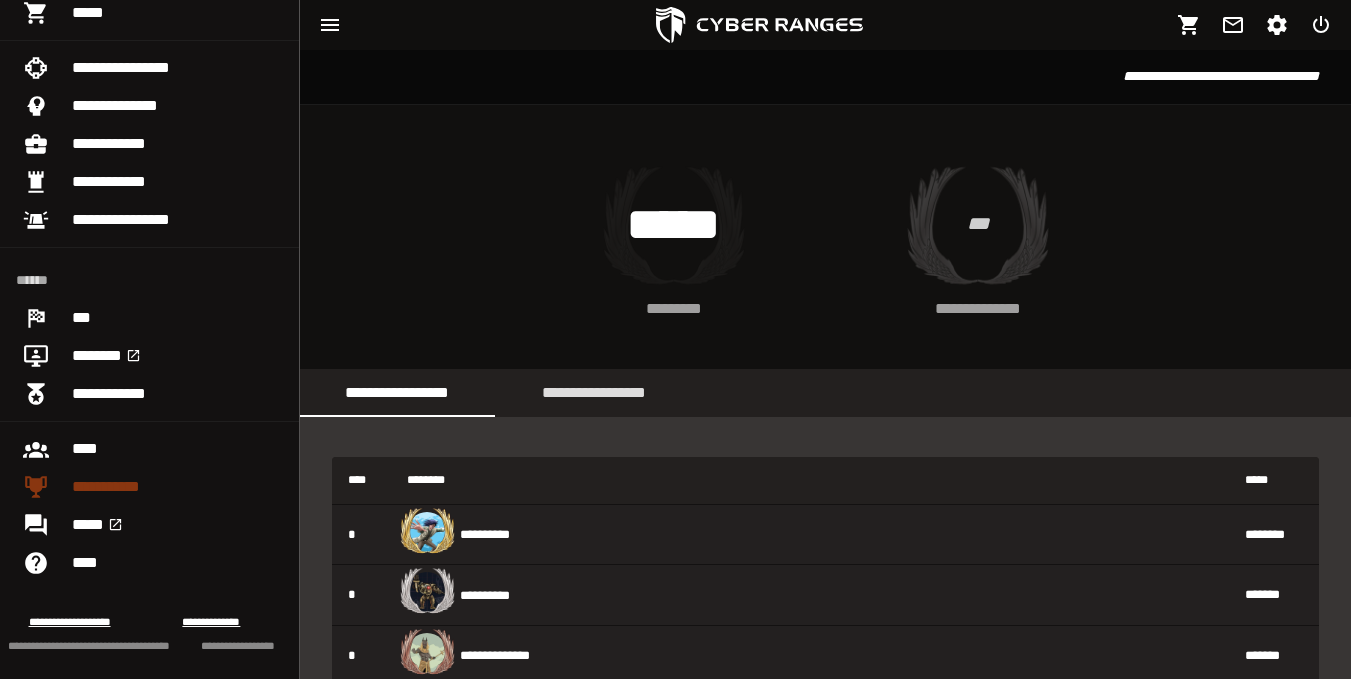 click on "***" at bounding box center [978, 225] 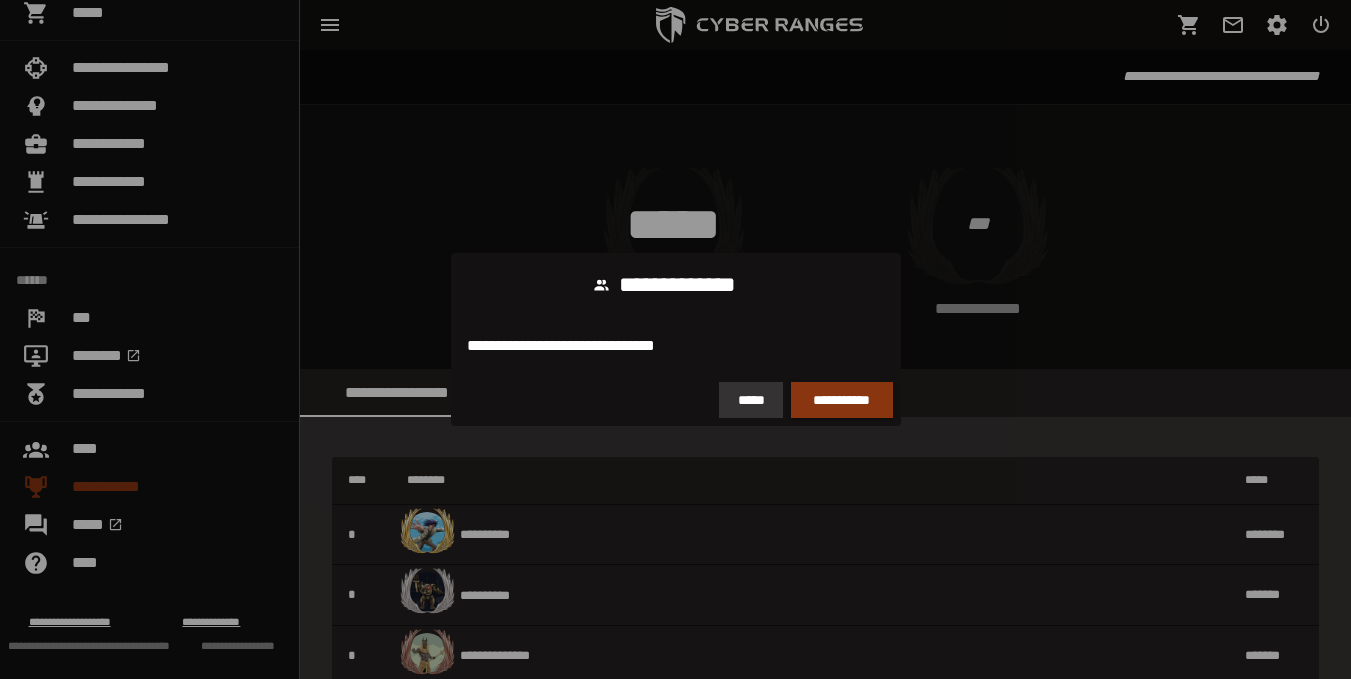 click on "*****" at bounding box center (751, 400) 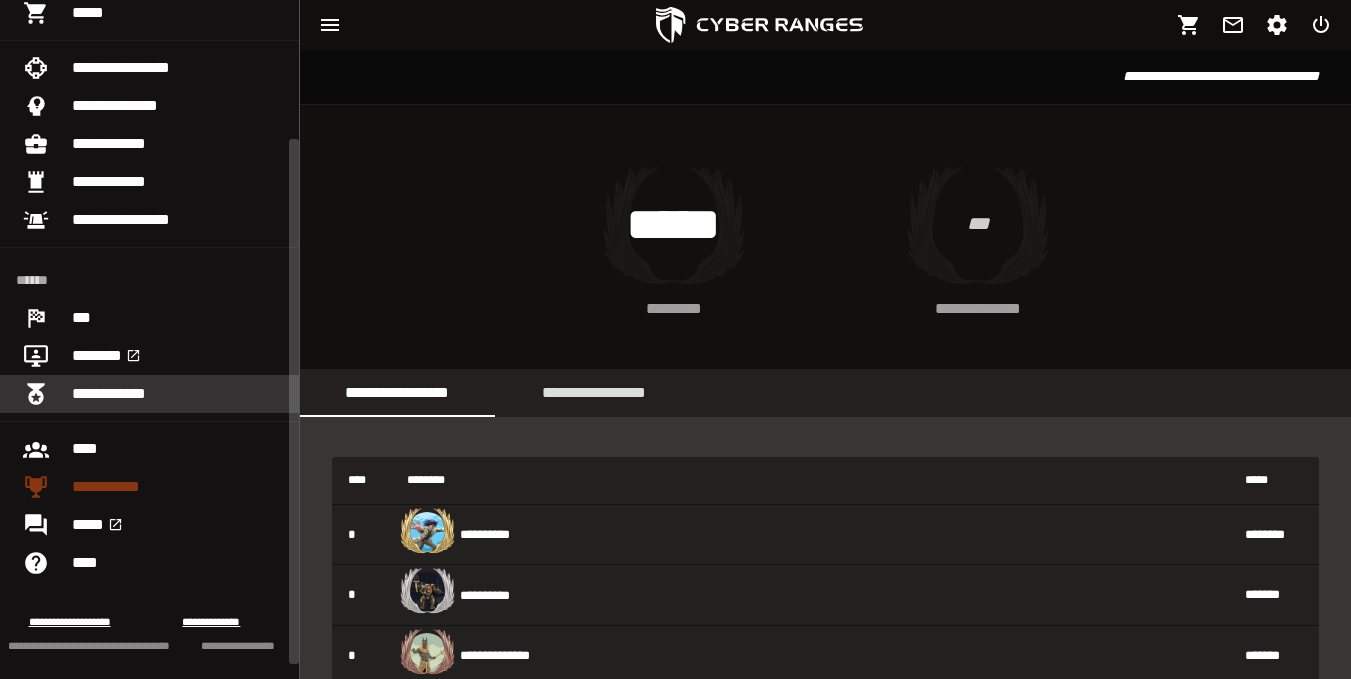 scroll, scrollTop: 0, scrollLeft: 0, axis: both 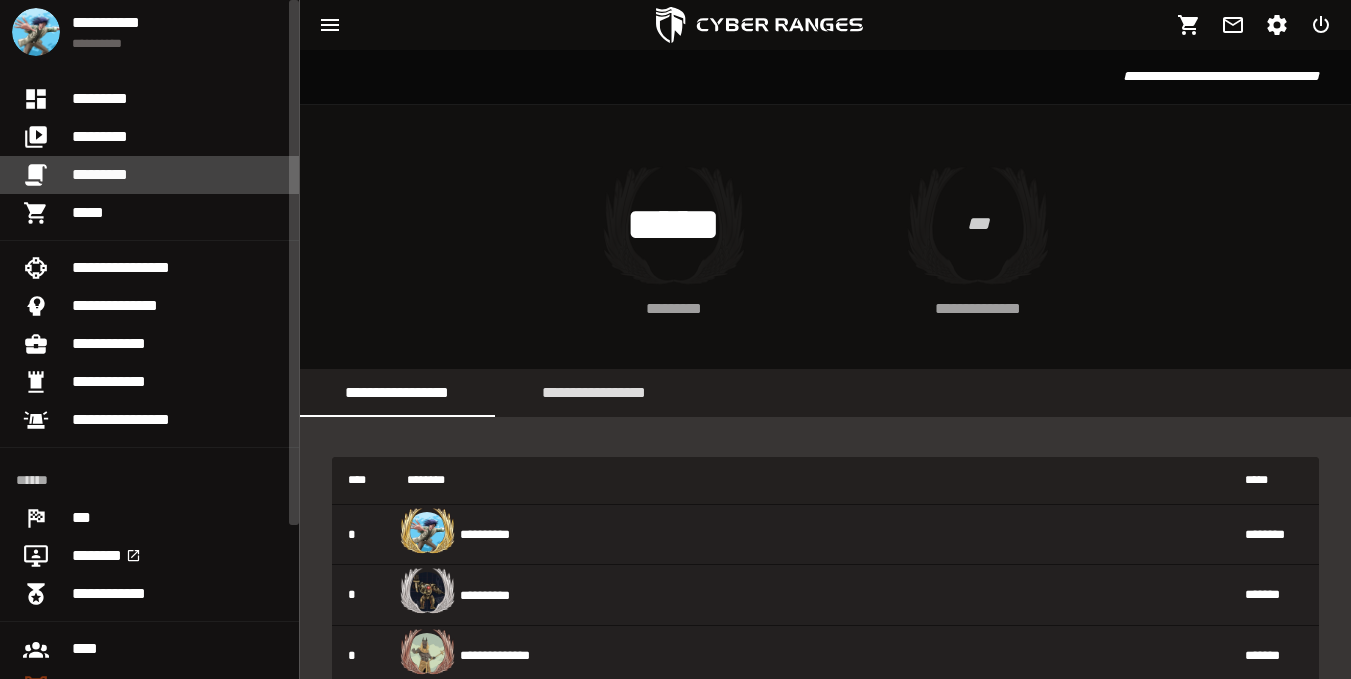 click on "*********" at bounding box center [177, 175] 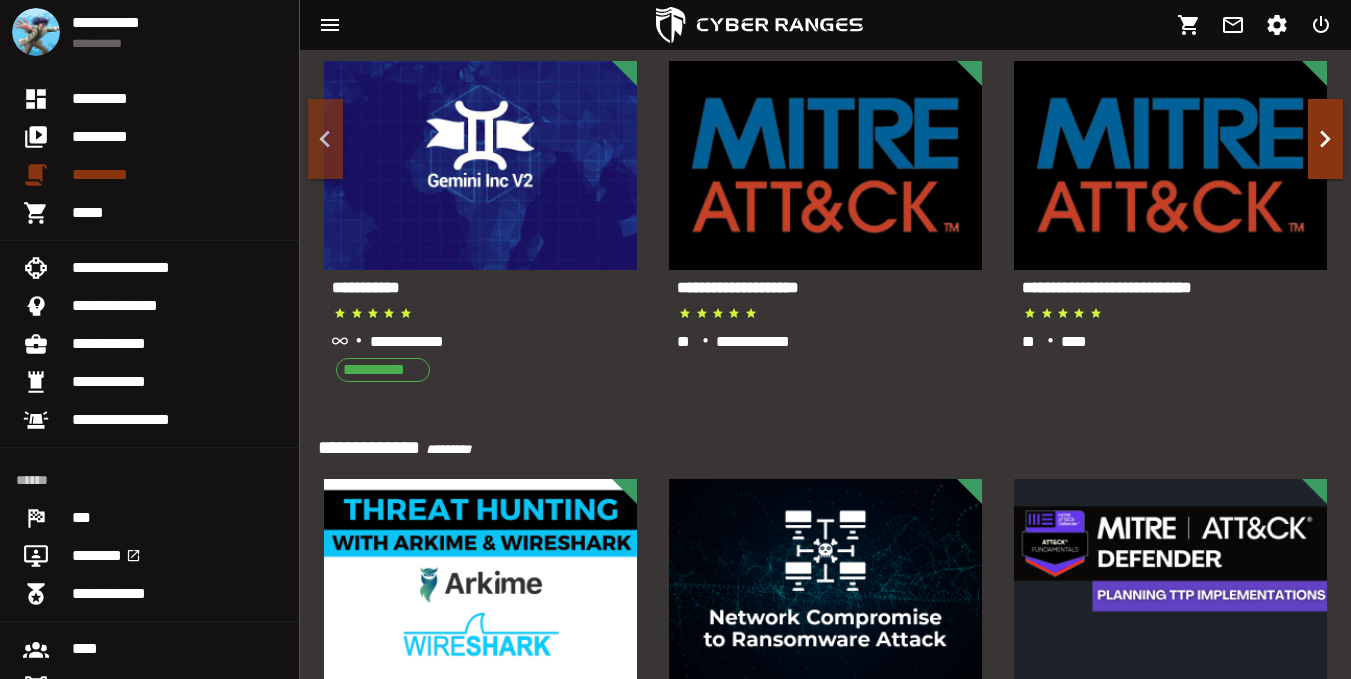 scroll, scrollTop: 0, scrollLeft: 0, axis: both 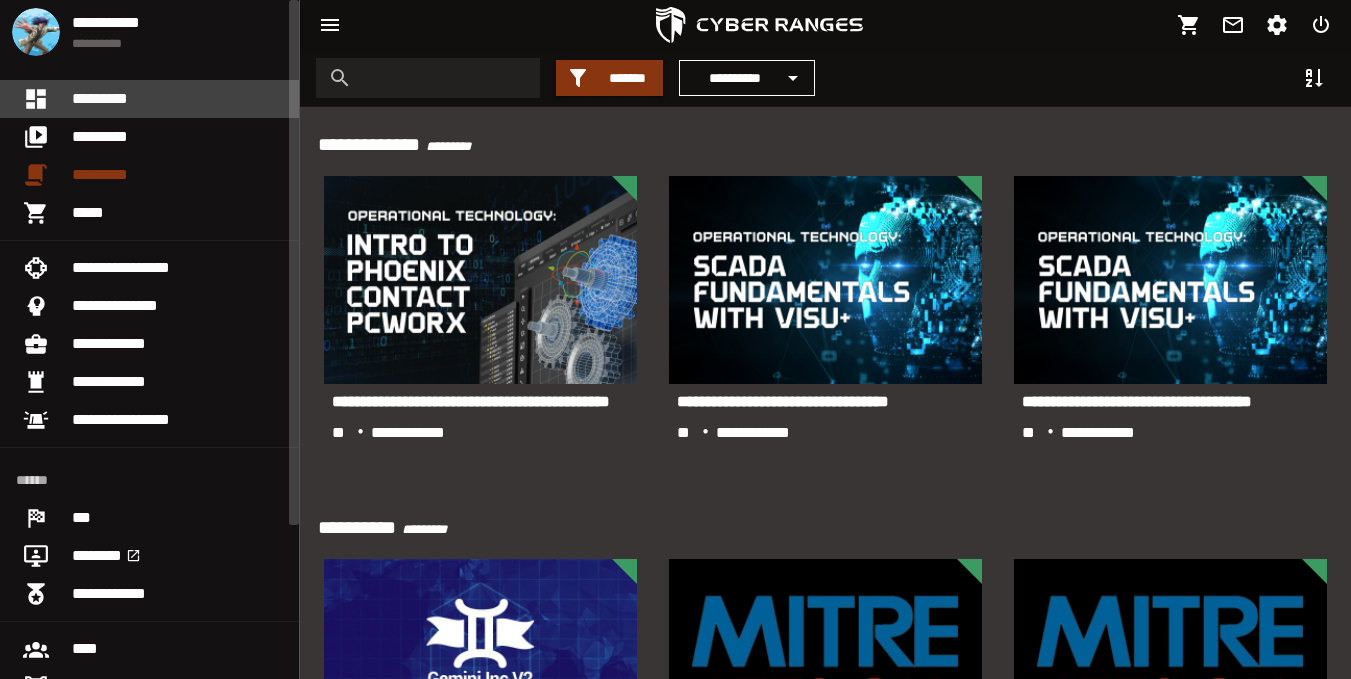click on "*********" at bounding box center [177, 99] 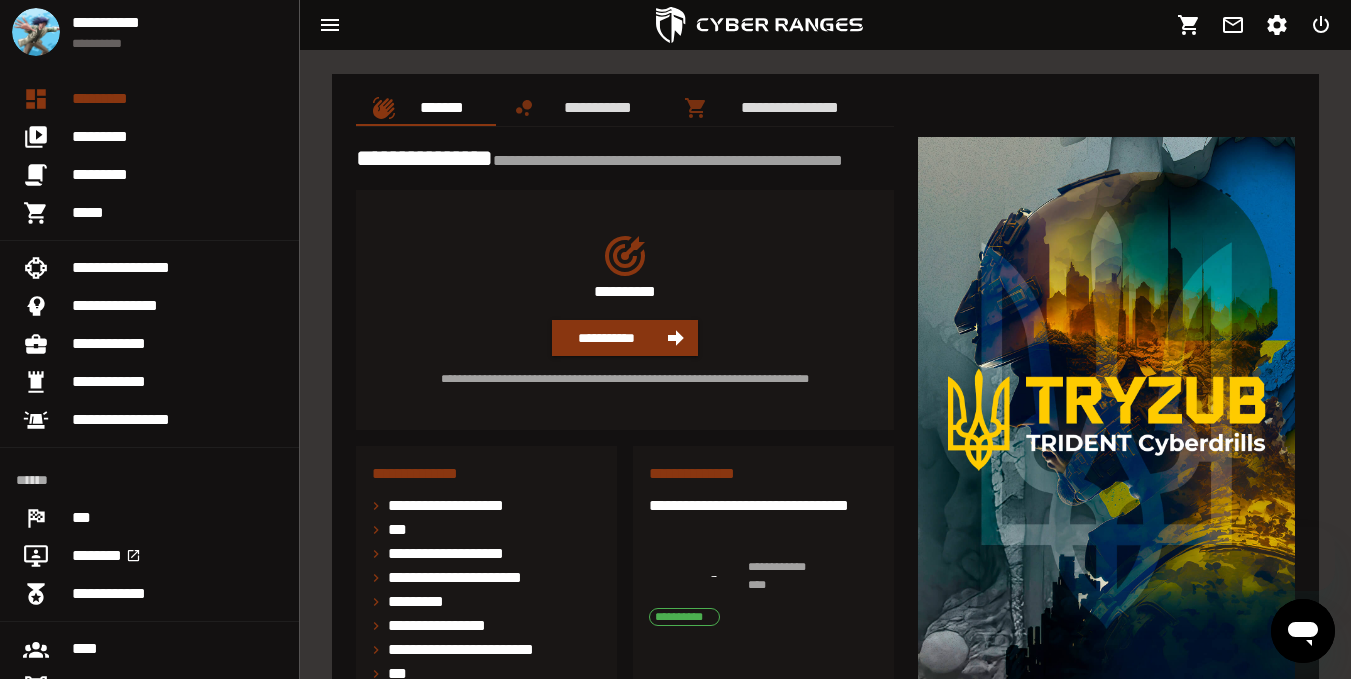 scroll, scrollTop: 0, scrollLeft: 0, axis: both 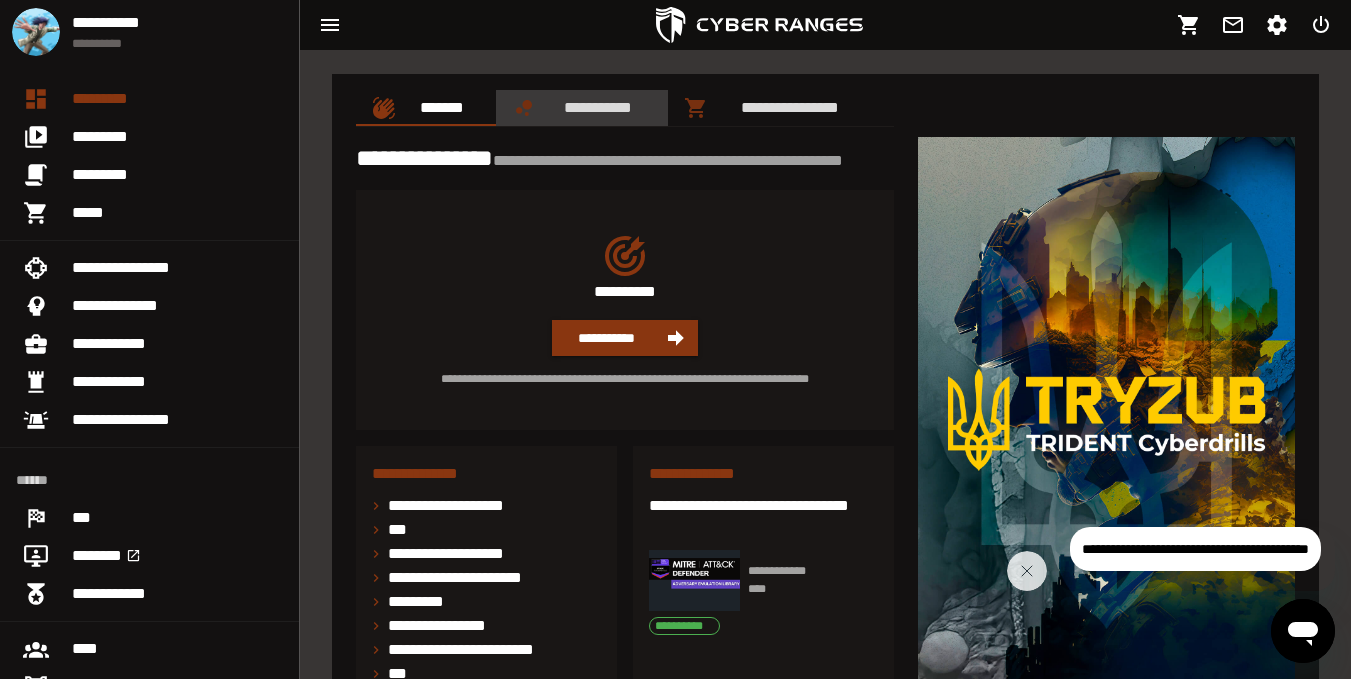 click on "**********" at bounding box center (594, 107) 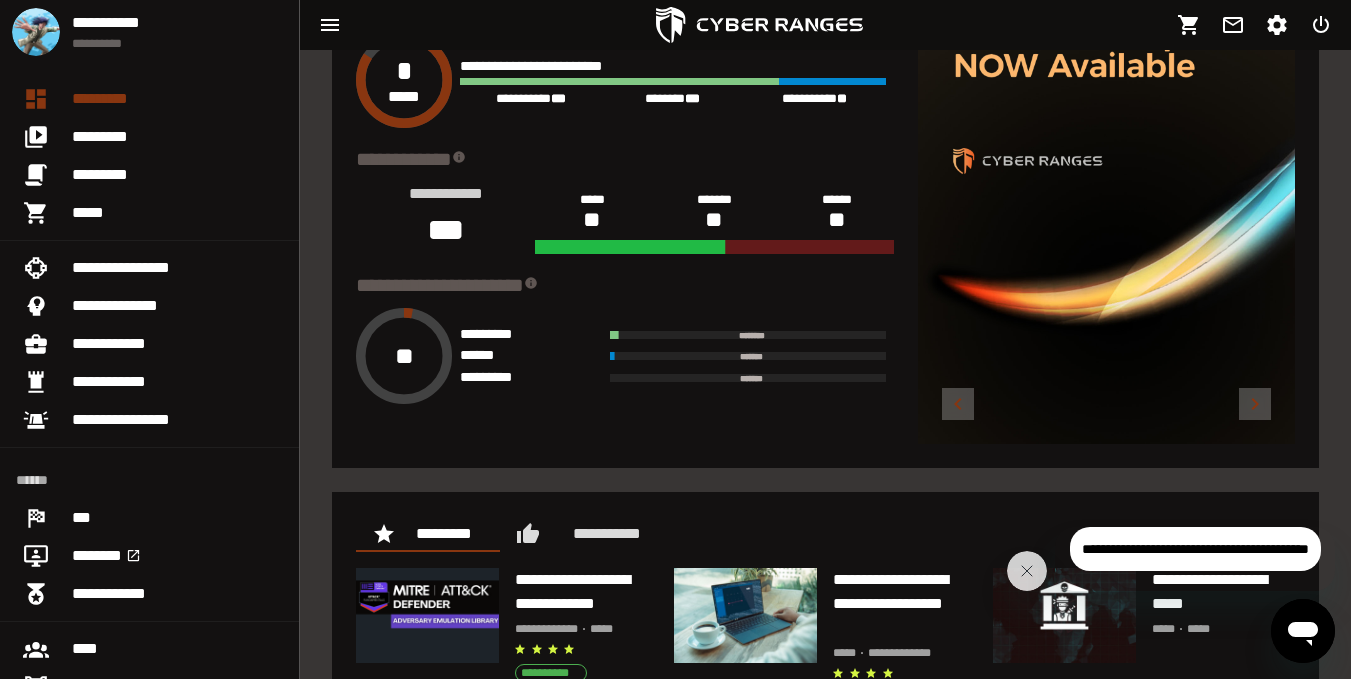 scroll, scrollTop: 0, scrollLeft: 0, axis: both 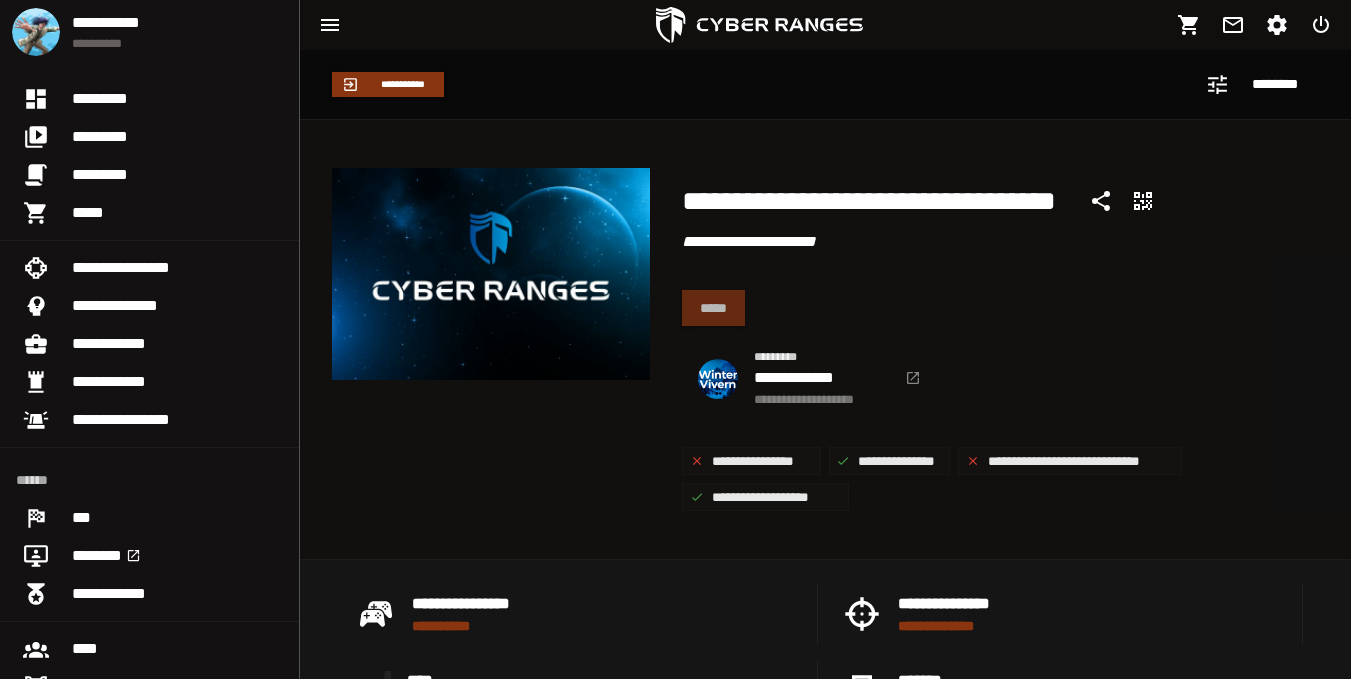 click on "**********" at bounding box center [826, 377] 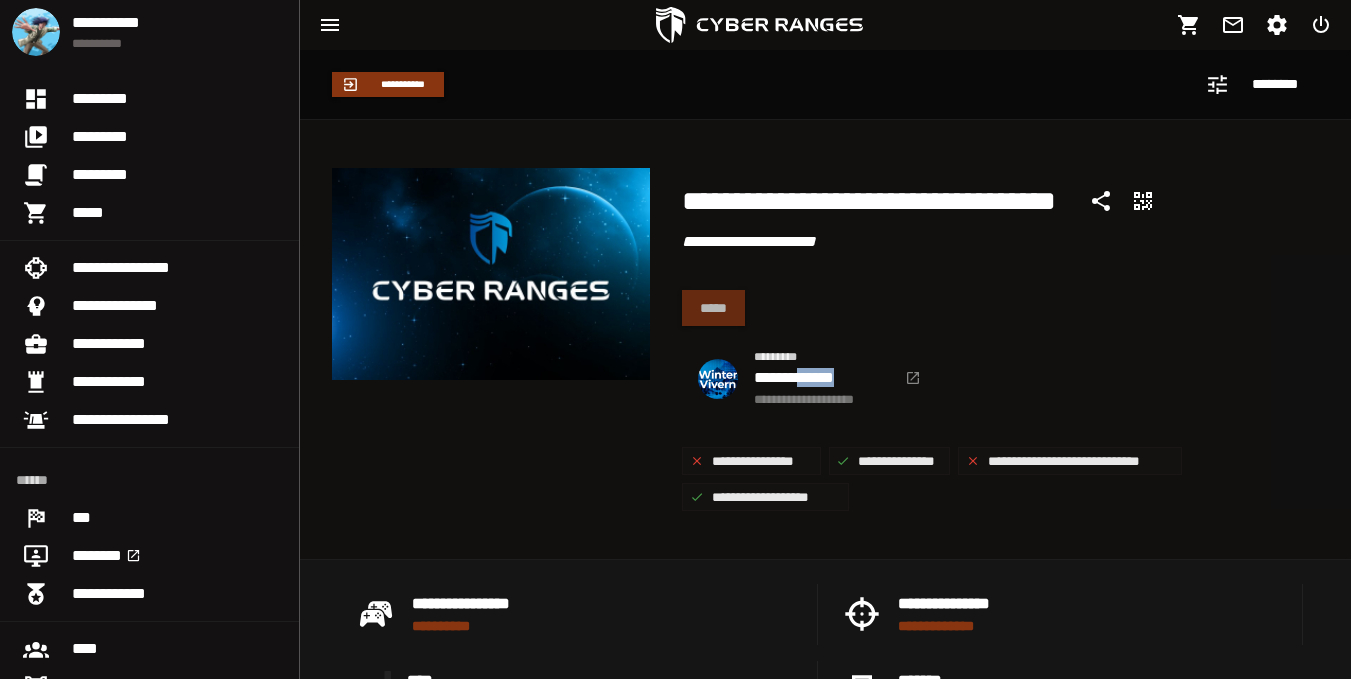 click on "**********" at bounding box center [826, 377] 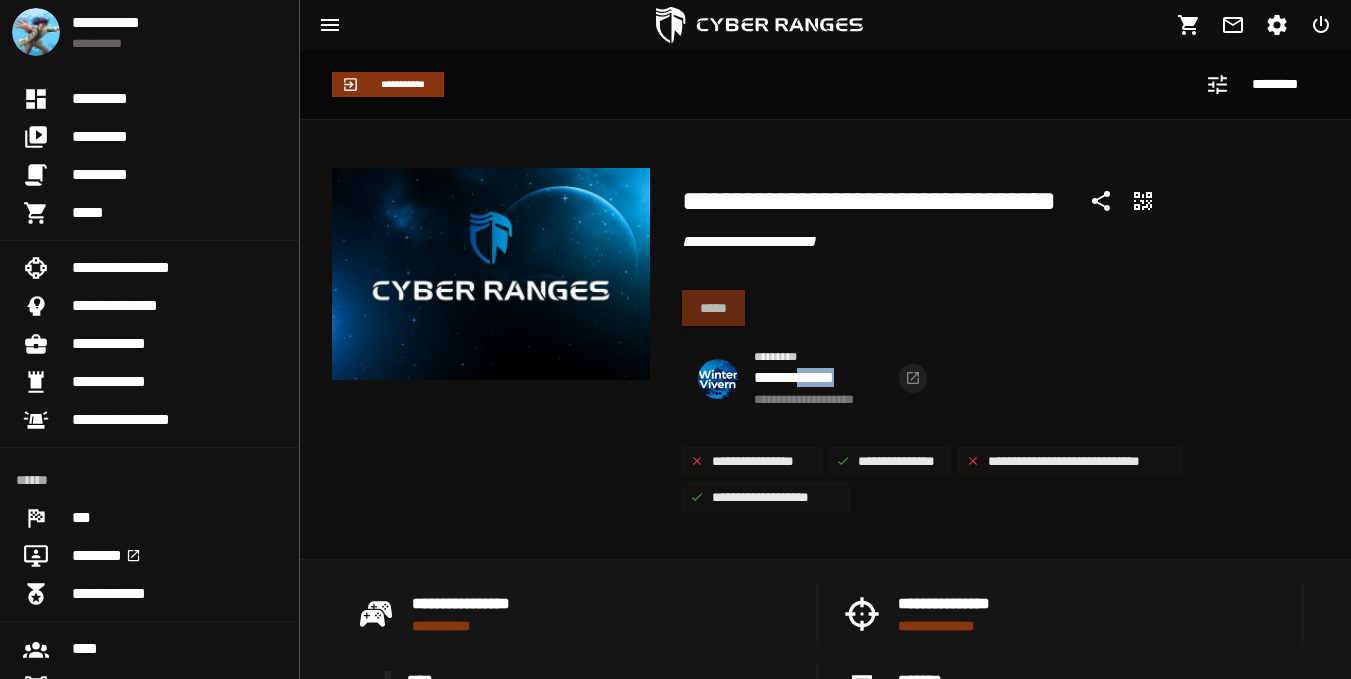 click 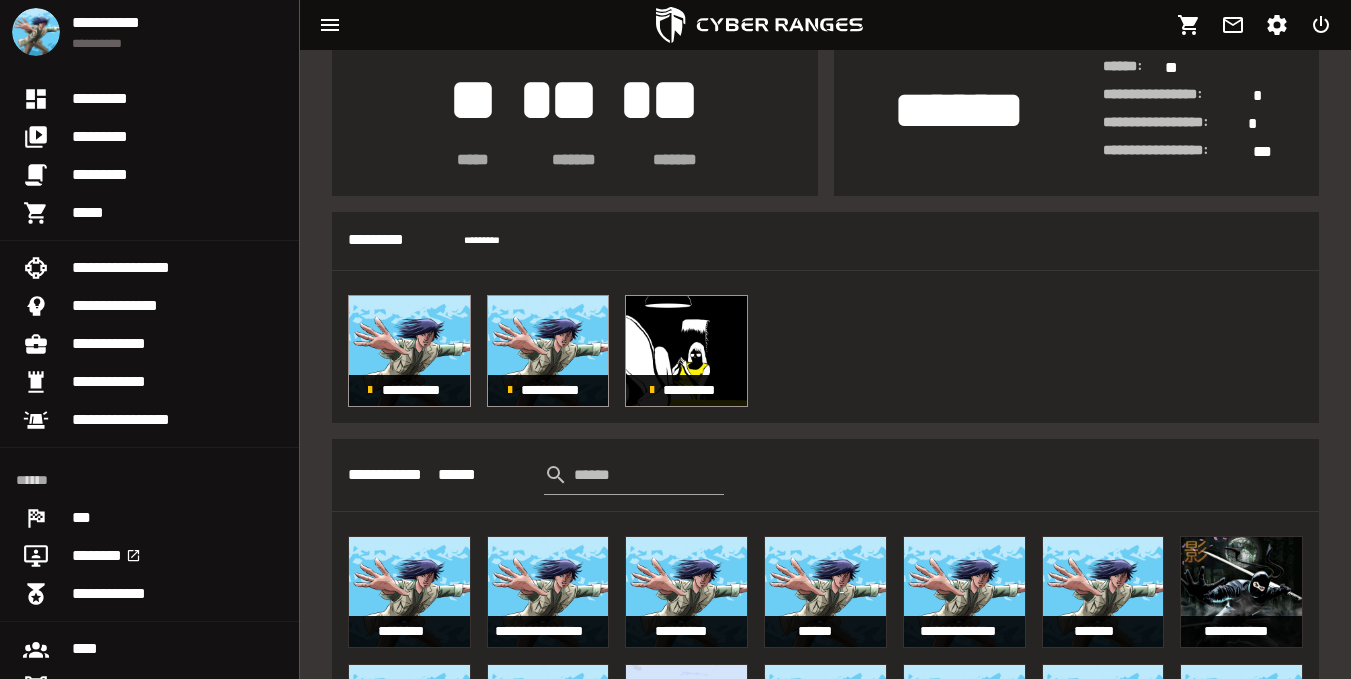 scroll, scrollTop: 841, scrollLeft: 0, axis: vertical 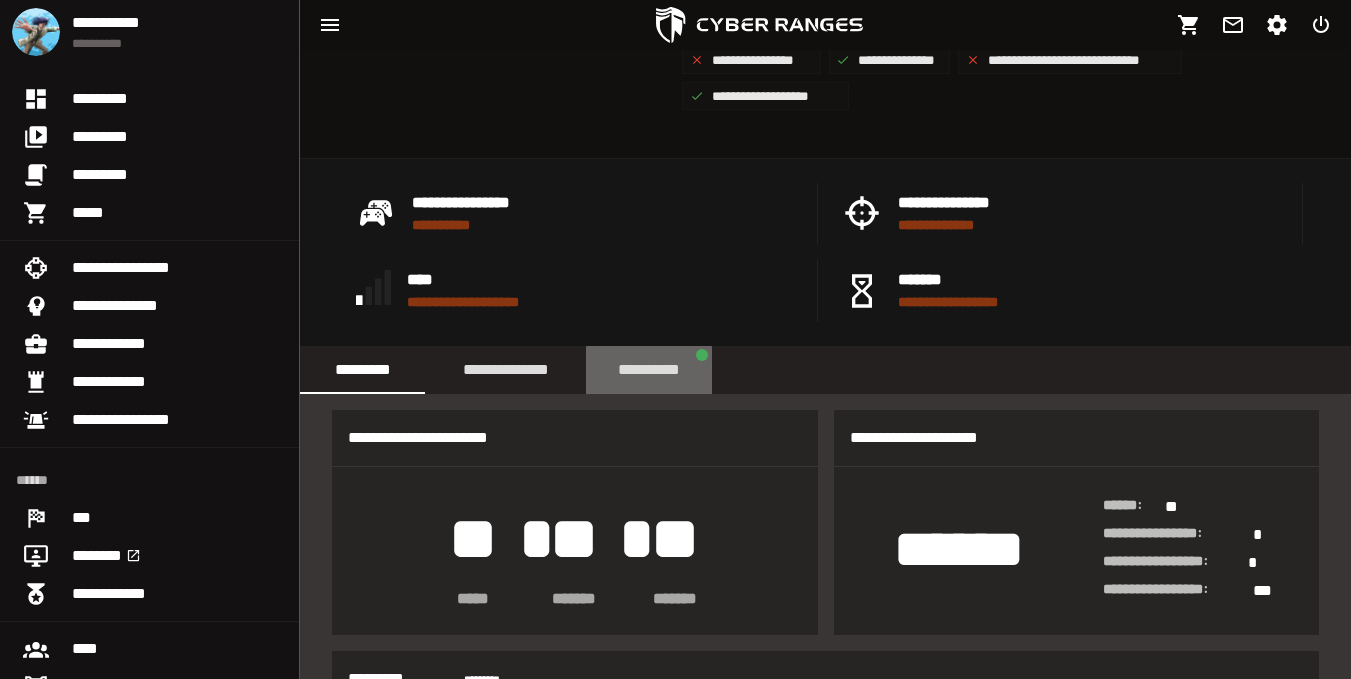 click on "**********" at bounding box center (649, 370) 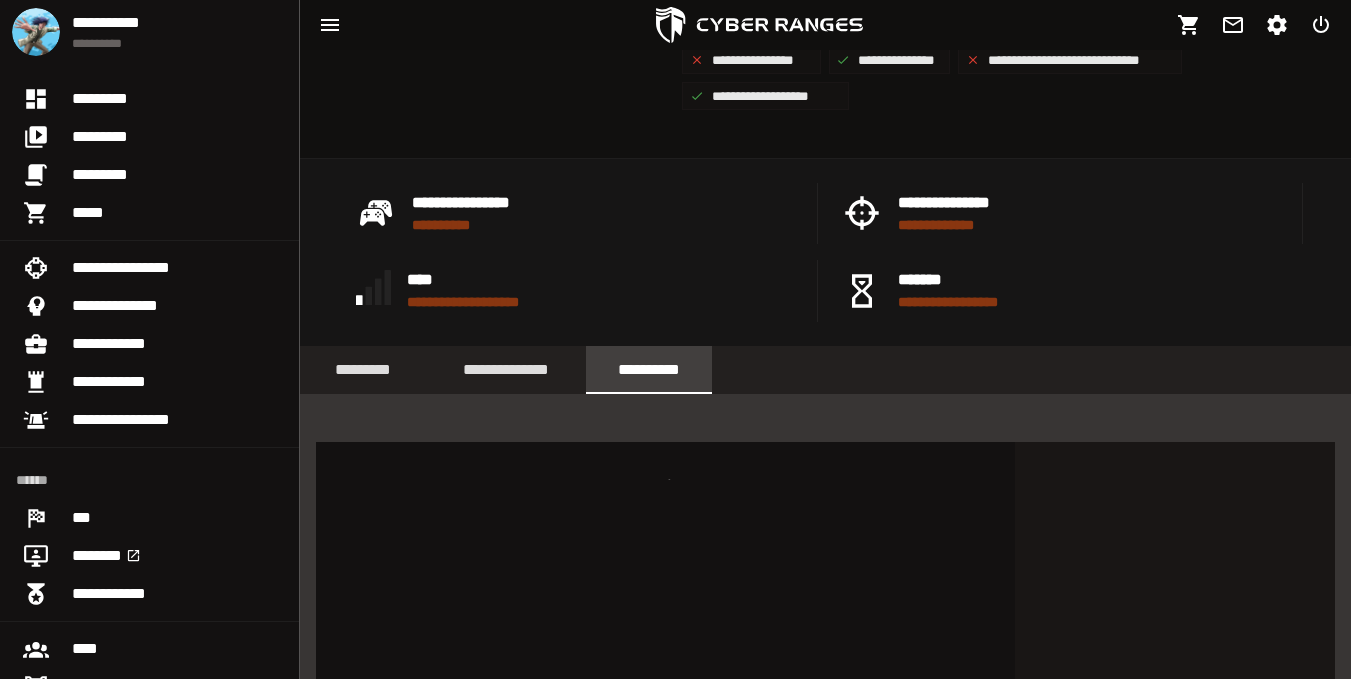 scroll, scrollTop: 13, scrollLeft: 0, axis: vertical 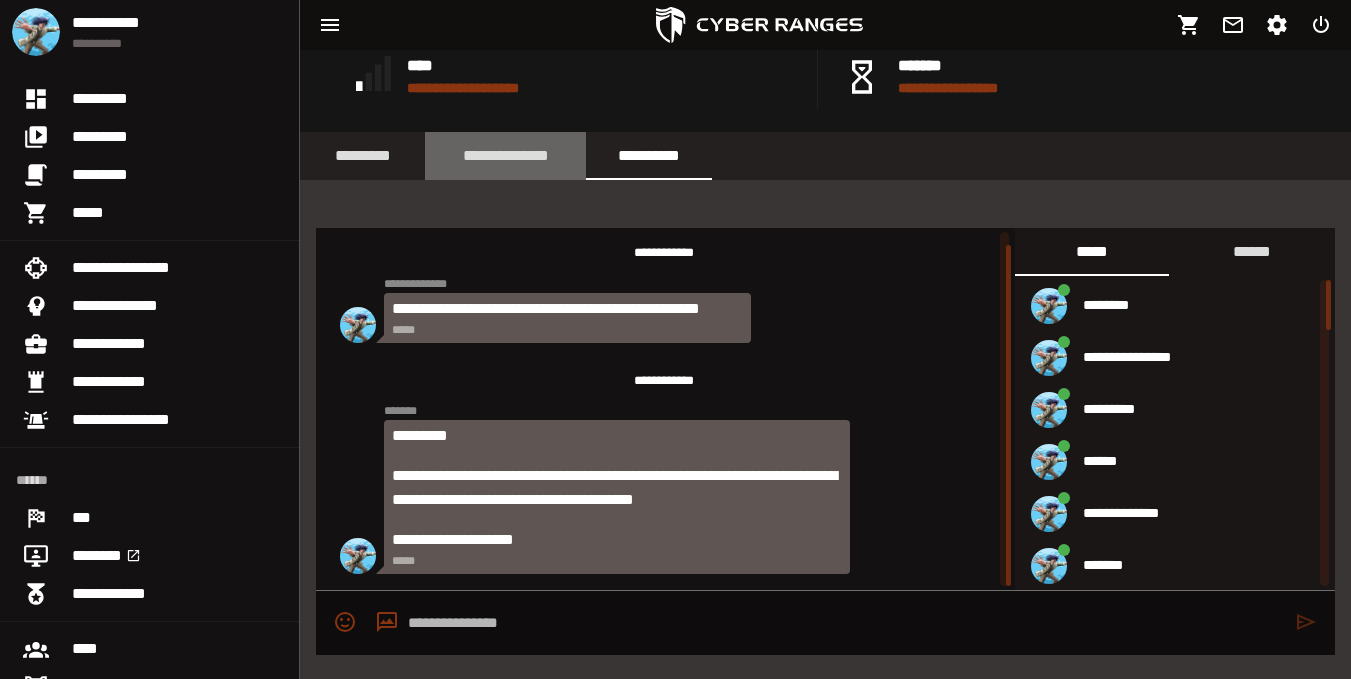 click on "**********" 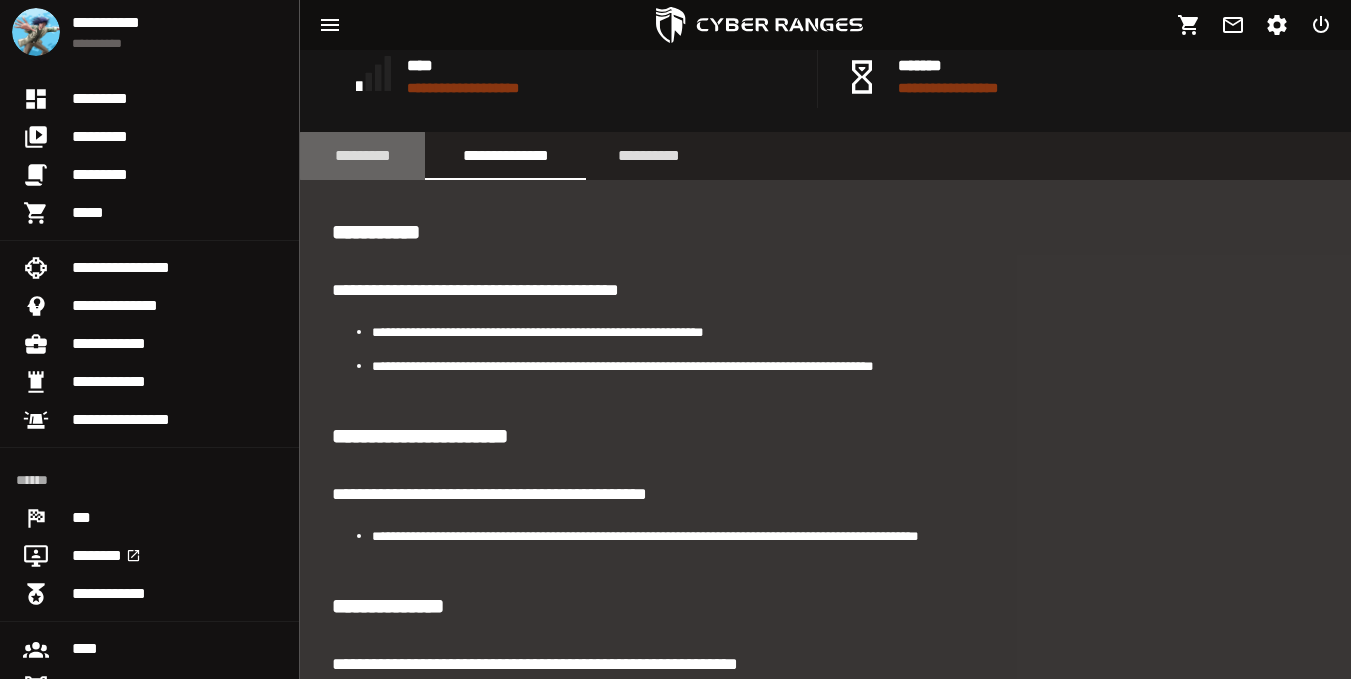 click on "*********" at bounding box center [362, 156] 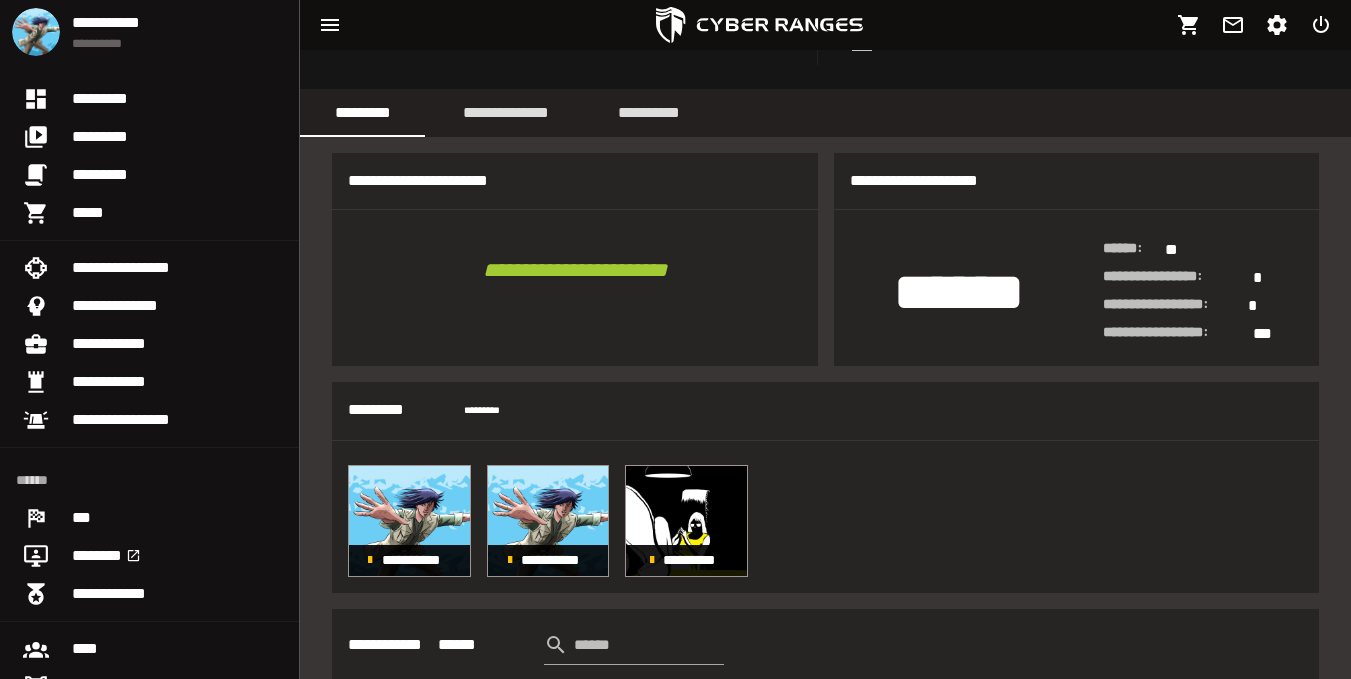 scroll, scrollTop: 661, scrollLeft: 0, axis: vertical 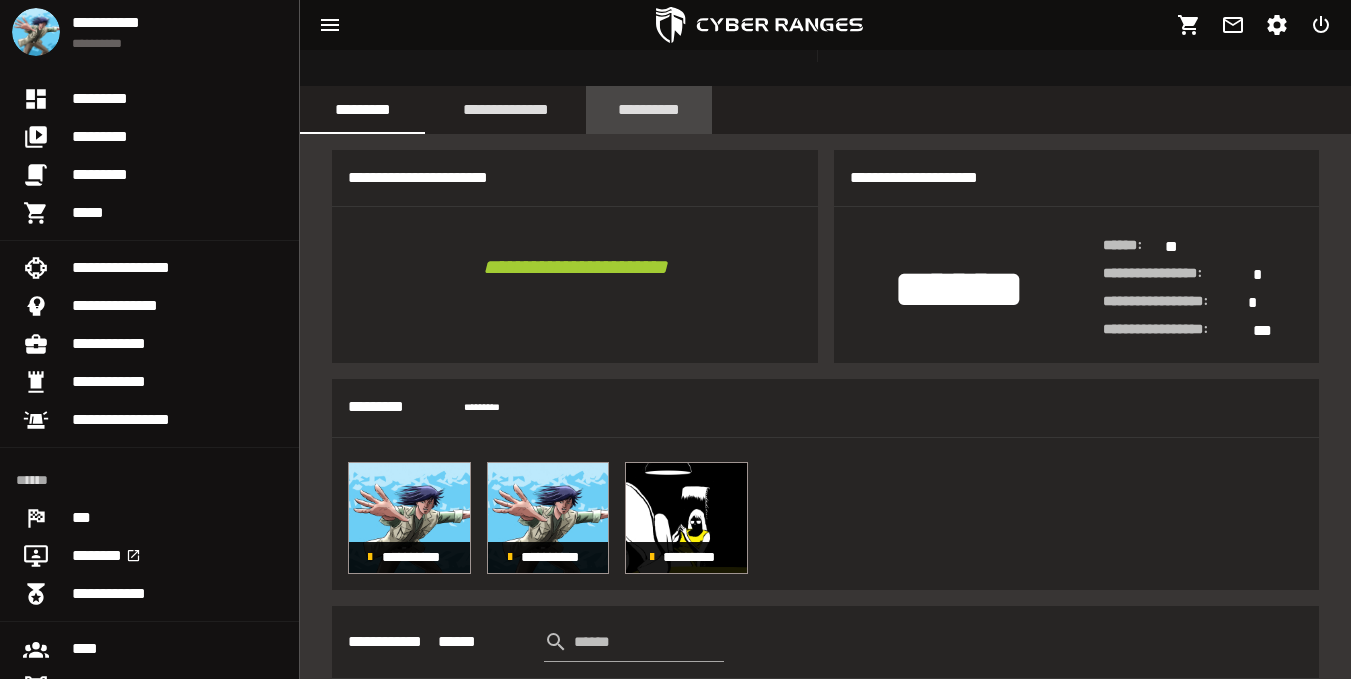click on "**********" at bounding box center [649, 110] 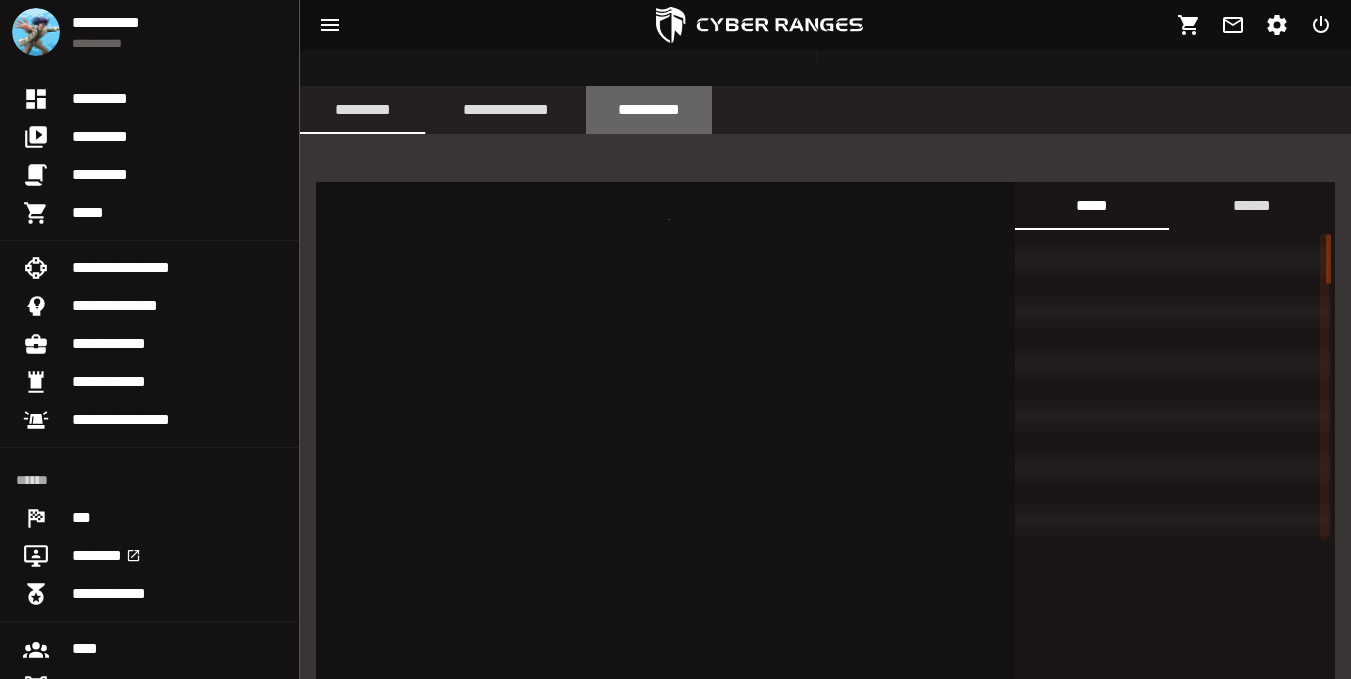 scroll, scrollTop: 615, scrollLeft: 0, axis: vertical 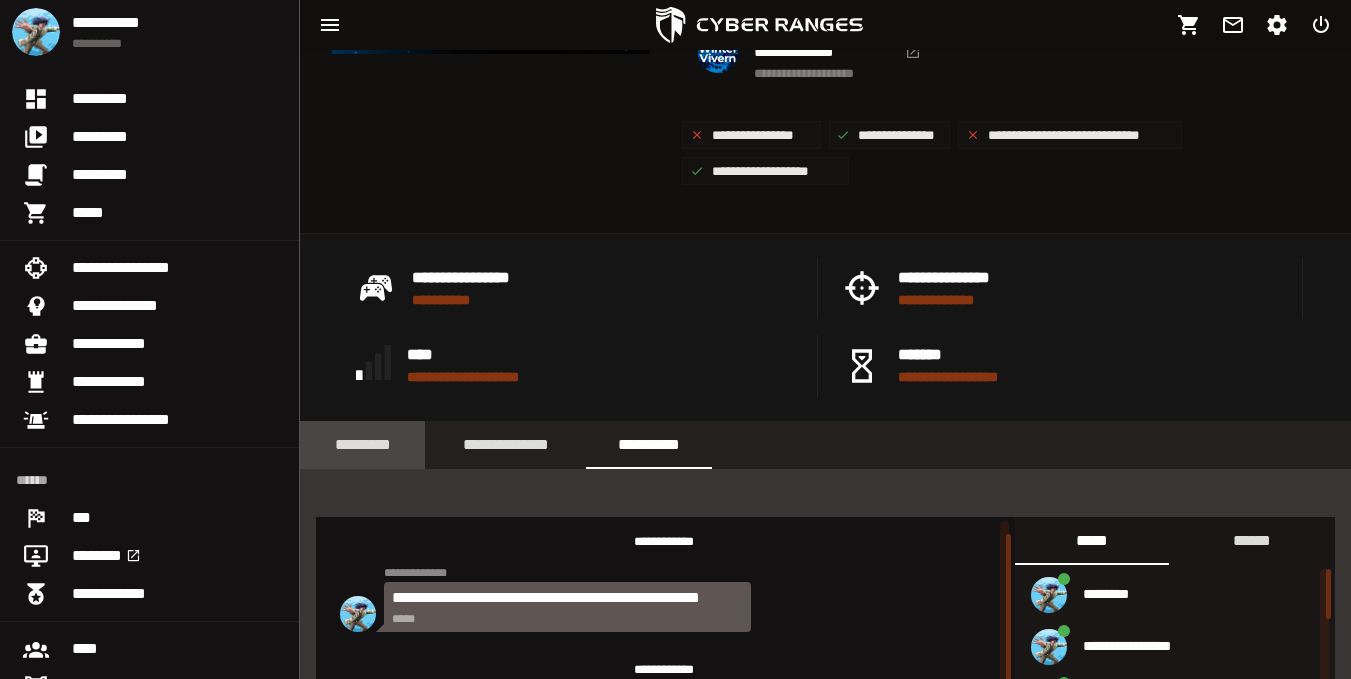 click on "*********" at bounding box center (362, 445) 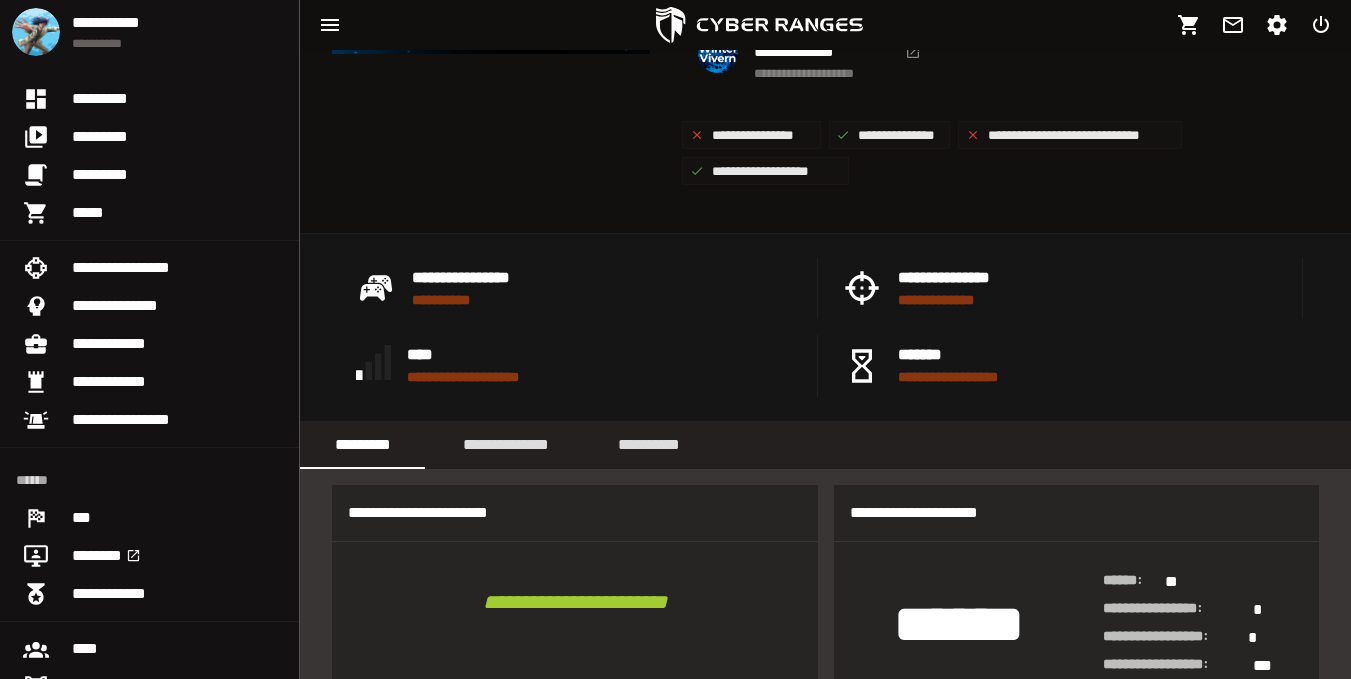 scroll, scrollTop: 0, scrollLeft: 0, axis: both 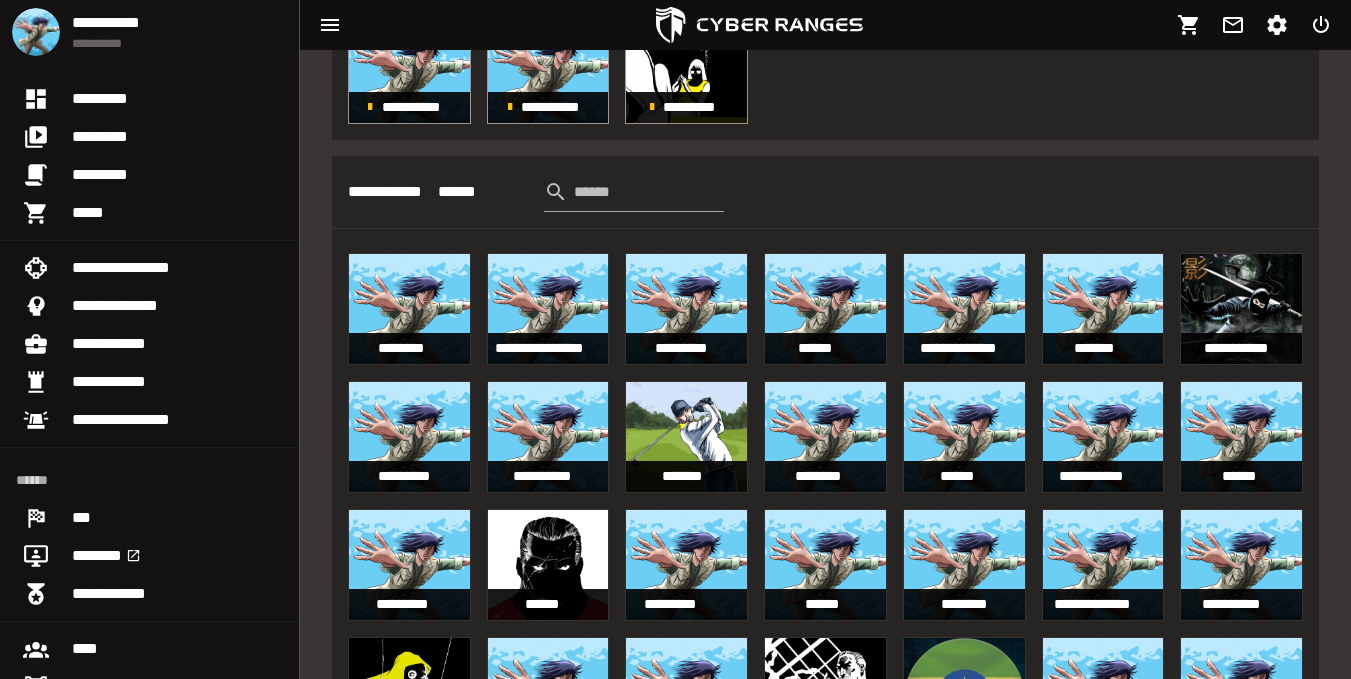 drag, startPoint x: 974, startPoint y: 273, endPoint x: 881, endPoint y: 159, distance: 147.12239 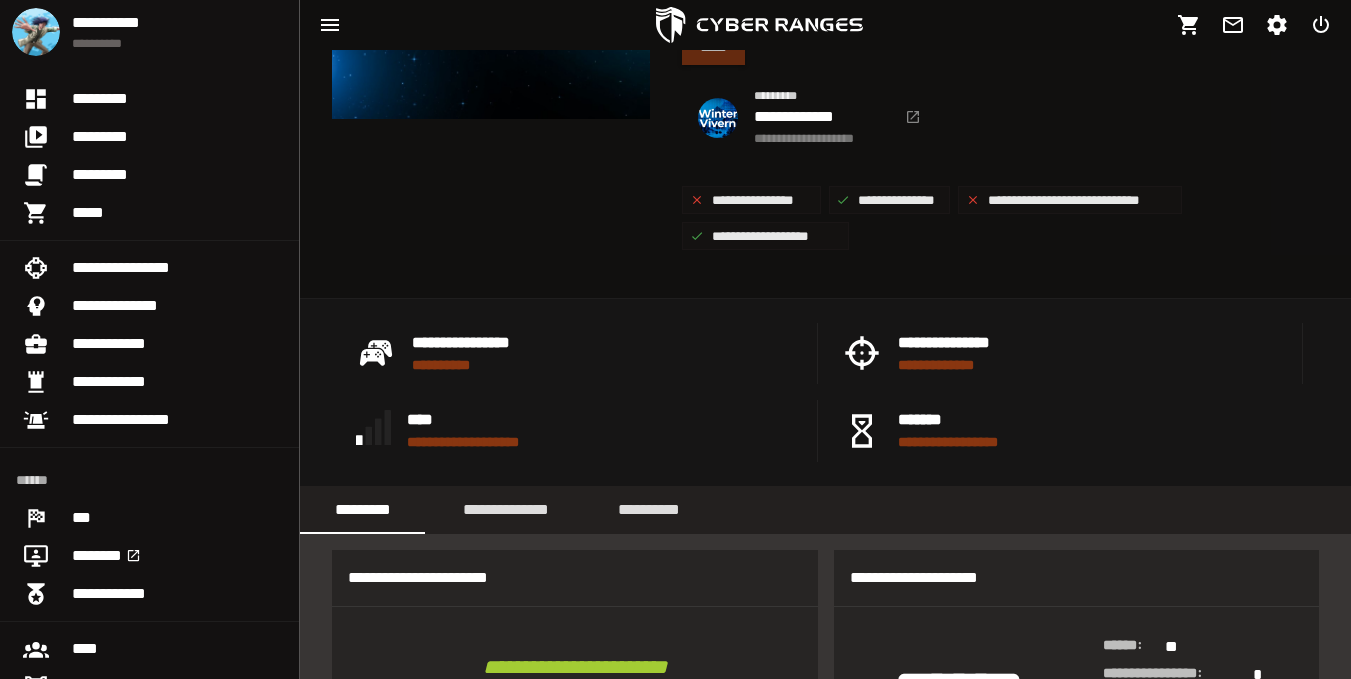 scroll, scrollTop: 256, scrollLeft: 0, axis: vertical 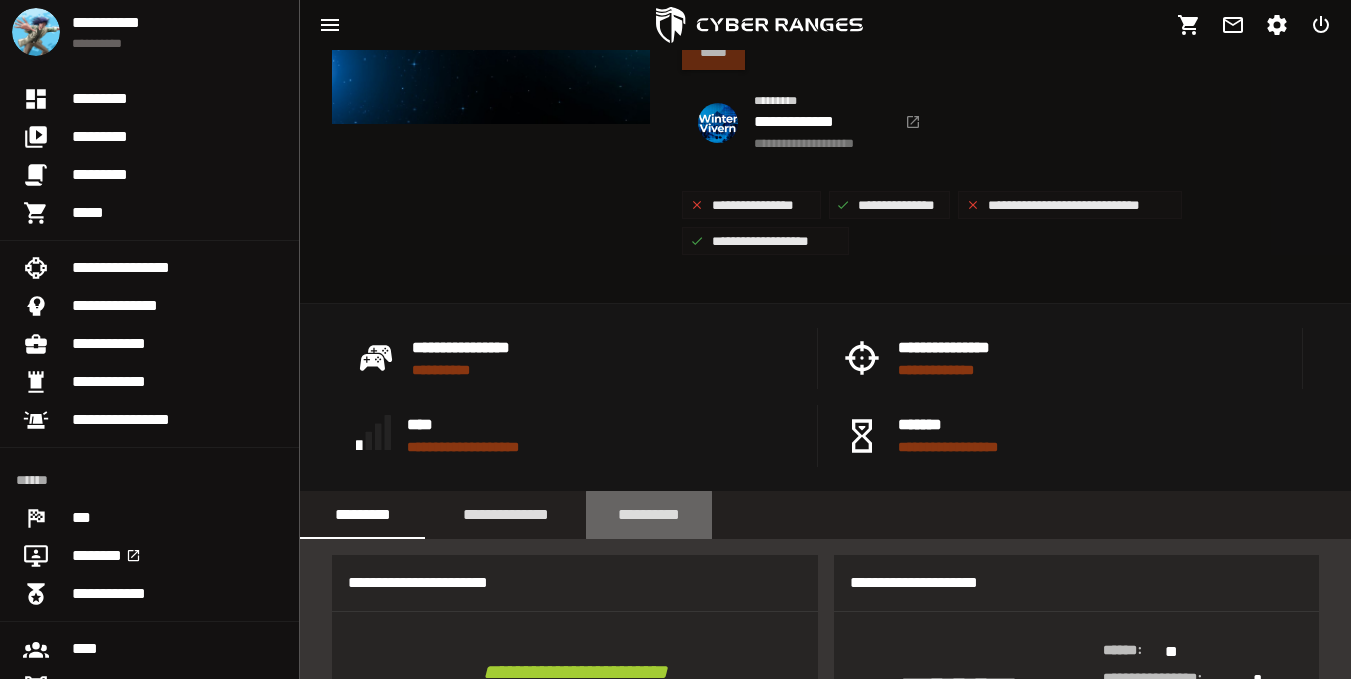 click on "**********" at bounding box center (649, 515) 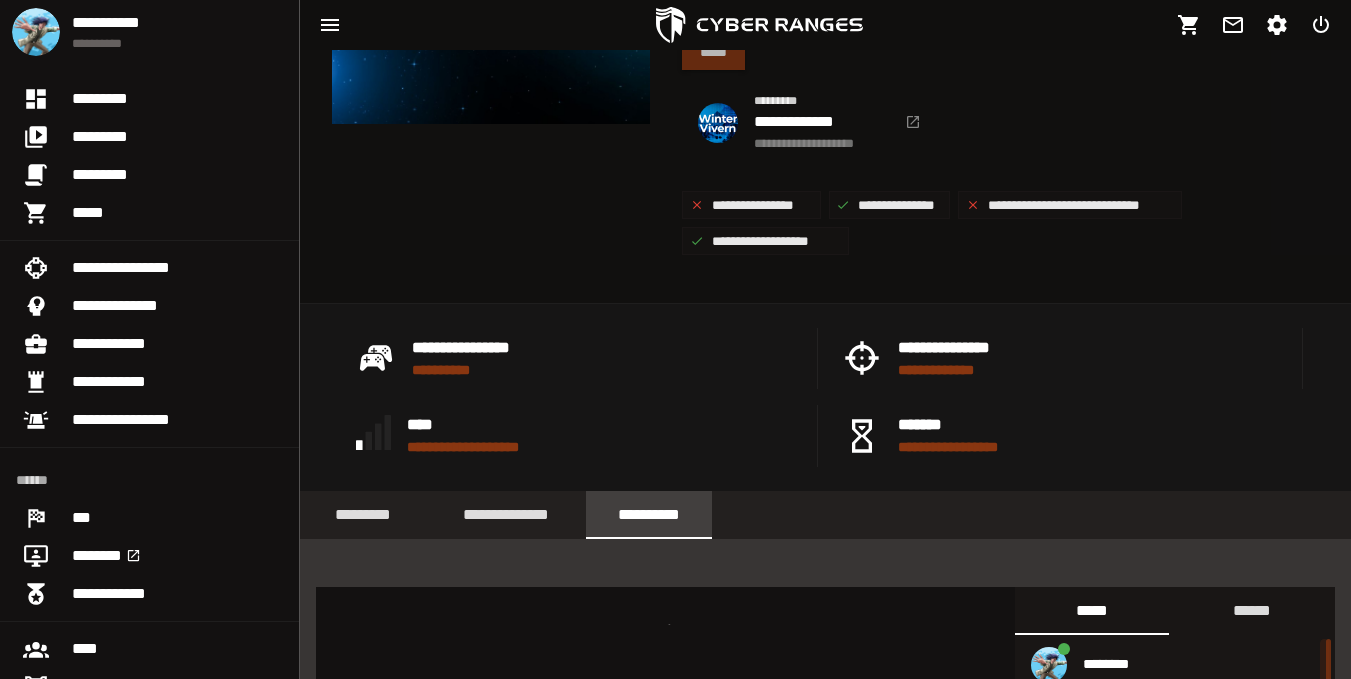 scroll, scrollTop: 13, scrollLeft: 0, axis: vertical 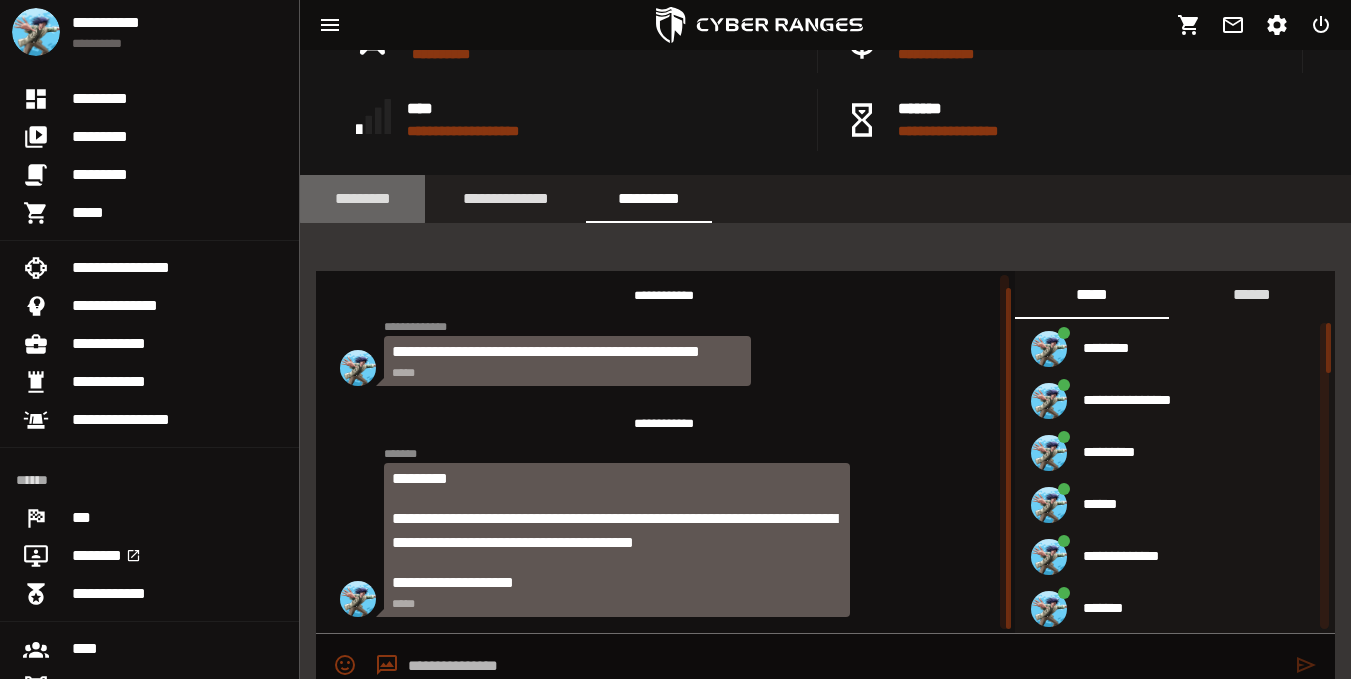 click on "*********" at bounding box center (362, 199) 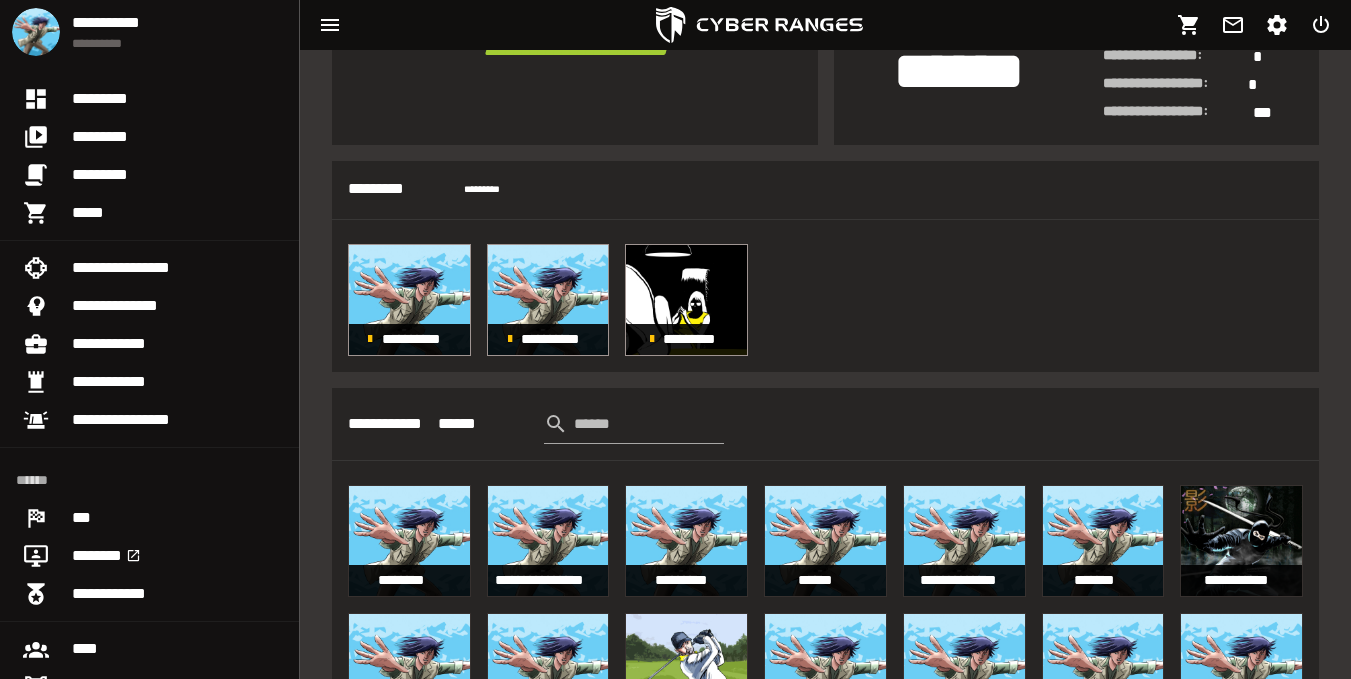 scroll, scrollTop: 885, scrollLeft: 0, axis: vertical 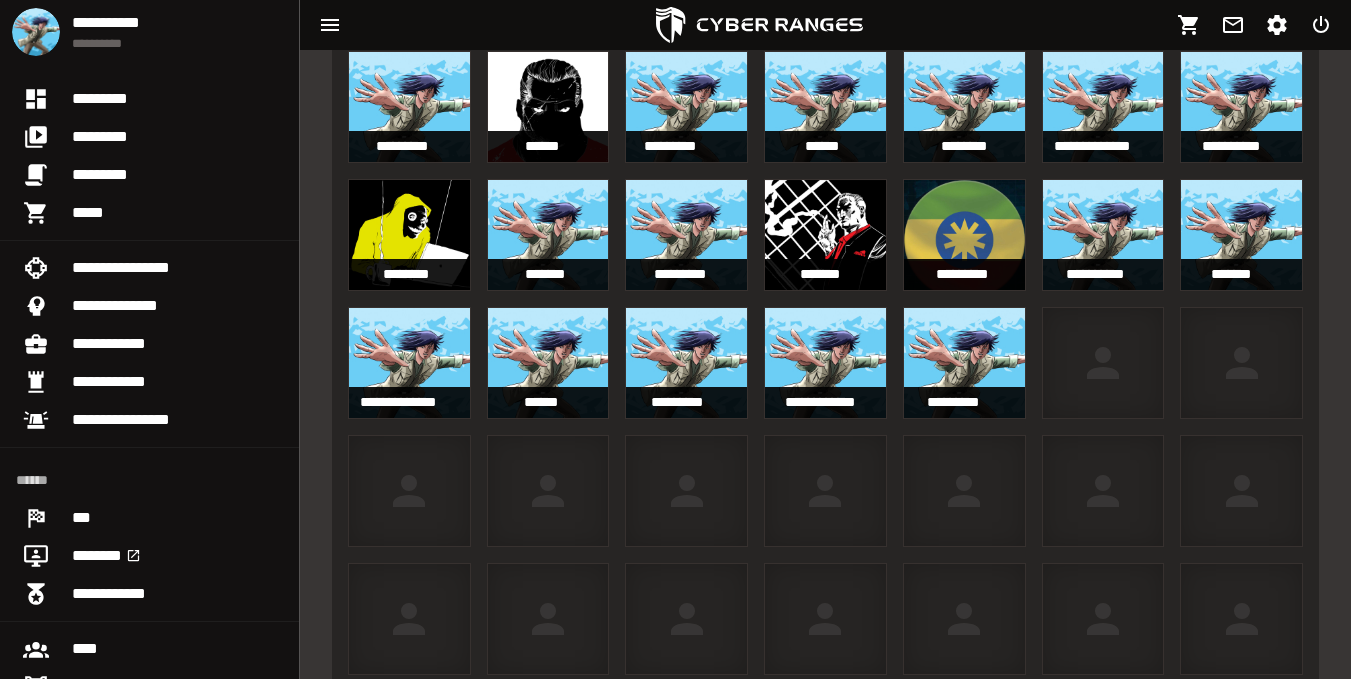 drag, startPoint x: 1100, startPoint y: 277, endPoint x: 1322, endPoint y: 223, distance: 228.47319 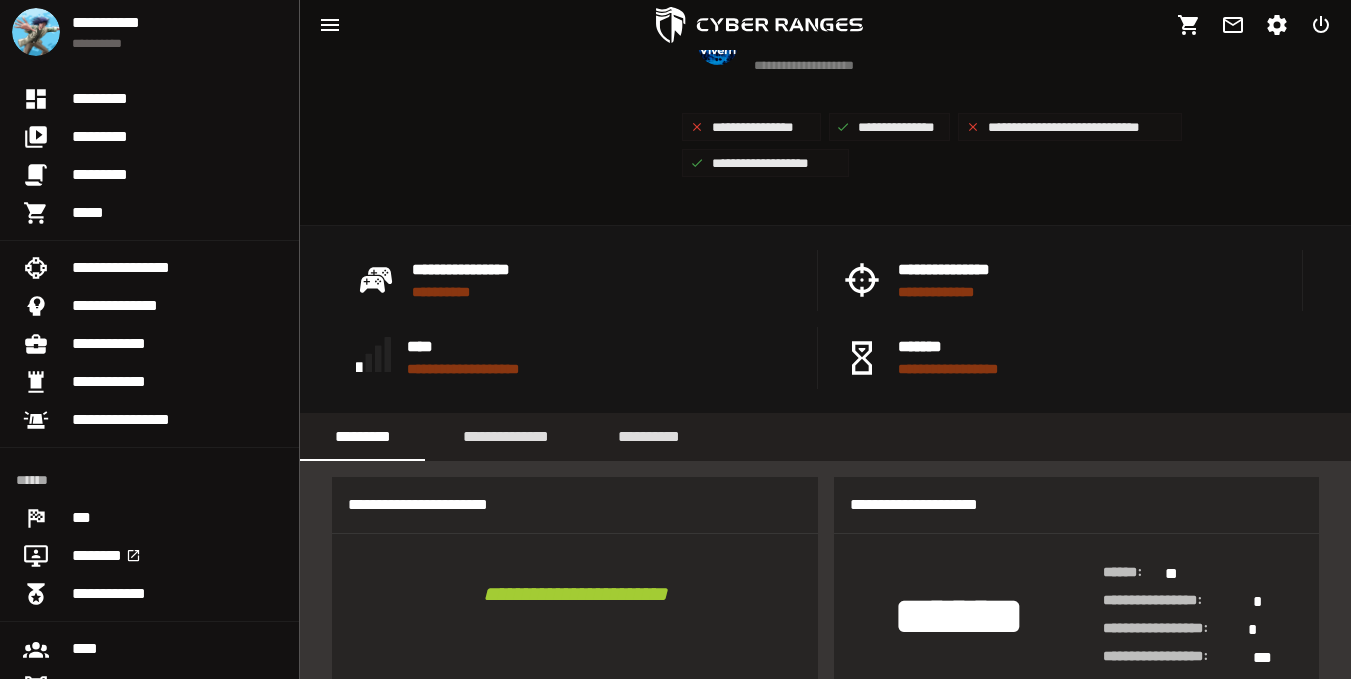 scroll, scrollTop: 0, scrollLeft: 0, axis: both 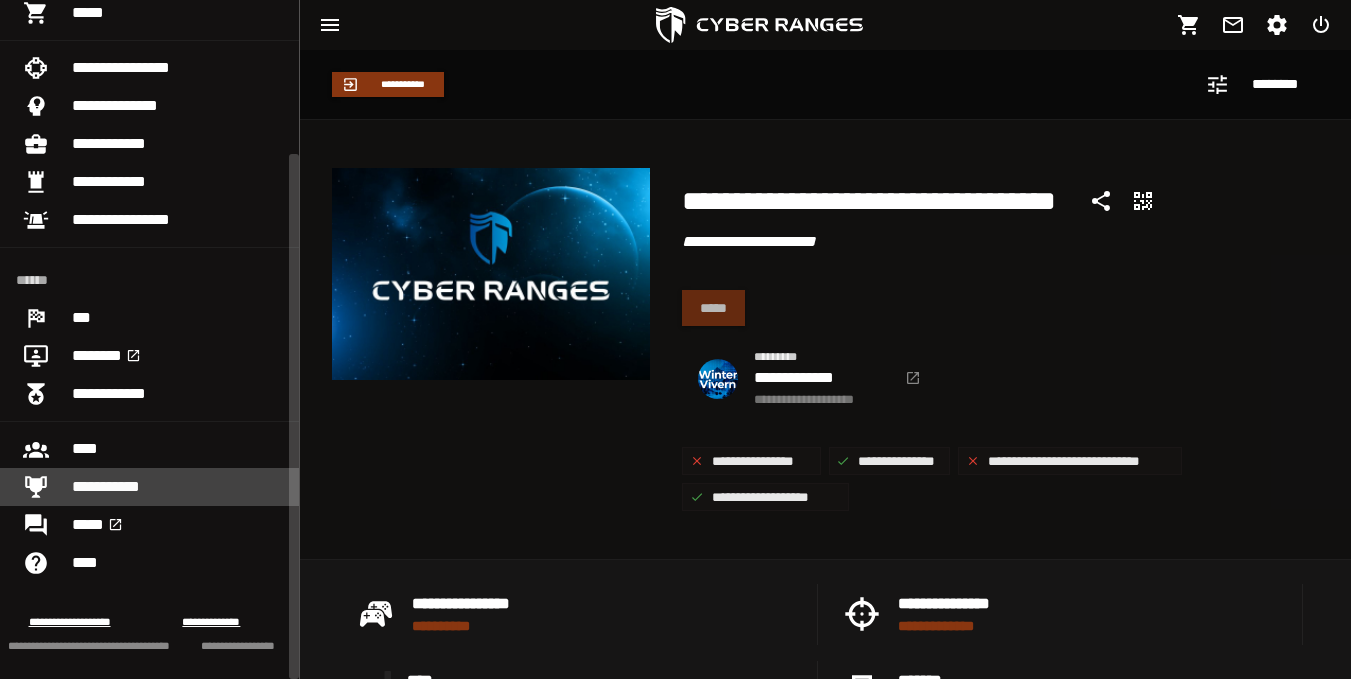 click on "**********" at bounding box center [177, 487] 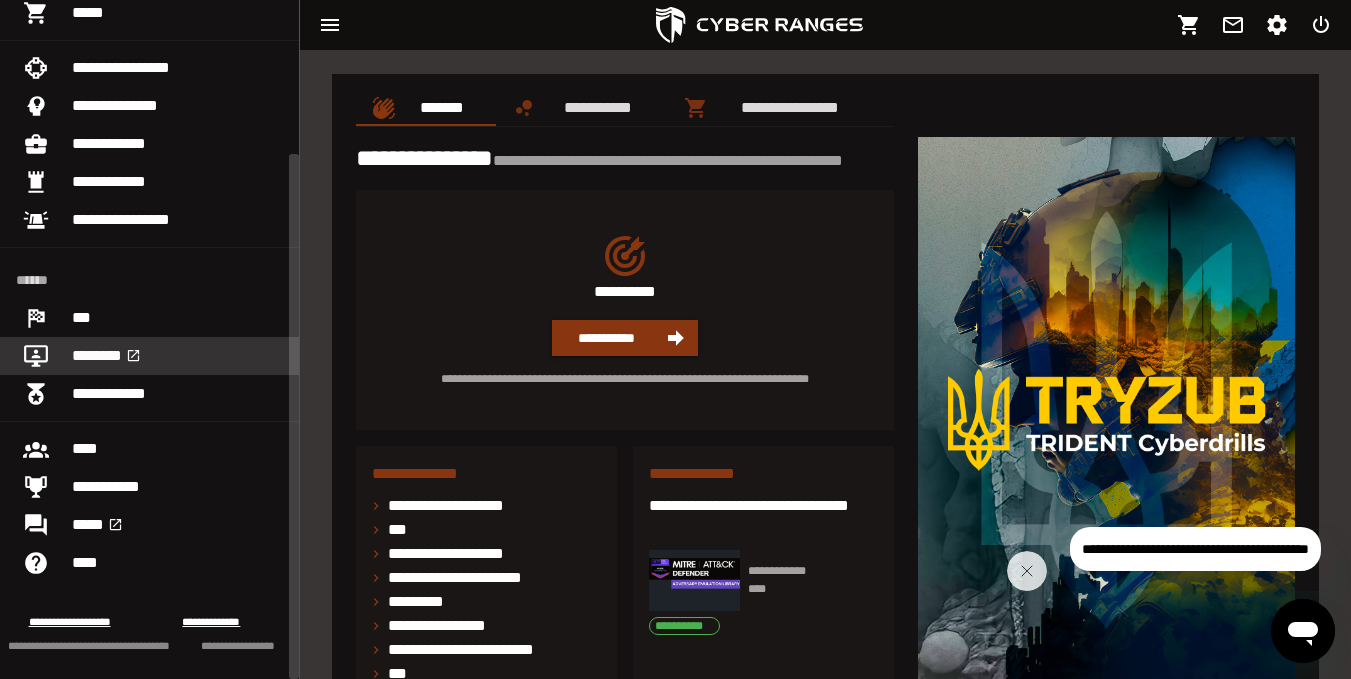 scroll, scrollTop: 0, scrollLeft: 0, axis: both 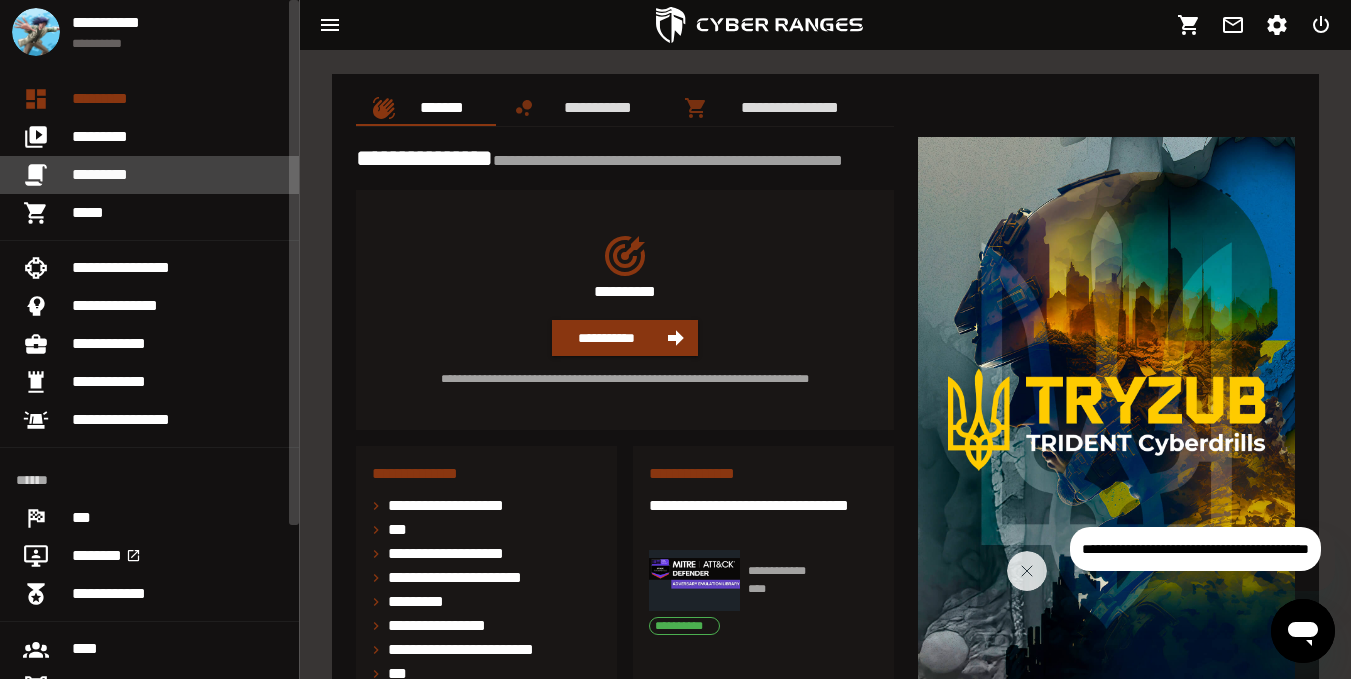 click on "*********" at bounding box center [177, 175] 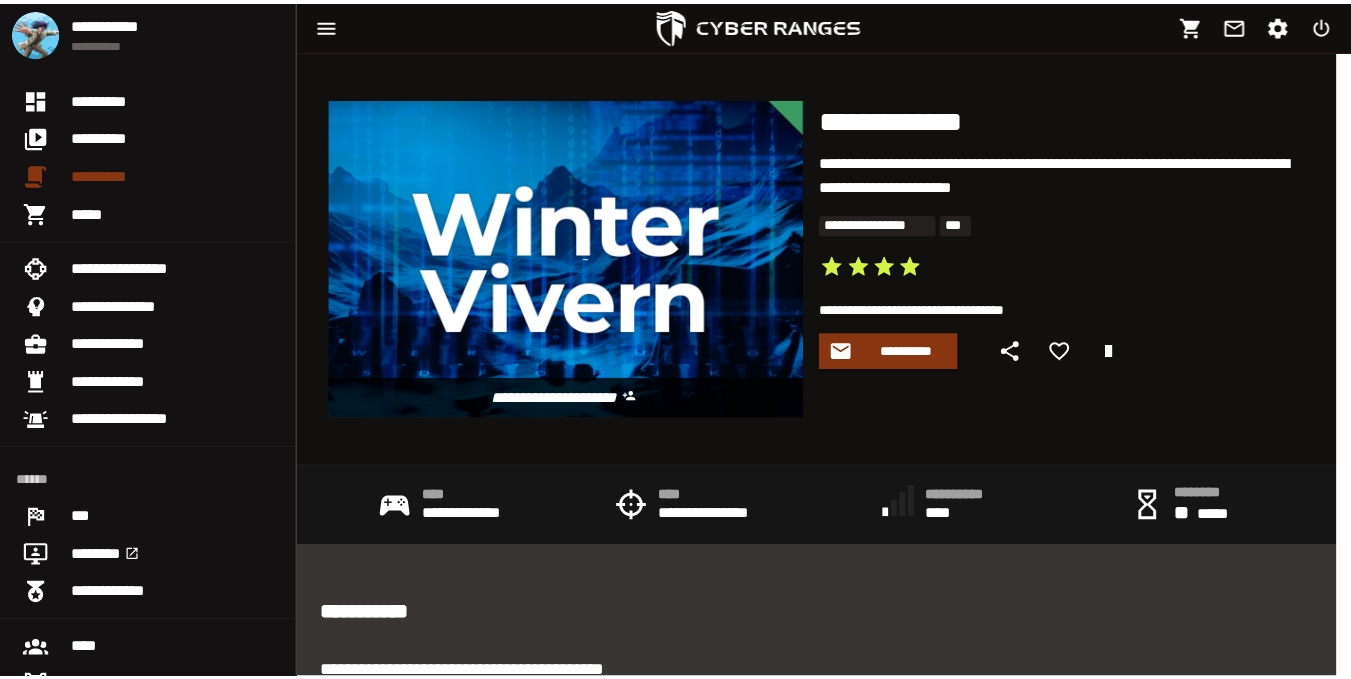 scroll, scrollTop: 0, scrollLeft: 0, axis: both 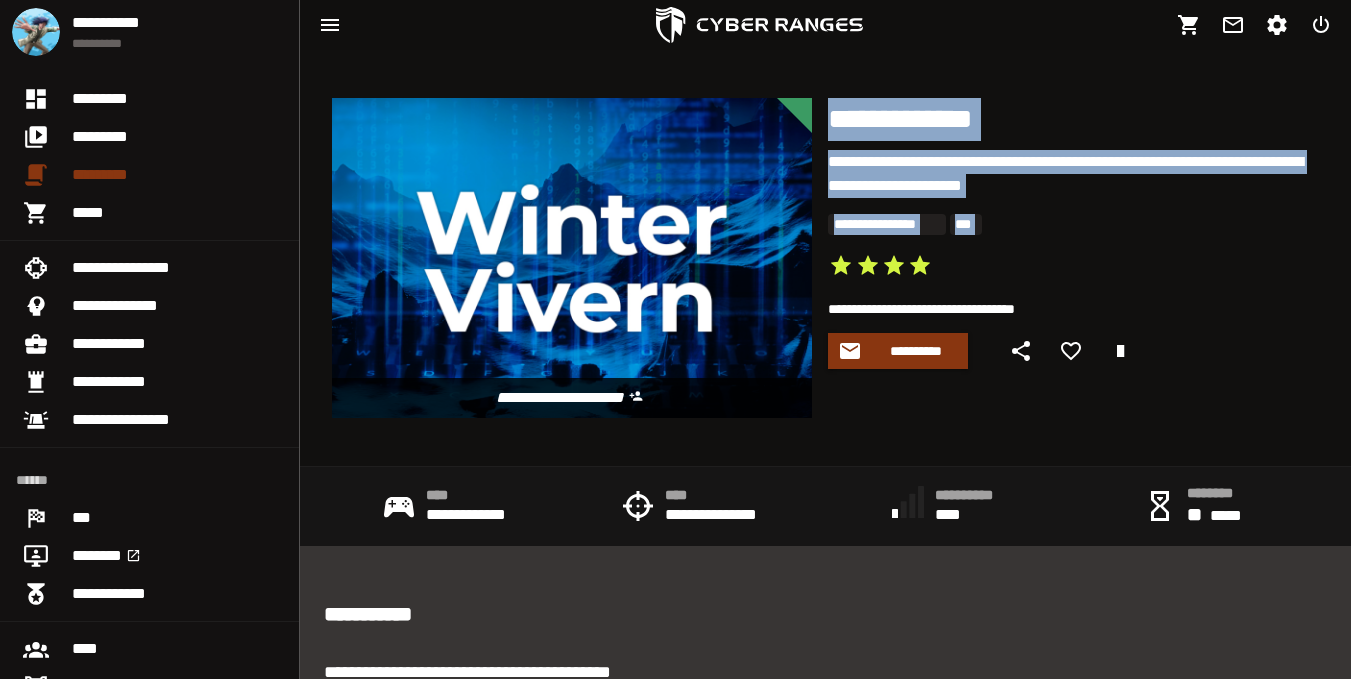 drag, startPoint x: 827, startPoint y: 108, endPoint x: 1007, endPoint y: 243, distance: 225 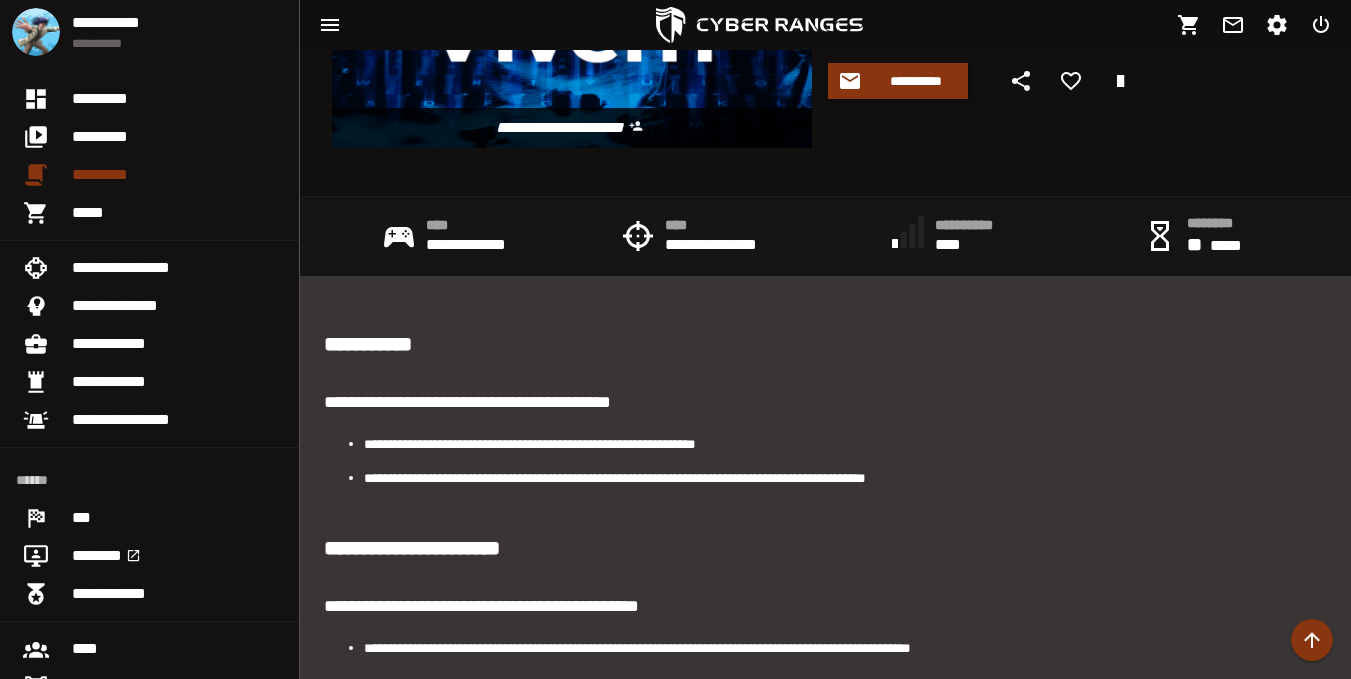 scroll, scrollTop: 272, scrollLeft: 0, axis: vertical 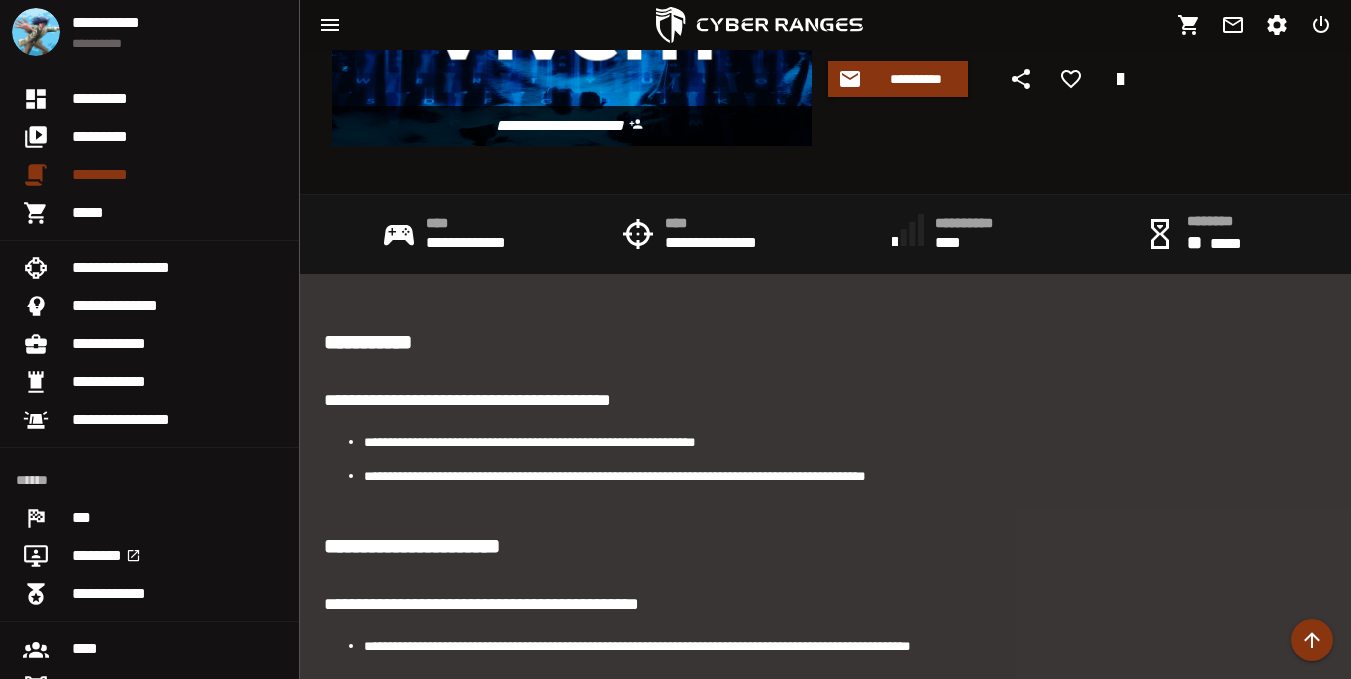 click on "**********" at bounding box center (825, 699) 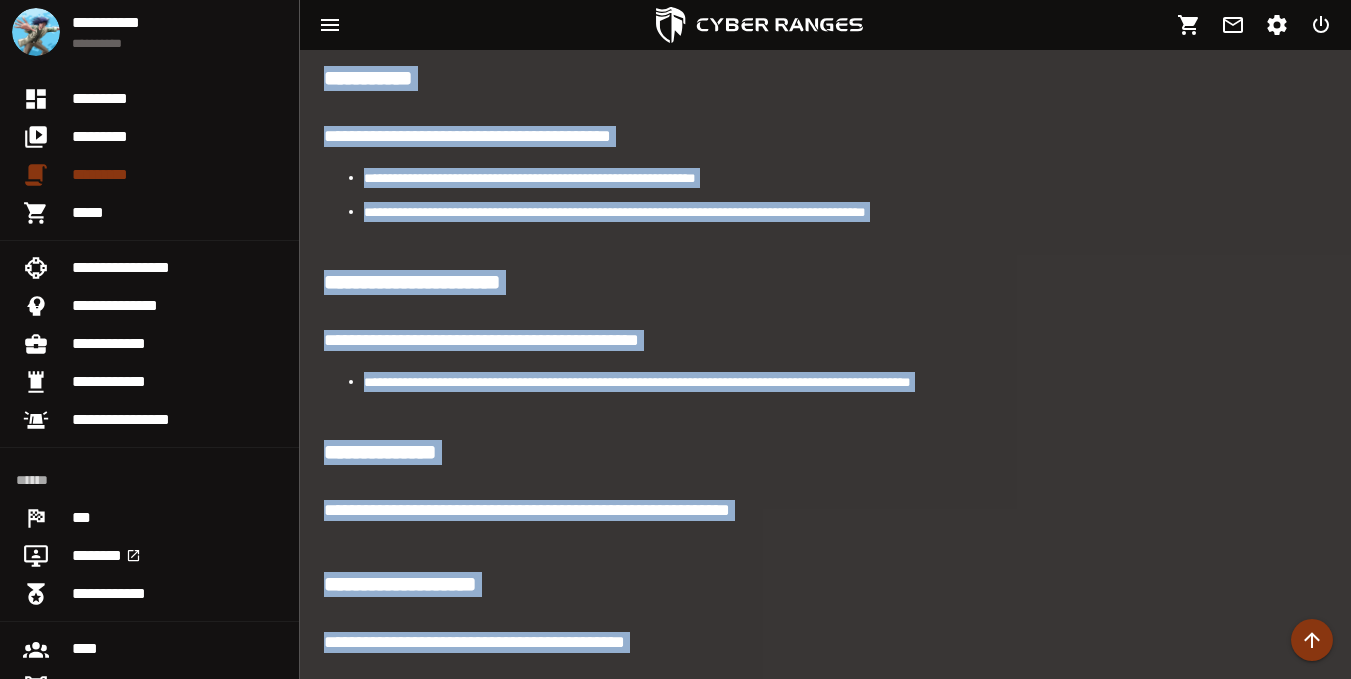 scroll, scrollTop: 601, scrollLeft: 0, axis: vertical 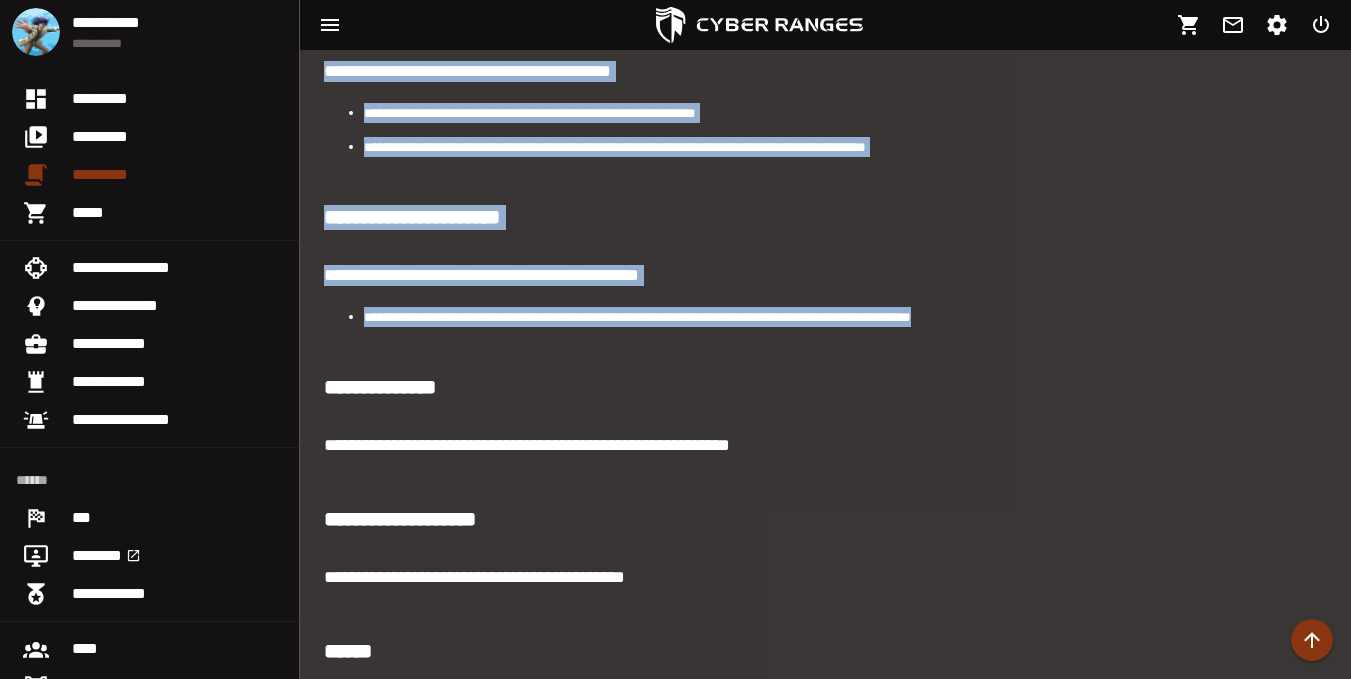 drag, startPoint x: 313, startPoint y: 325, endPoint x: 1073, endPoint y: 334, distance: 760.0533 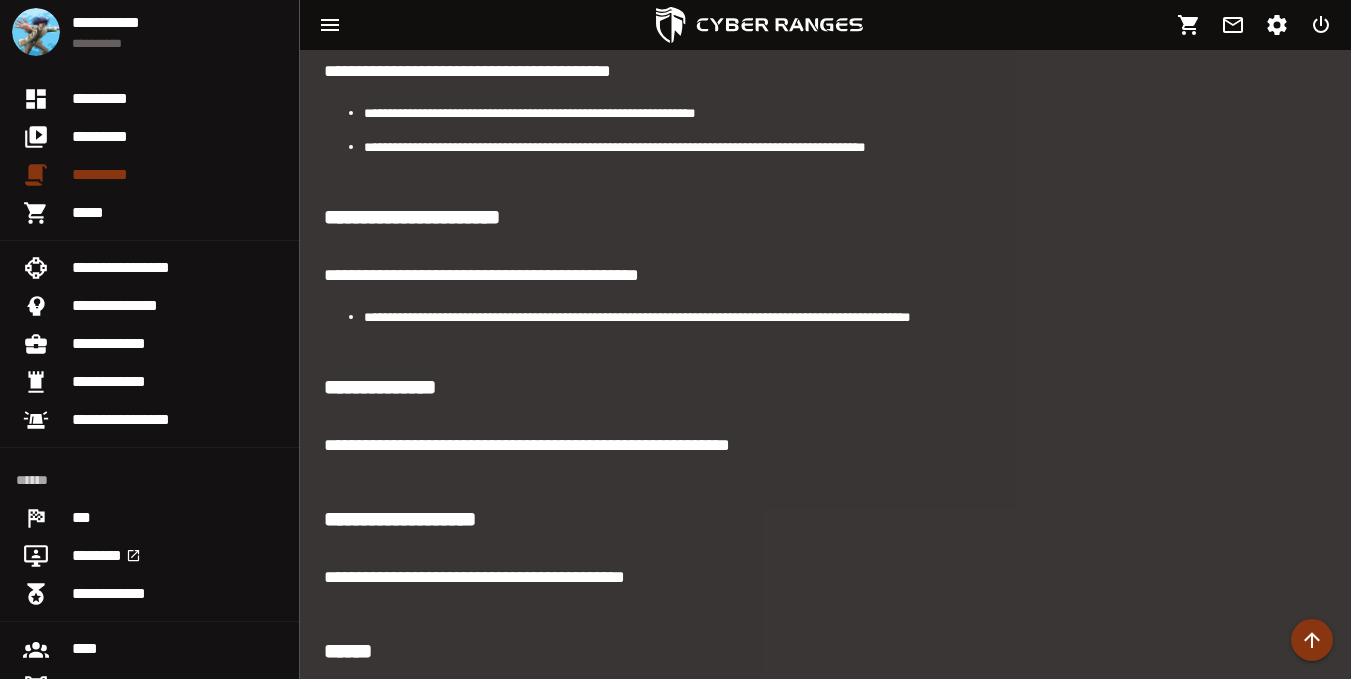 scroll, scrollTop: 0, scrollLeft: 0, axis: both 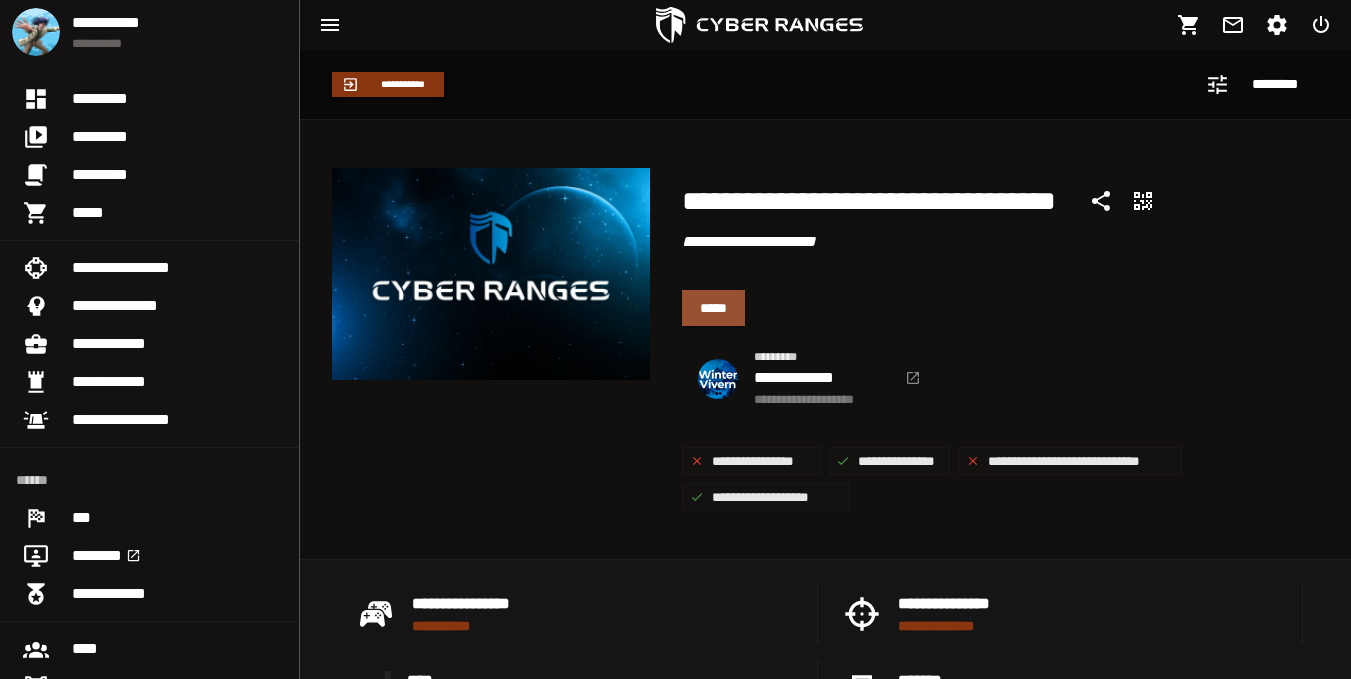 click on "*****" at bounding box center [713, 308] 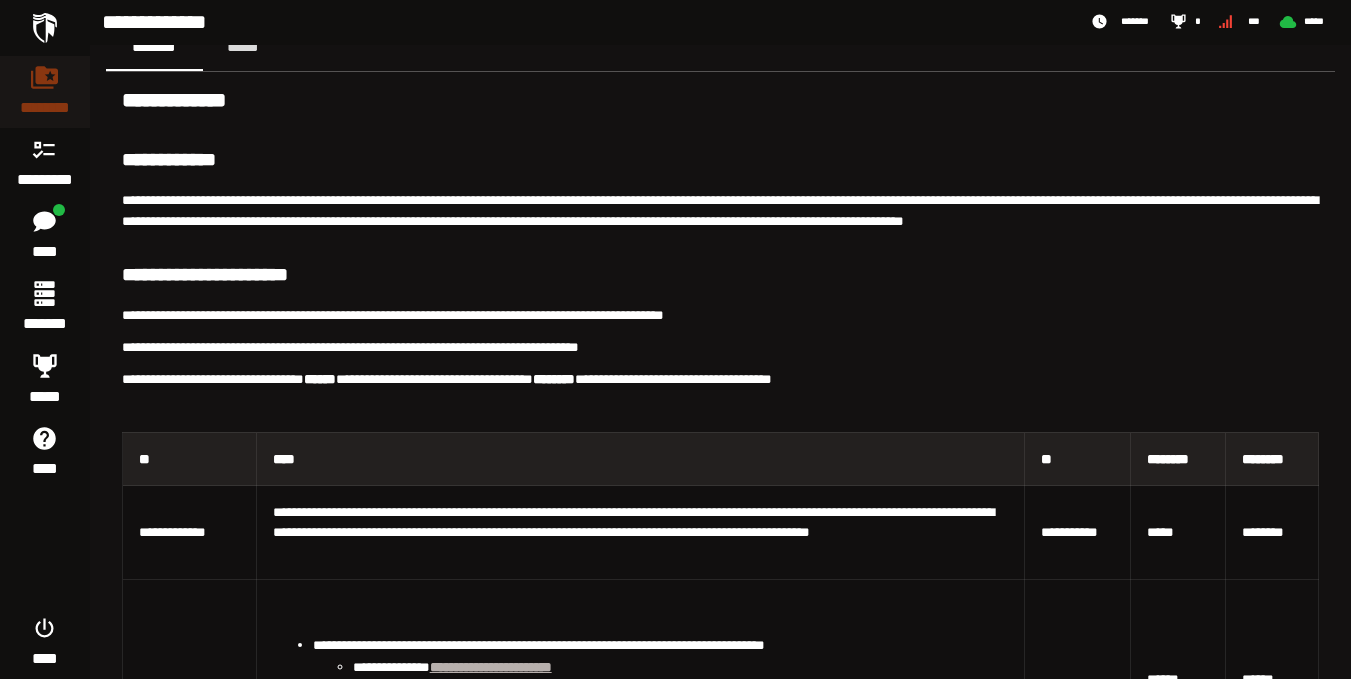 scroll, scrollTop: 0, scrollLeft: 0, axis: both 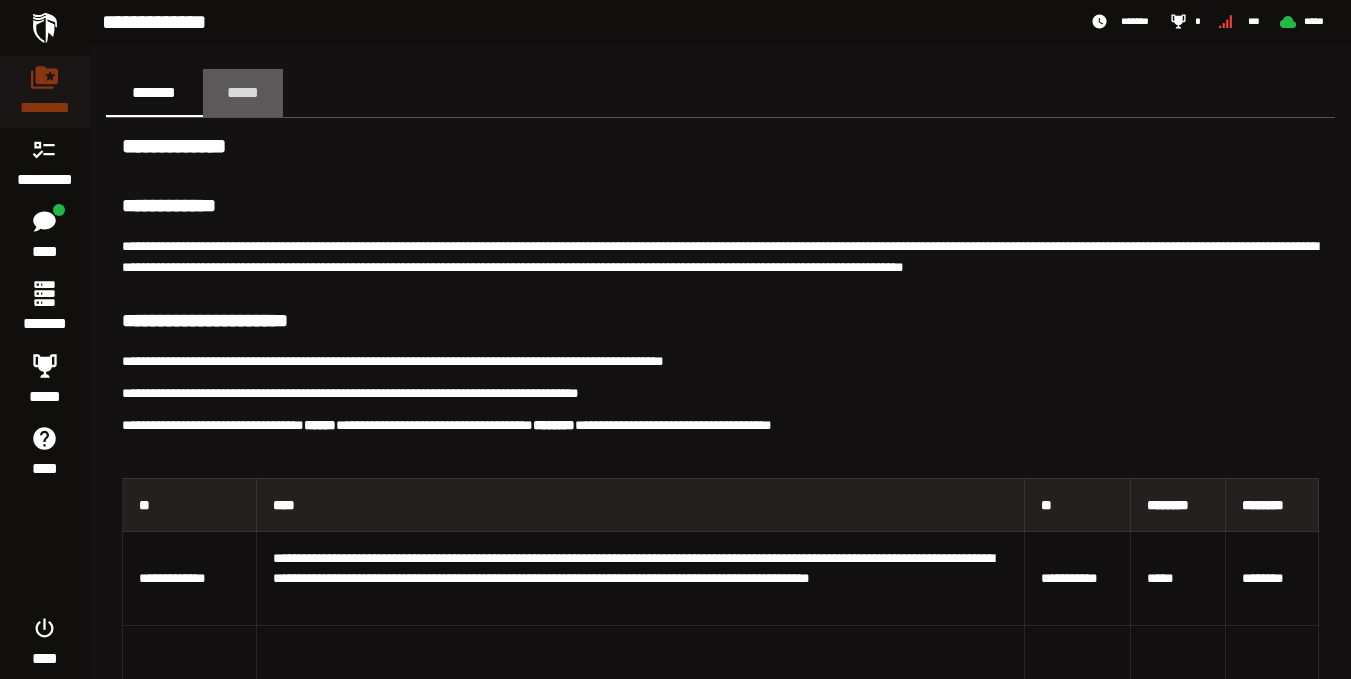 click on "*****" at bounding box center [243, 92] 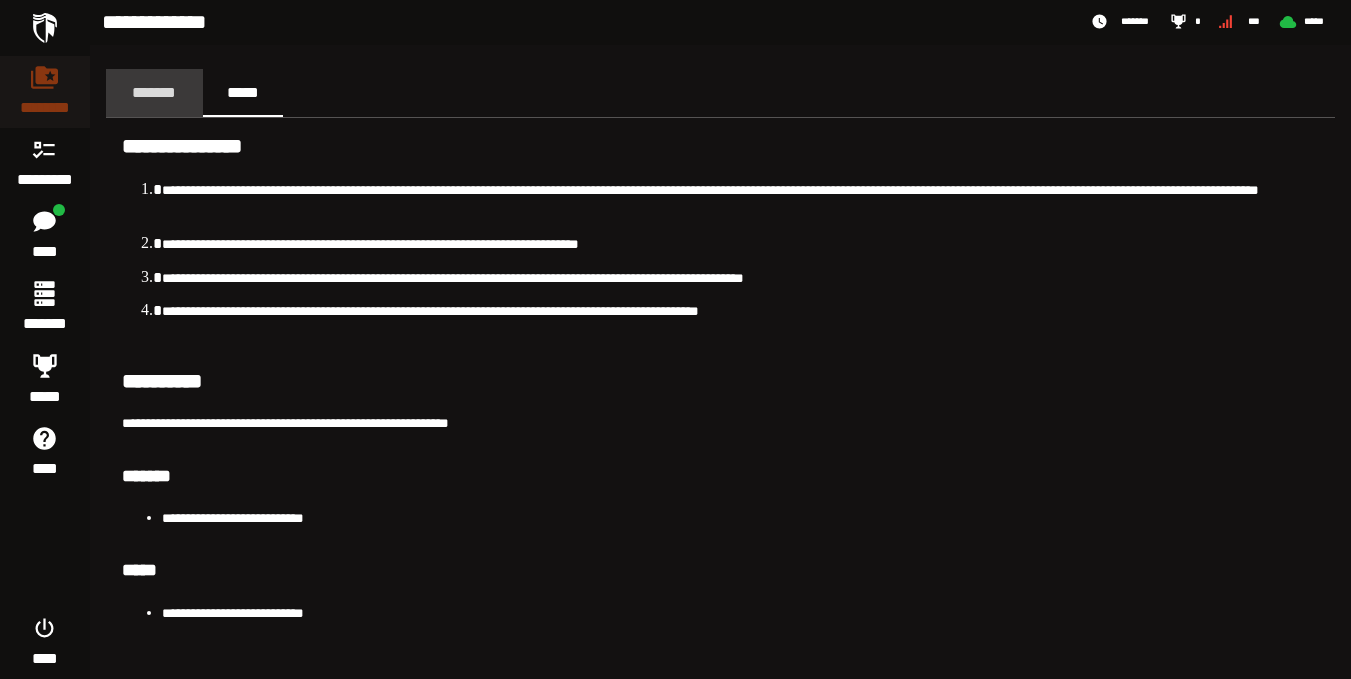 click on "*******" 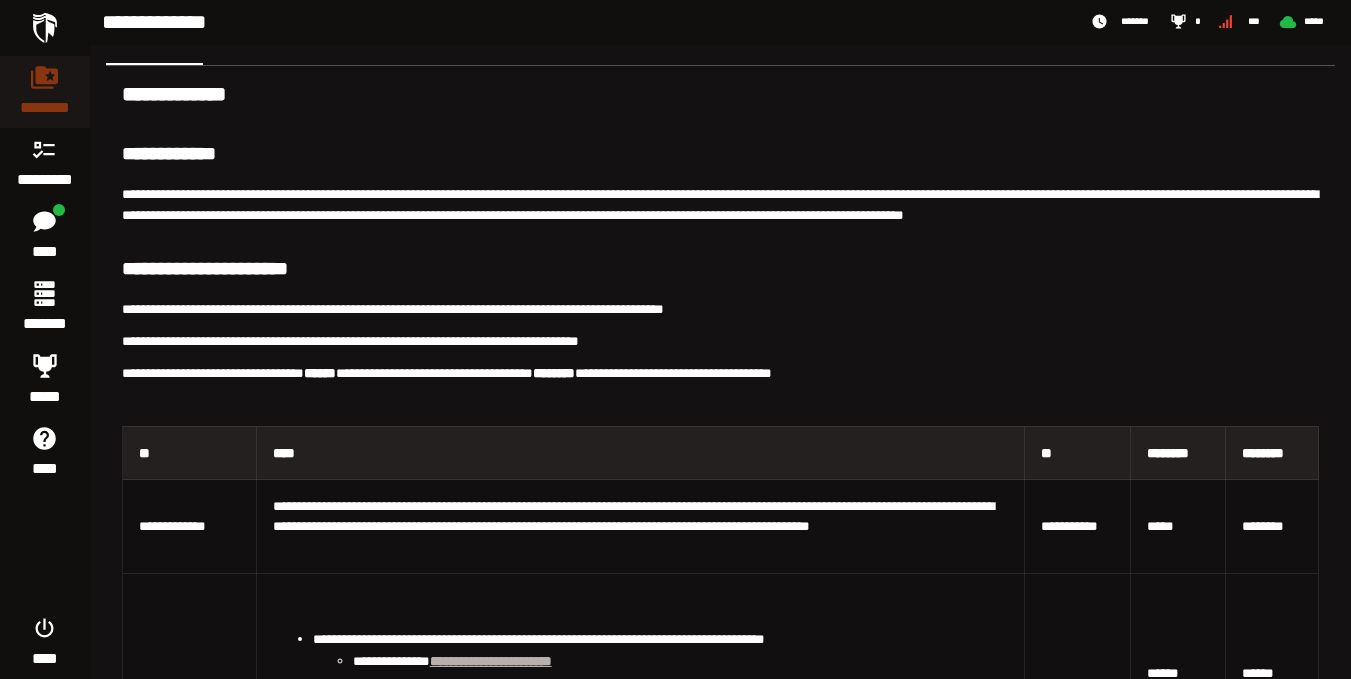 scroll, scrollTop: 0, scrollLeft: 0, axis: both 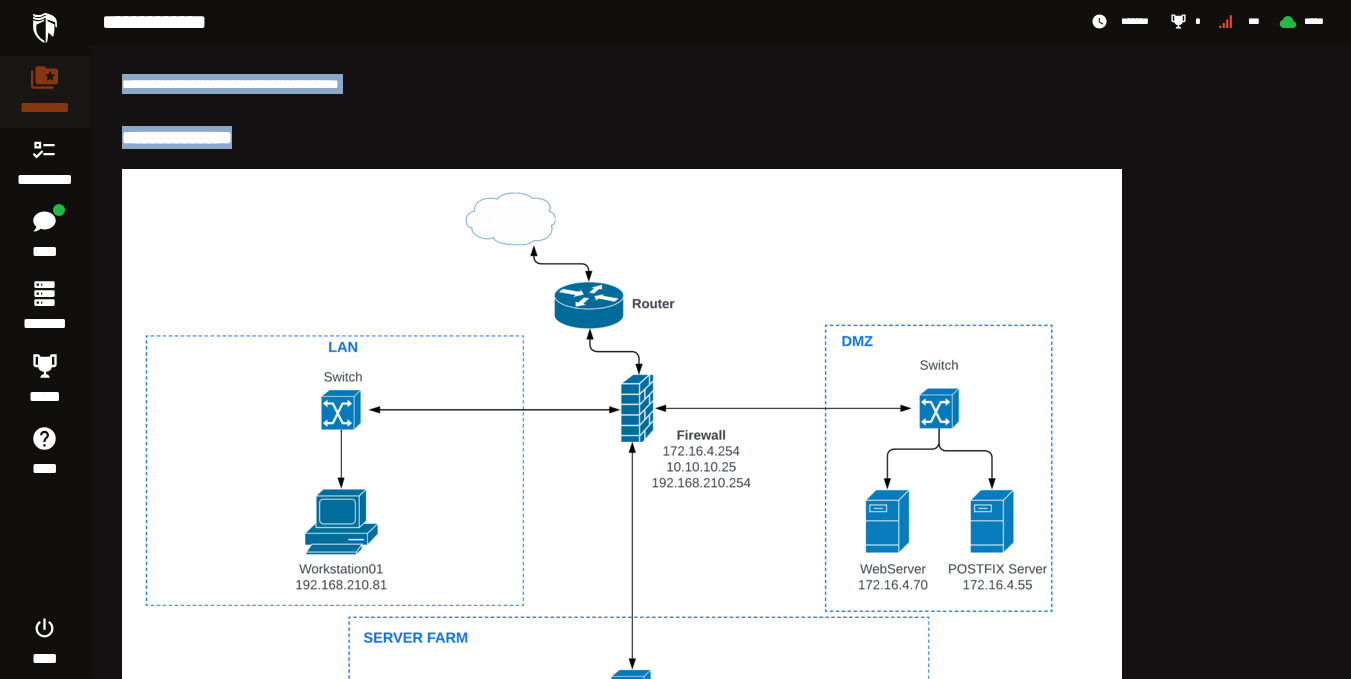 drag, startPoint x: 124, startPoint y: 140, endPoint x: 415, endPoint y: 117, distance: 291.90753 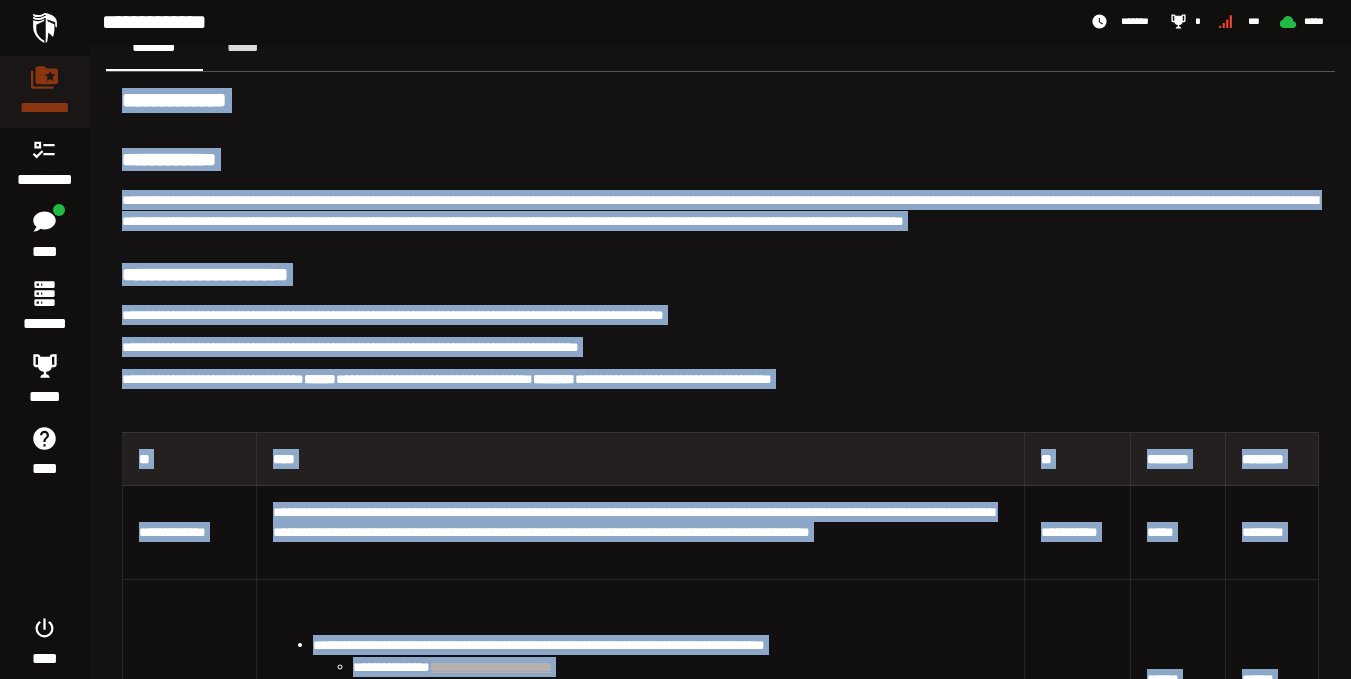 scroll, scrollTop: 0, scrollLeft: 0, axis: both 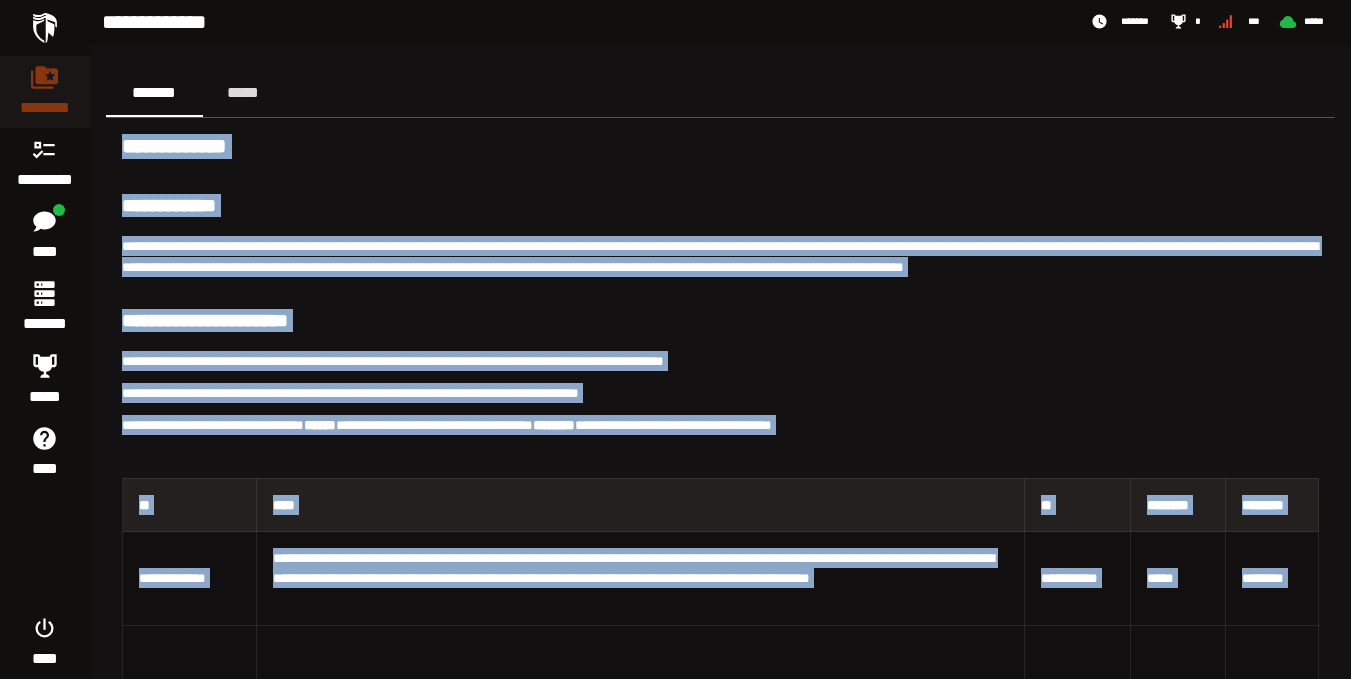 copy on "**********" 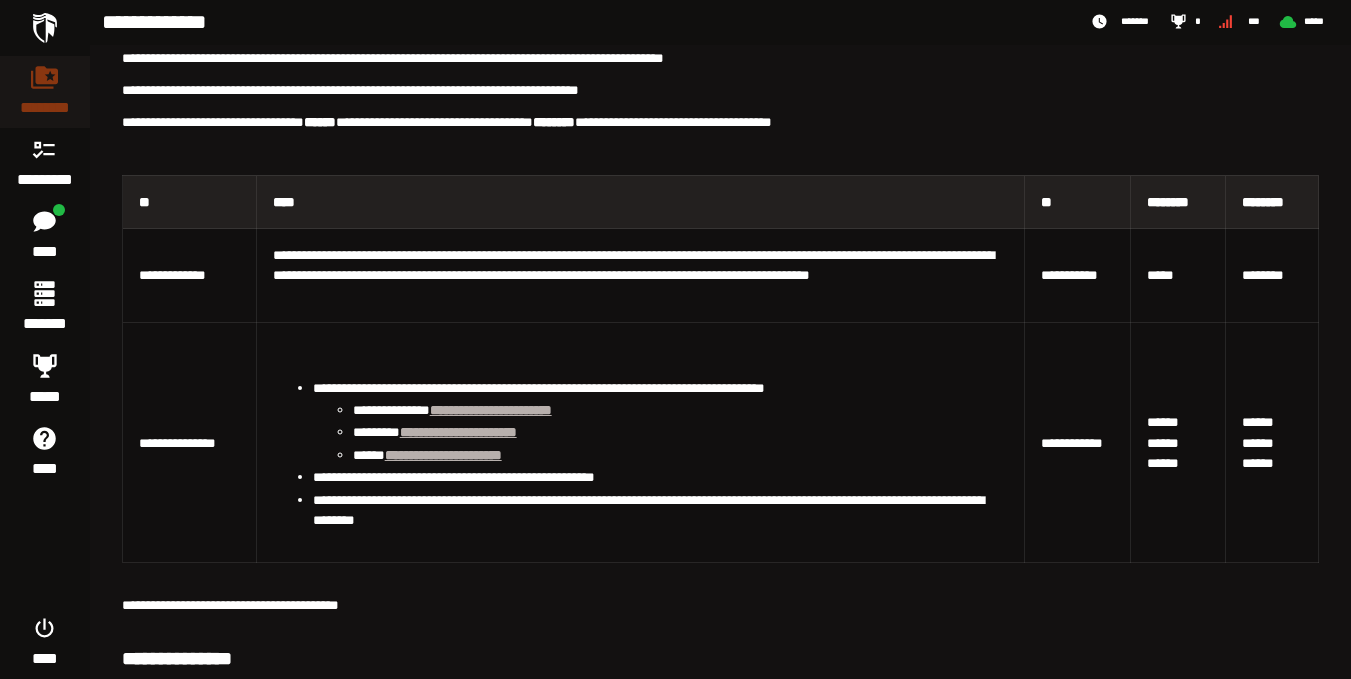 scroll, scrollTop: 305, scrollLeft: 0, axis: vertical 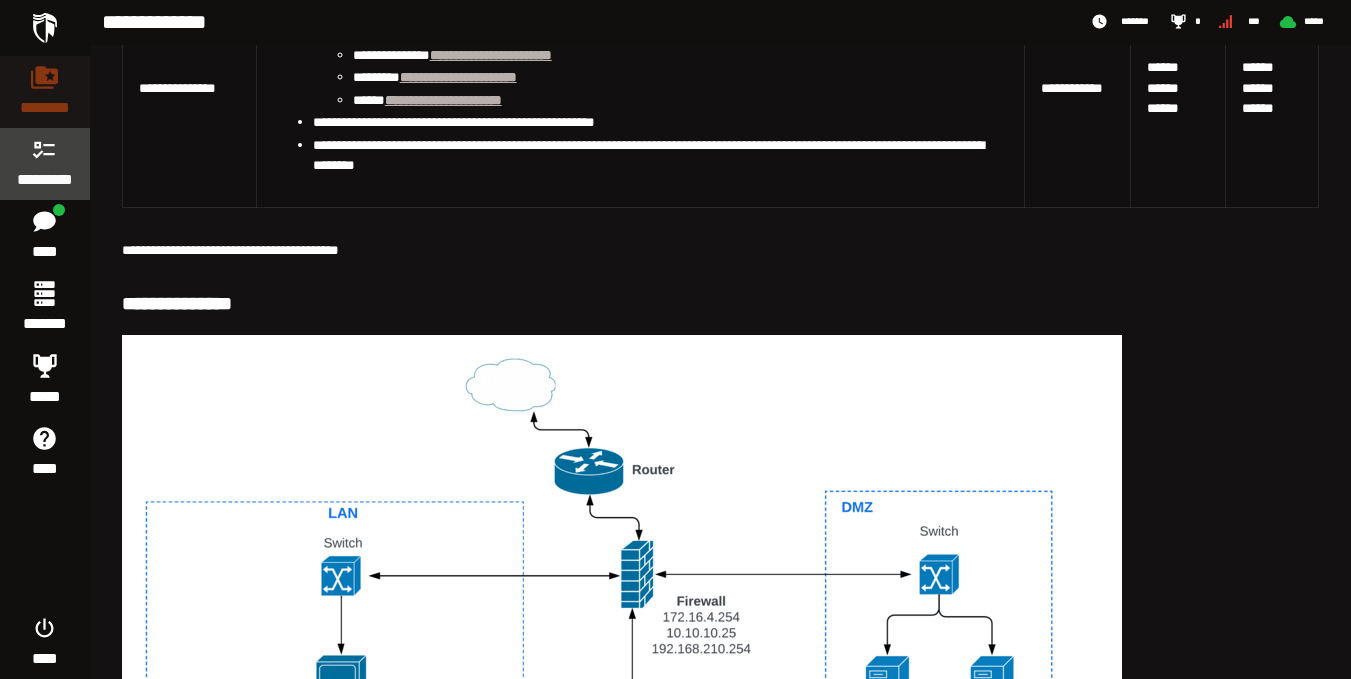 click on "*********" at bounding box center [45, 164] 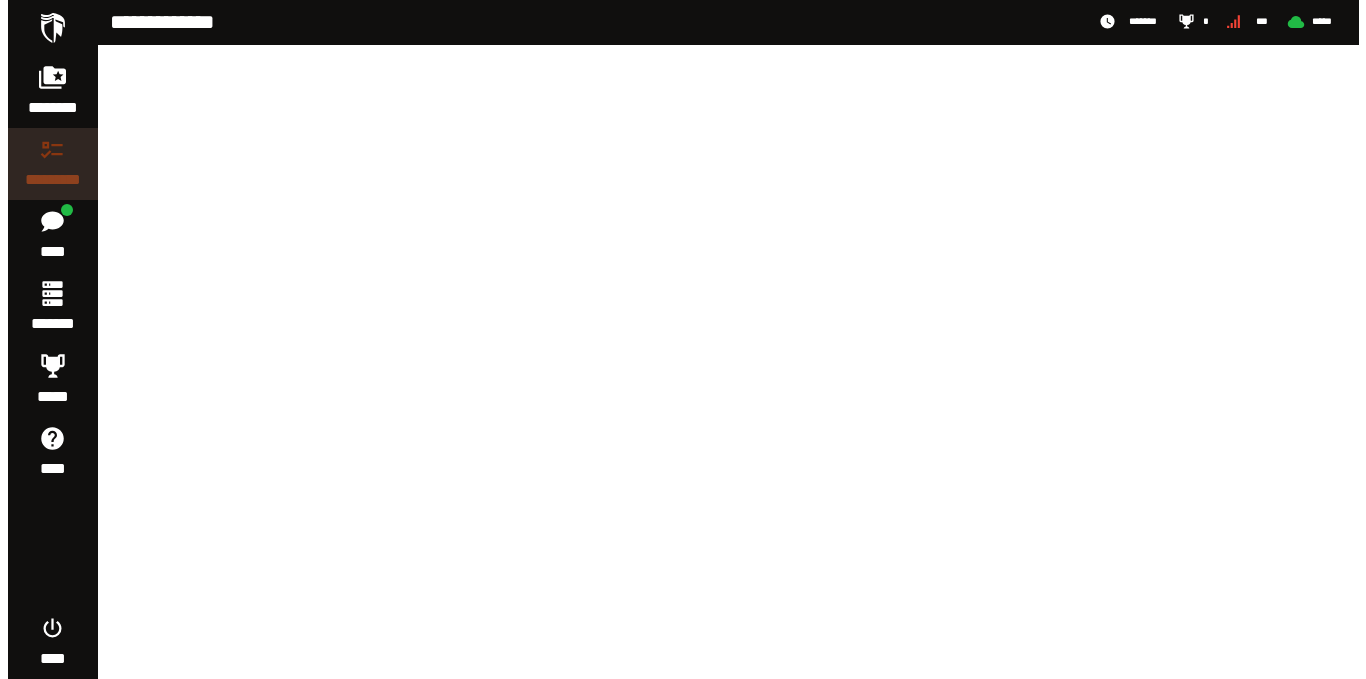 scroll, scrollTop: 0, scrollLeft: 0, axis: both 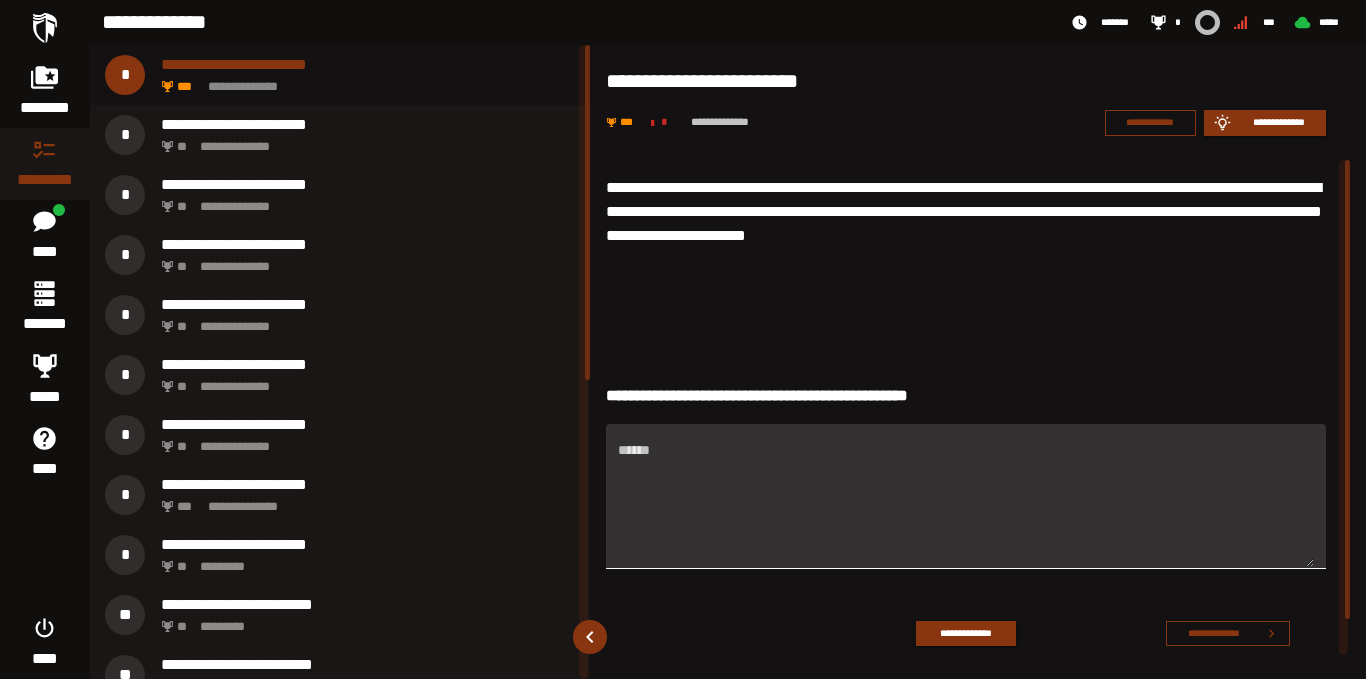 click on "******" at bounding box center (966, 507) 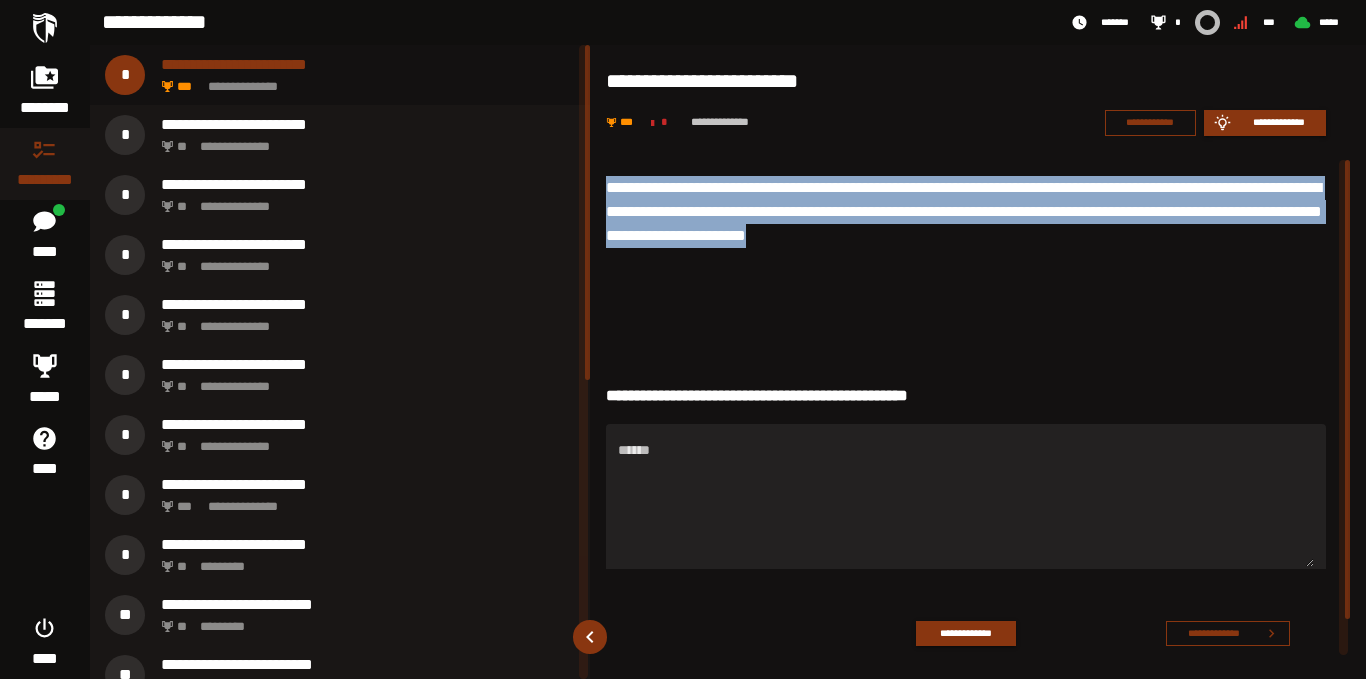 drag, startPoint x: 611, startPoint y: 180, endPoint x: 1052, endPoint y: 251, distance: 446.67886 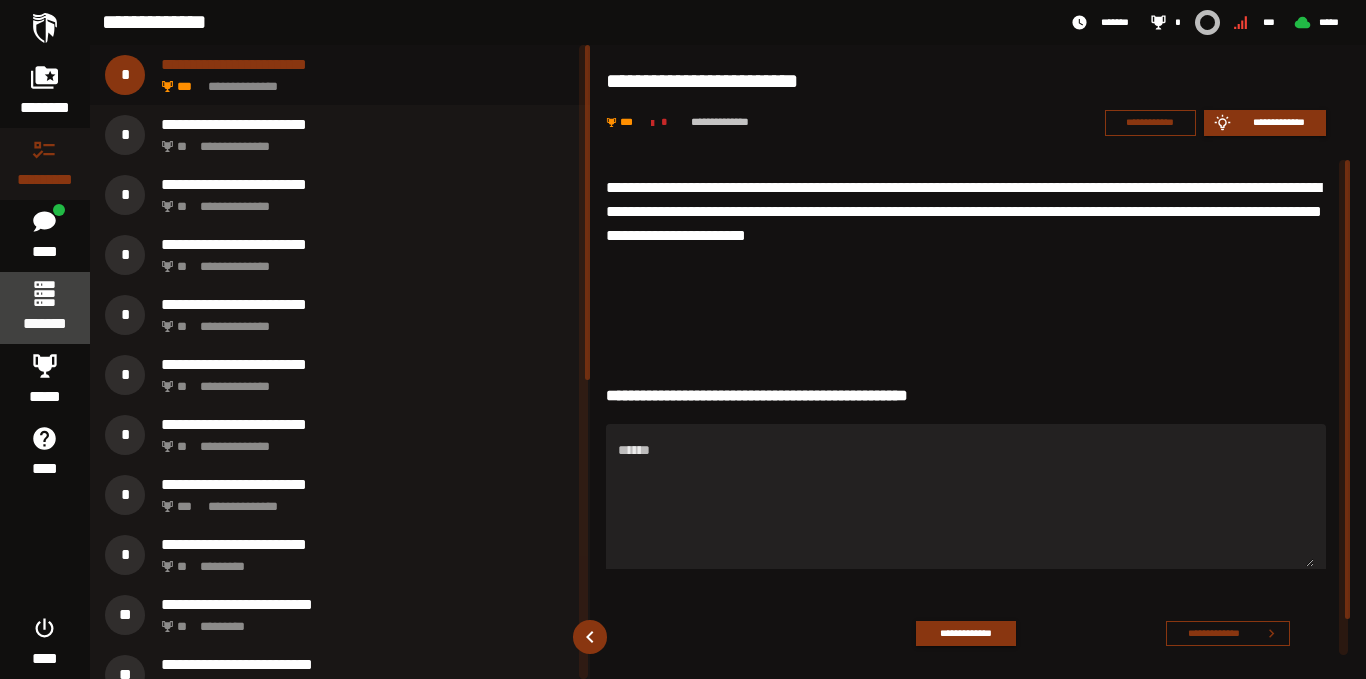 click 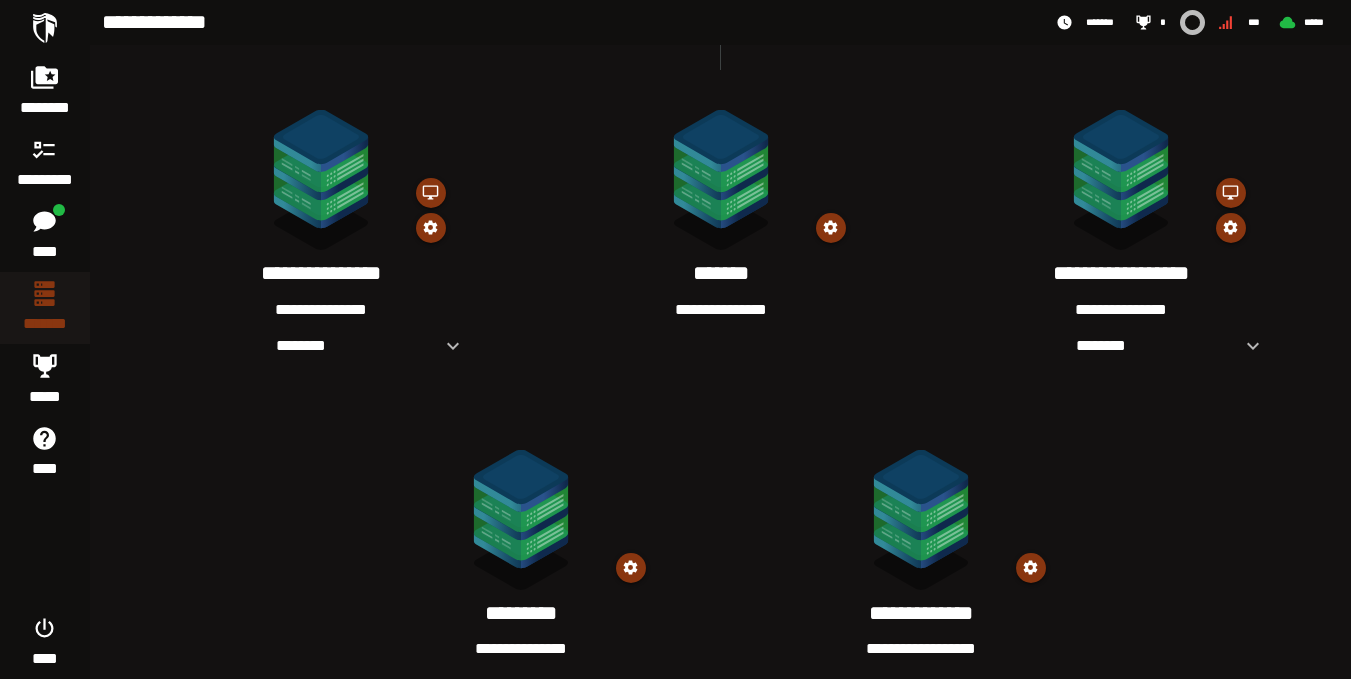 scroll, scrollTop: 360, scrollLeft: 0, axis: vertical 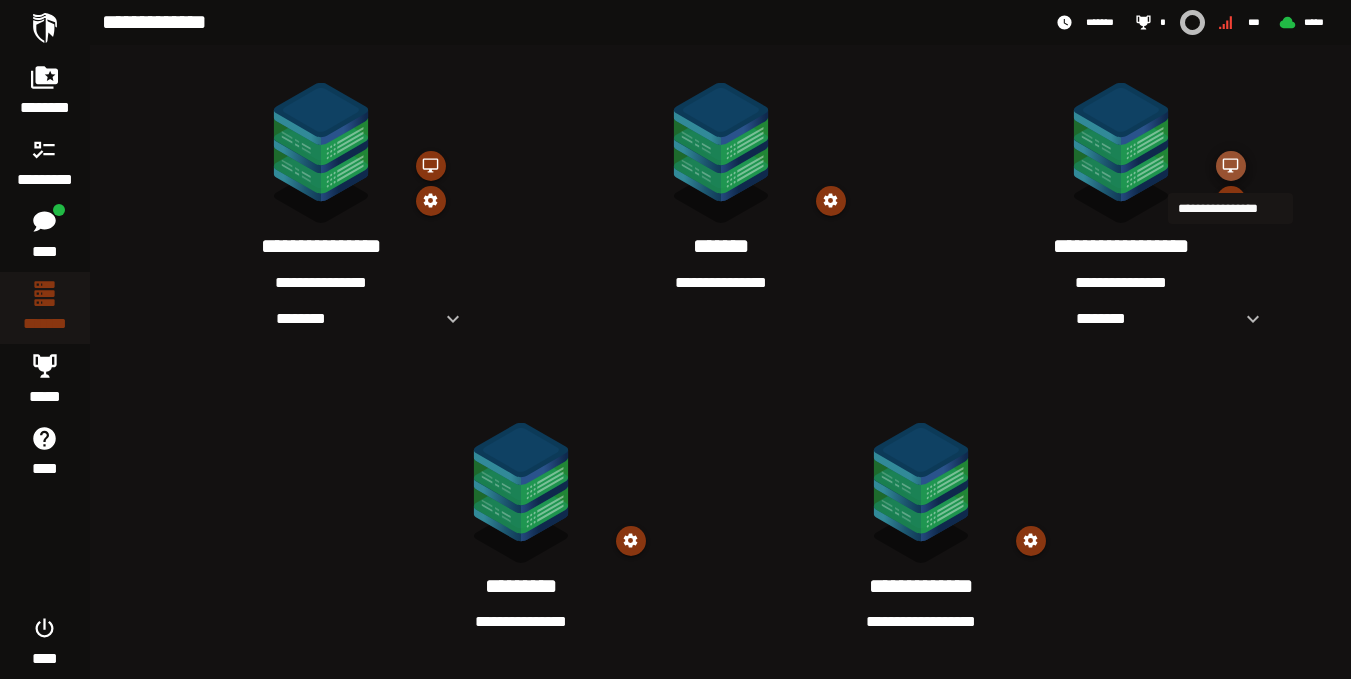 click 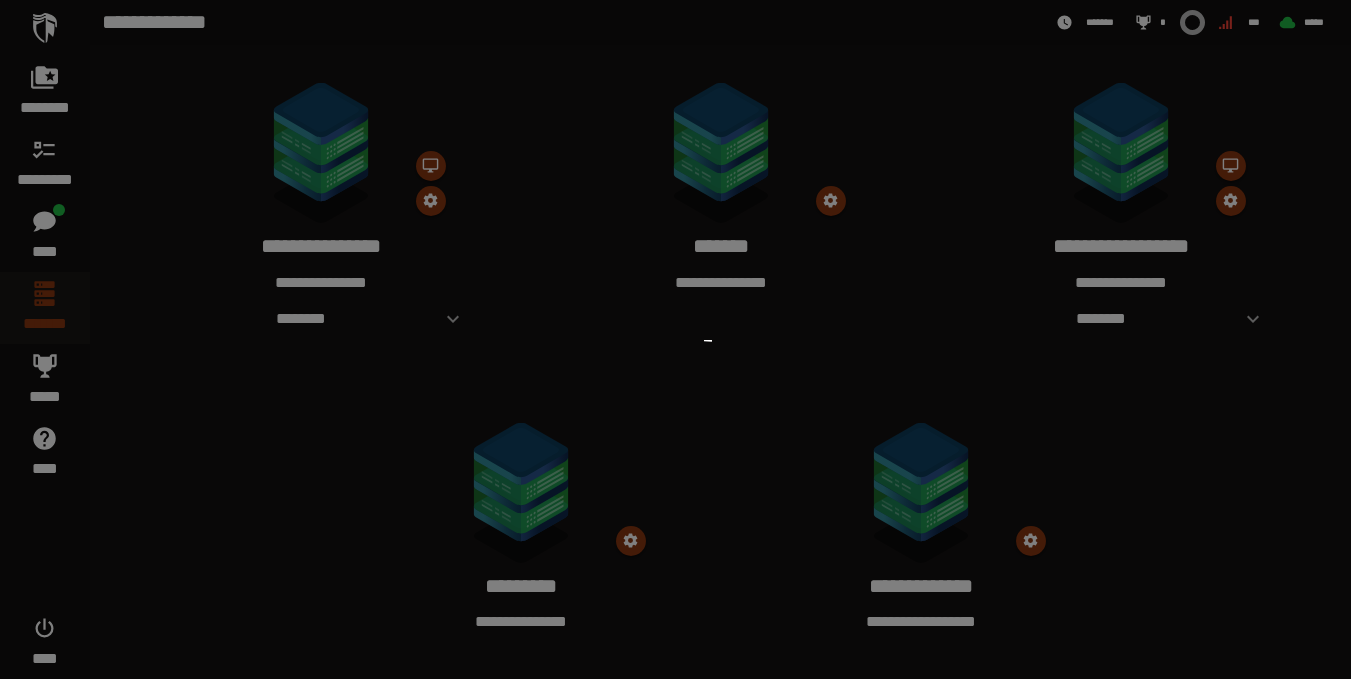 click at bounding box center (675, 339) 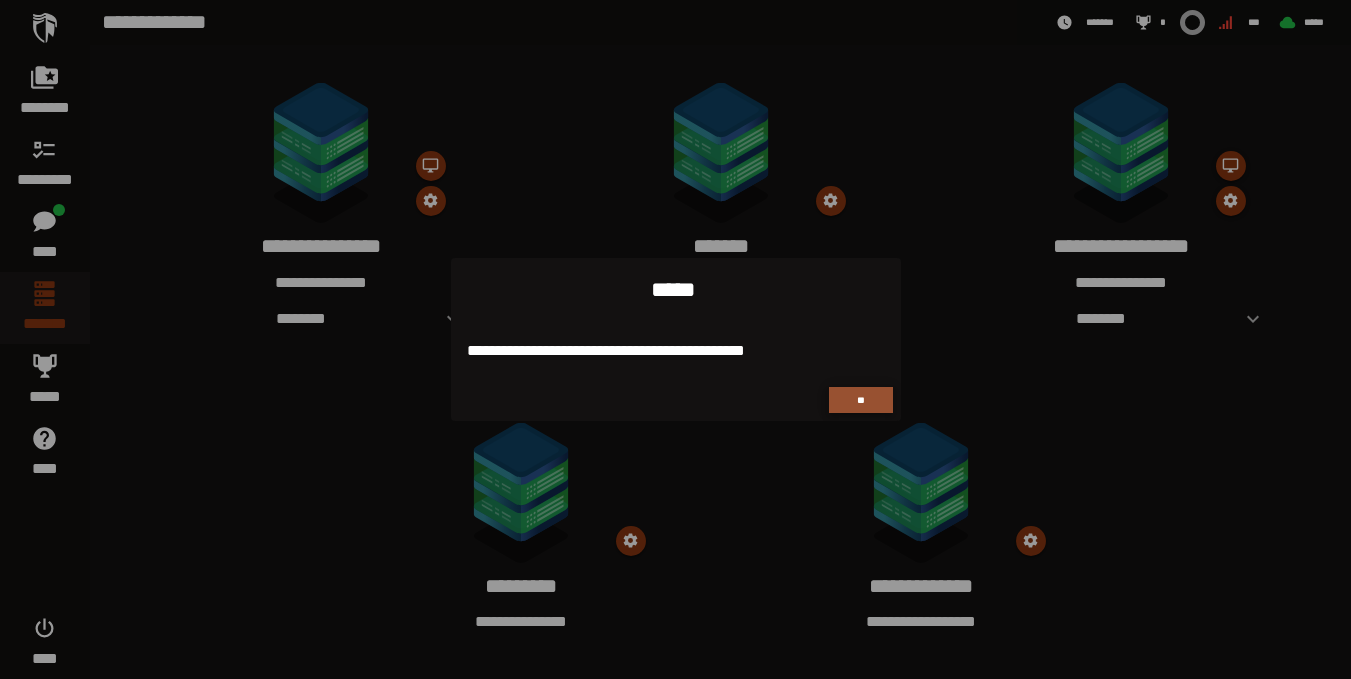 click on "**" at bounding box center [860, 400] 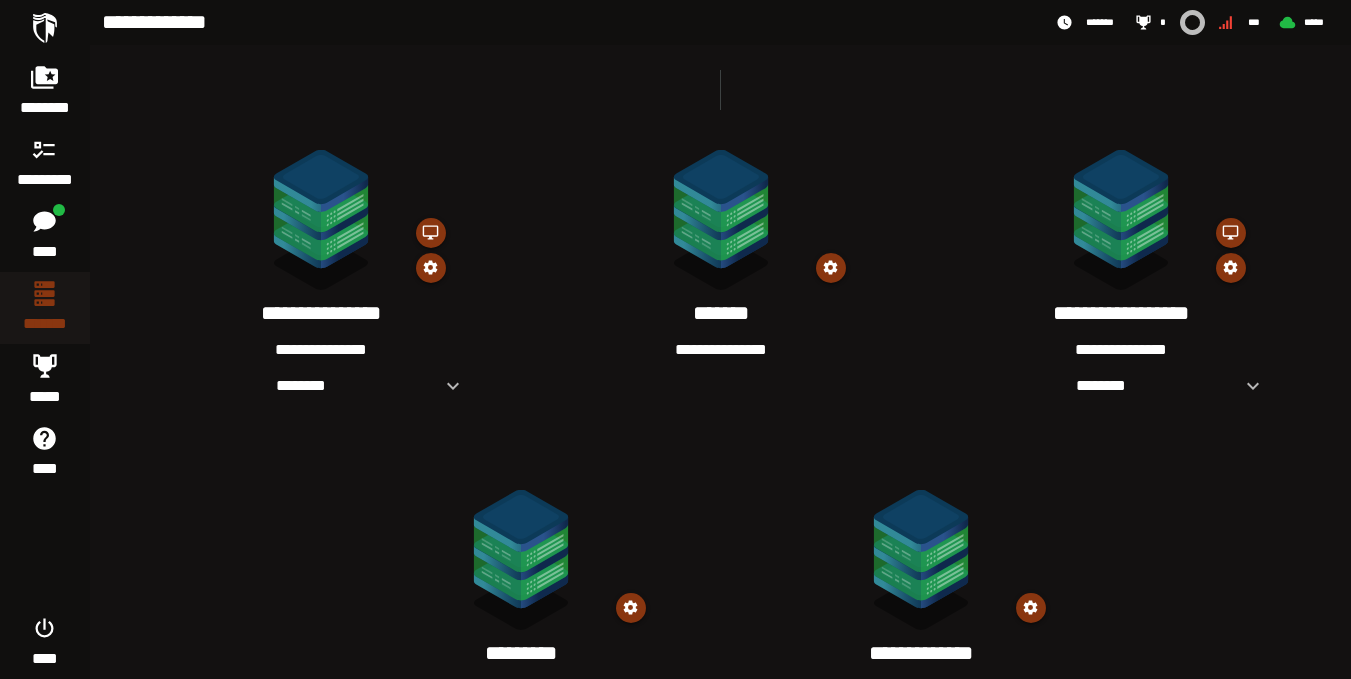 scroll, scrollTop: 292, scrollLeft: 0, axis: vertical 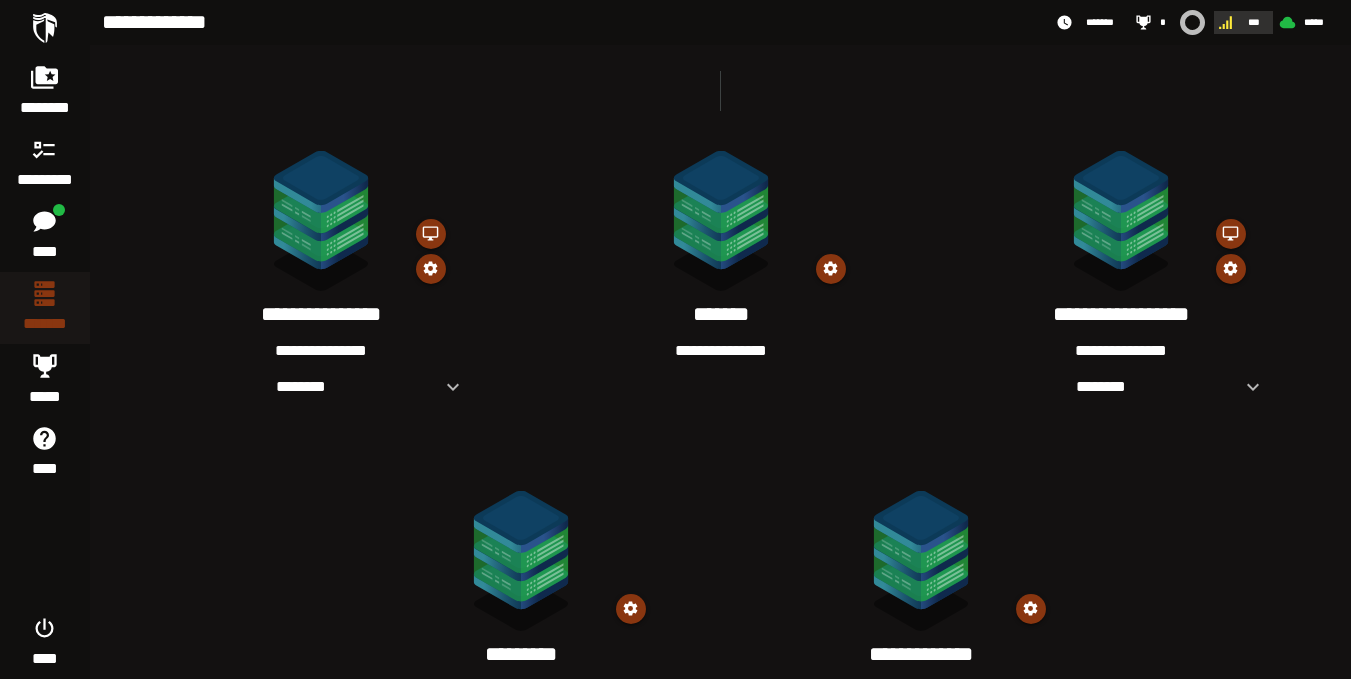 click on "***" at bounding box center (1241, 22) 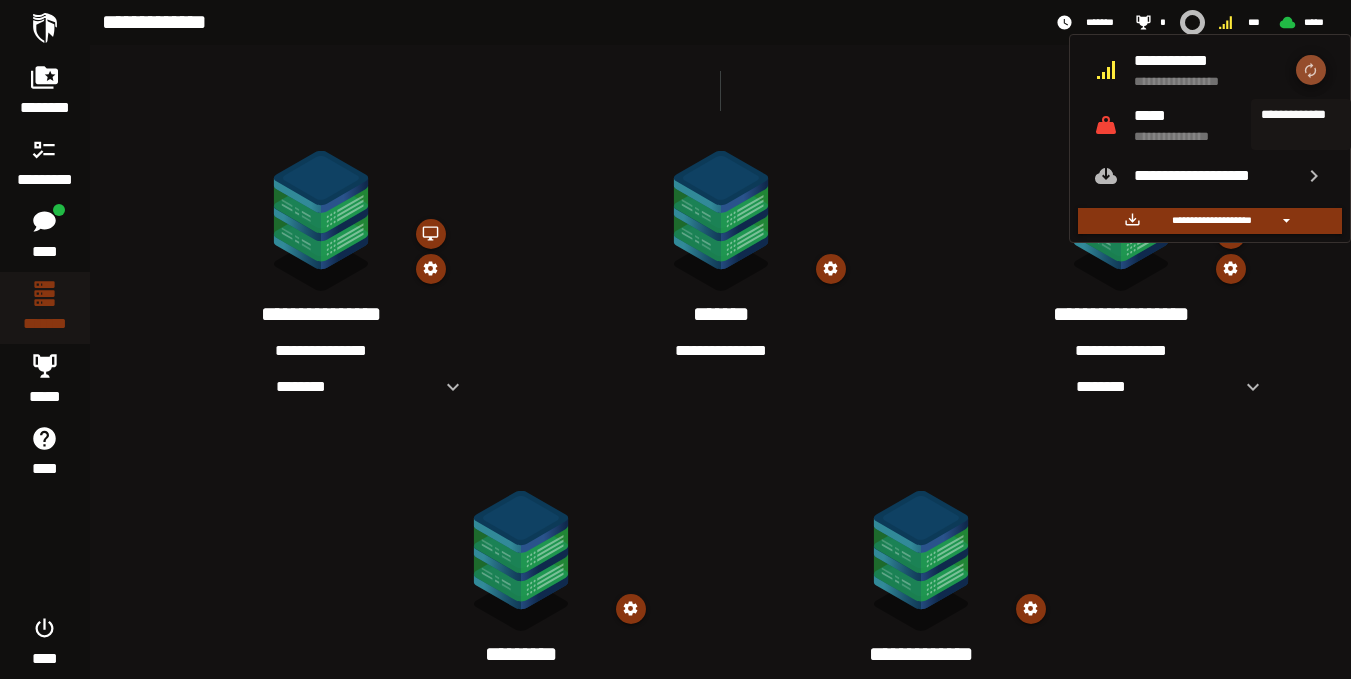 click 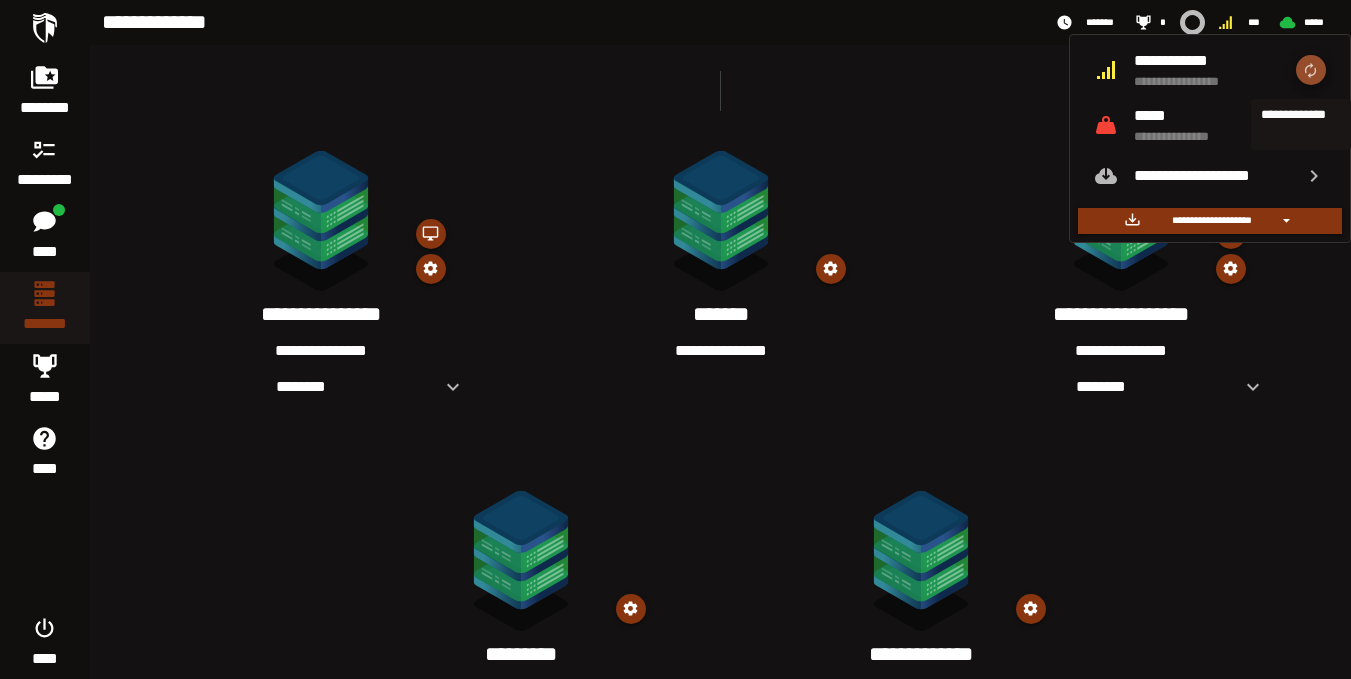 click 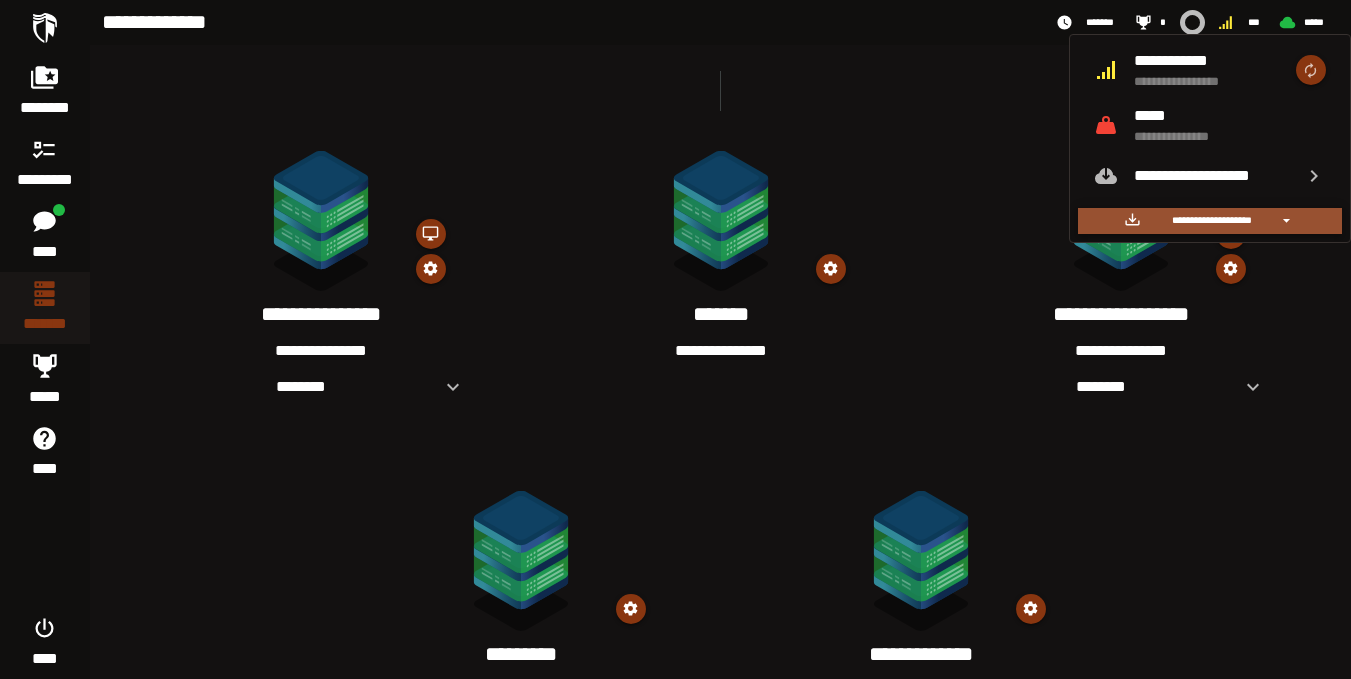 click on "**********" at bounding box center (1211, 220) 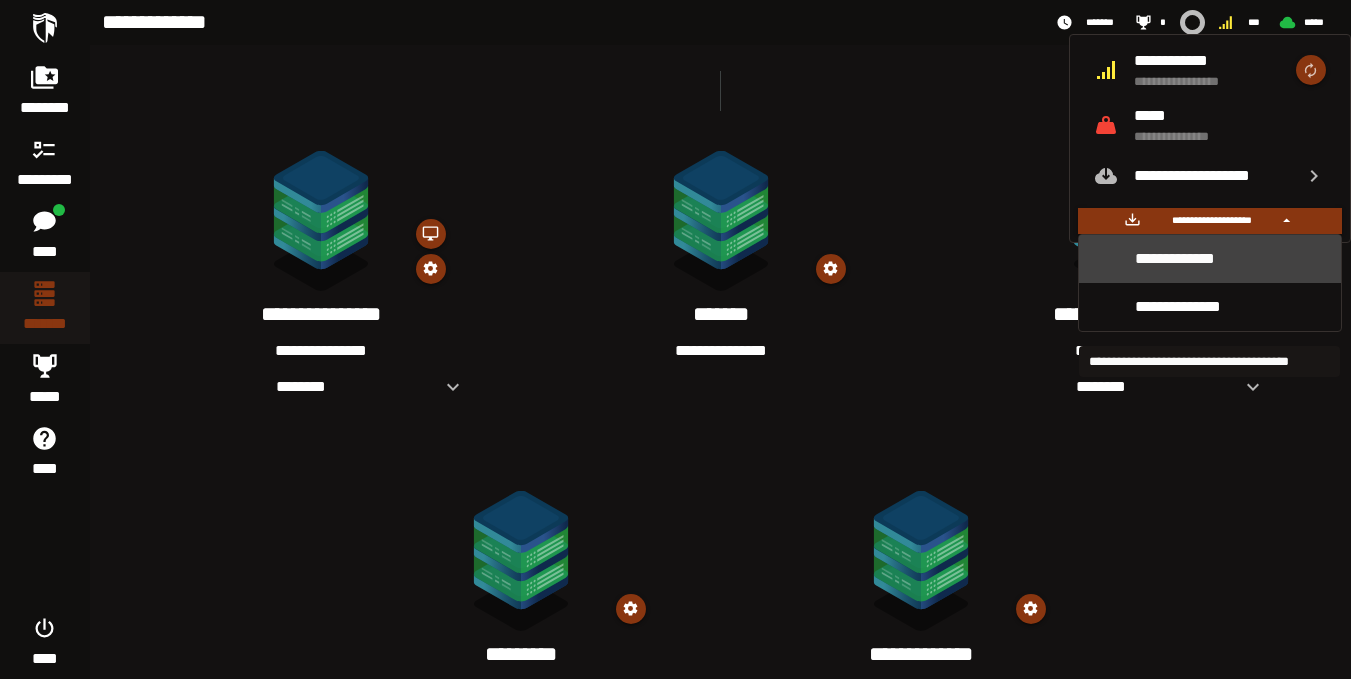 click on "**********" at bounding box center [1230, 258] 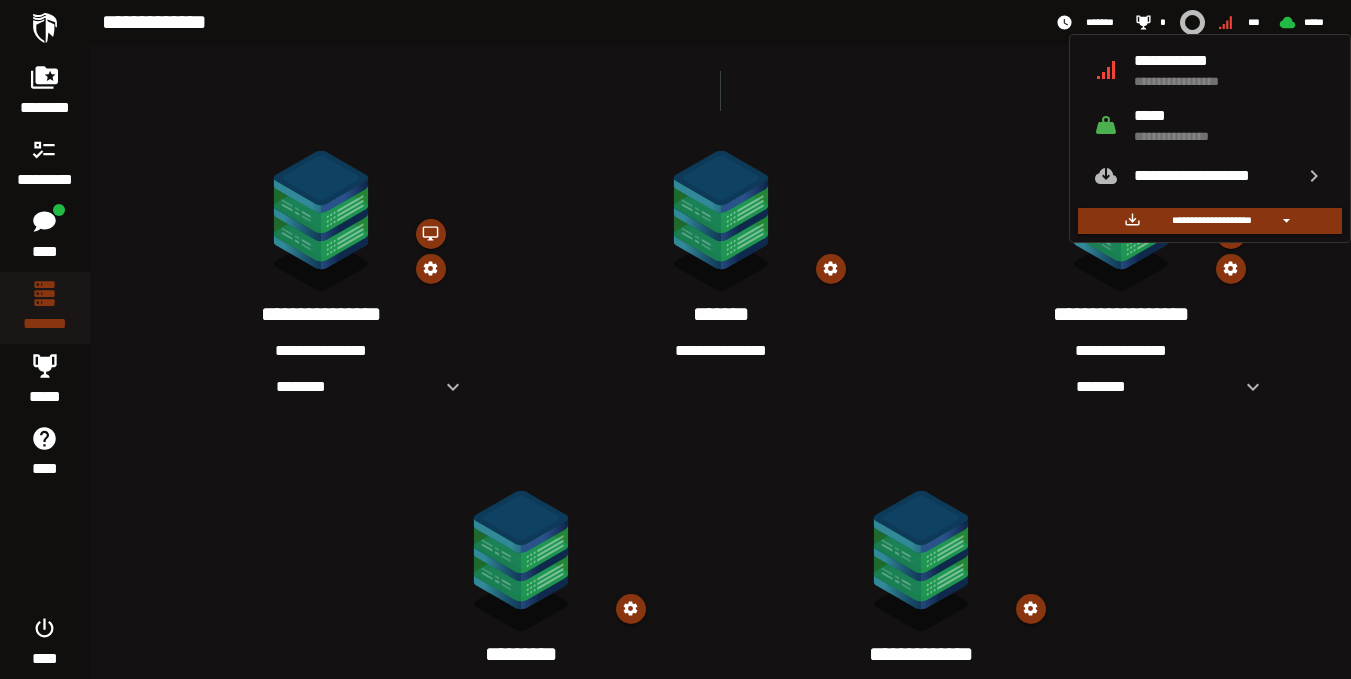 scroll, scrollTop: 0, scrollLeft: 0, axis: both 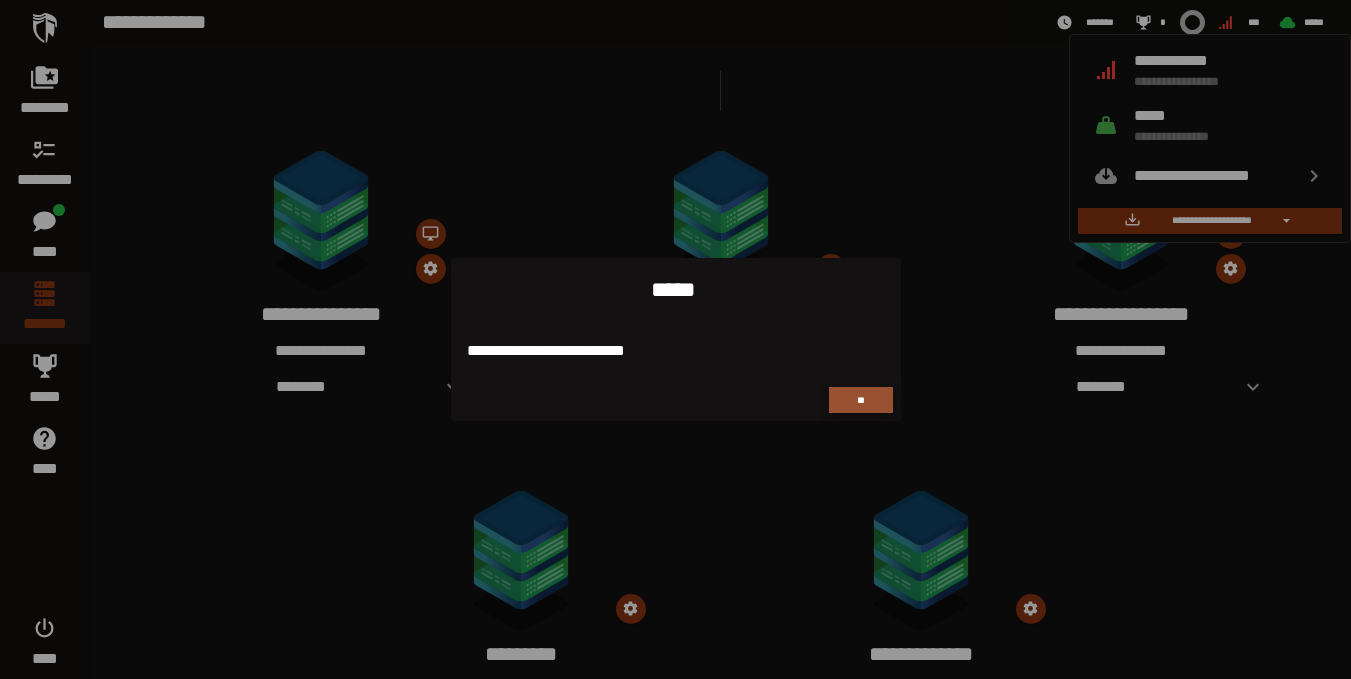 click on "**" at bounding box center [861, 400] 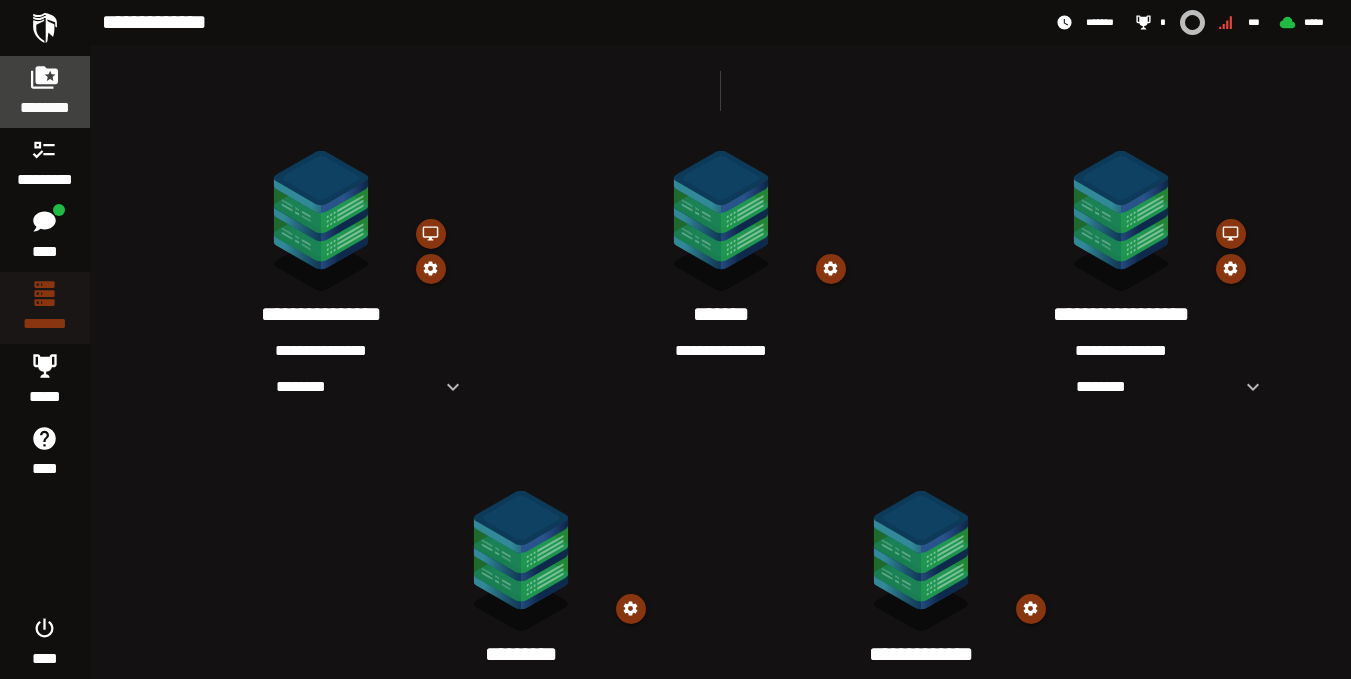 click on "********" at bounding box center (45, 92) 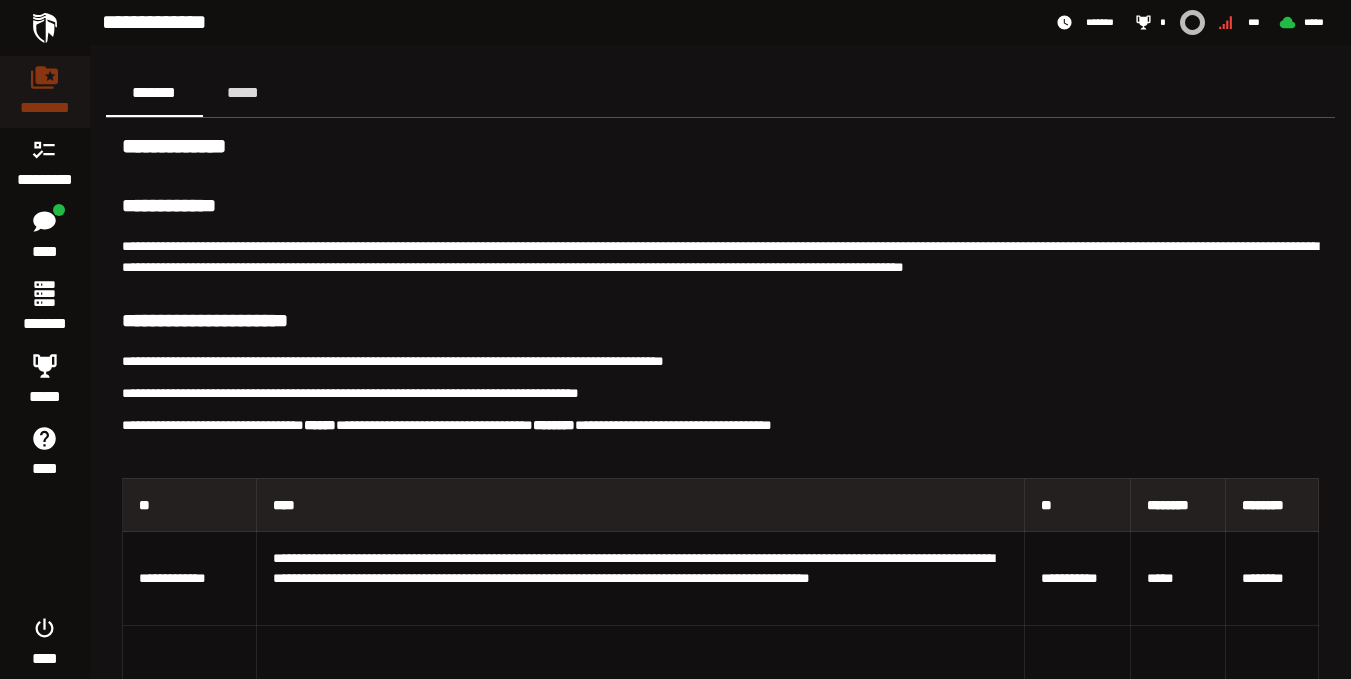 scroll, scrollTop: 38, scrollLeft: 0, axis: vertical 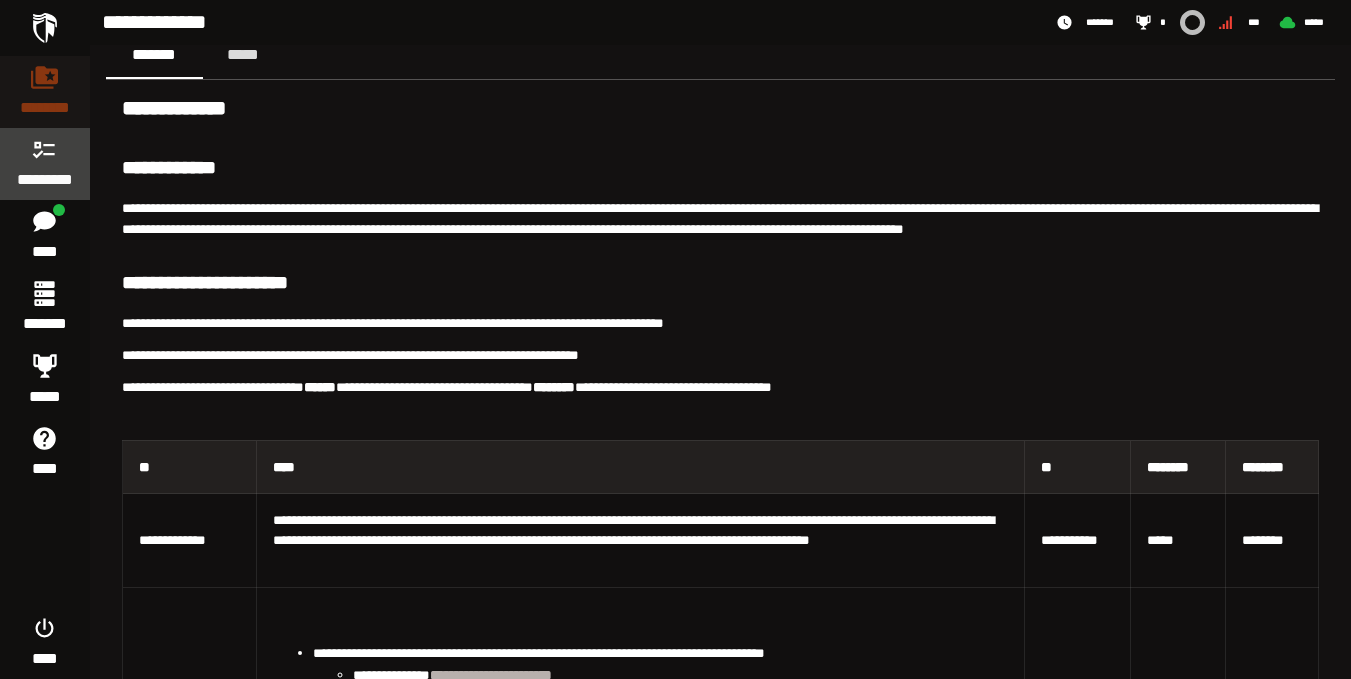 click 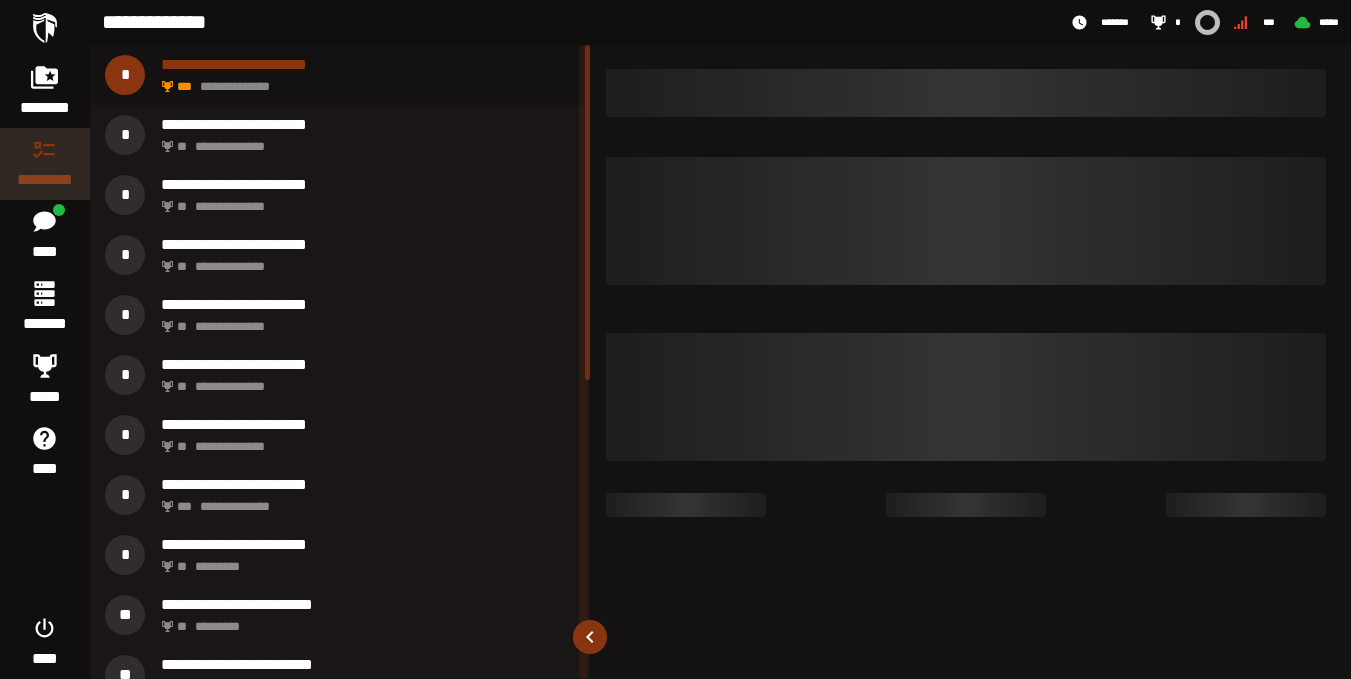 scroll, scrollTop: 0, scrollLeft: 0, axis: both 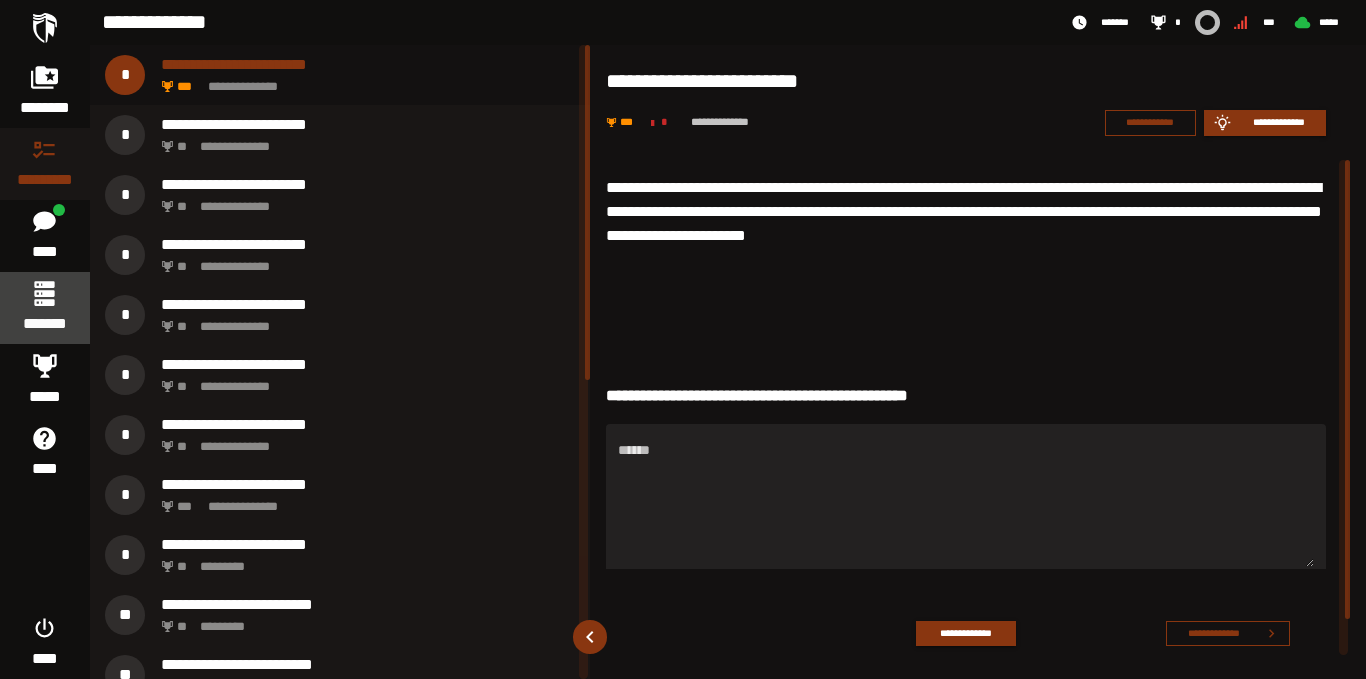 click at bounding box center (44, 293) 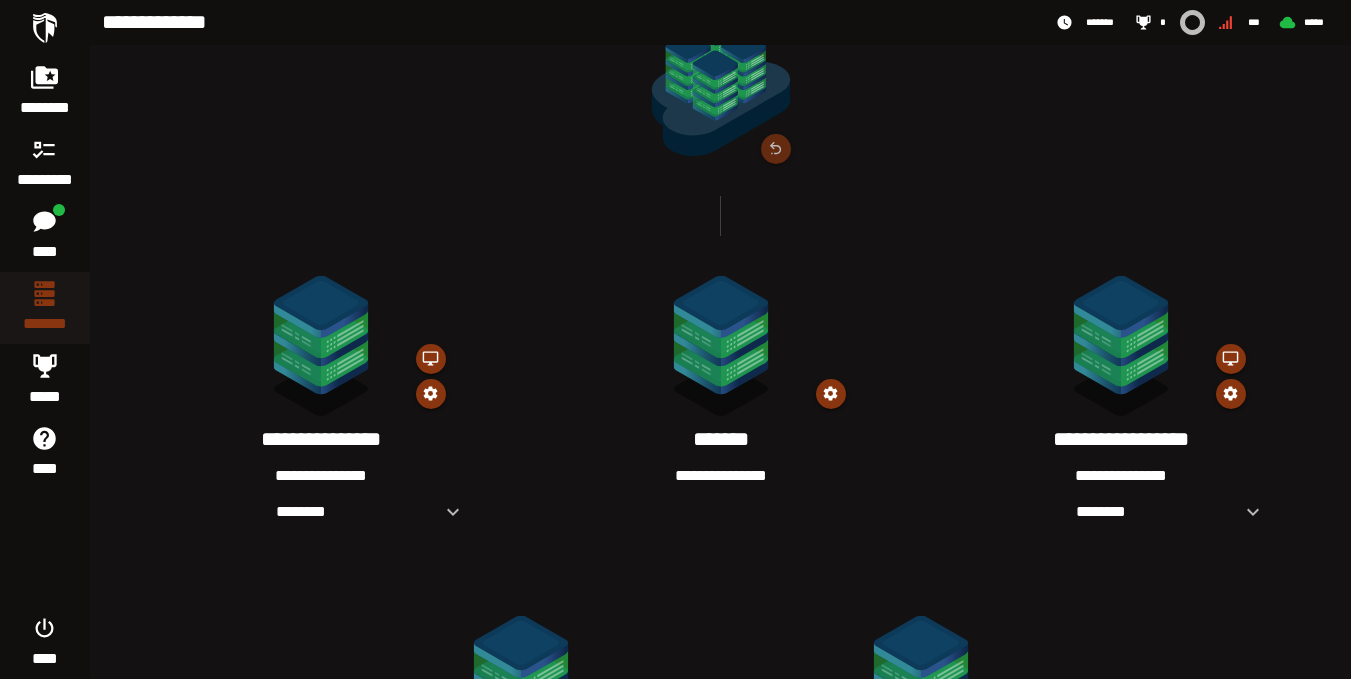 scroll, scrollTop: 0, scrollLeft: 0, axis: both 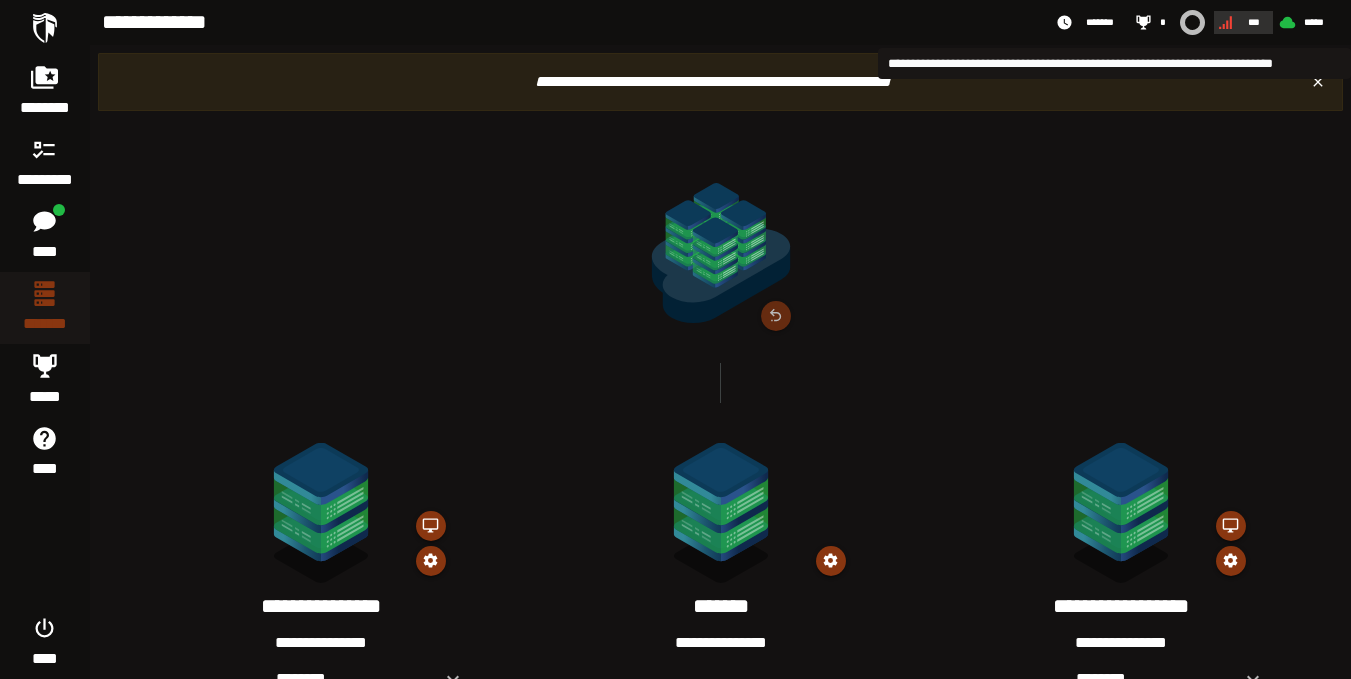 click on "***" at bounding box center (1254, 22) 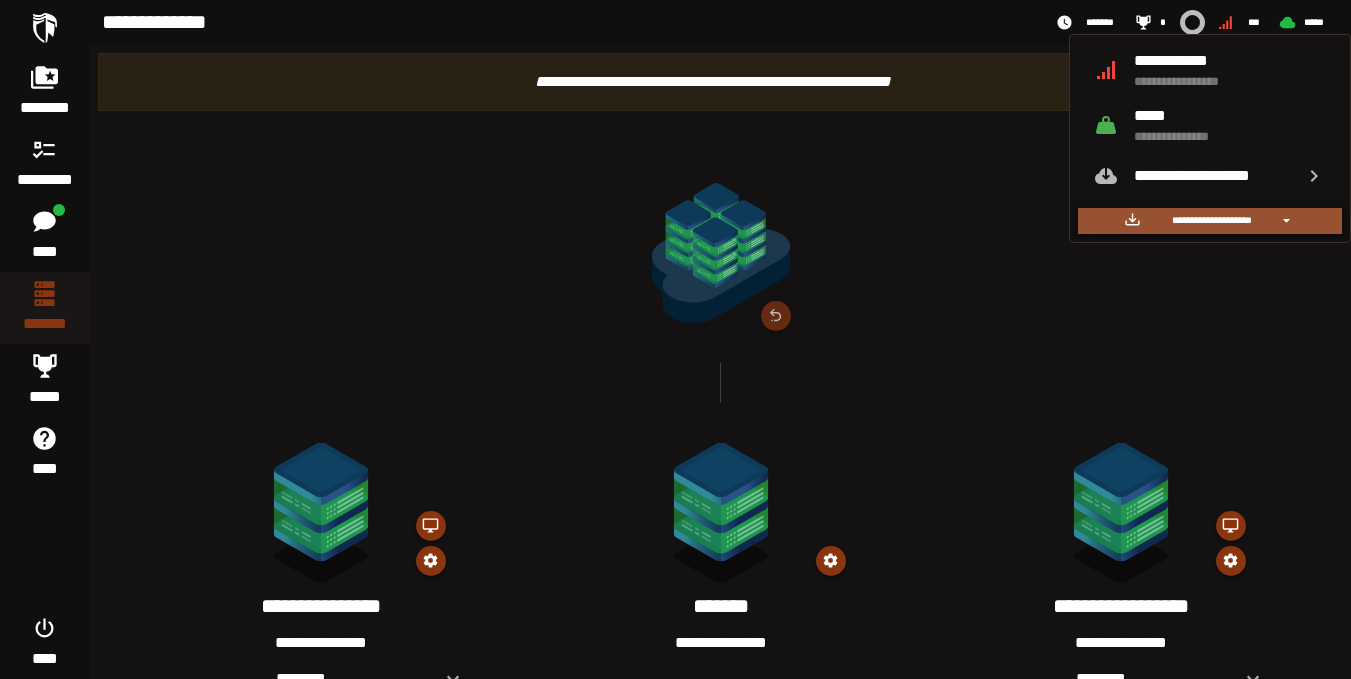 click 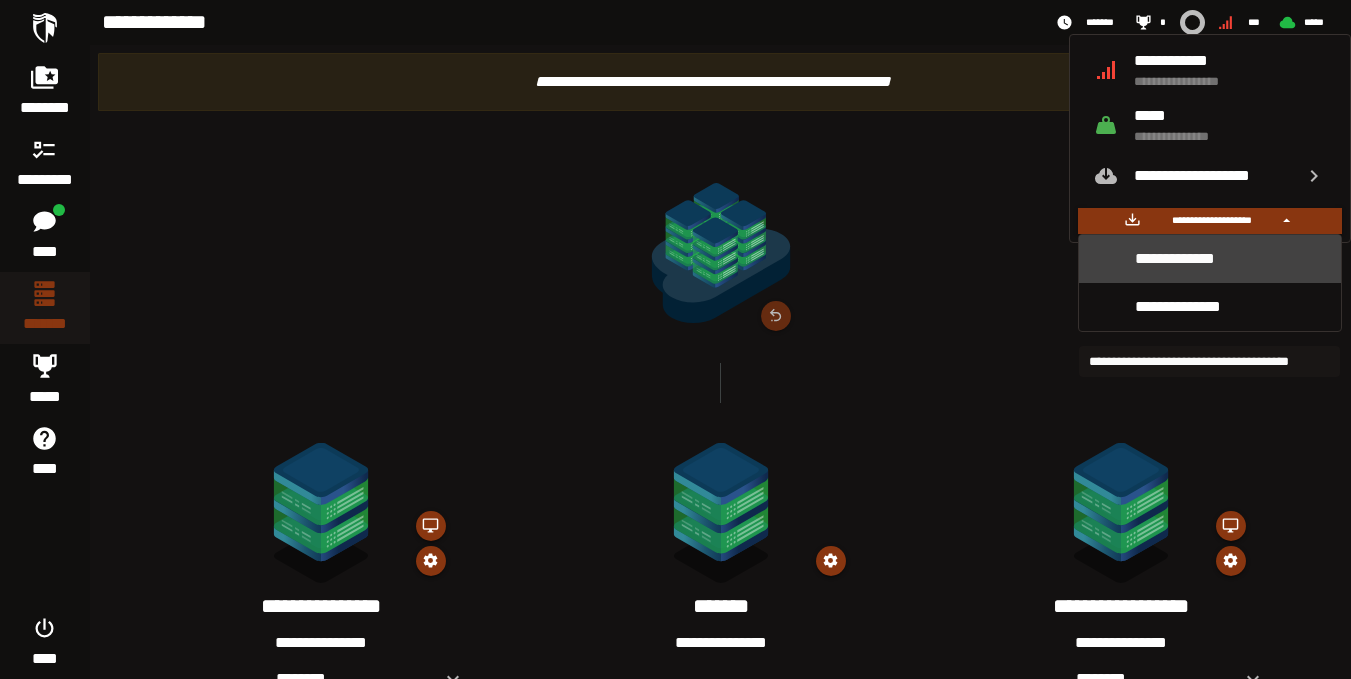 click on "**********" at bounding box center (1230, 258) 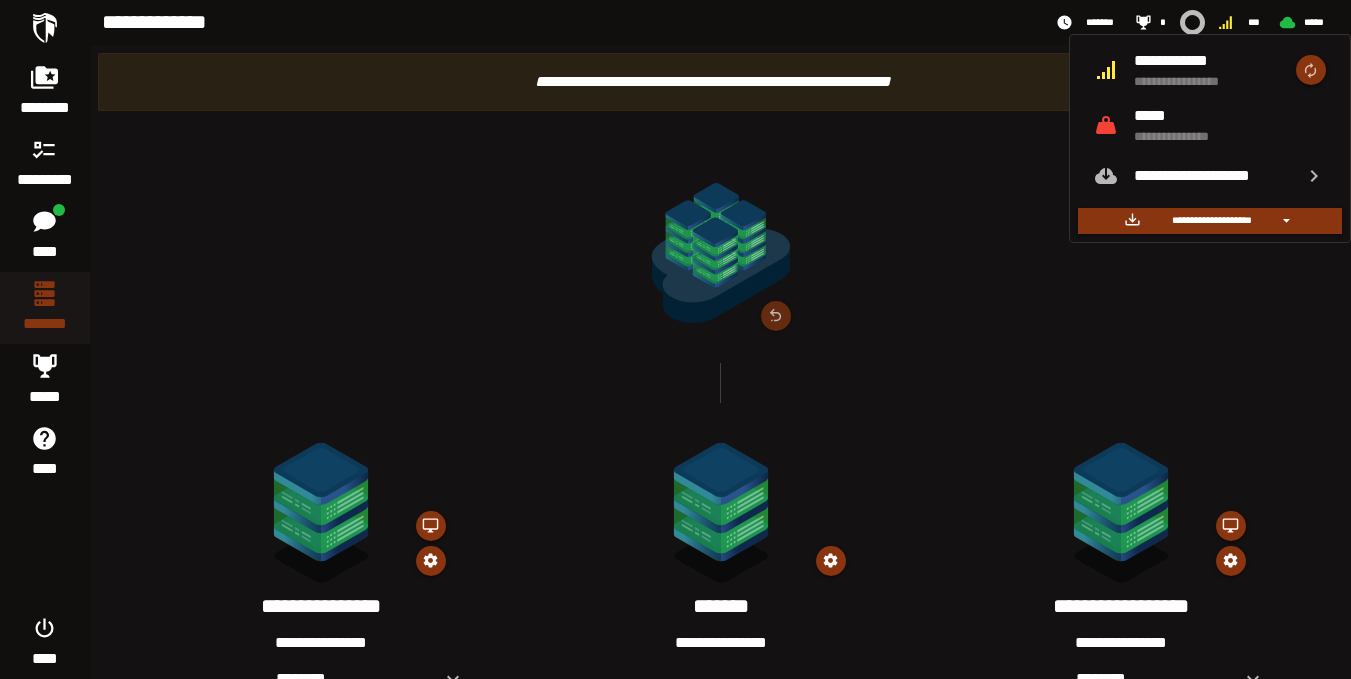 click 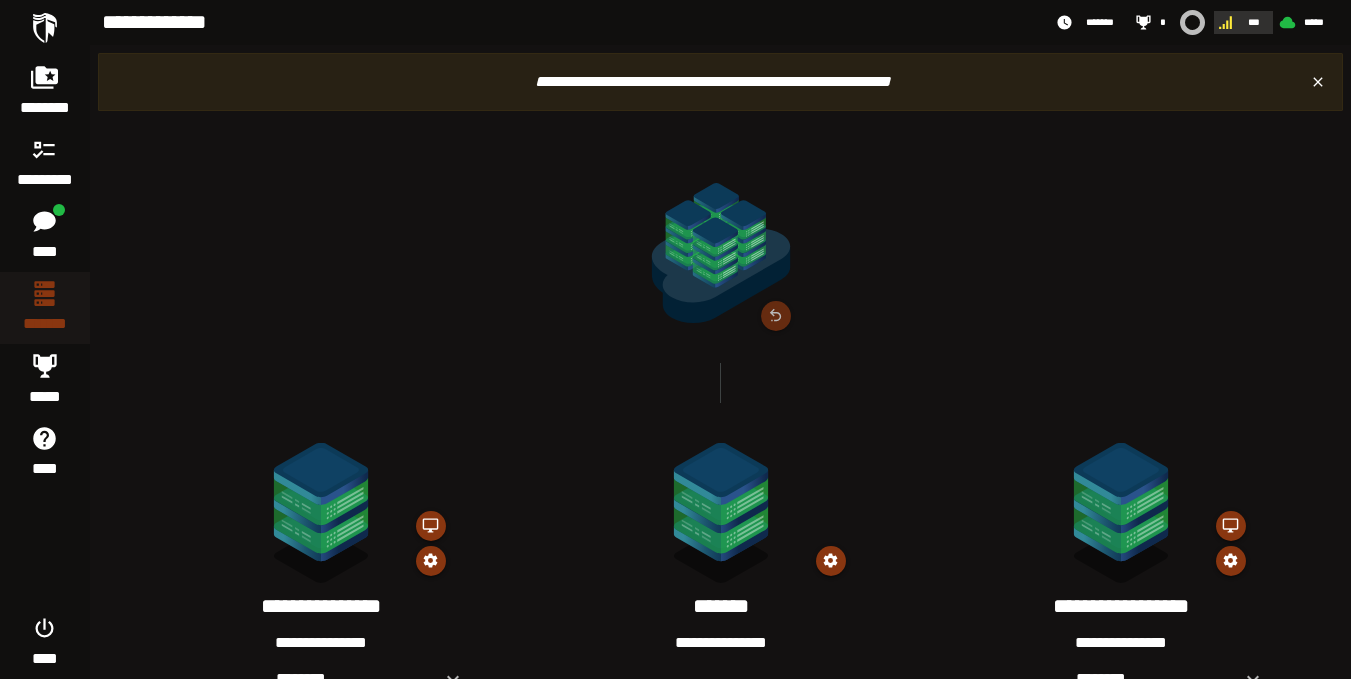 click on "***" at bounding box center [1241, 22] 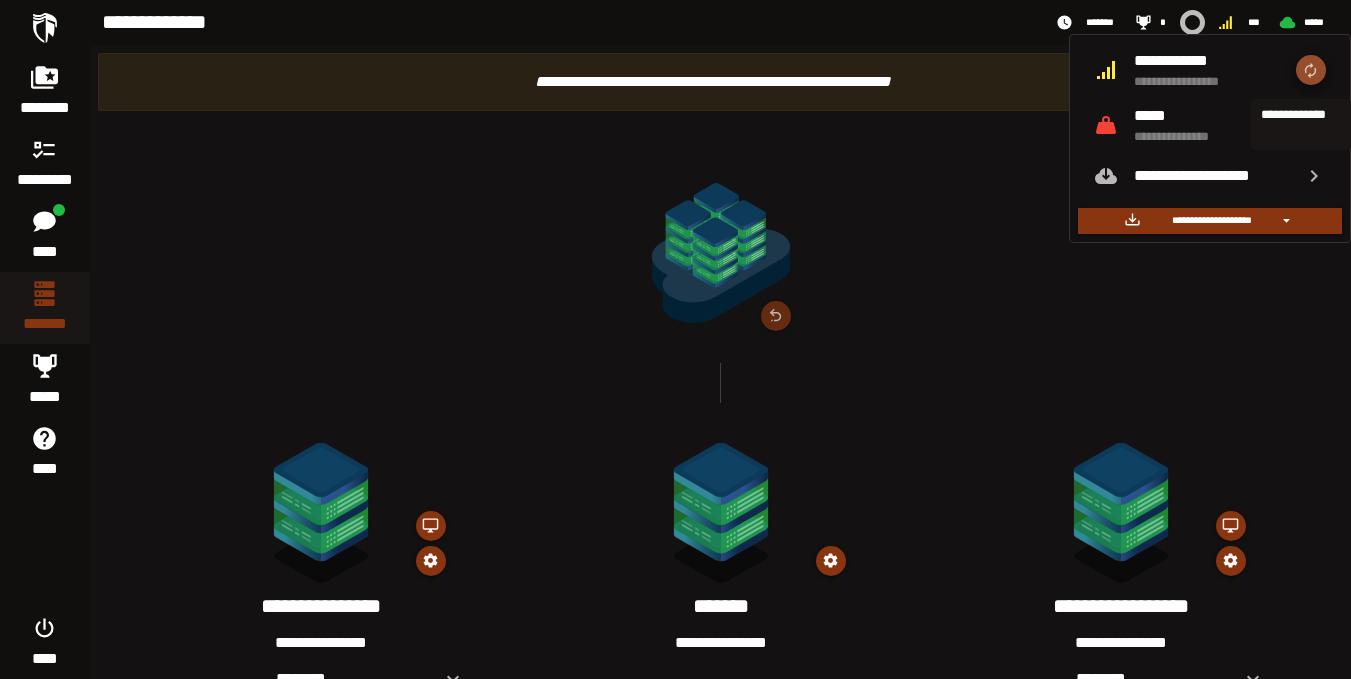click 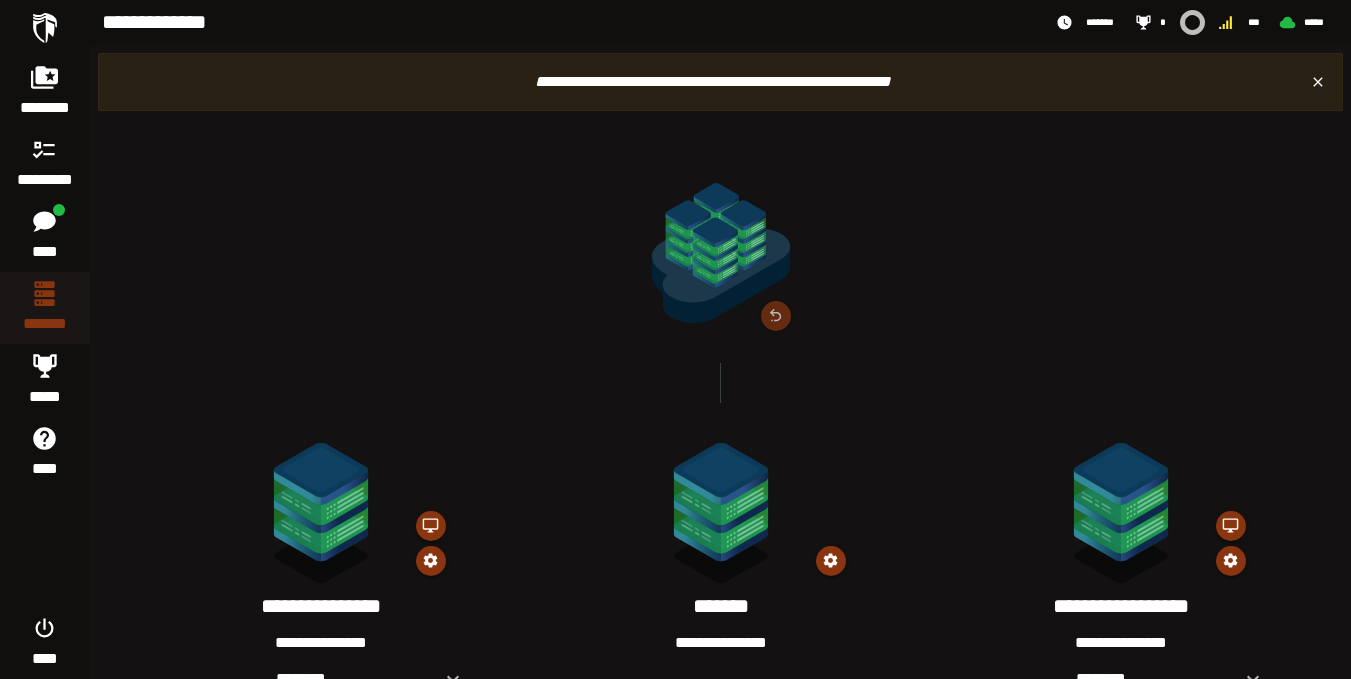 click 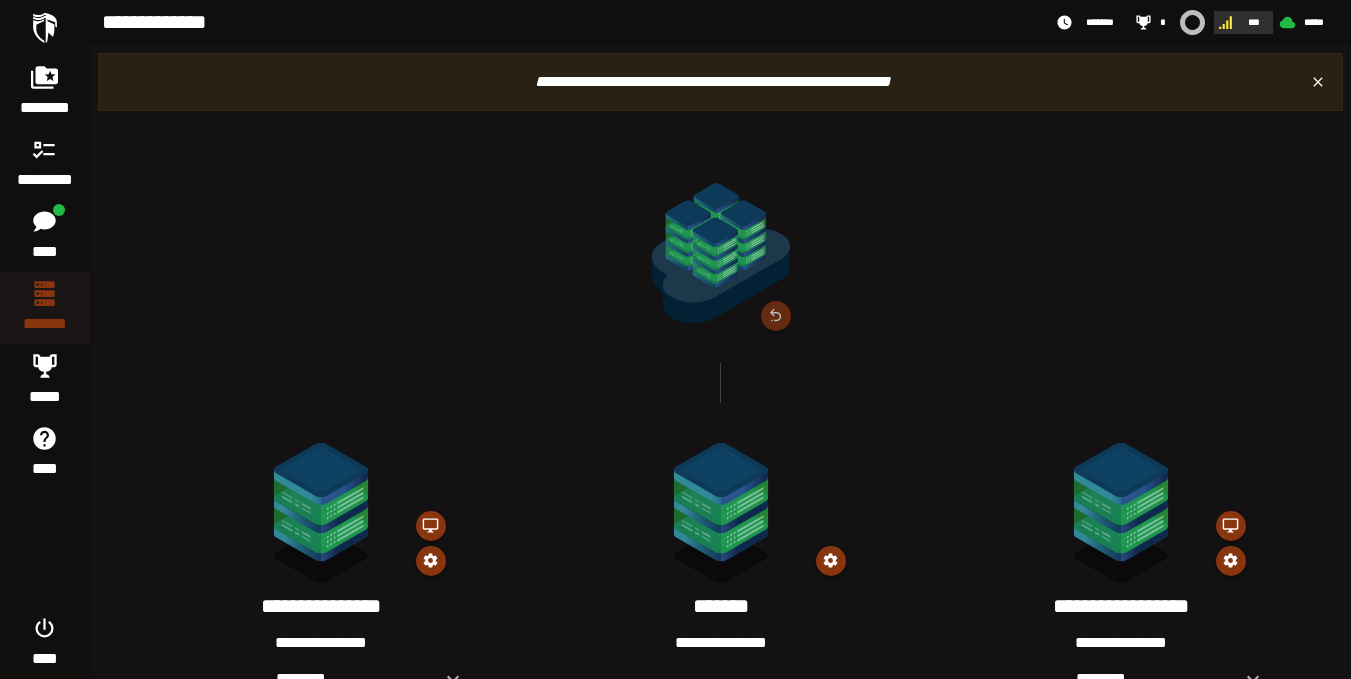click 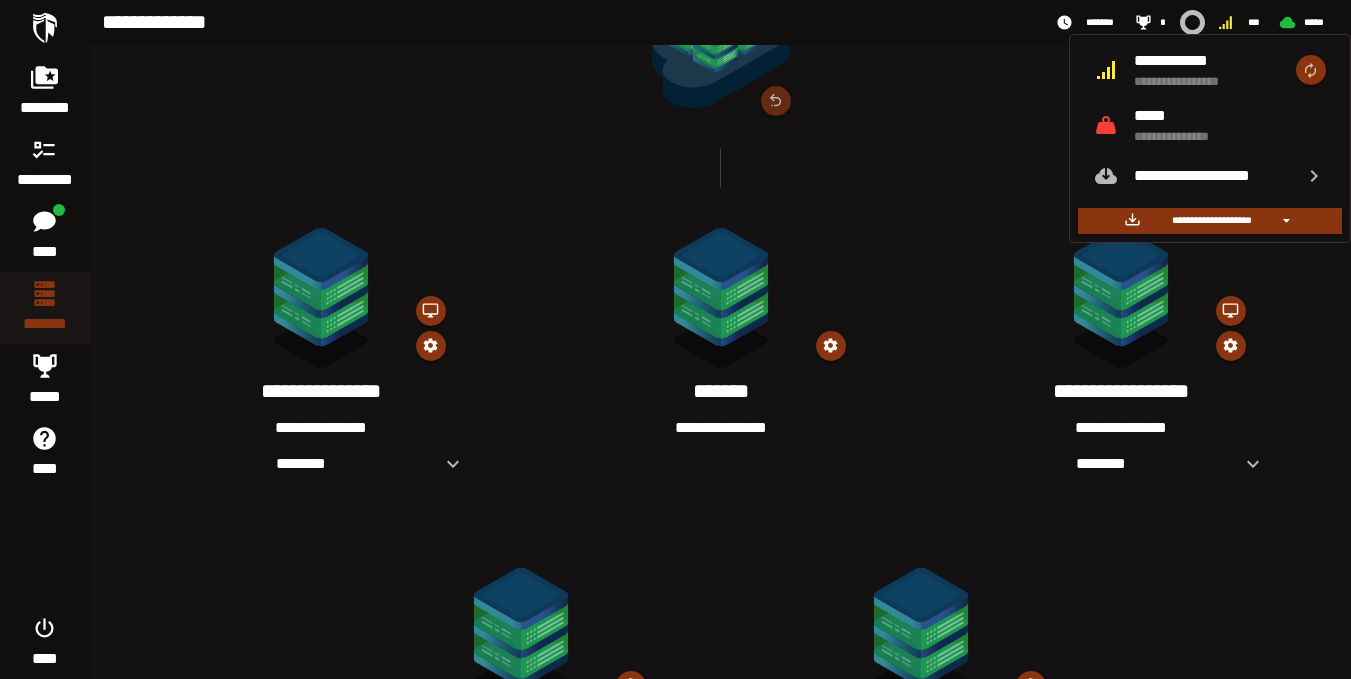 scroll, scrollTop: 216, scrollLeft: 0, axis: vertical 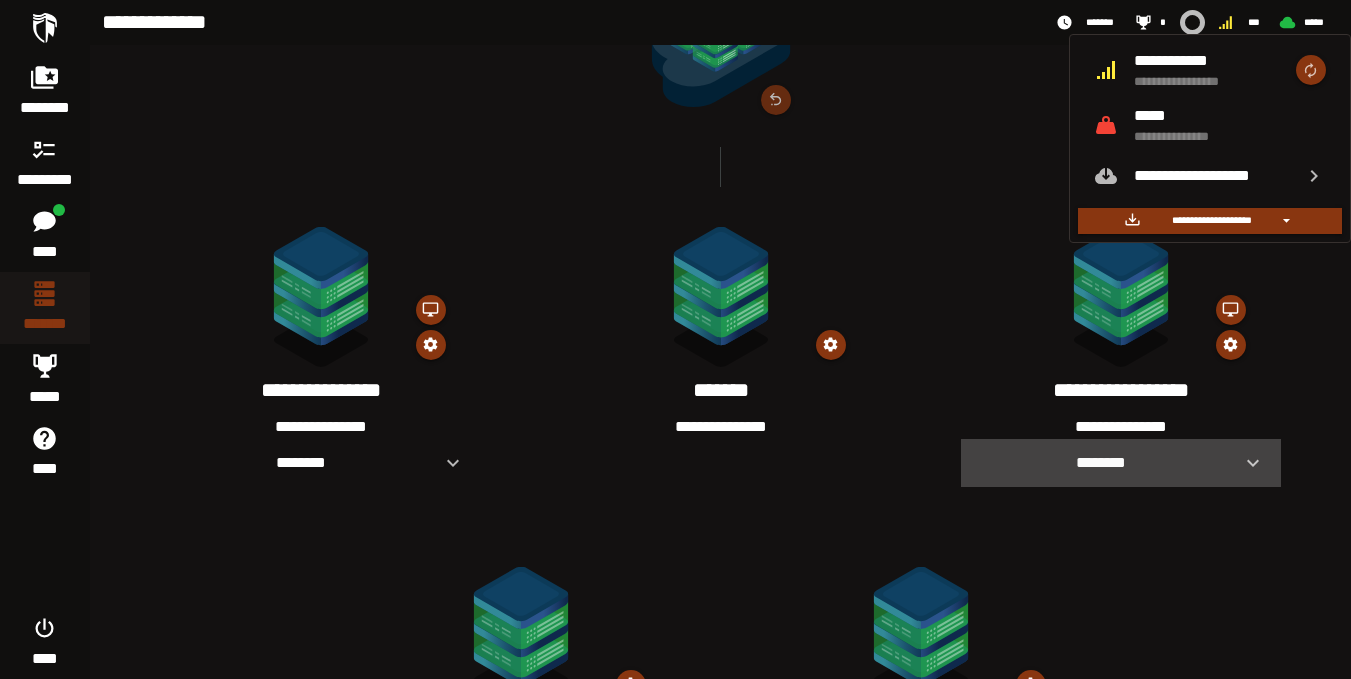 click 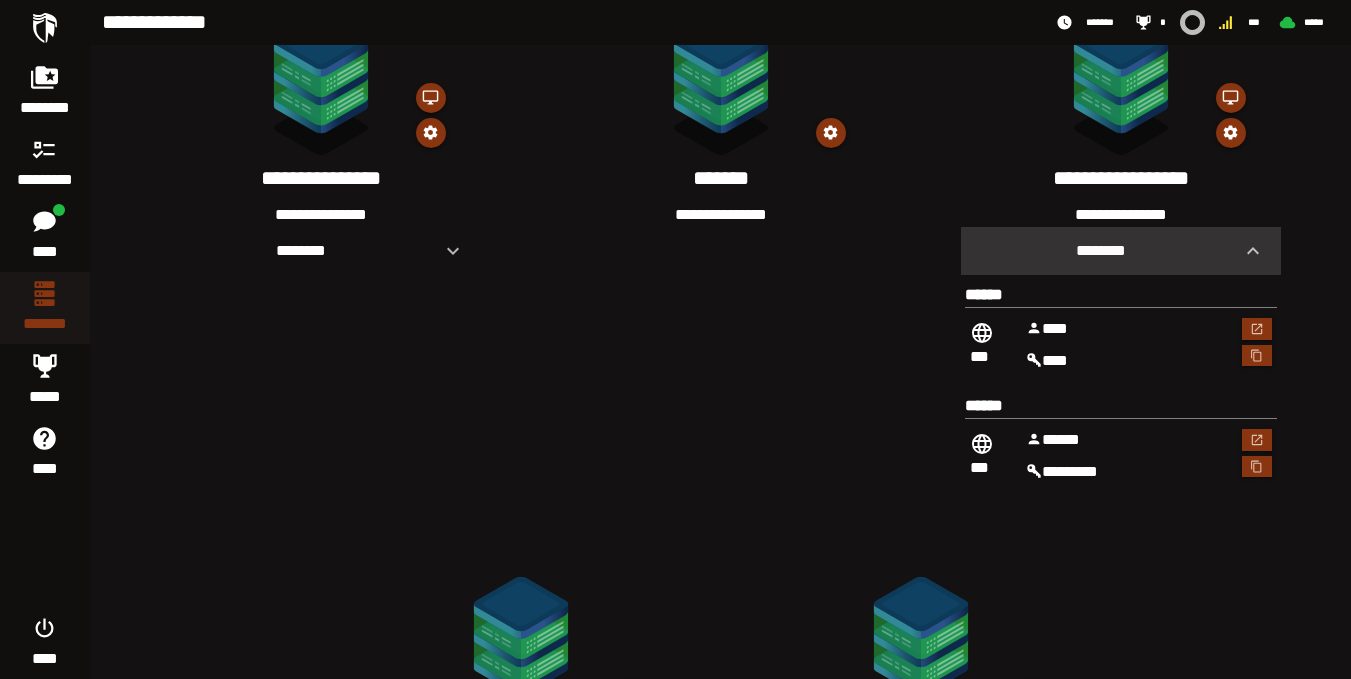 scroll, scrollTop: 429, scrollLeft: 0, axis: vertical 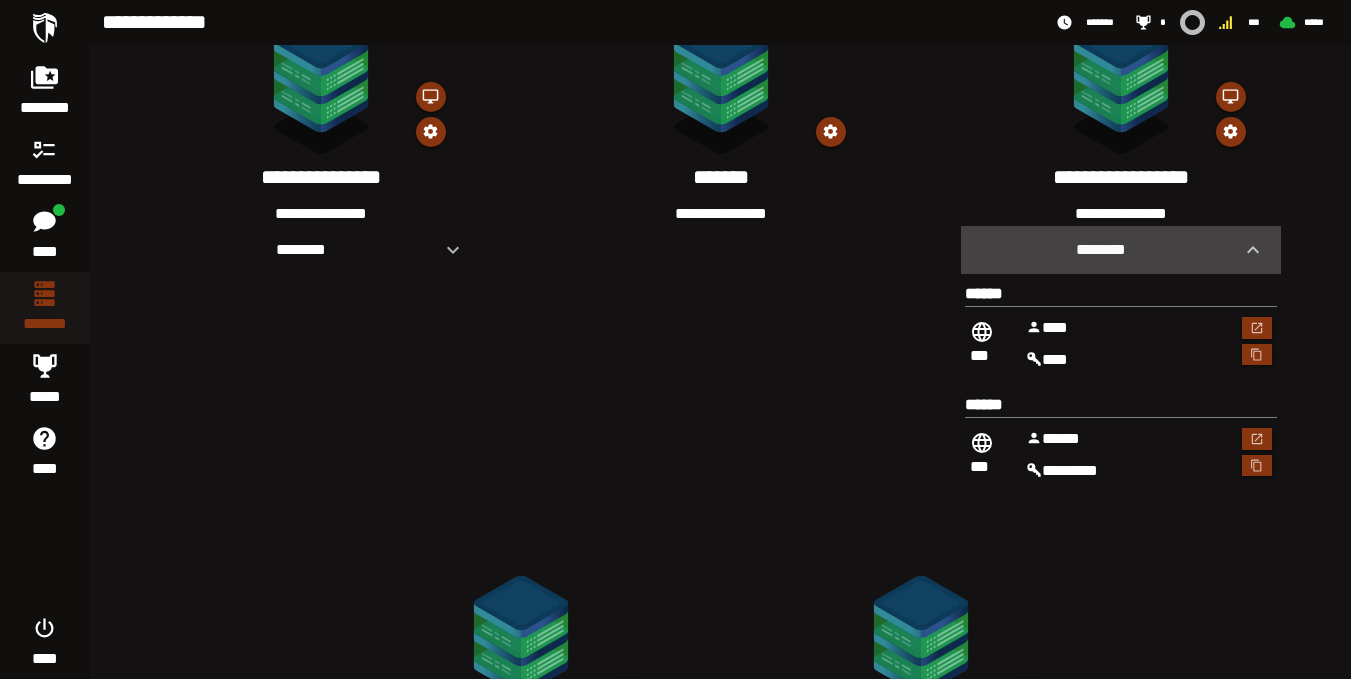 click at bounding box center [1245, 250] 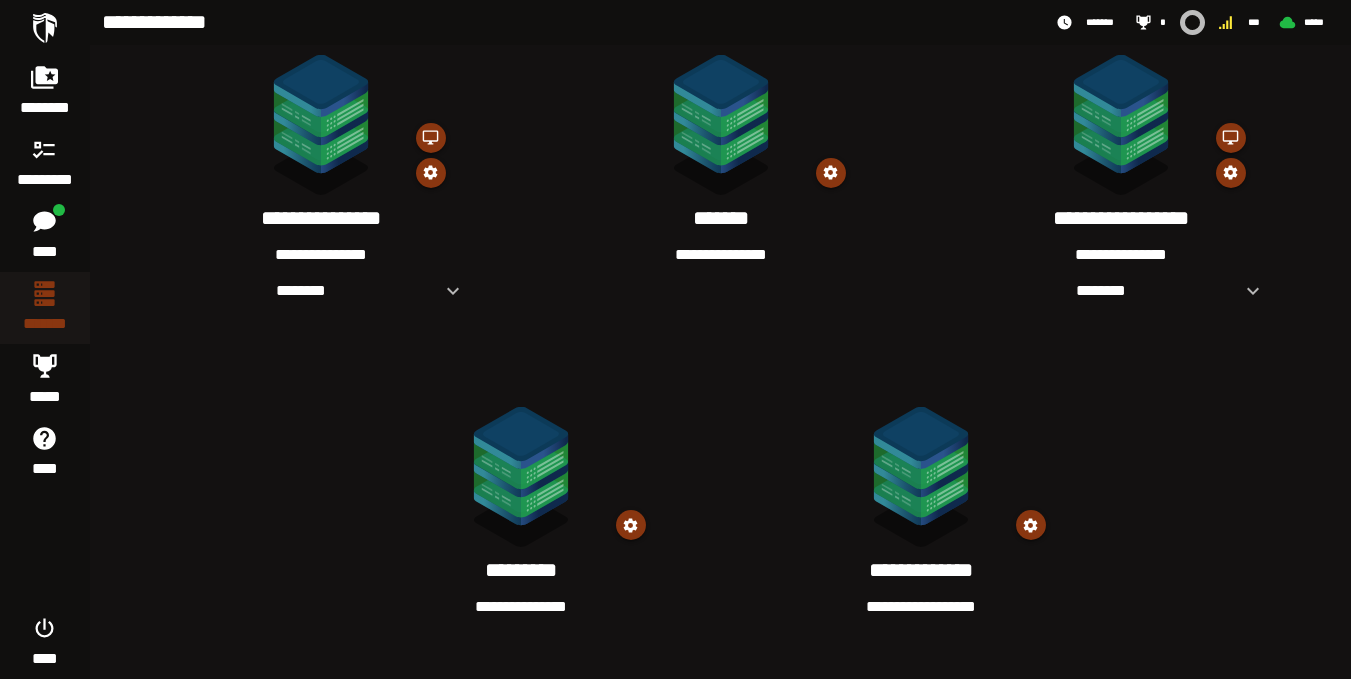 scroll, scrollTop: 360, scrollLeft: 0, axis: vertical 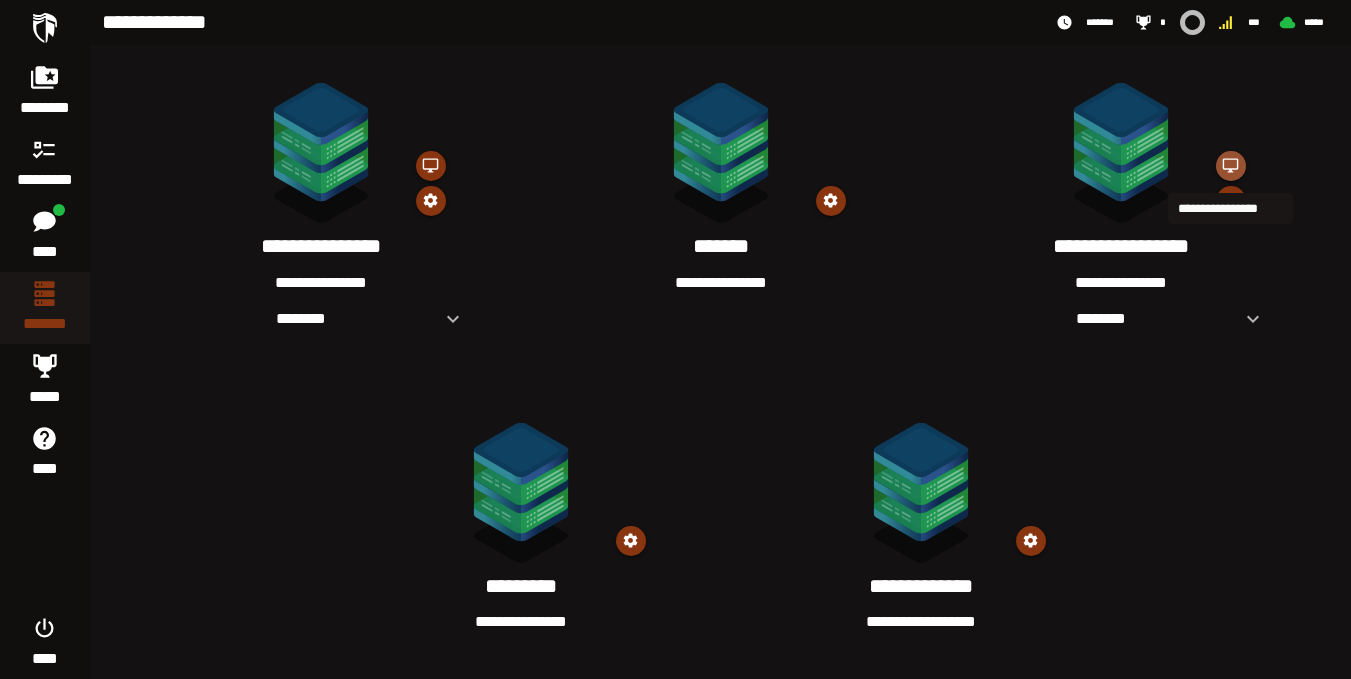 click 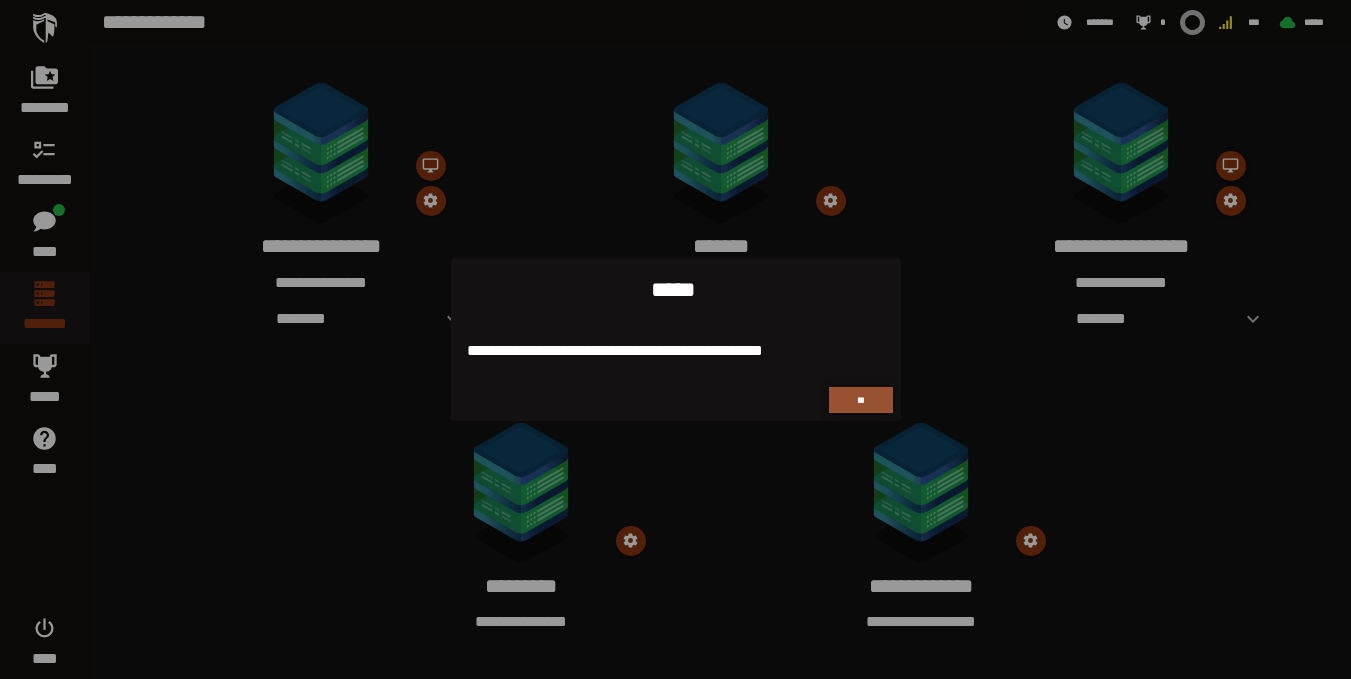 click on "**" at bounding box center [861, 400] 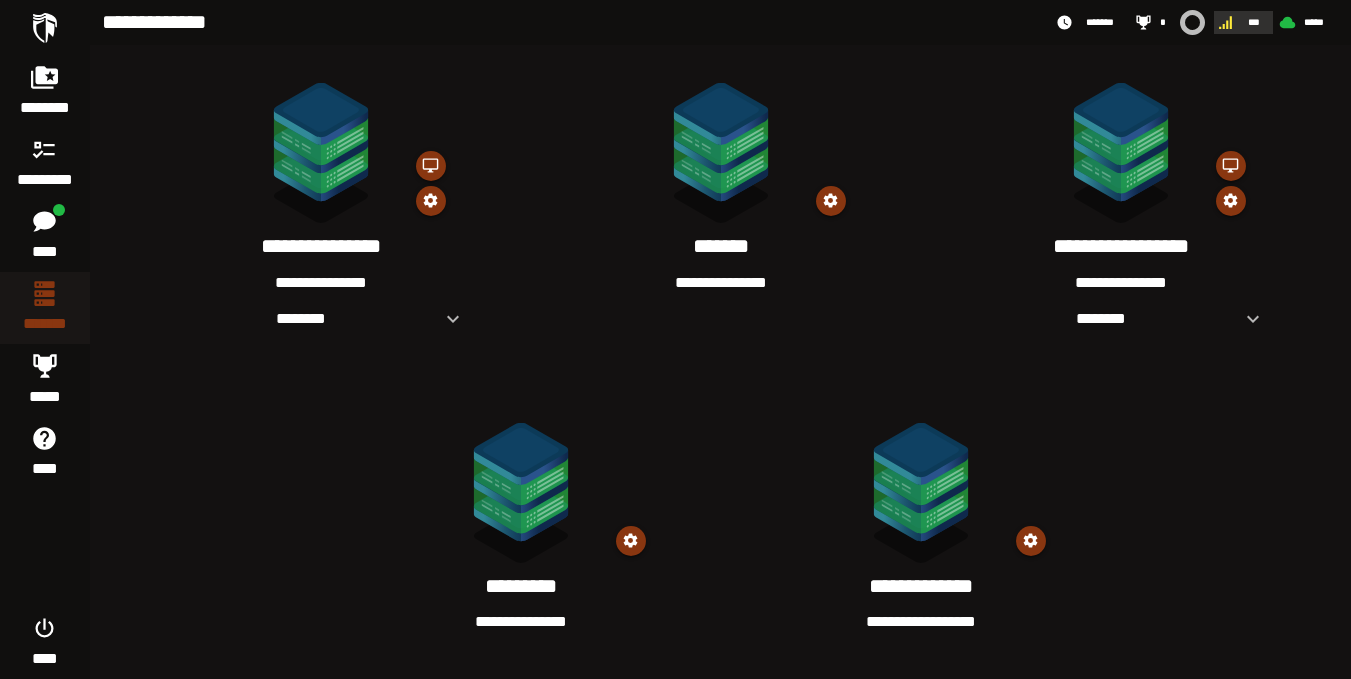 click on "***" at bounding box center [1241, 22] 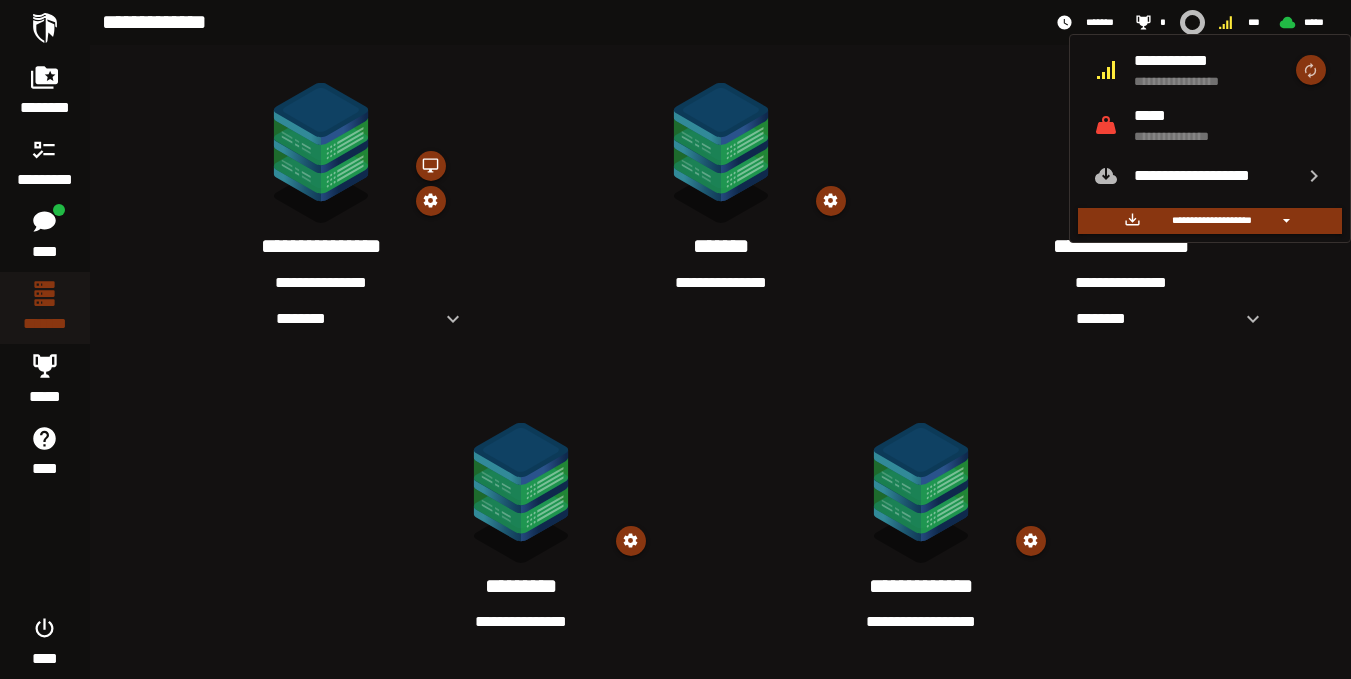 click on "**********" at bounding box center [1207, 81] 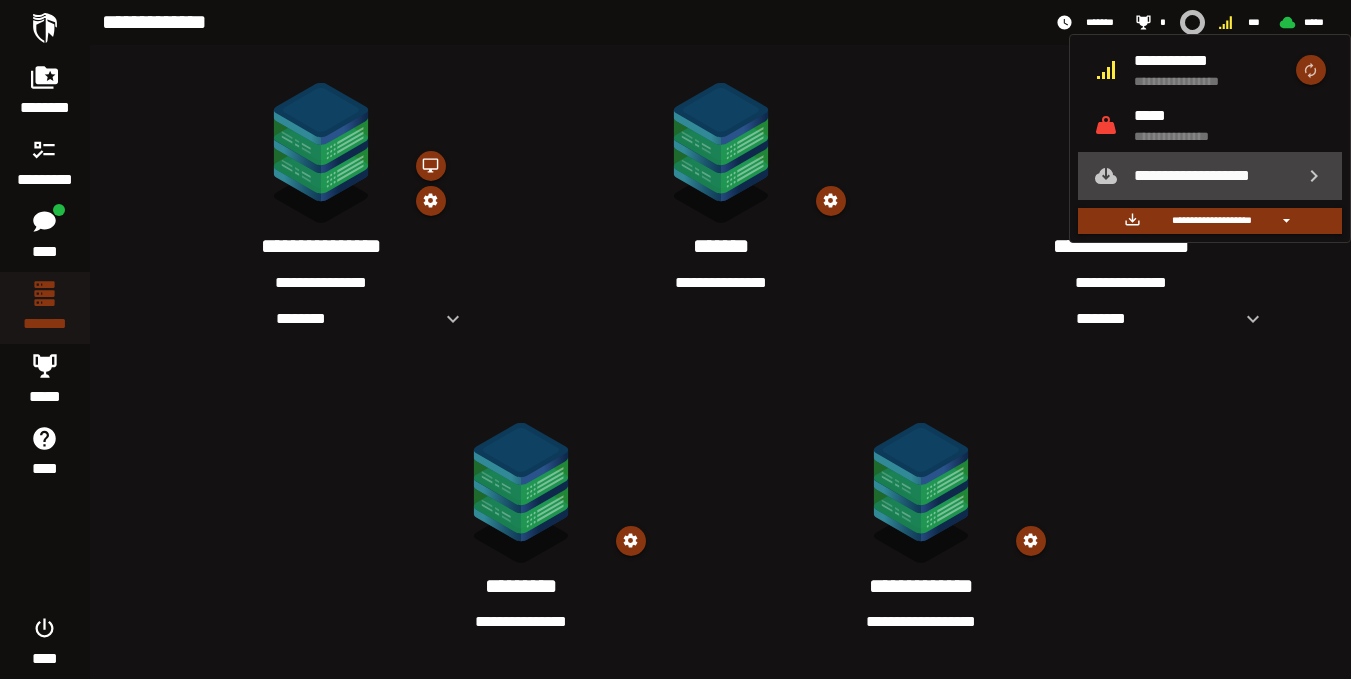 click on "**********" 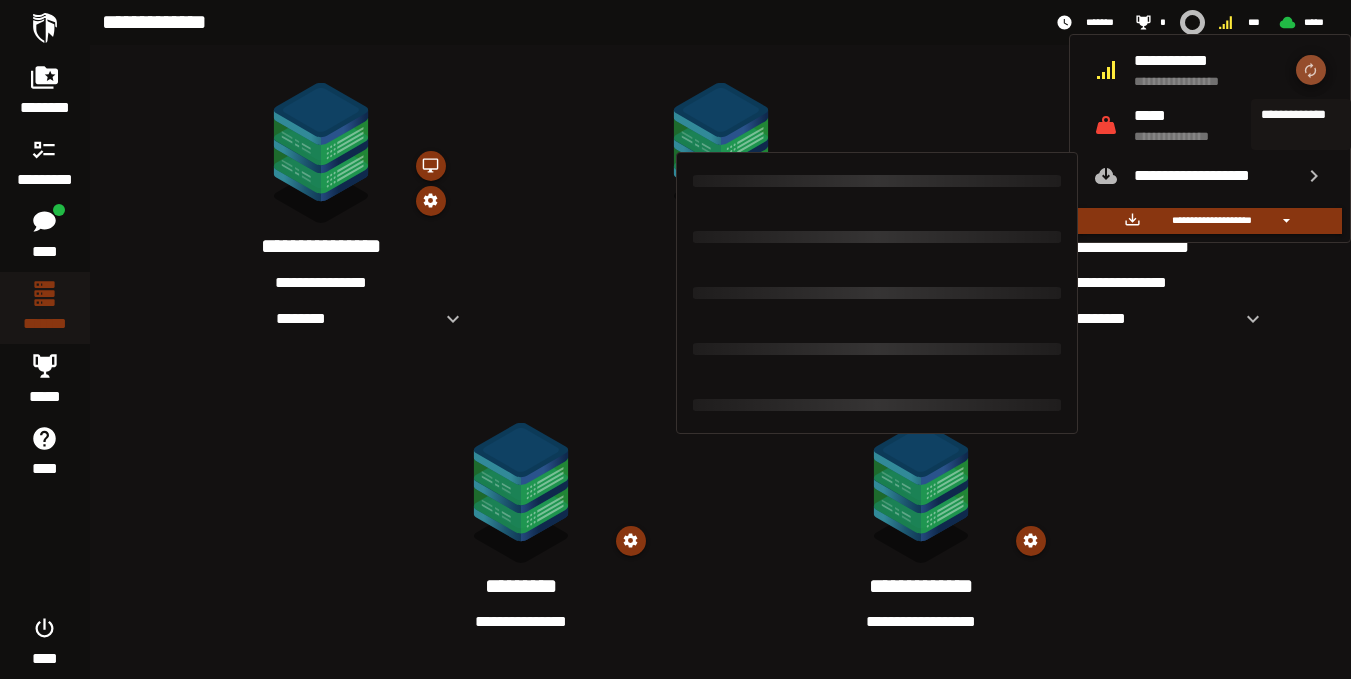 click 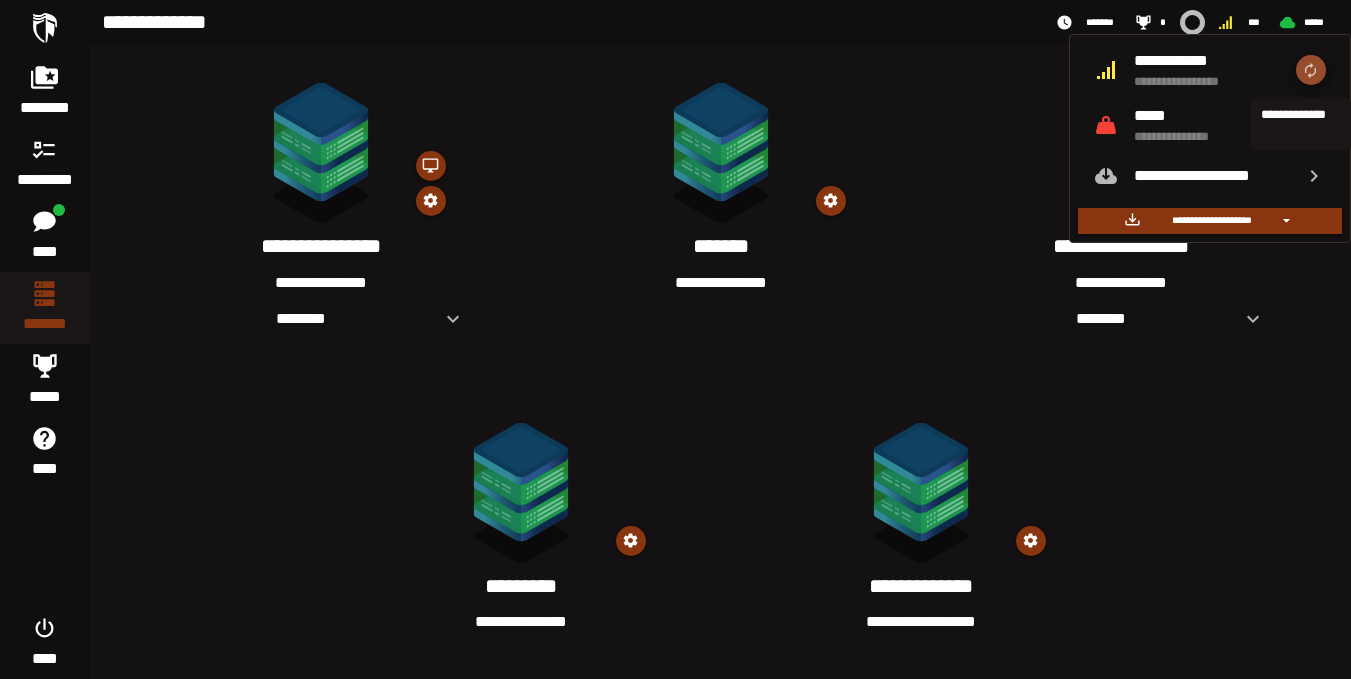click 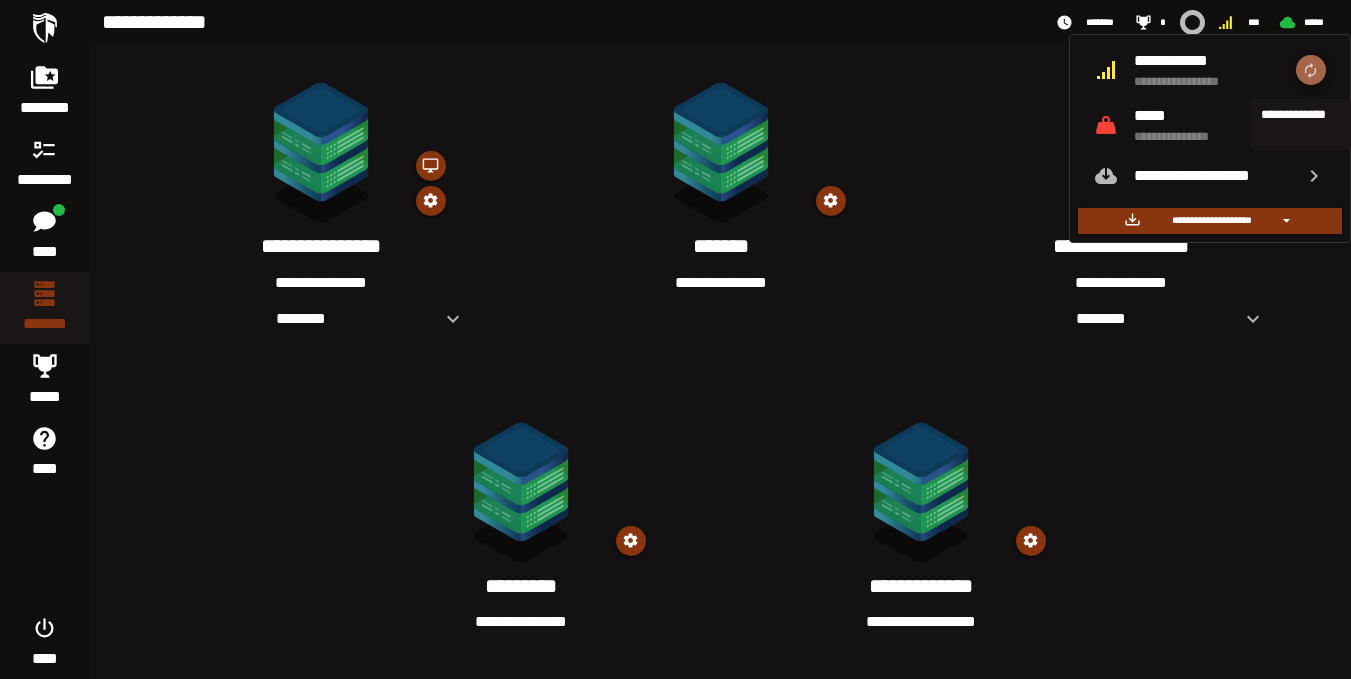 click 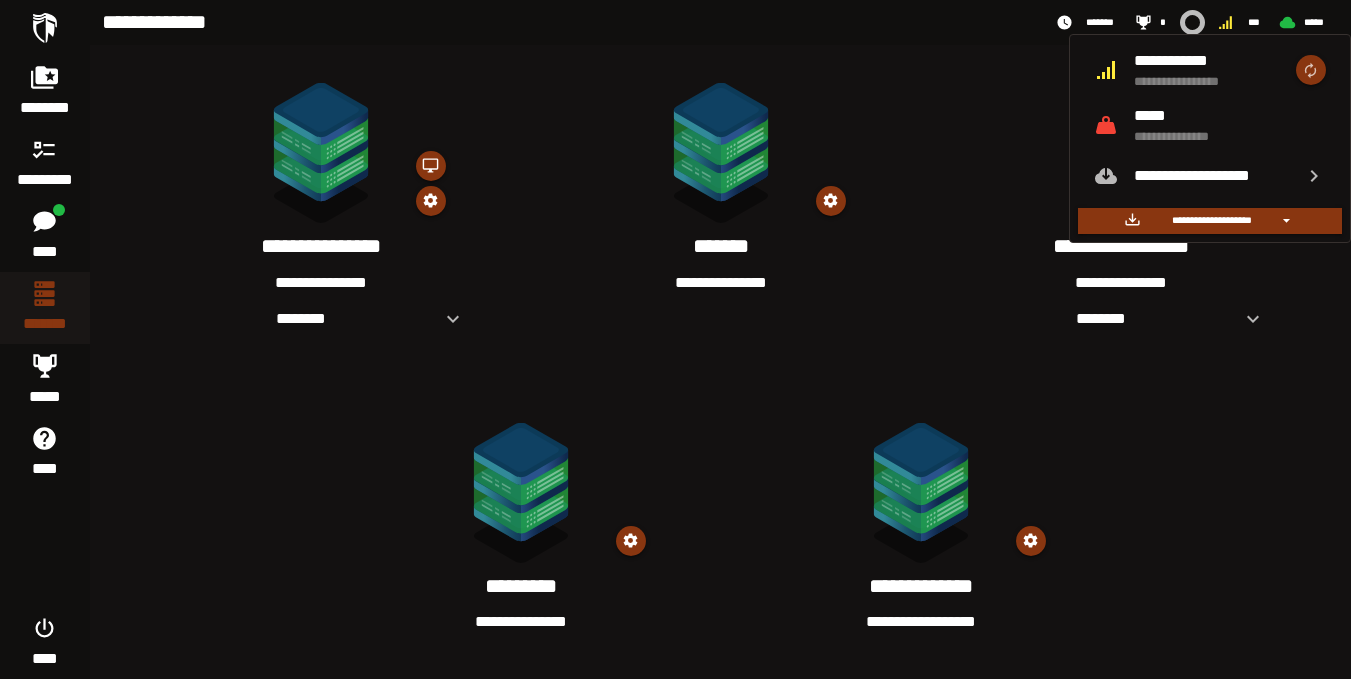 click on "**********" at bounding box center [1207, 60] 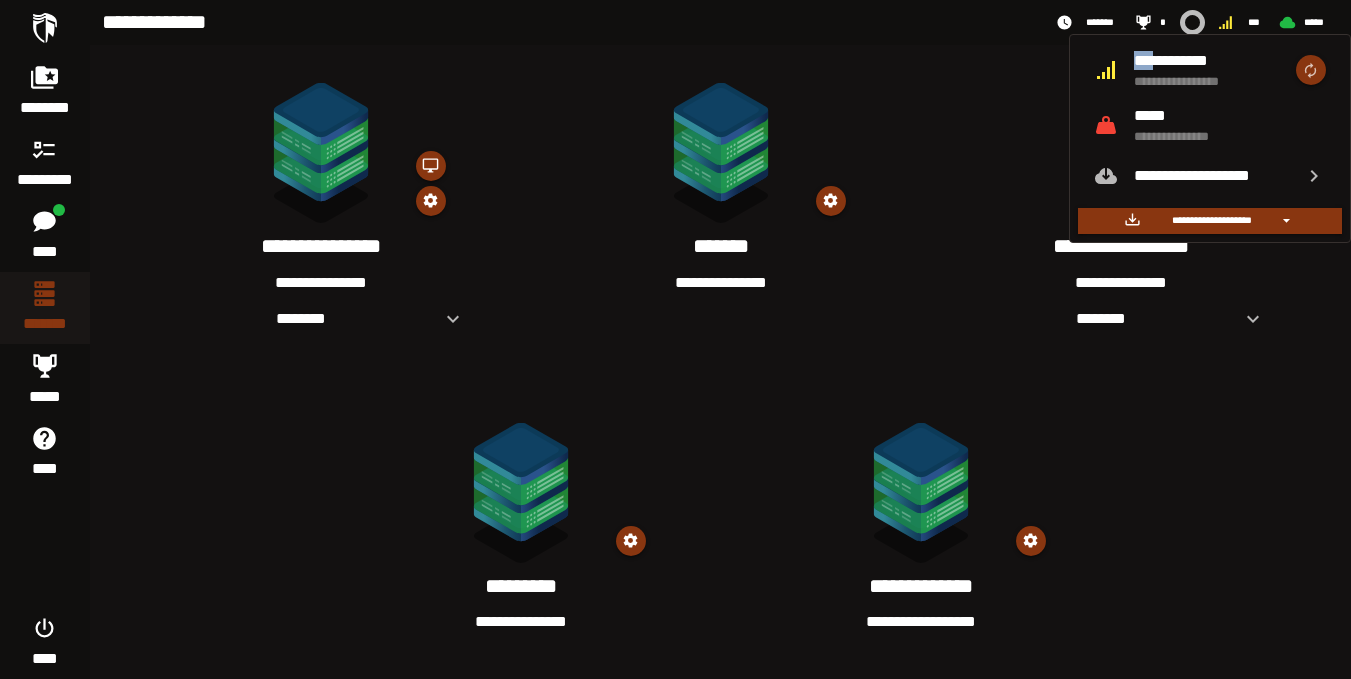 click on "**********" at bounding box center (1207, 60) 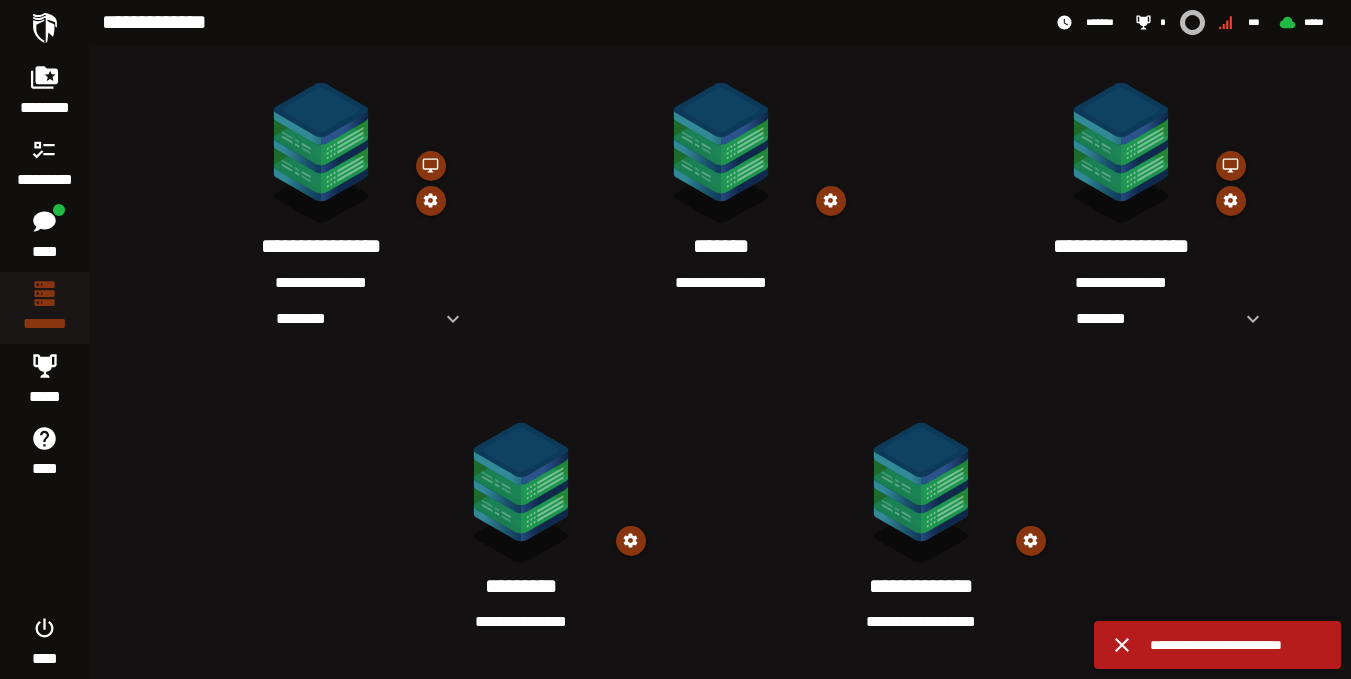 click on "**********" 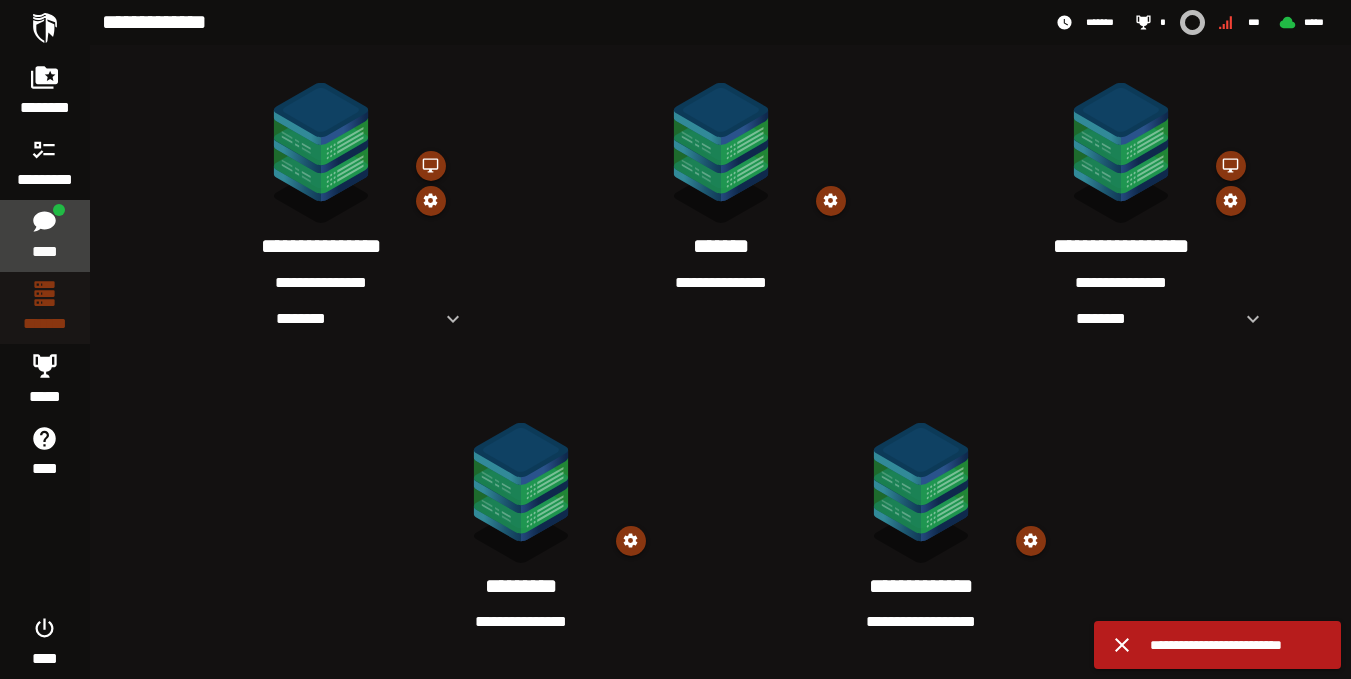 click 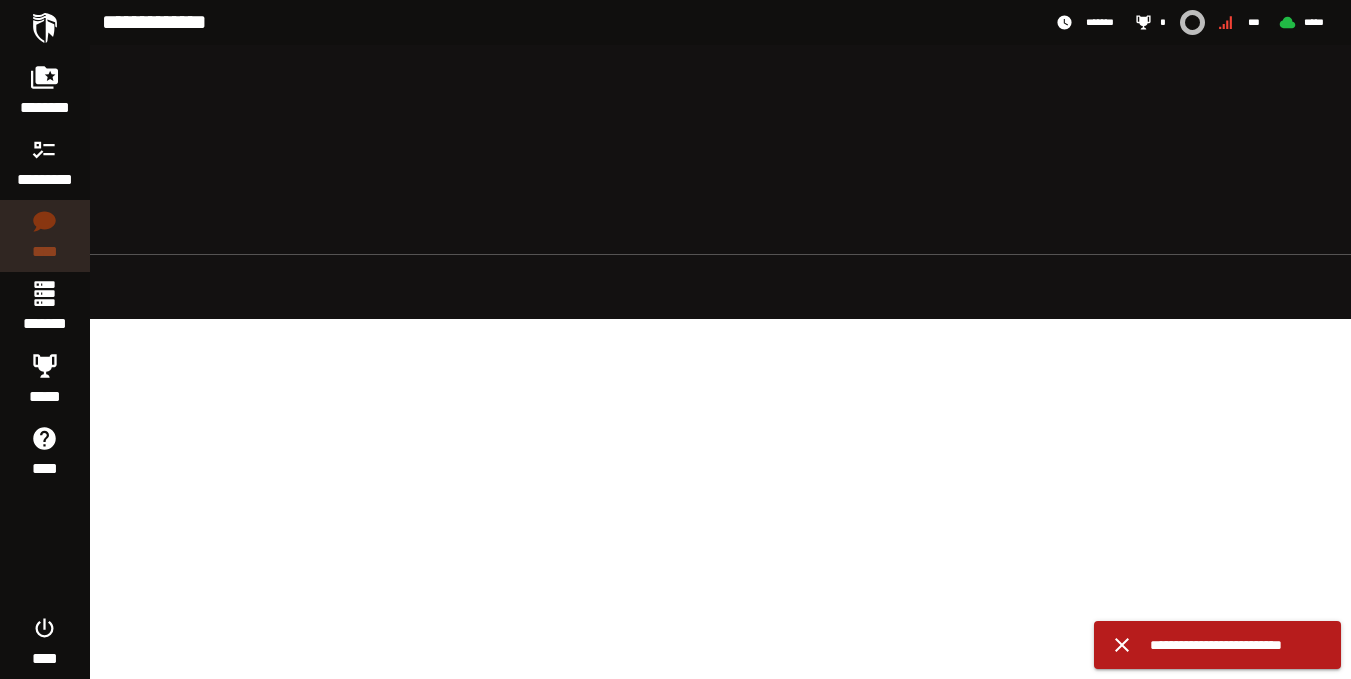 scroll, scrollTop: 0, scrollLeft: 0, axis: both 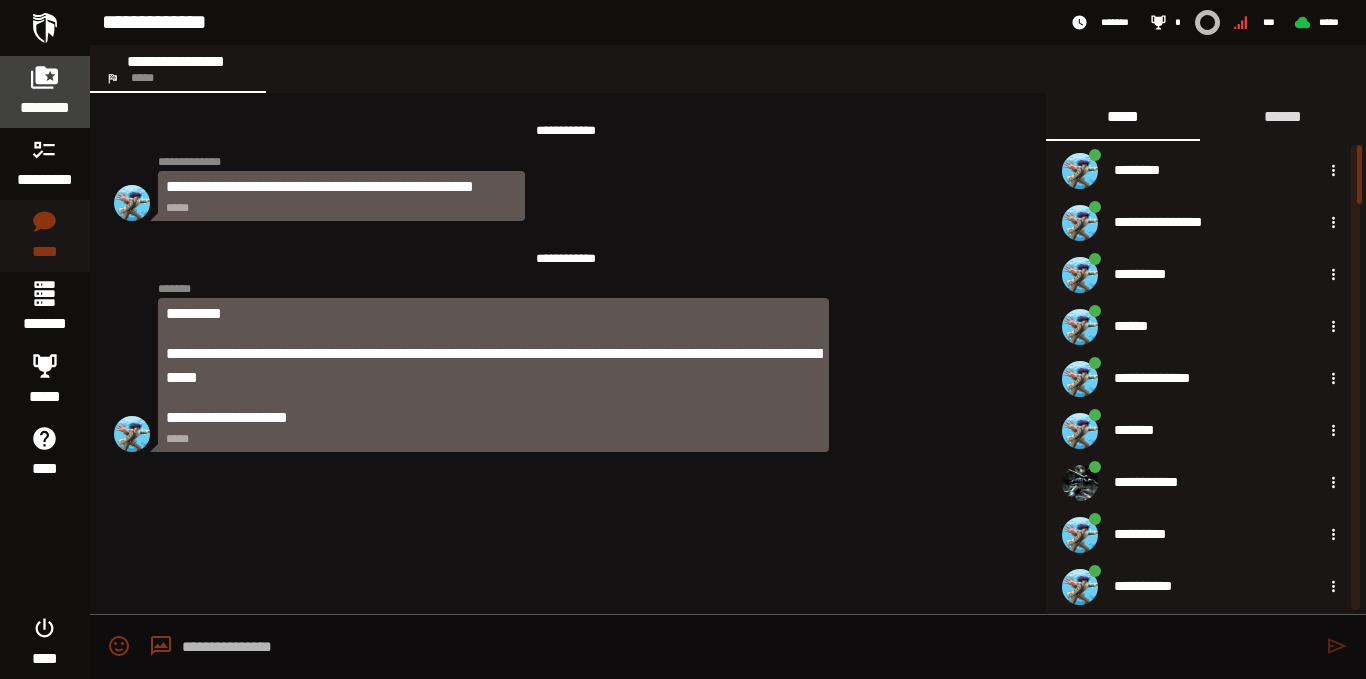 click on "********" at bounding box center (45, 92) 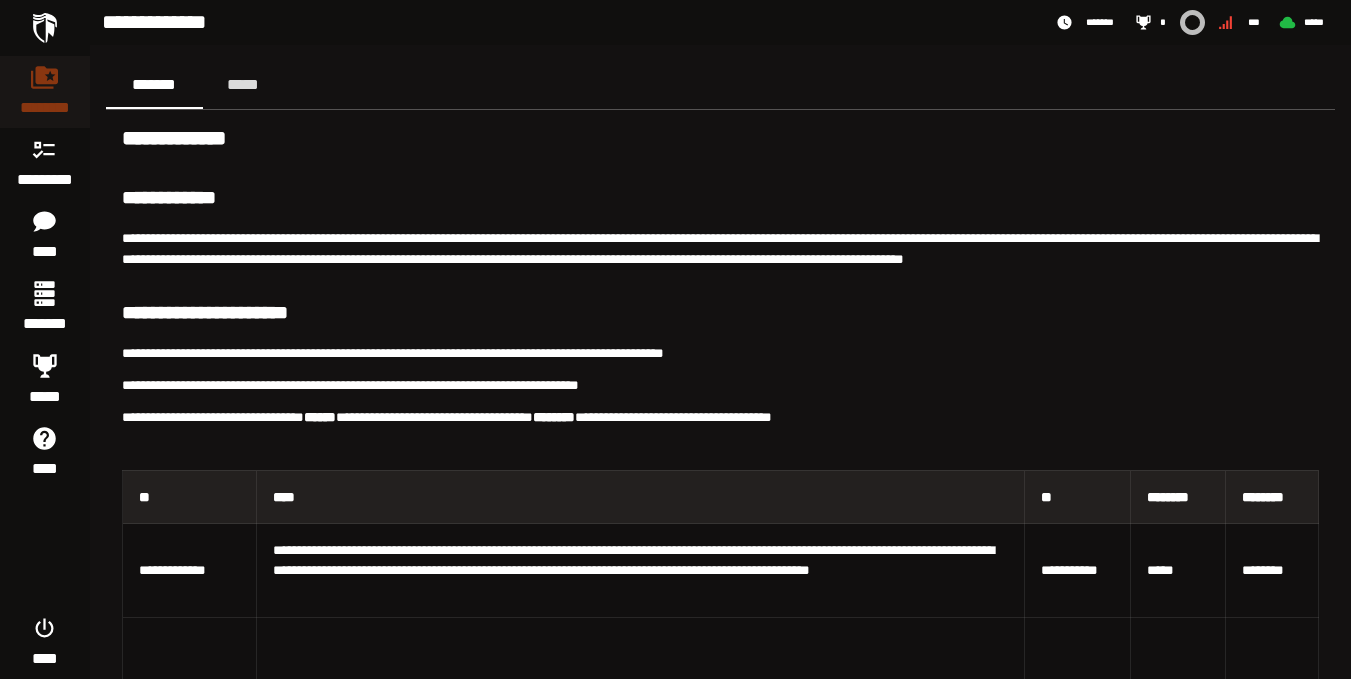 scroll, scrollTop: 5, scrollLeft: 0, axis: vertical 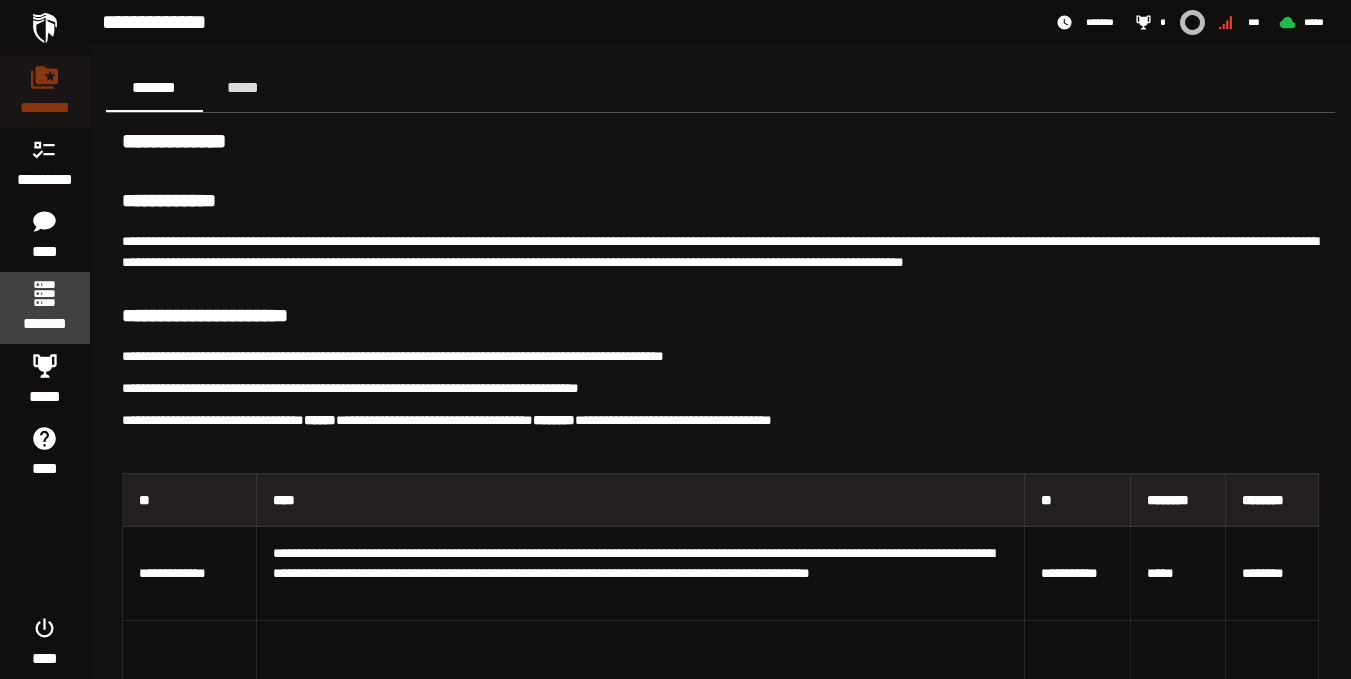 click 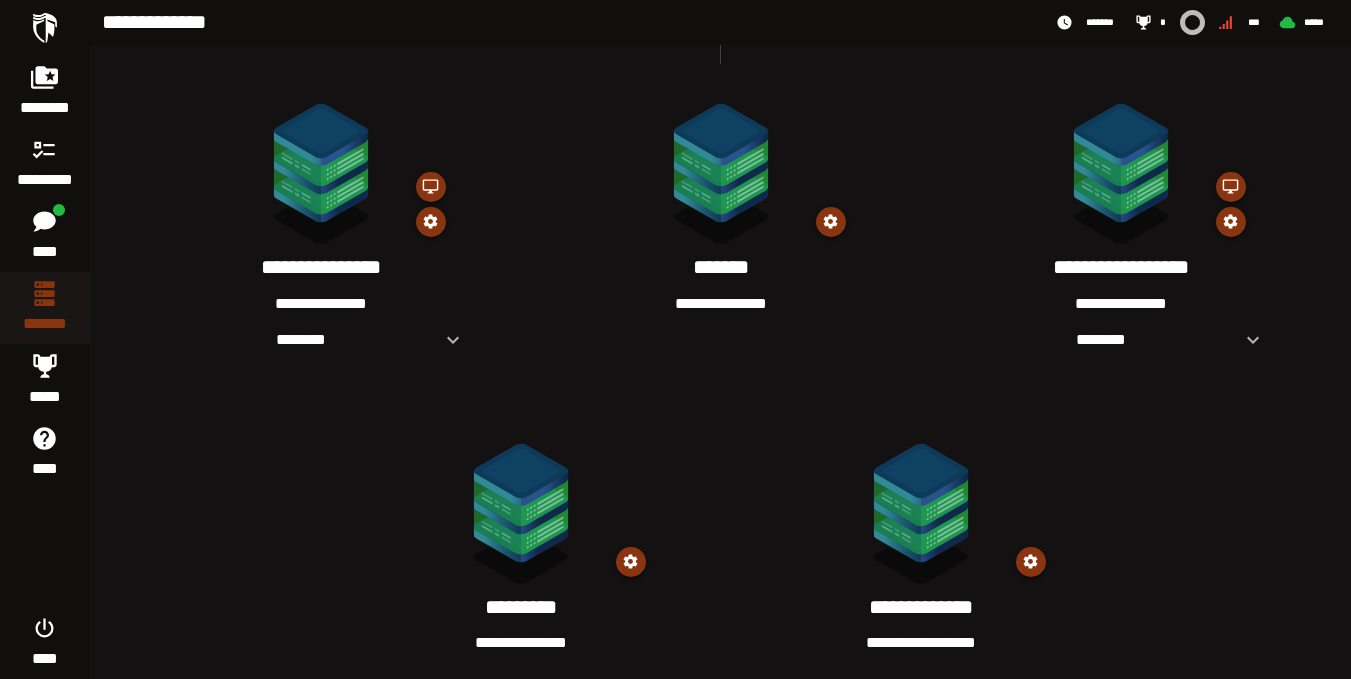scroll, scrollTop: 340, scrollLeft: 0, axis: vertical 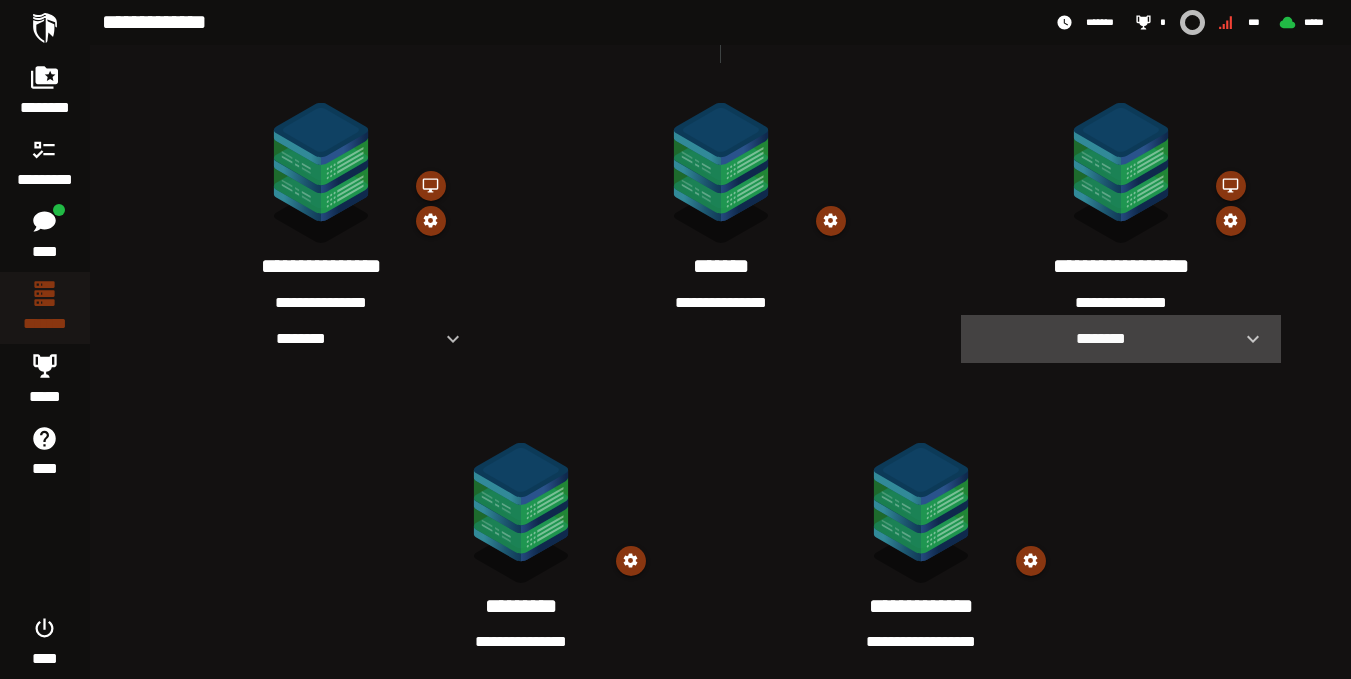 click 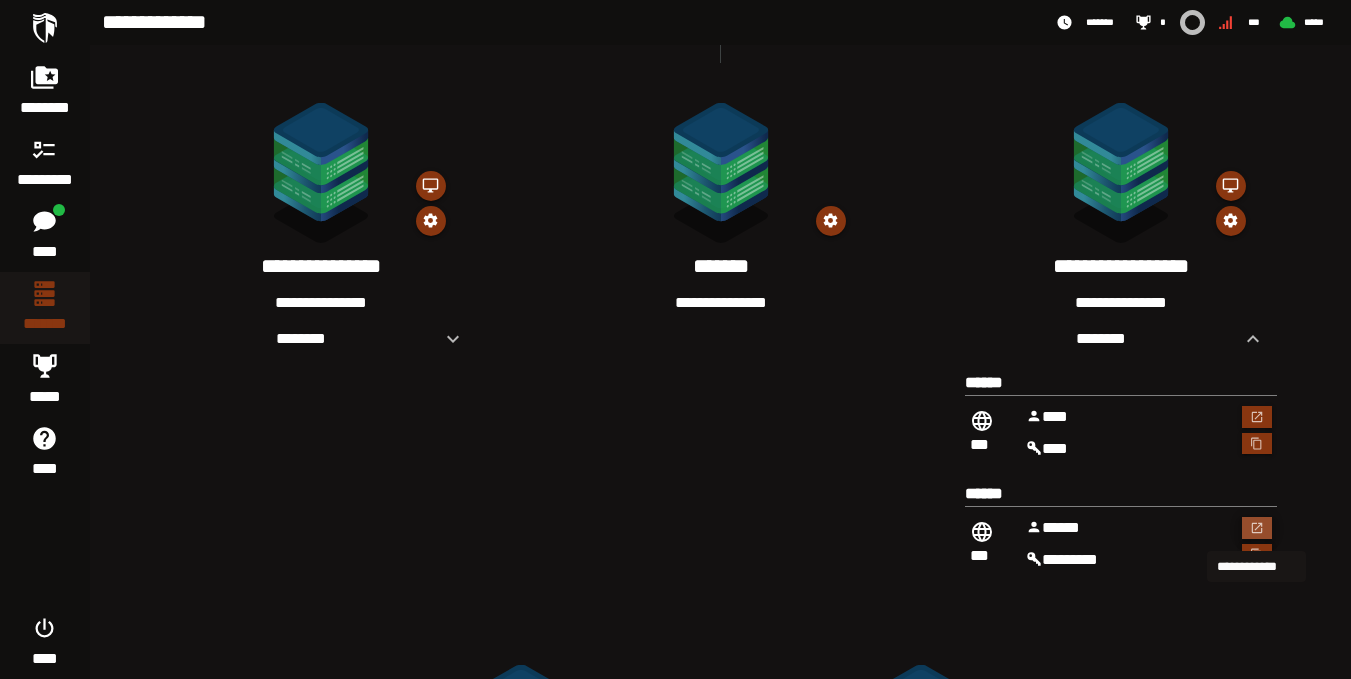click 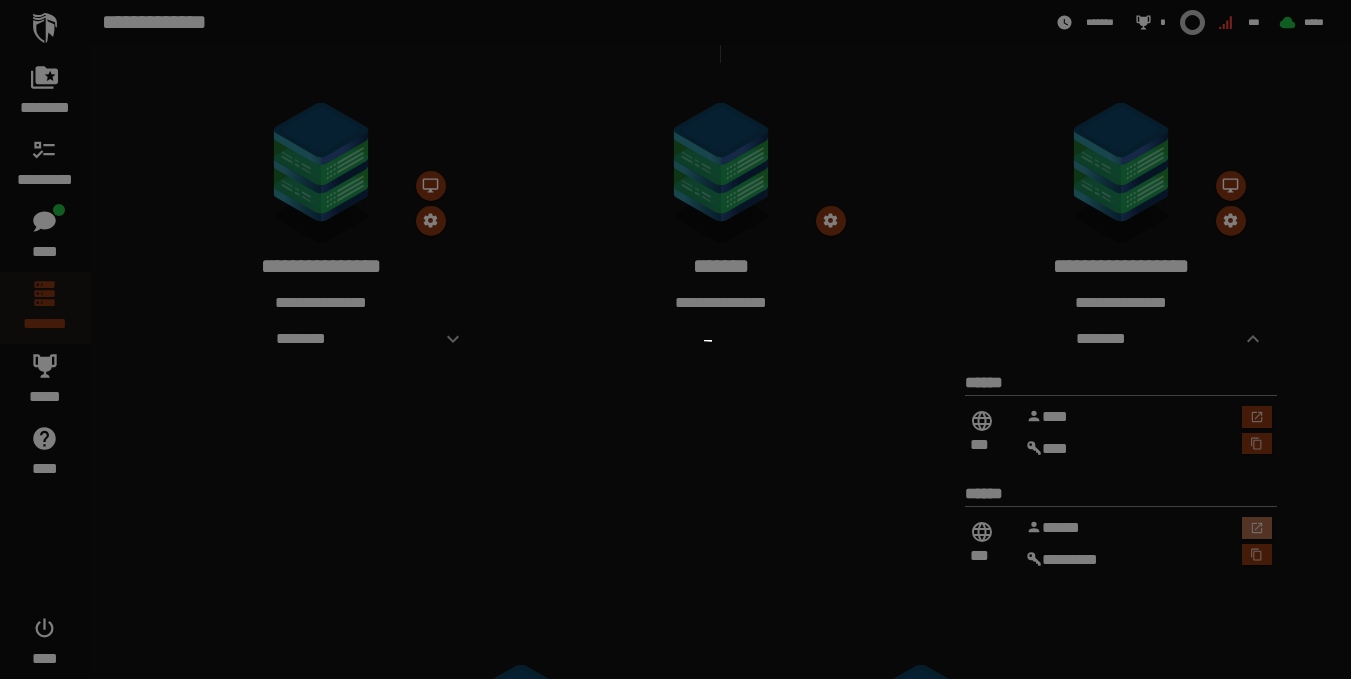 scroll, scrollTop: 0, scrollLeft: 0, axis: both 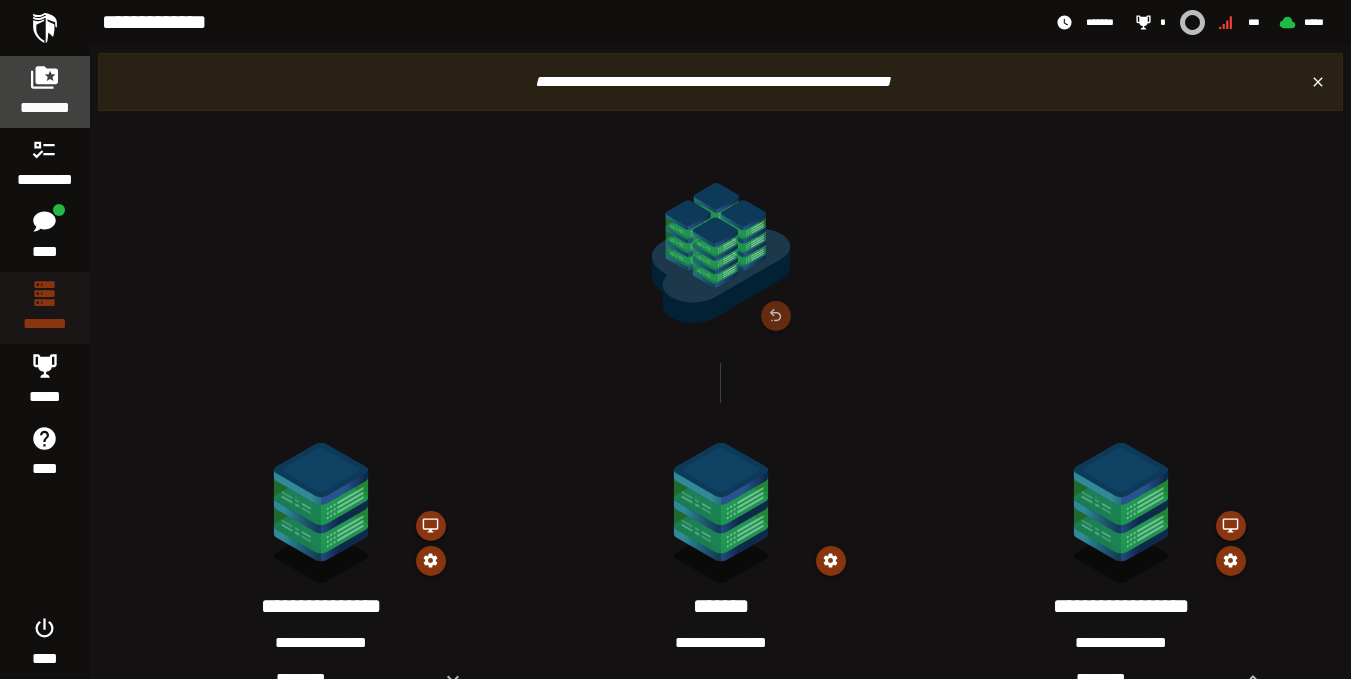 click 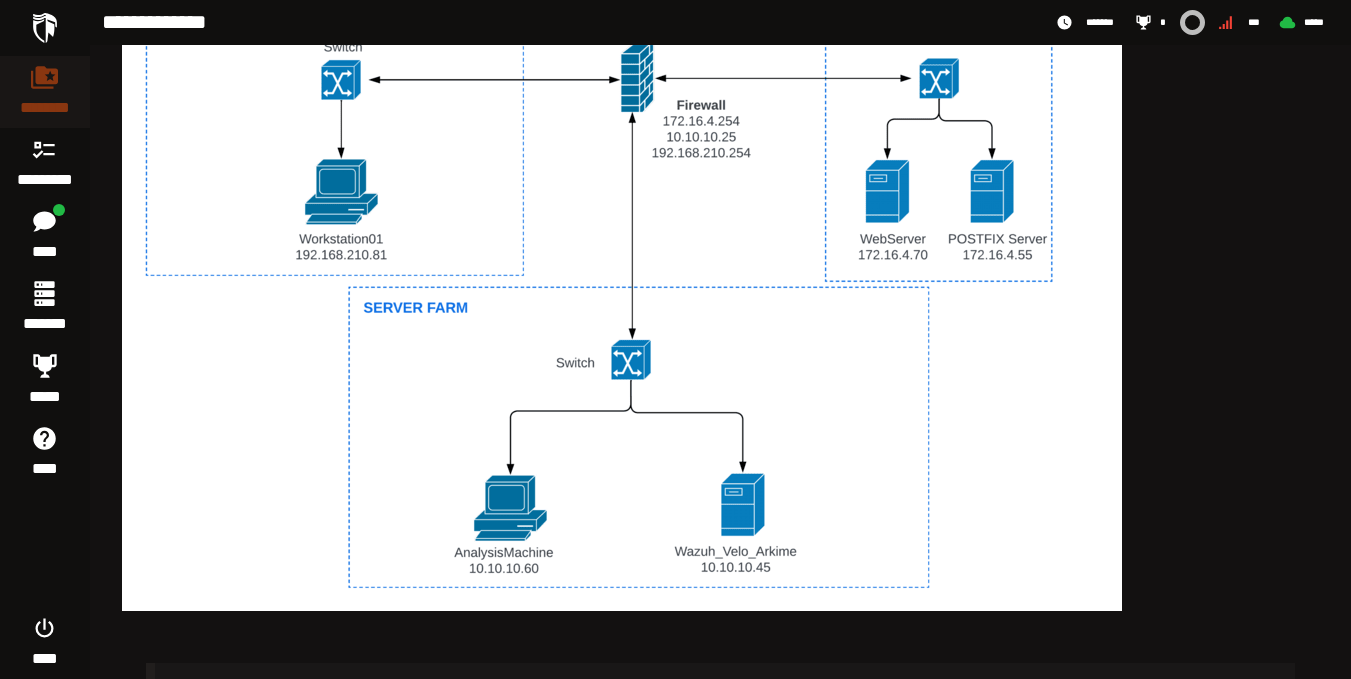 scroll, scrollTop: 1311, scrollLeft: 0, axis: vertical 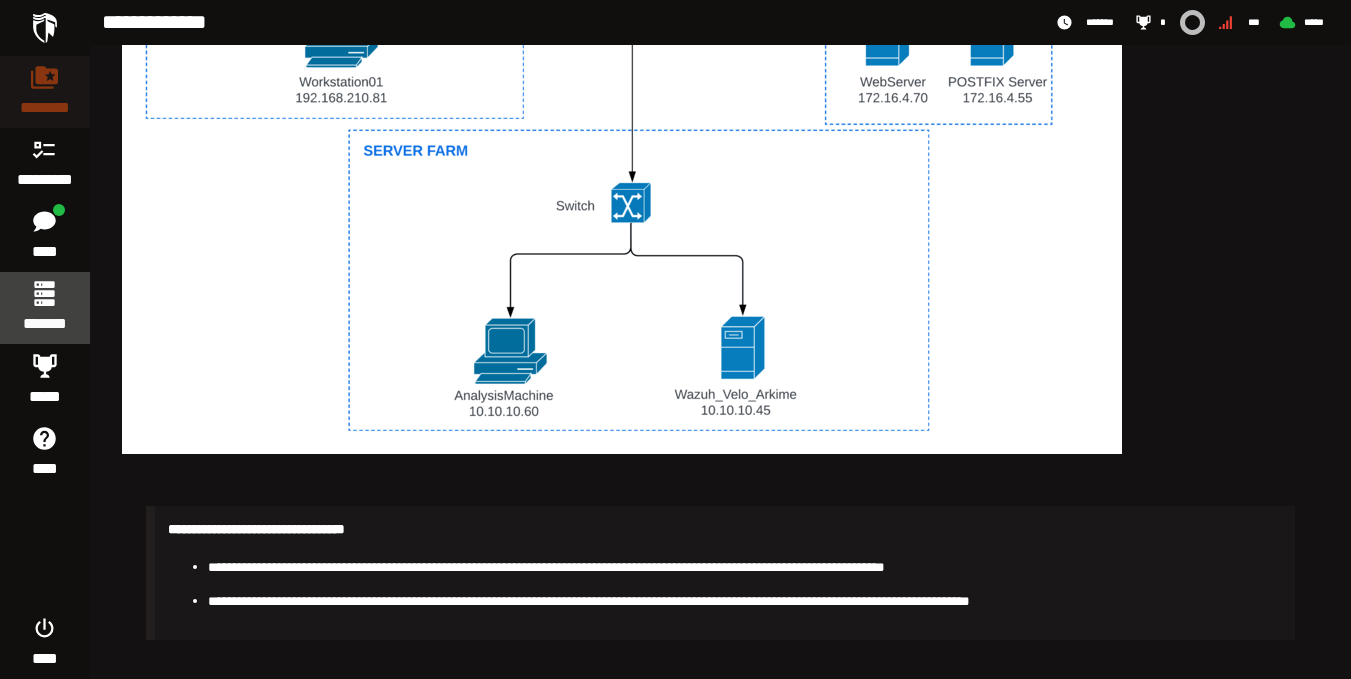 click on "*******" at bounding box center [44, 308] 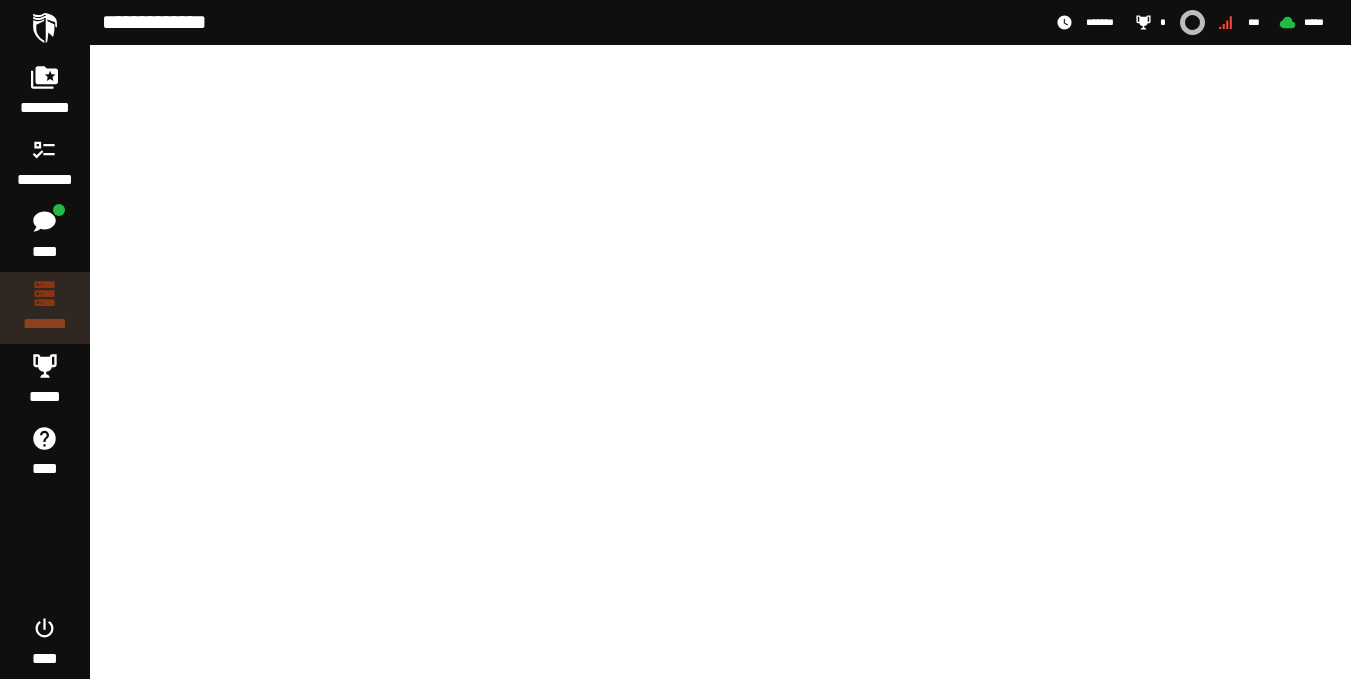 scroll, scrollTop: 0, scrollLeft: 0, axis: both 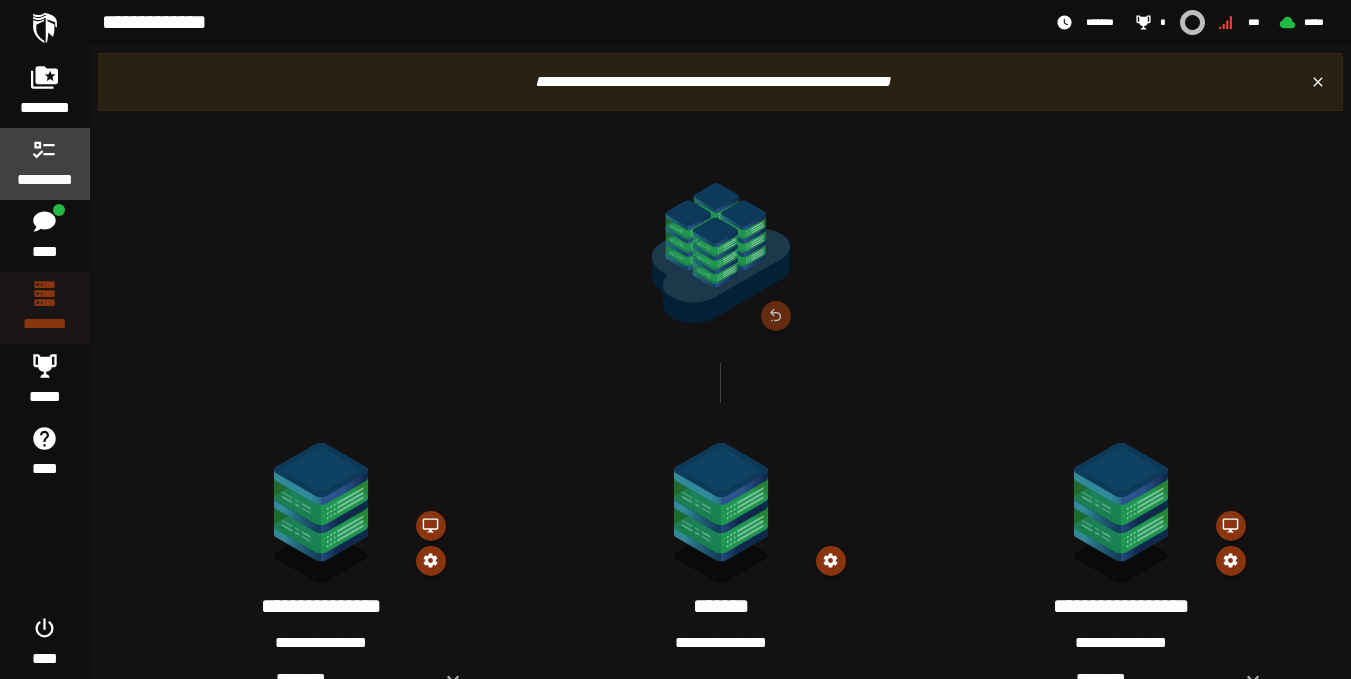 click on "*********" at bounding box center (45, 164) 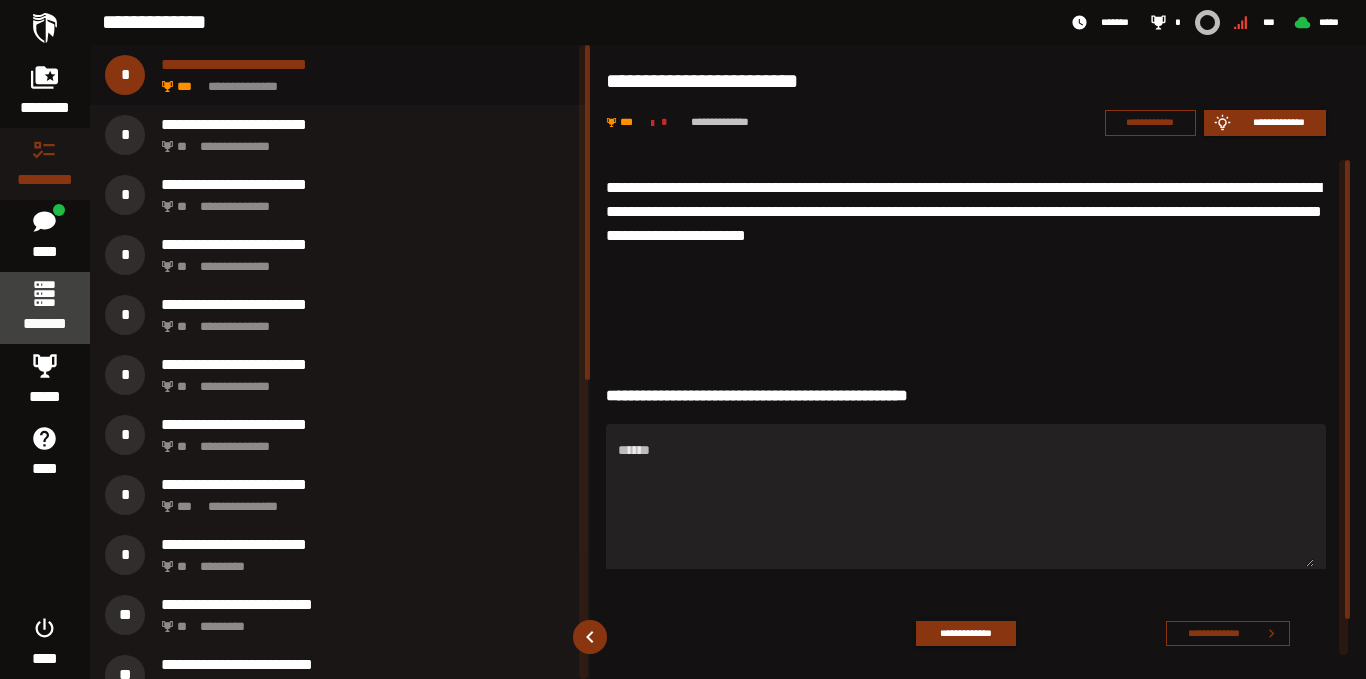click at bounding box center (44, 293) 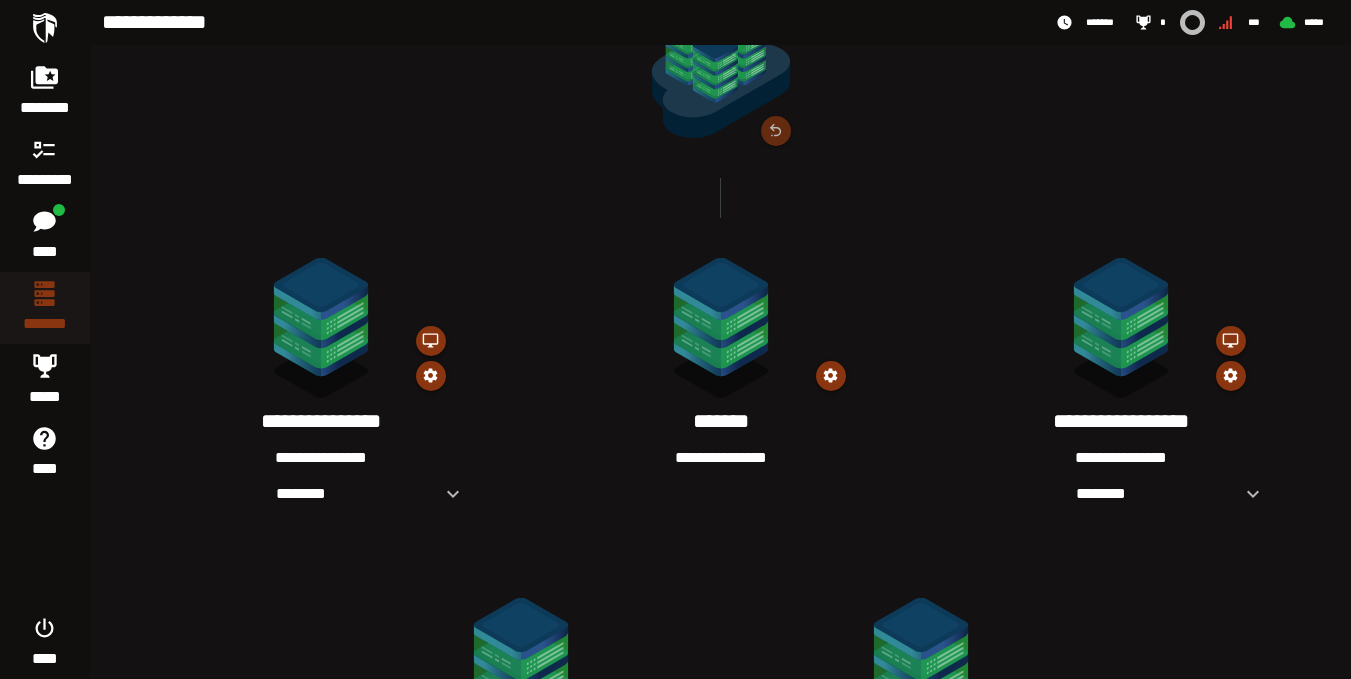 scroll, scrollTop: 360, scrollLeft: 0, axis: vertical 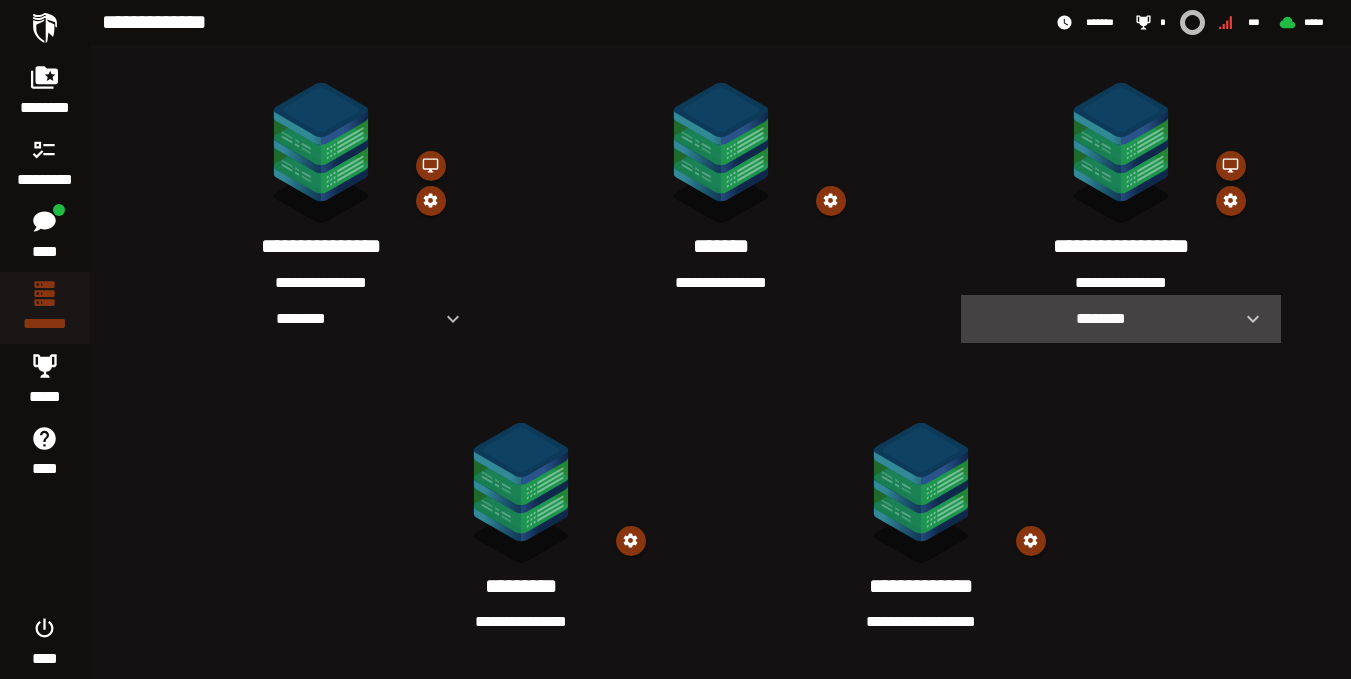 click on "********" at bounding box center [1101, 319] 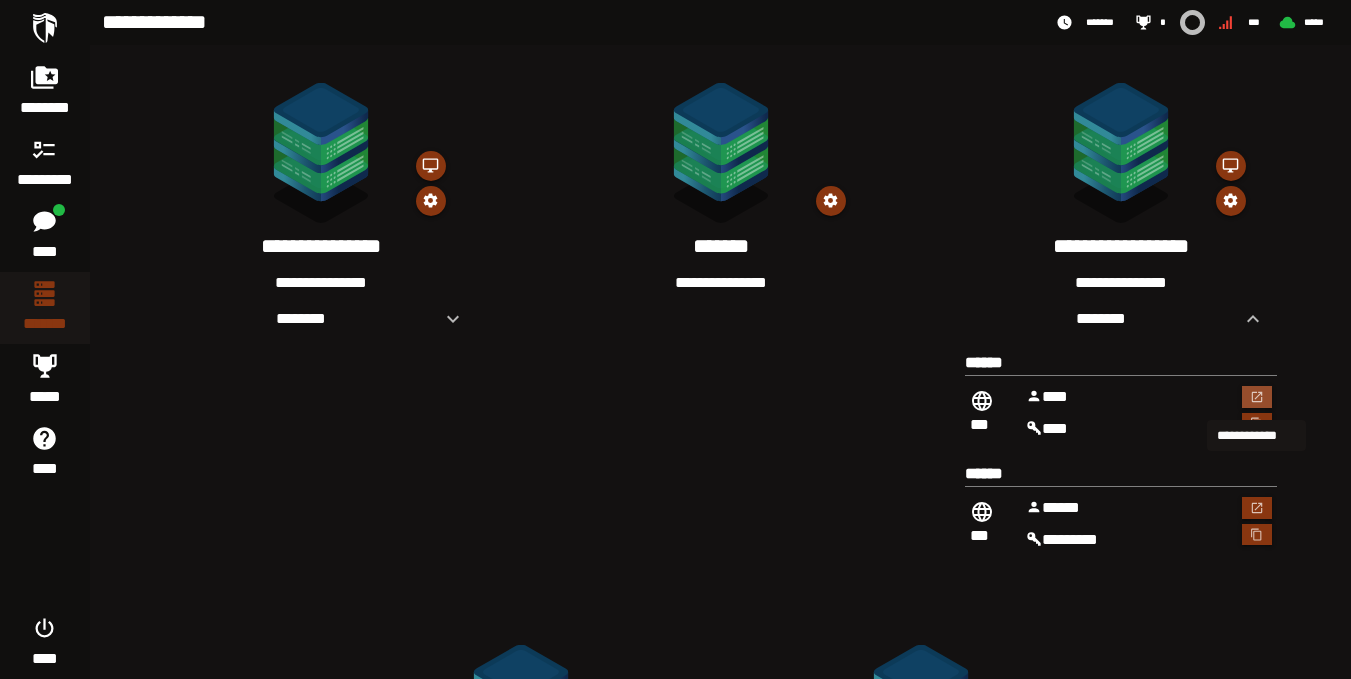 click 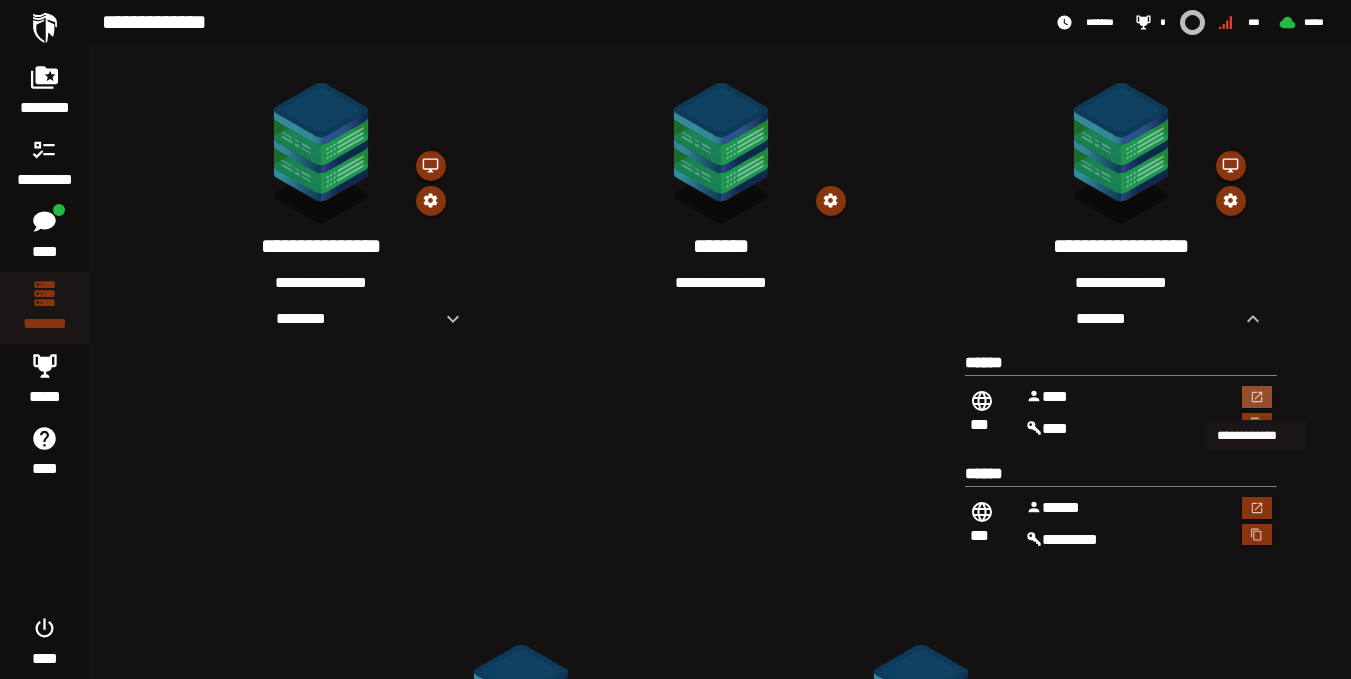 scroll, scrollTop: 0, scrollLeft: 0, axis: both 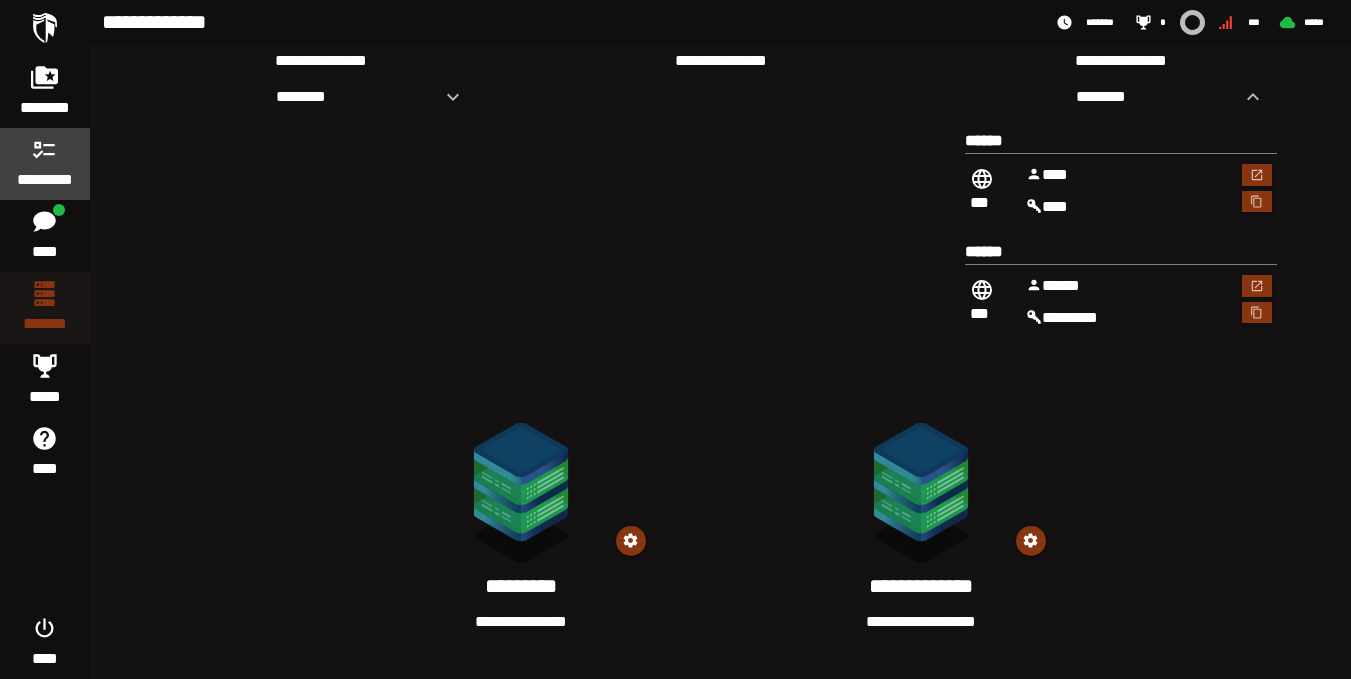 click 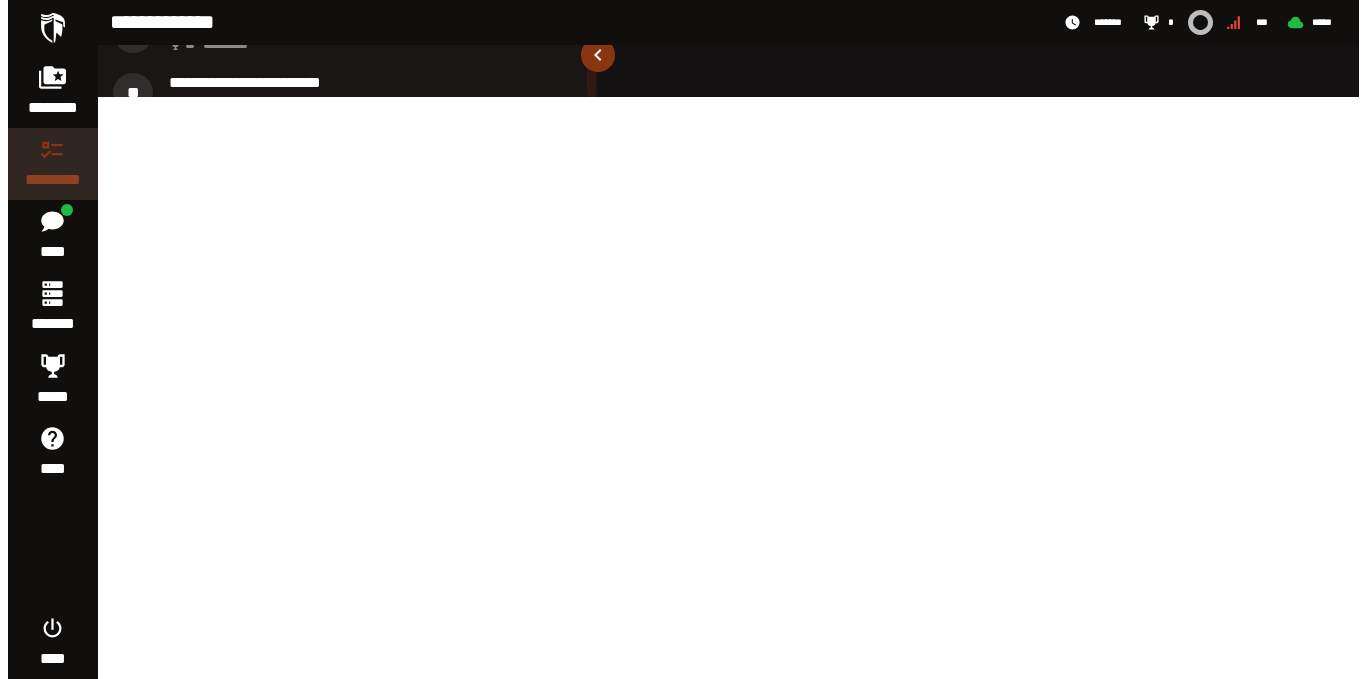 scroll, scrollTop: 0, scrollLeft: 0, axis: both 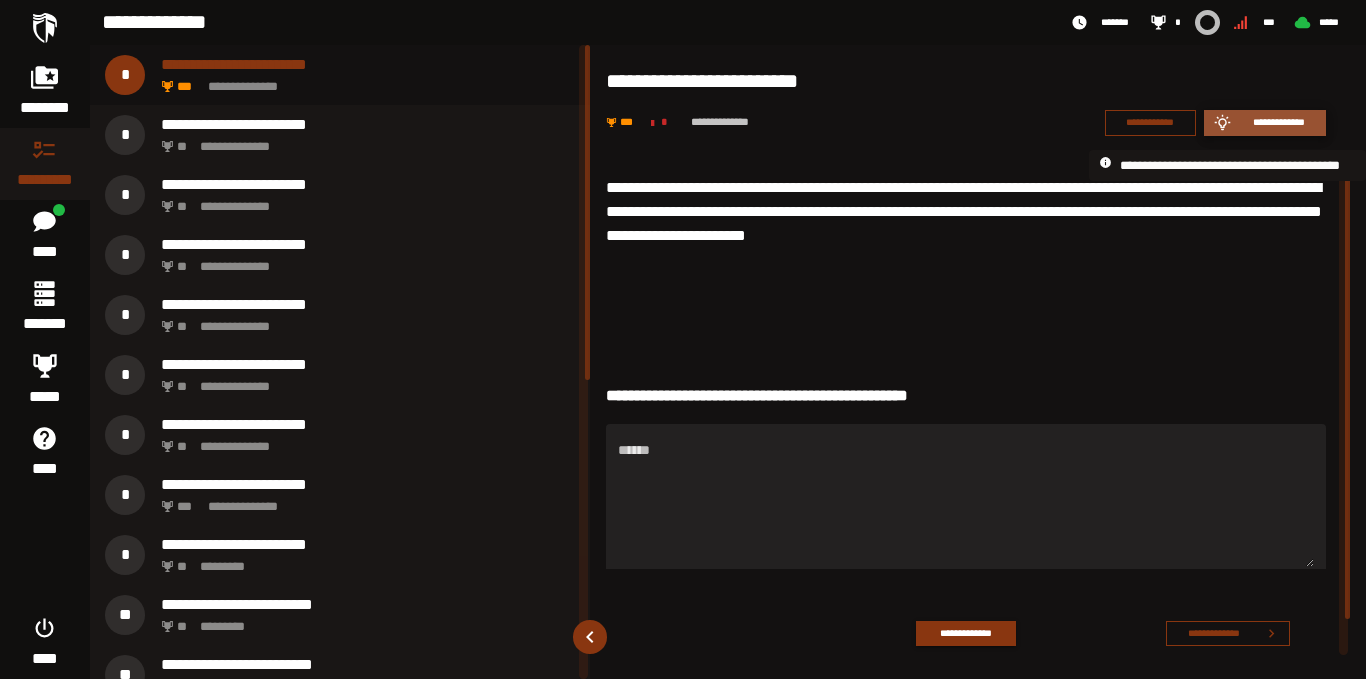 click on "**********" at bounding box center [1265, 123] 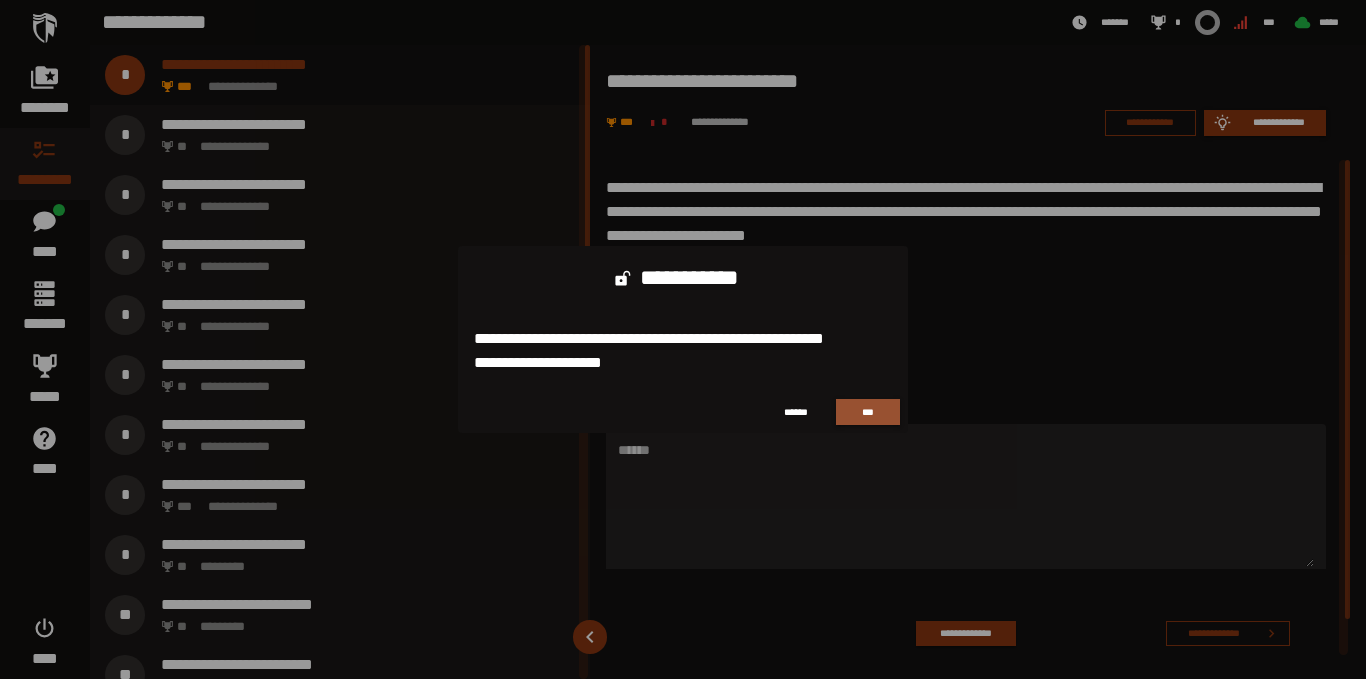 click on "***" at bounding box center (868, 412) 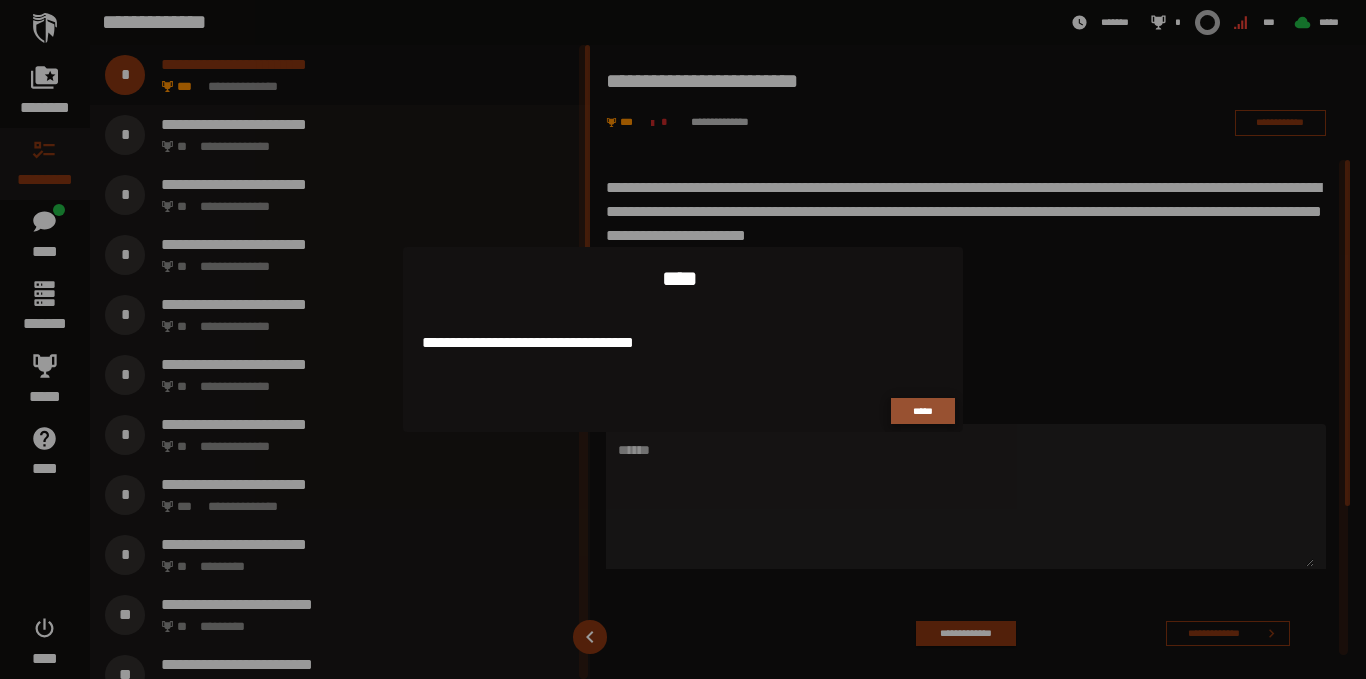 click on "*****" at bounding box center (923, 411) 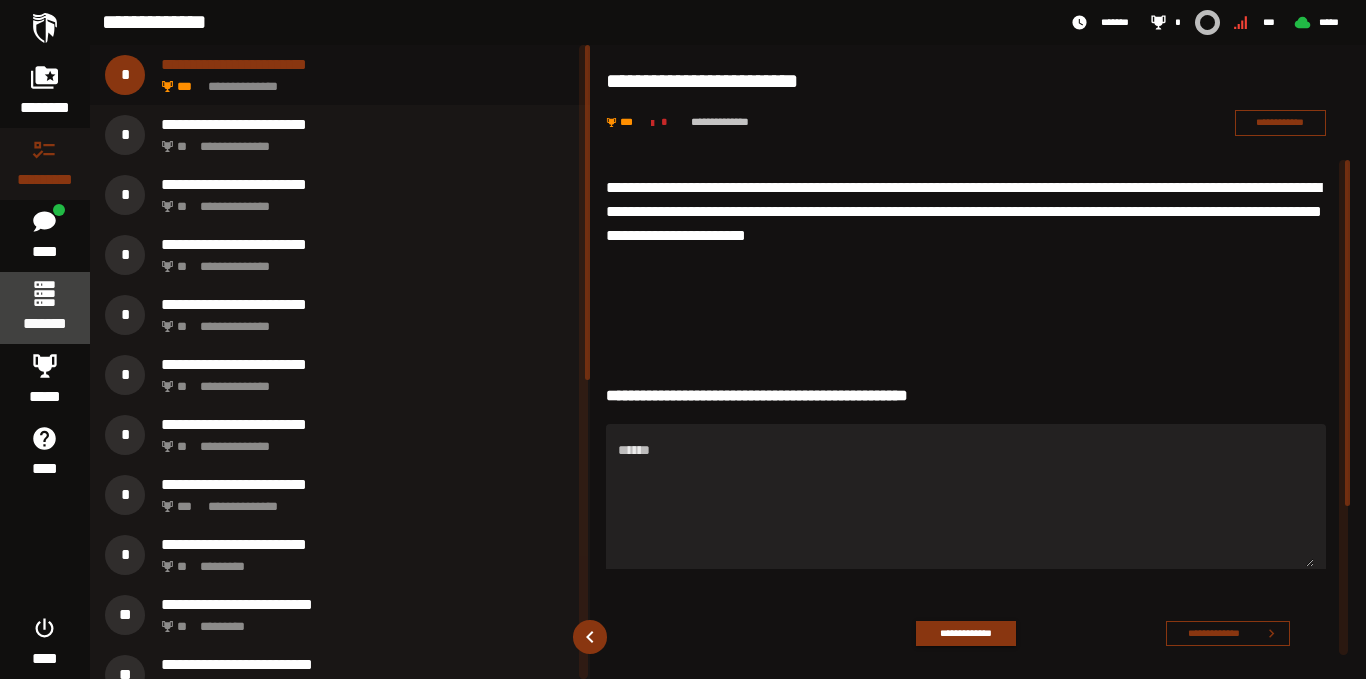 click on "*******" at bounding box center [44, 324] 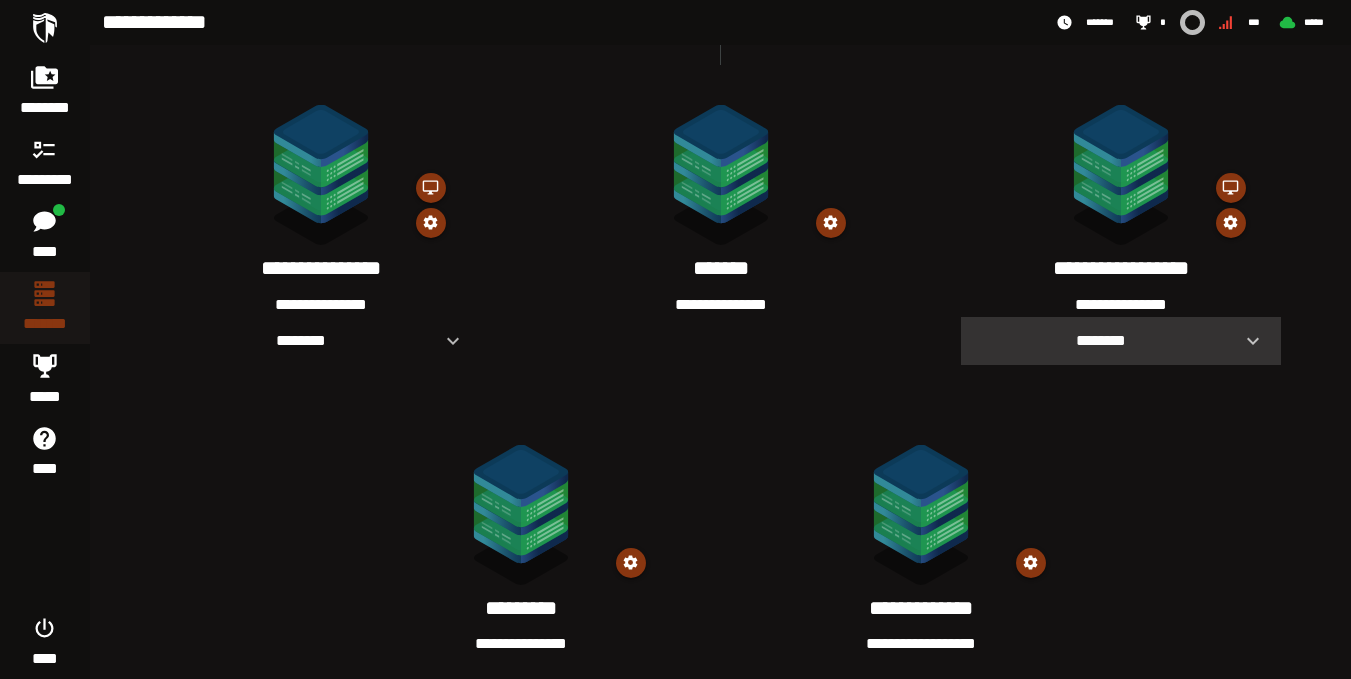 scroll, scrollTop: 339, scrollLeft: 0, axis: vertical 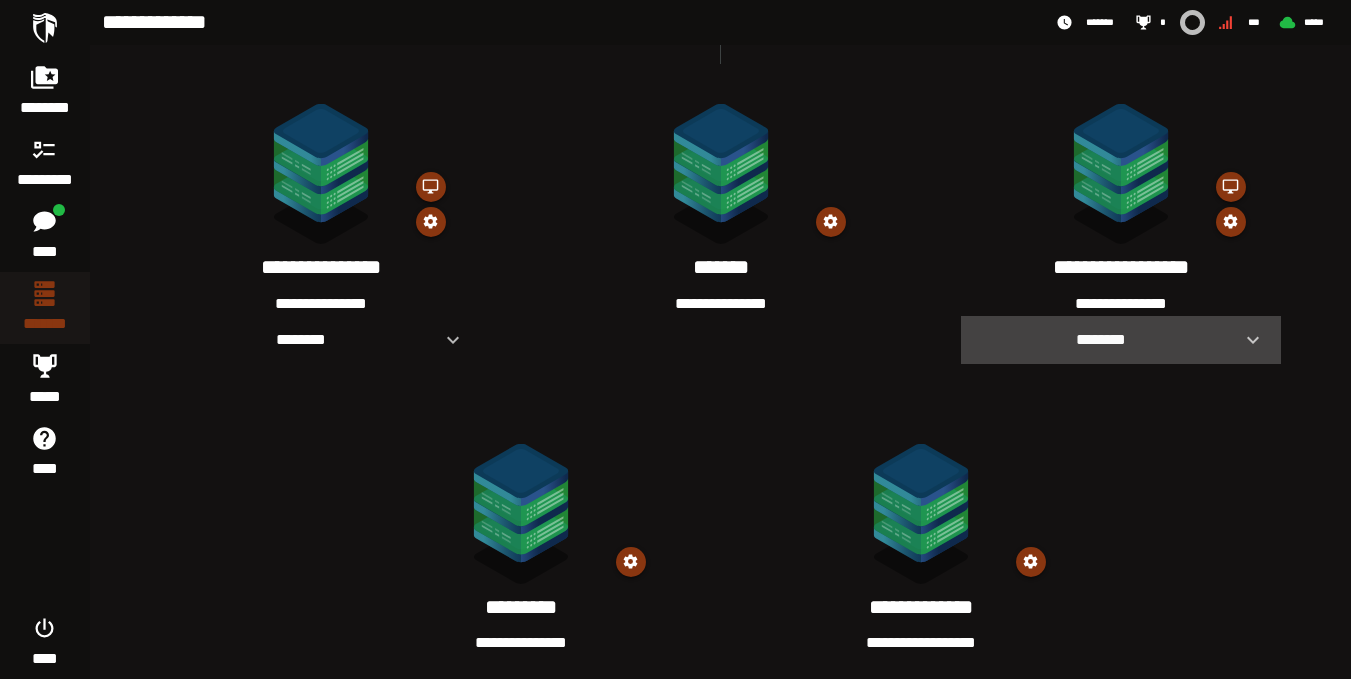 click on "********" at bounding box center [1101, 340] 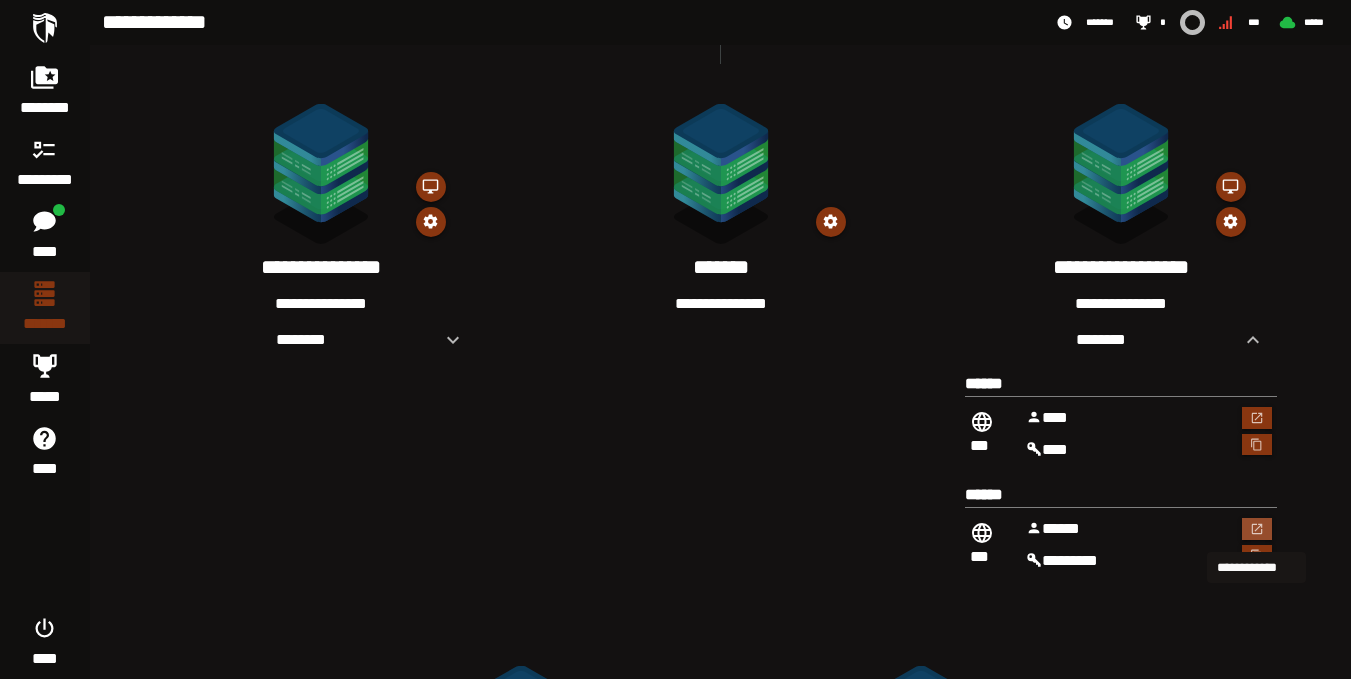 click 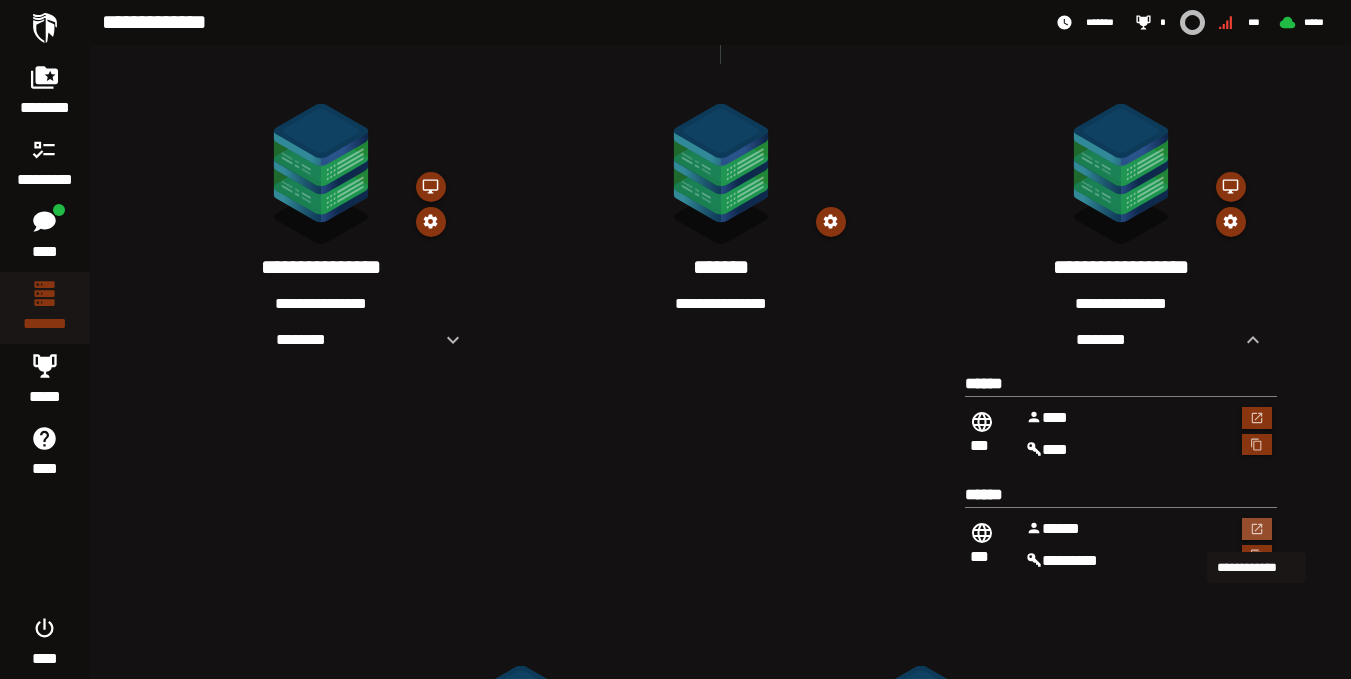 scroll, scrollTop: 0, scrollLeft: 0, axis: both 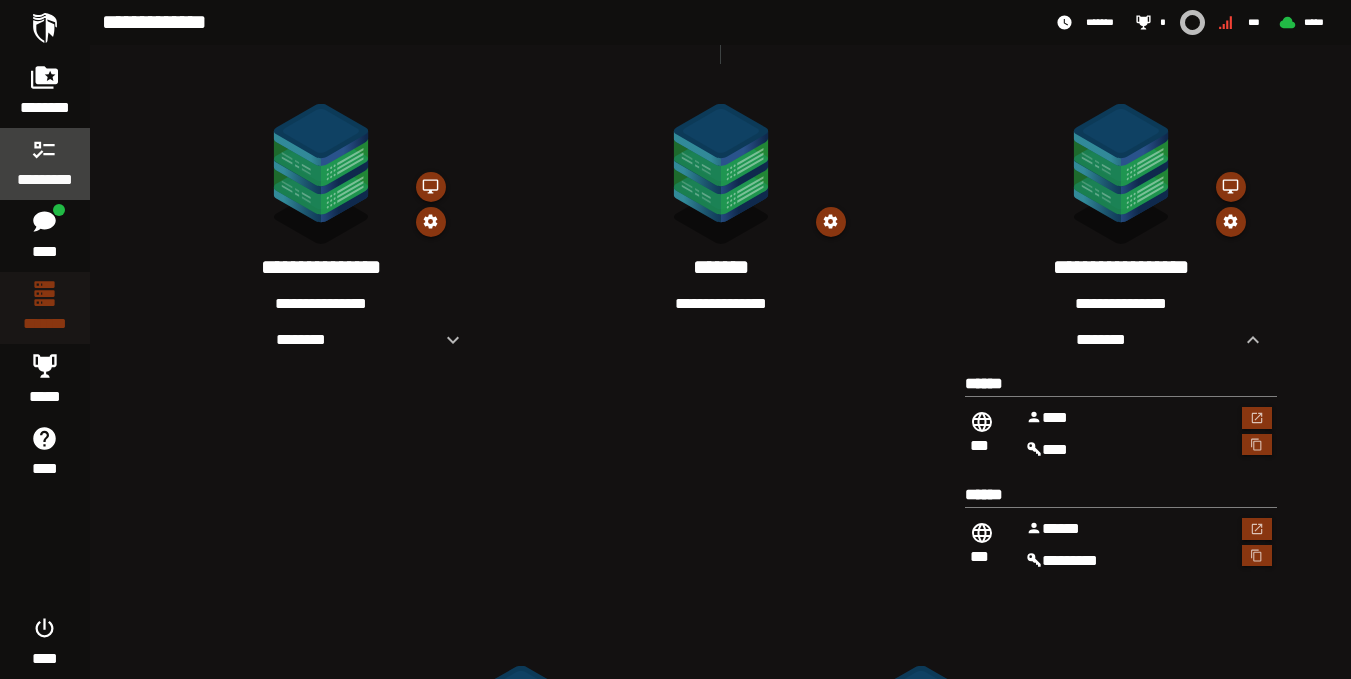 click 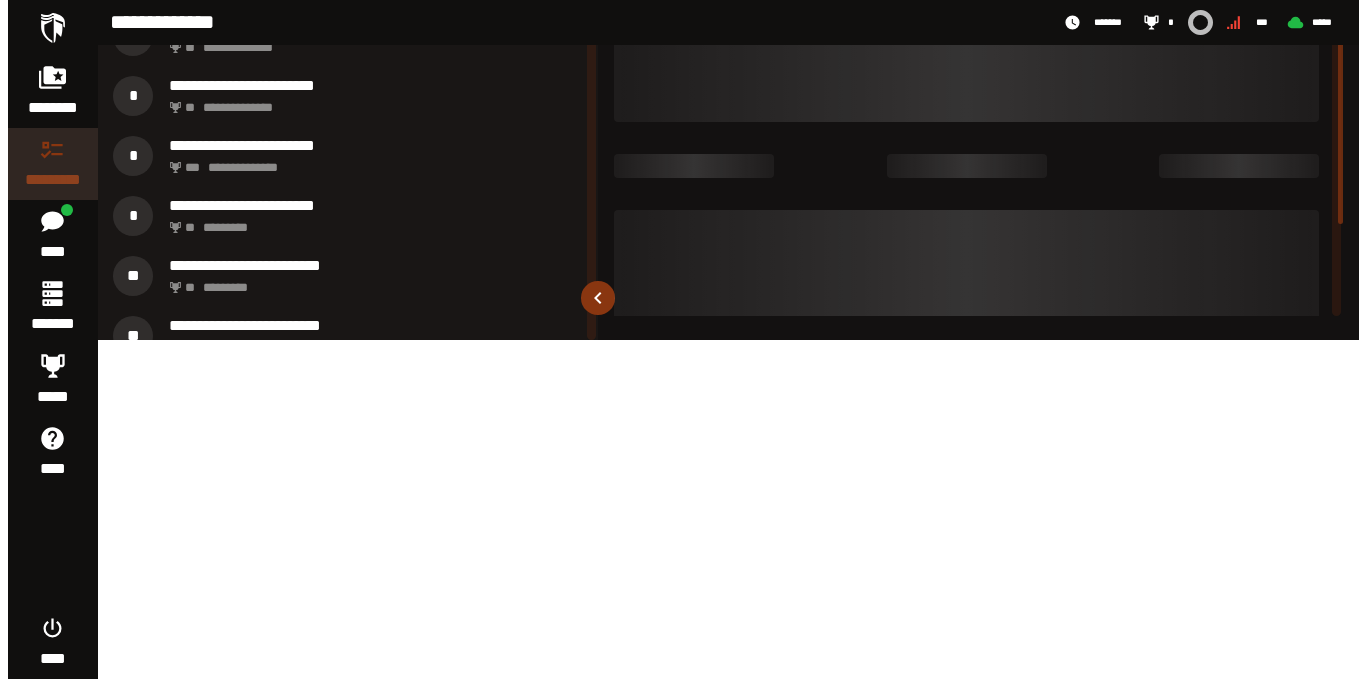 scroll, scrollTop: 0, scrollLeft: 0, axis: both 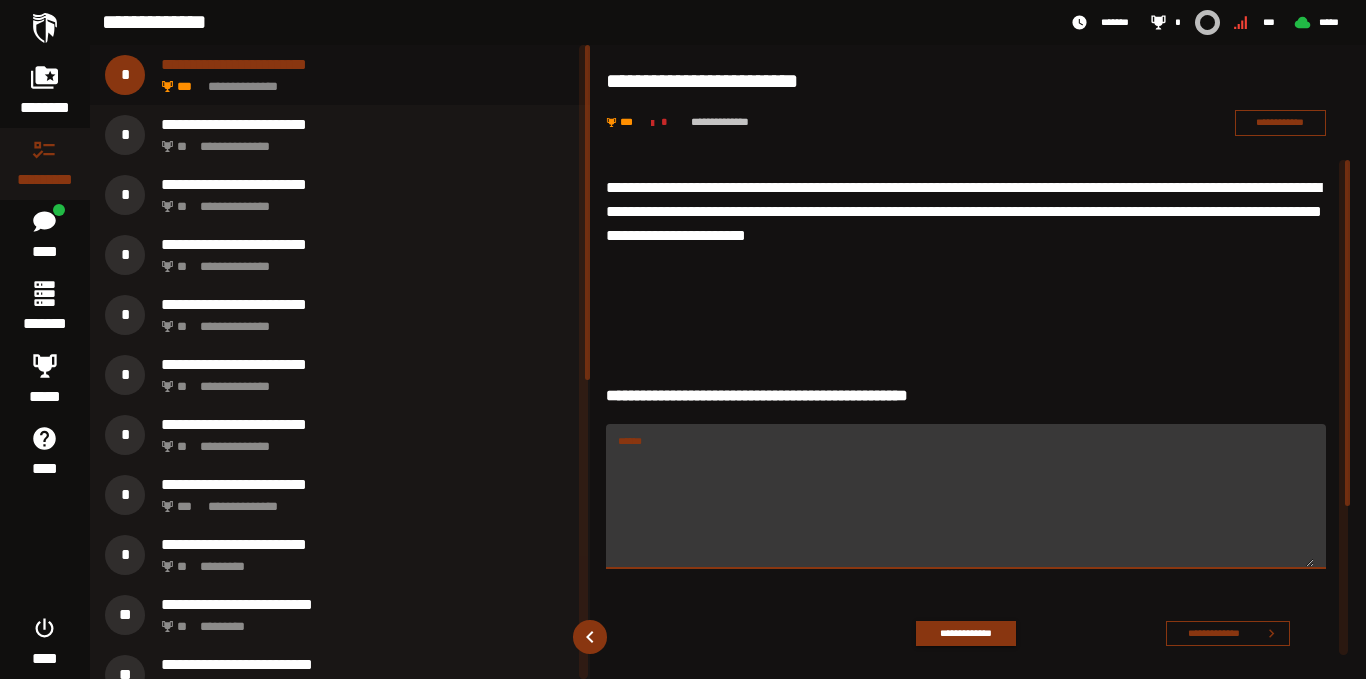 click on "******" at bounding box center (966, 507) 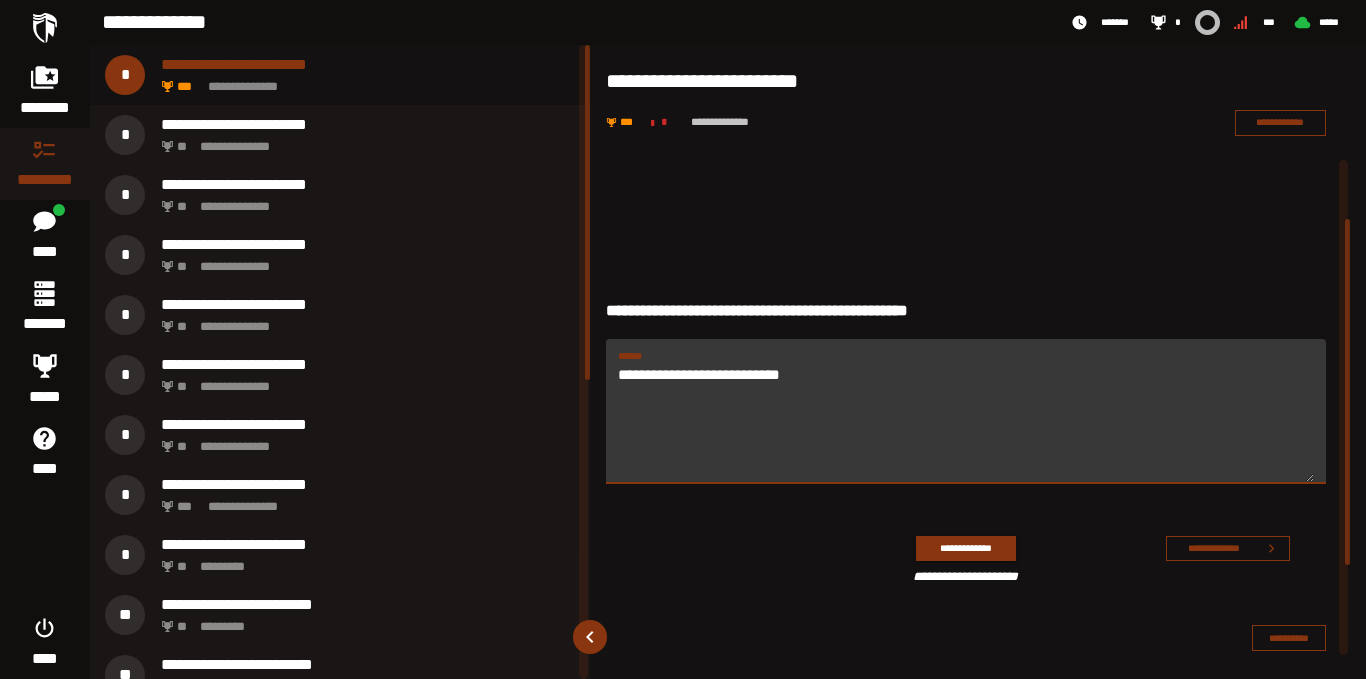 scroll, scrollTop: 86, scrollLeft: 0, axis: vertical 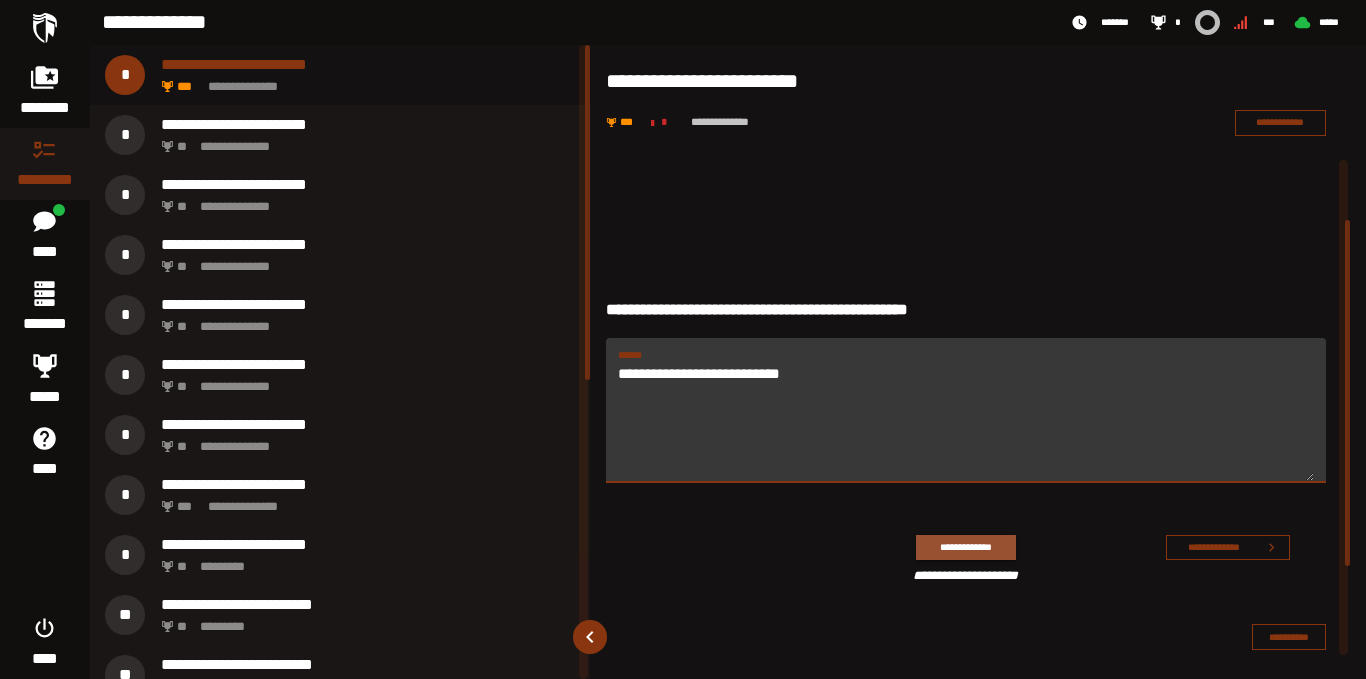 type on "**********" 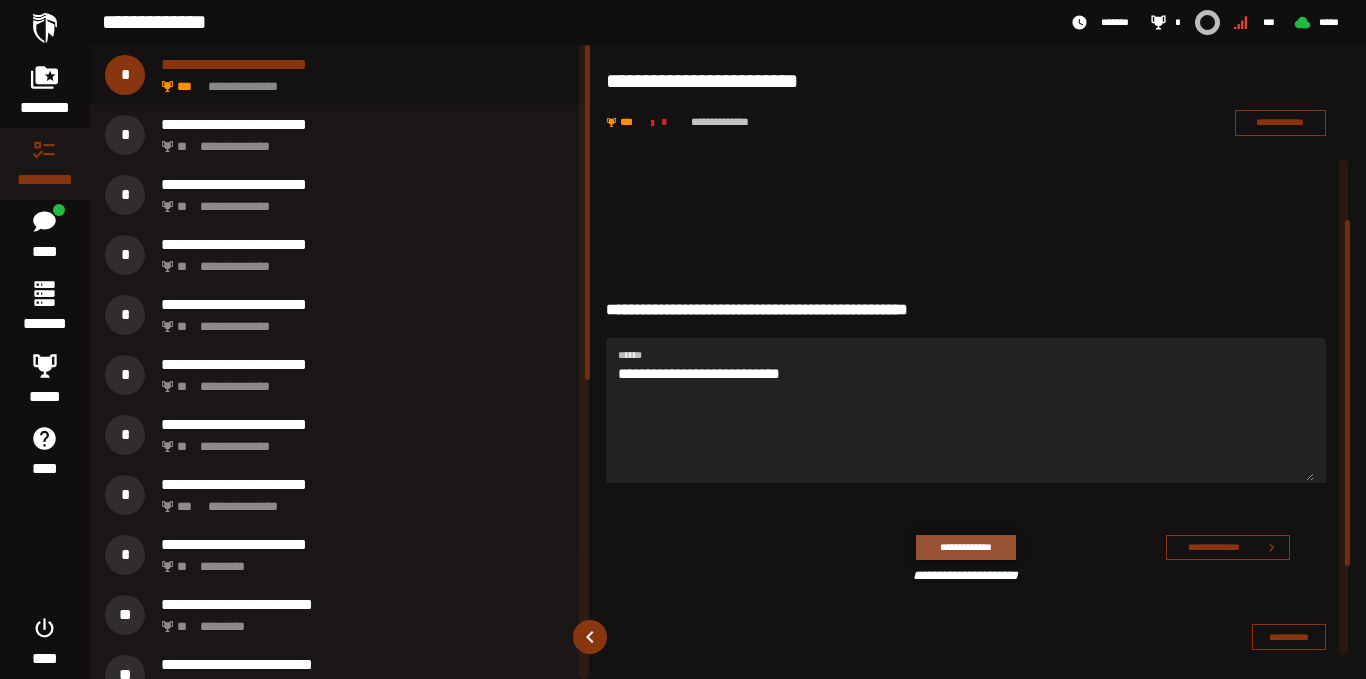 click on "**********" at bounding box center [965, 547] 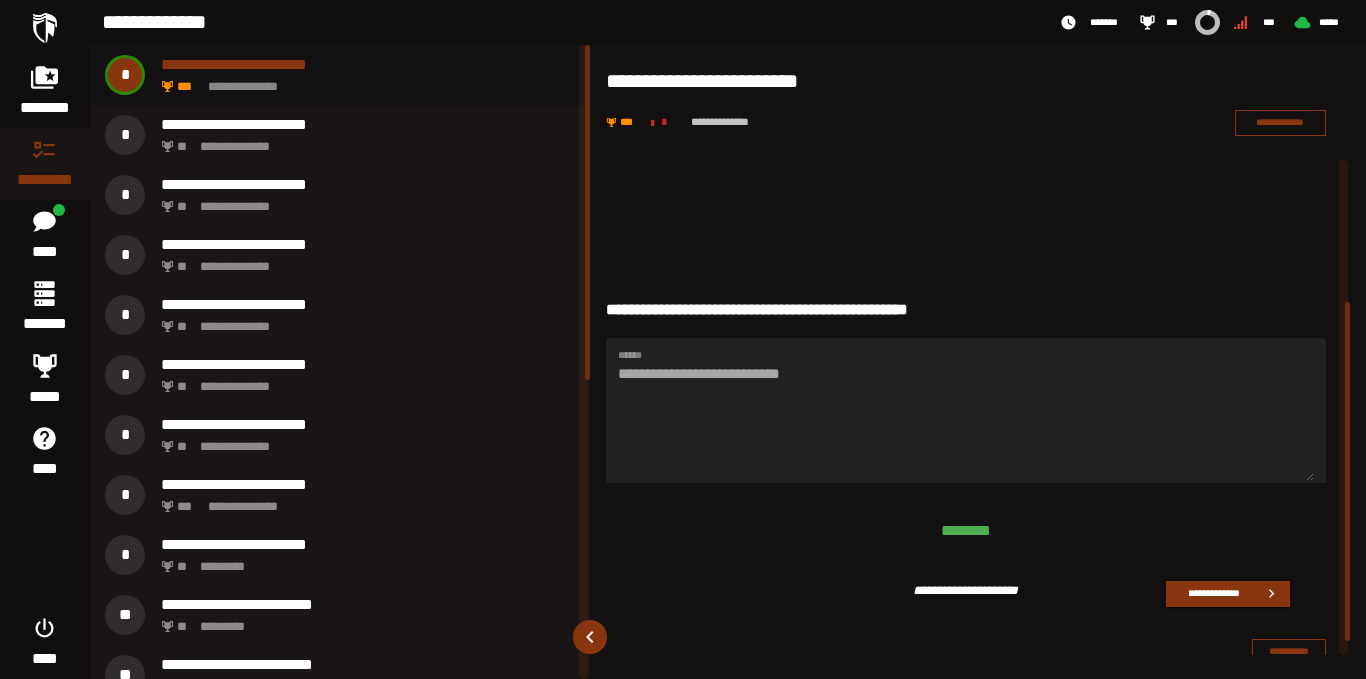 scroll, scrollTop: 227, scrollLeft: 0, axis: vertical 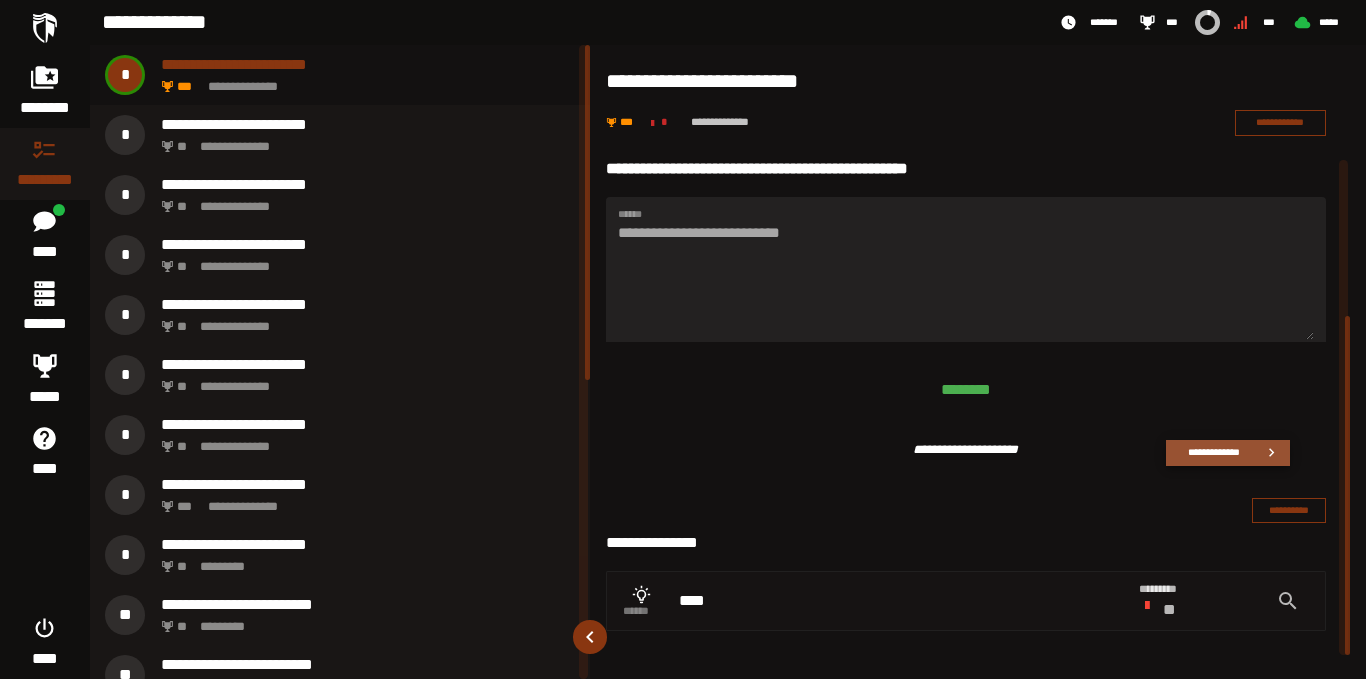 click on "**********" at bounding box center [1213, 452] 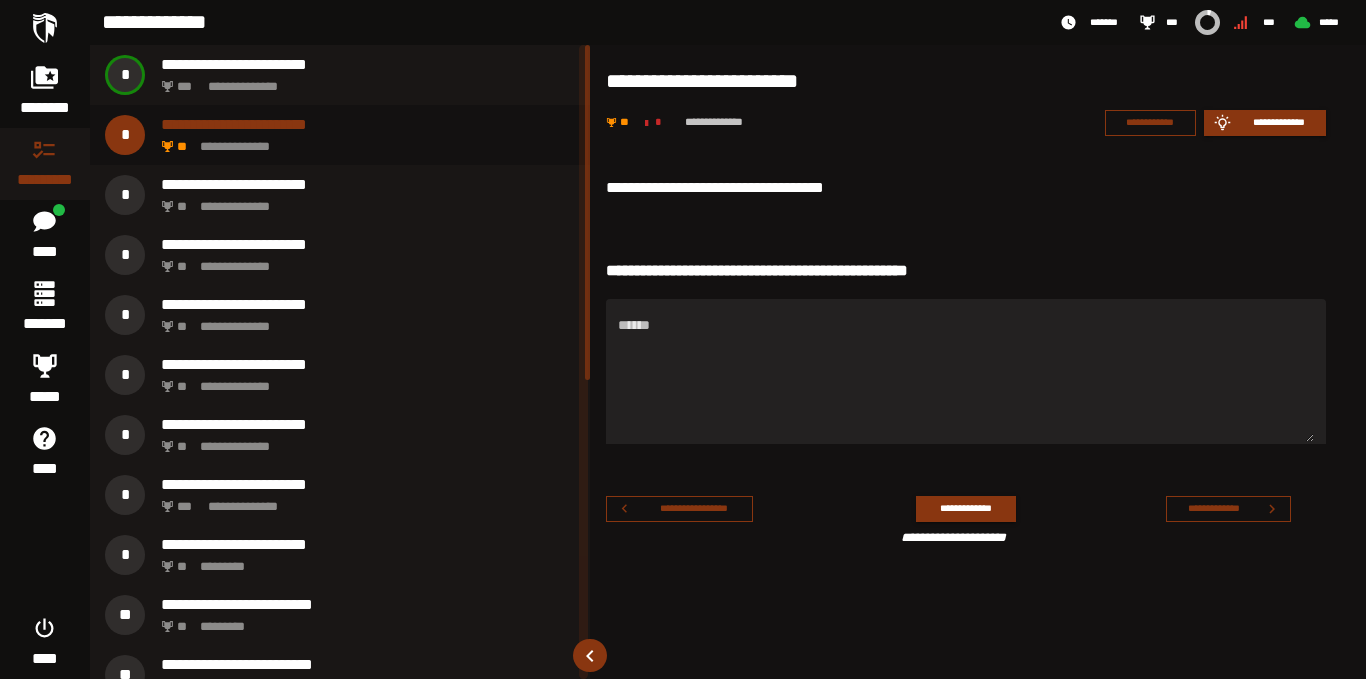 scroll, scrollTop: 0, scrollLeft: 0, axis: both 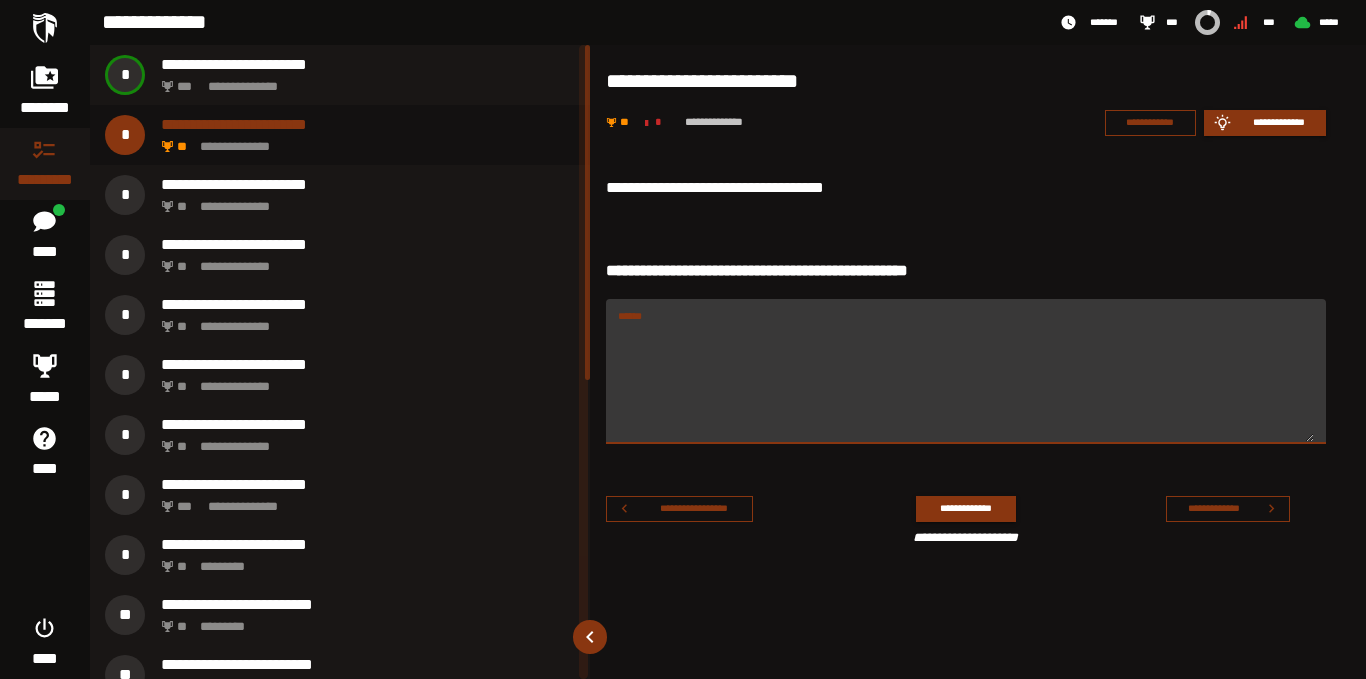 click on "******" at bounding box center [966, 383] 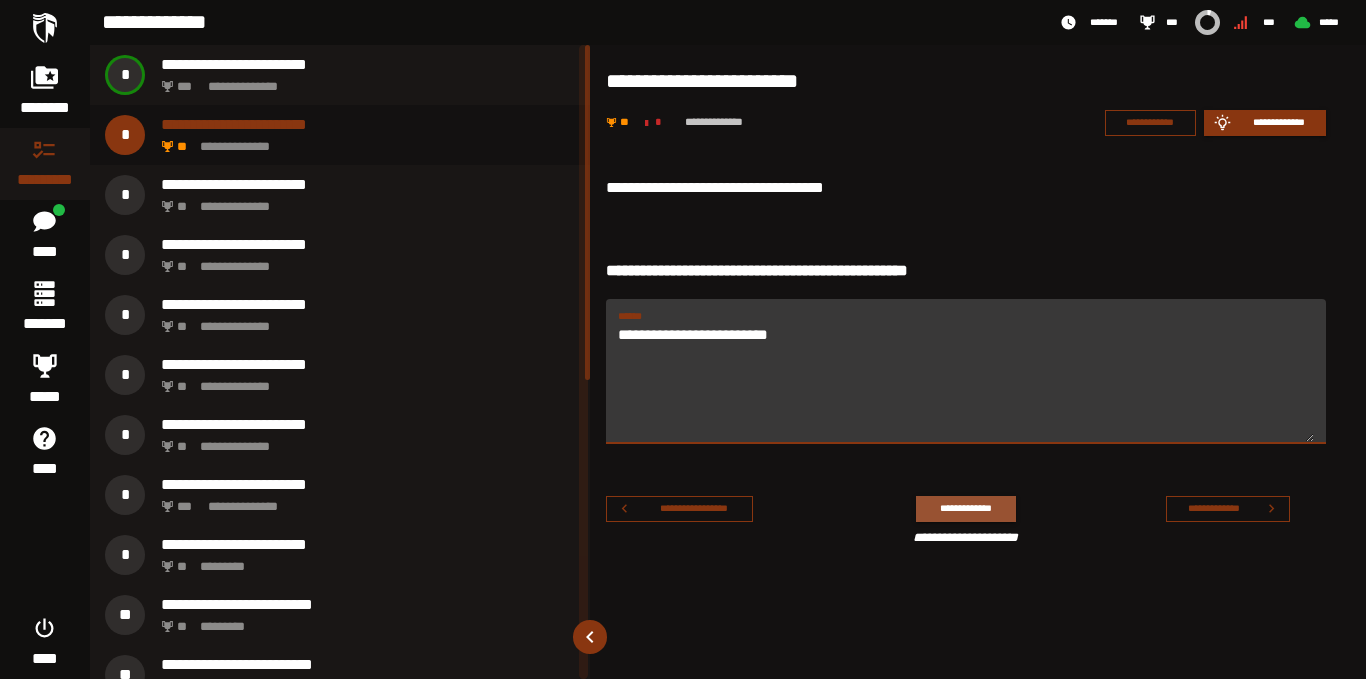 type on "**********" 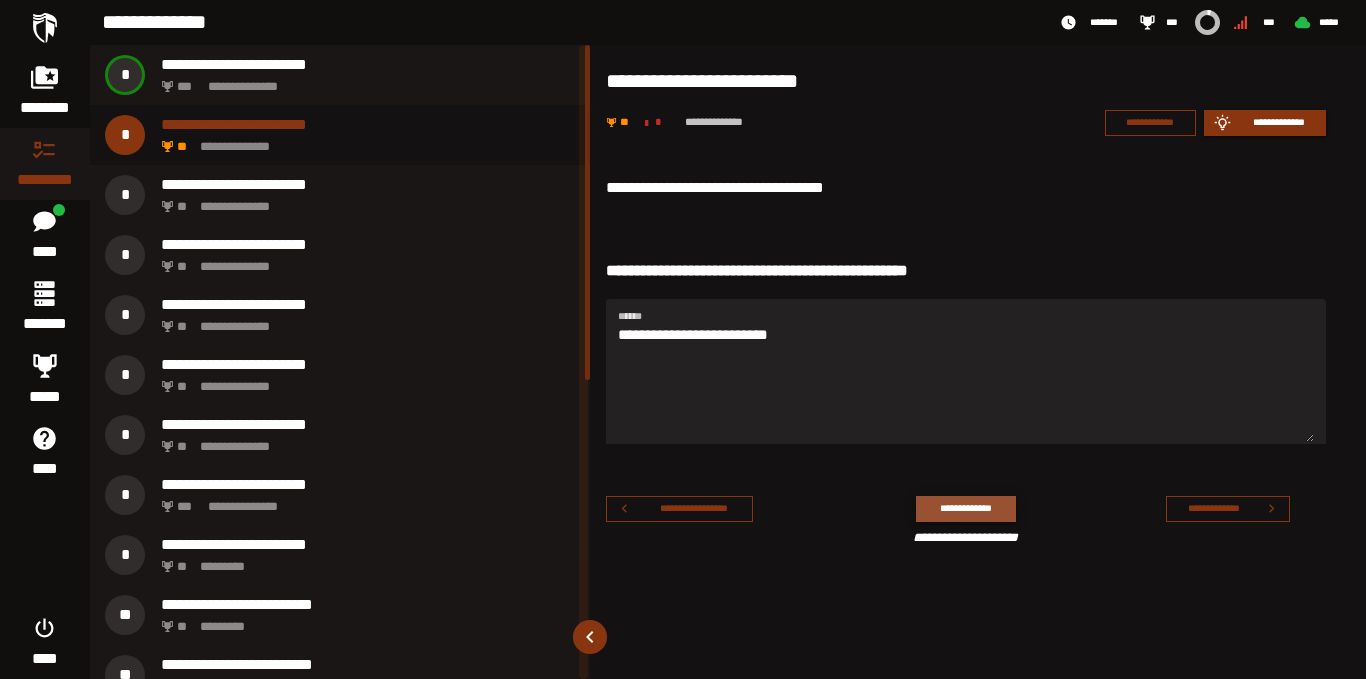 click on "**********" at bounding box center (965, 508) 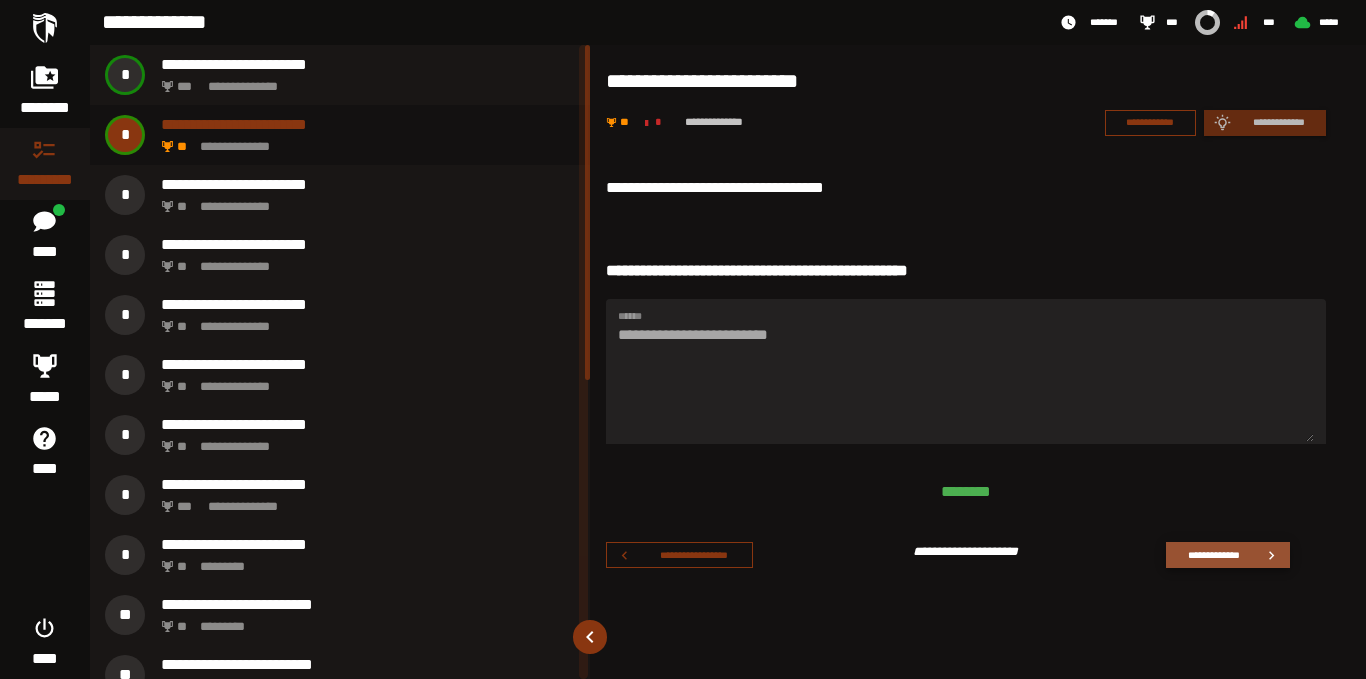 click on "**********" at bounding box center [1213, 554] 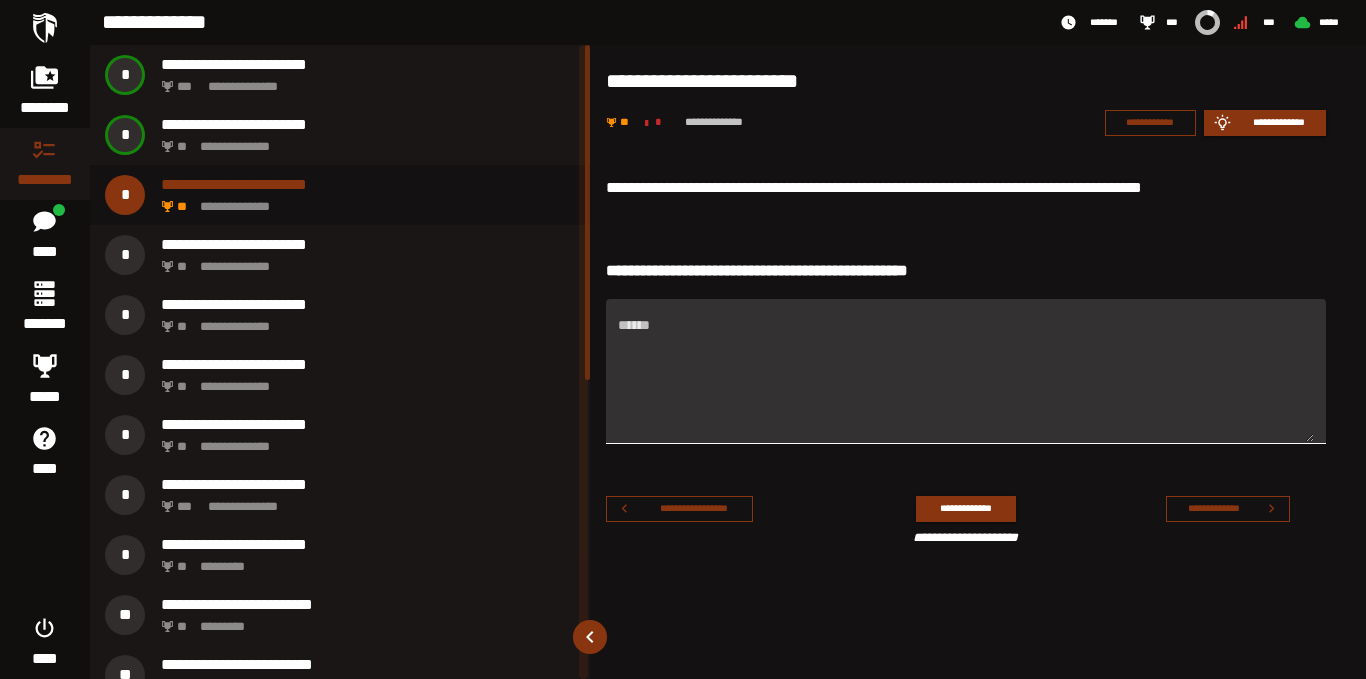 click on "******" at bounding box center [966, 383] 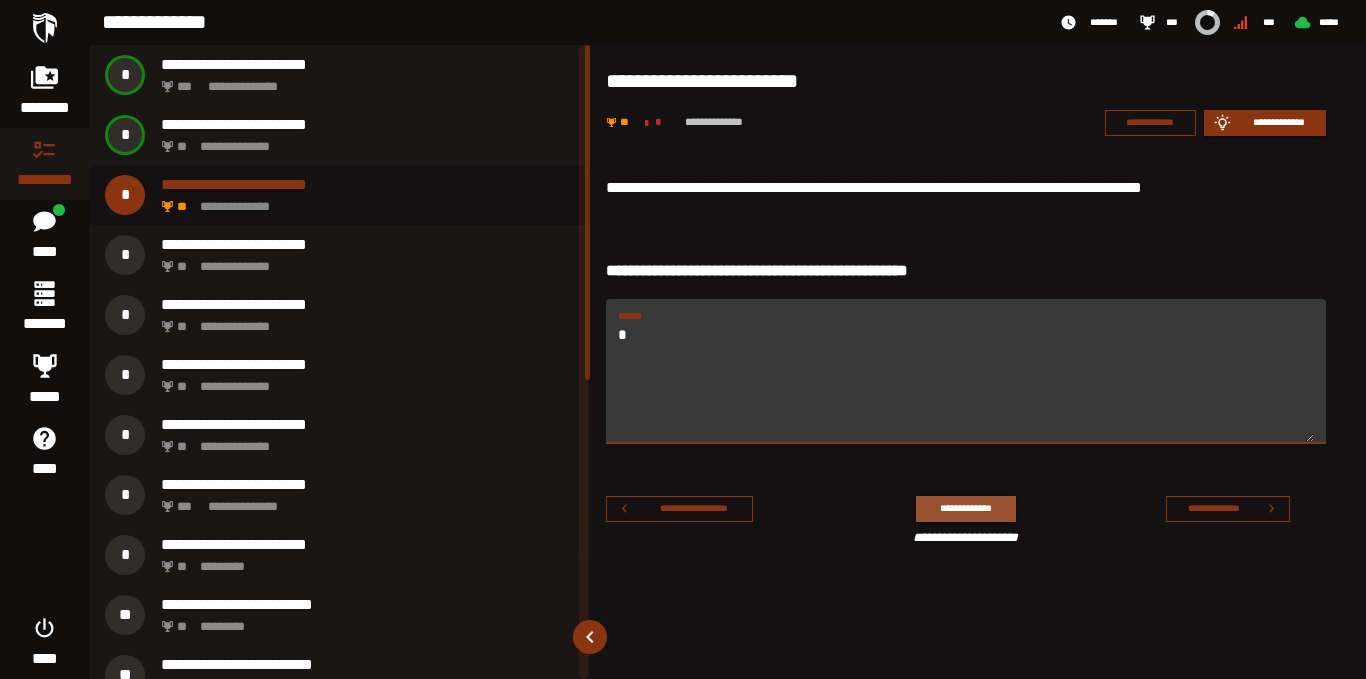 type on "*" 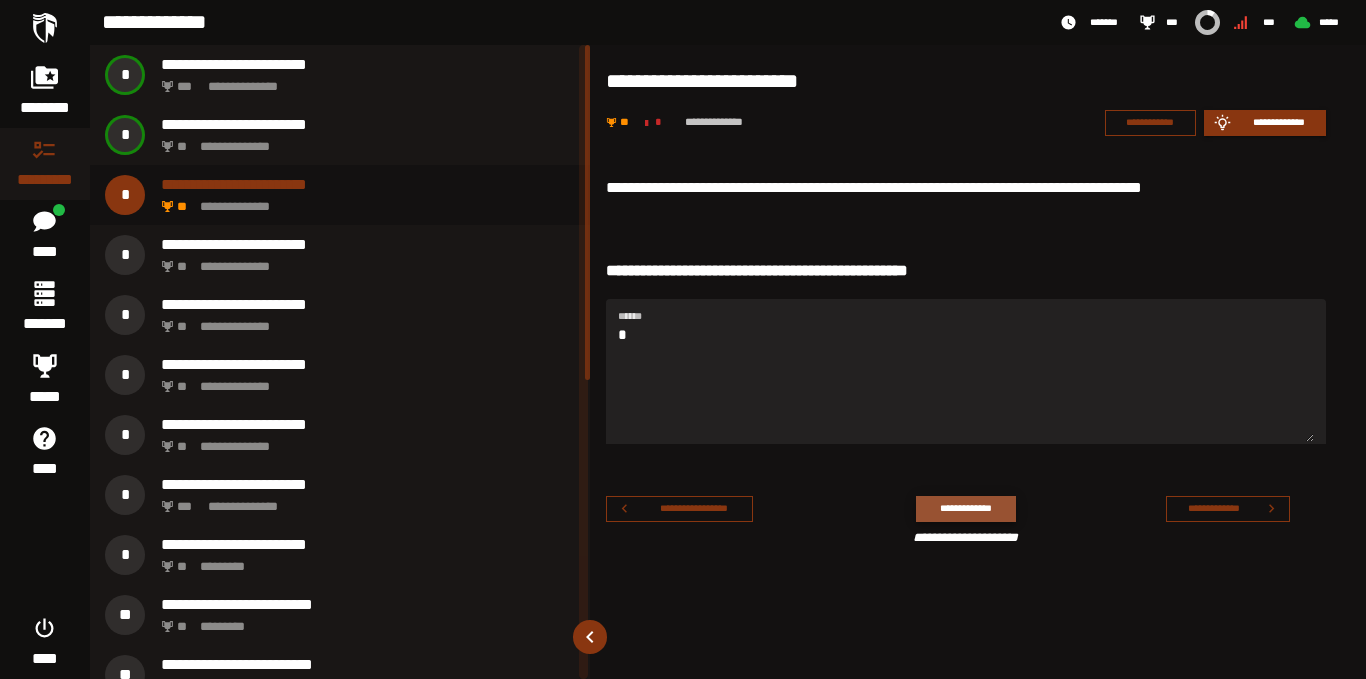 click on "**********" at bounding box center [965, 508] 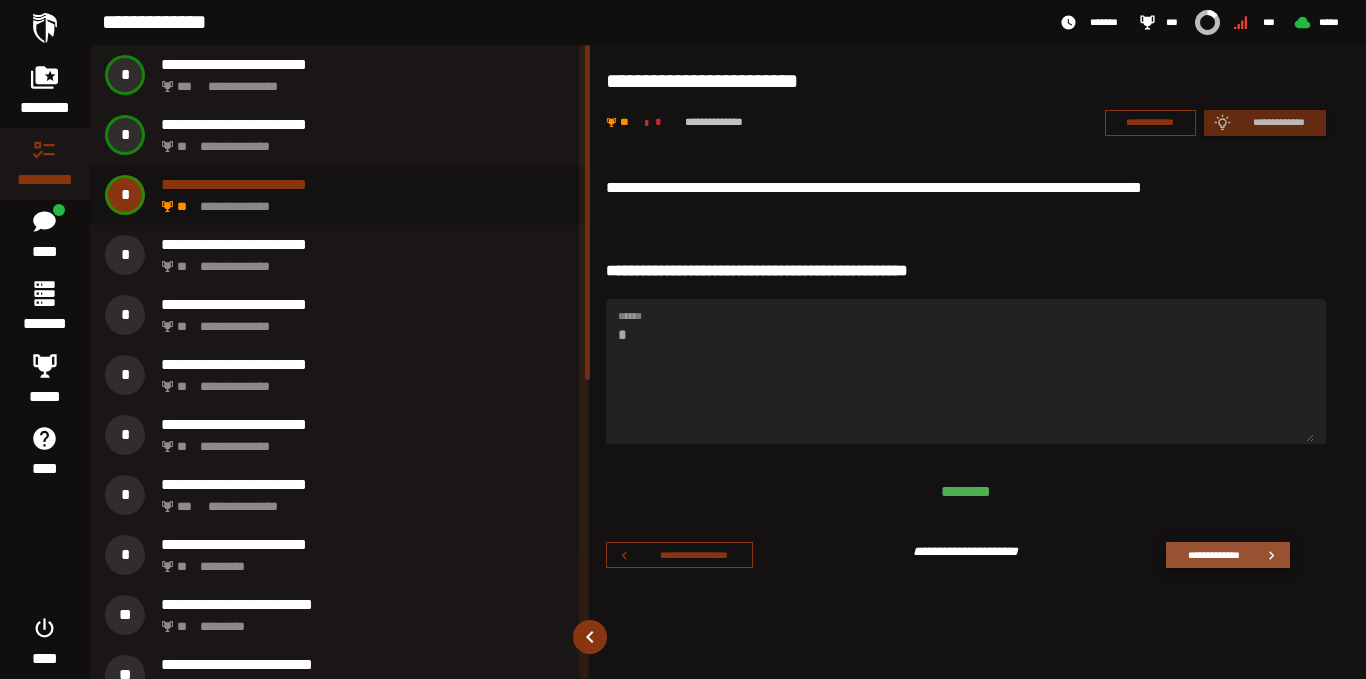click on "**********" at bounding box center [1213, 554] 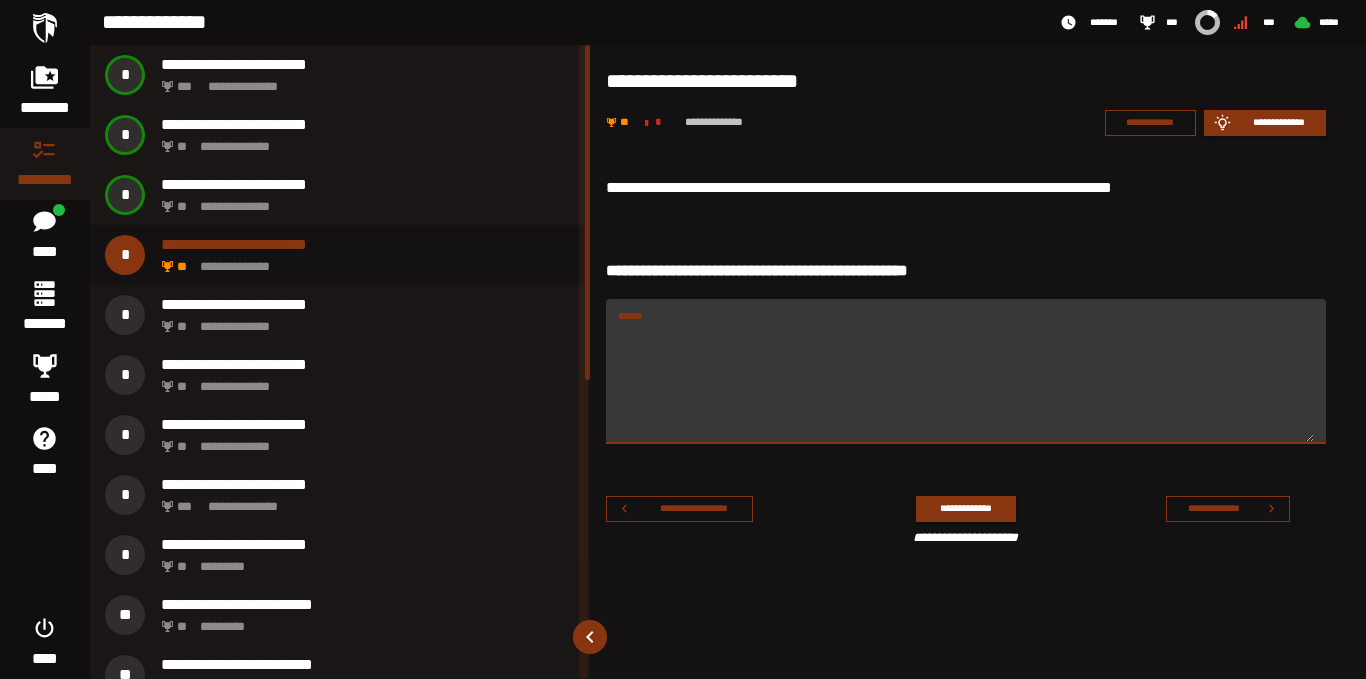 click on "******" at bounding box center [966, 383] 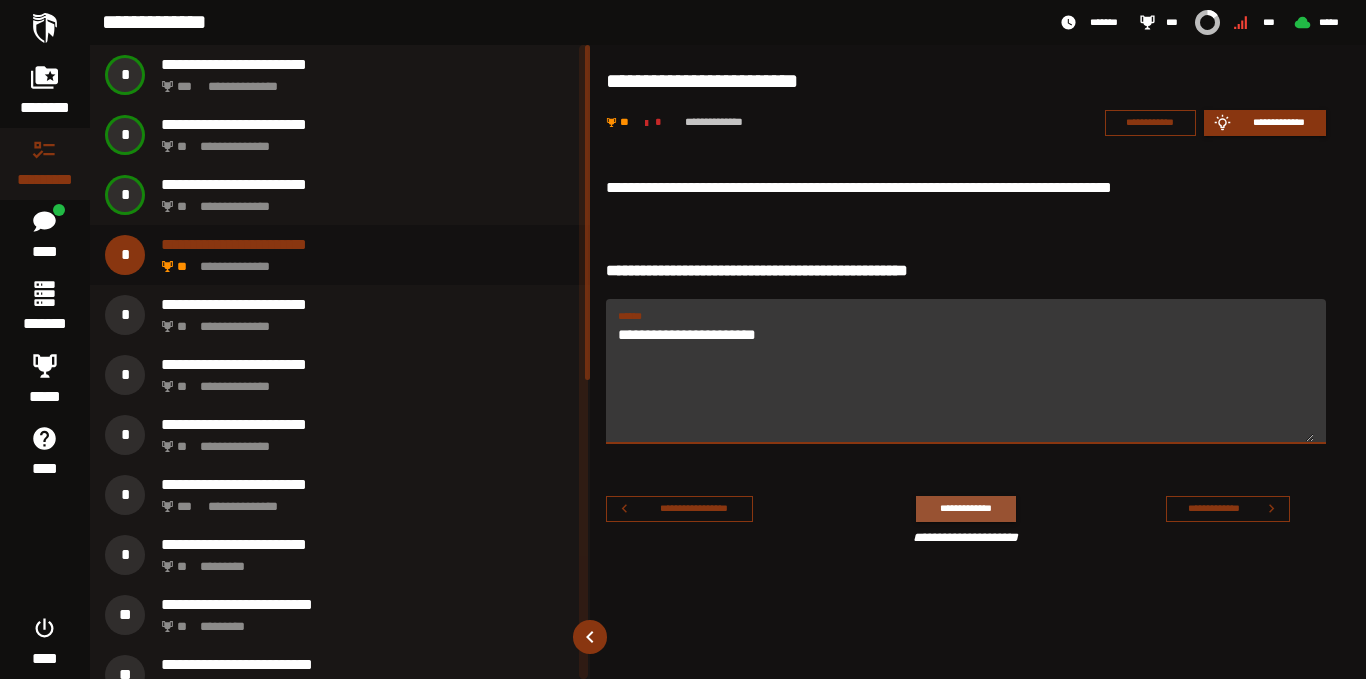 type on "**********" 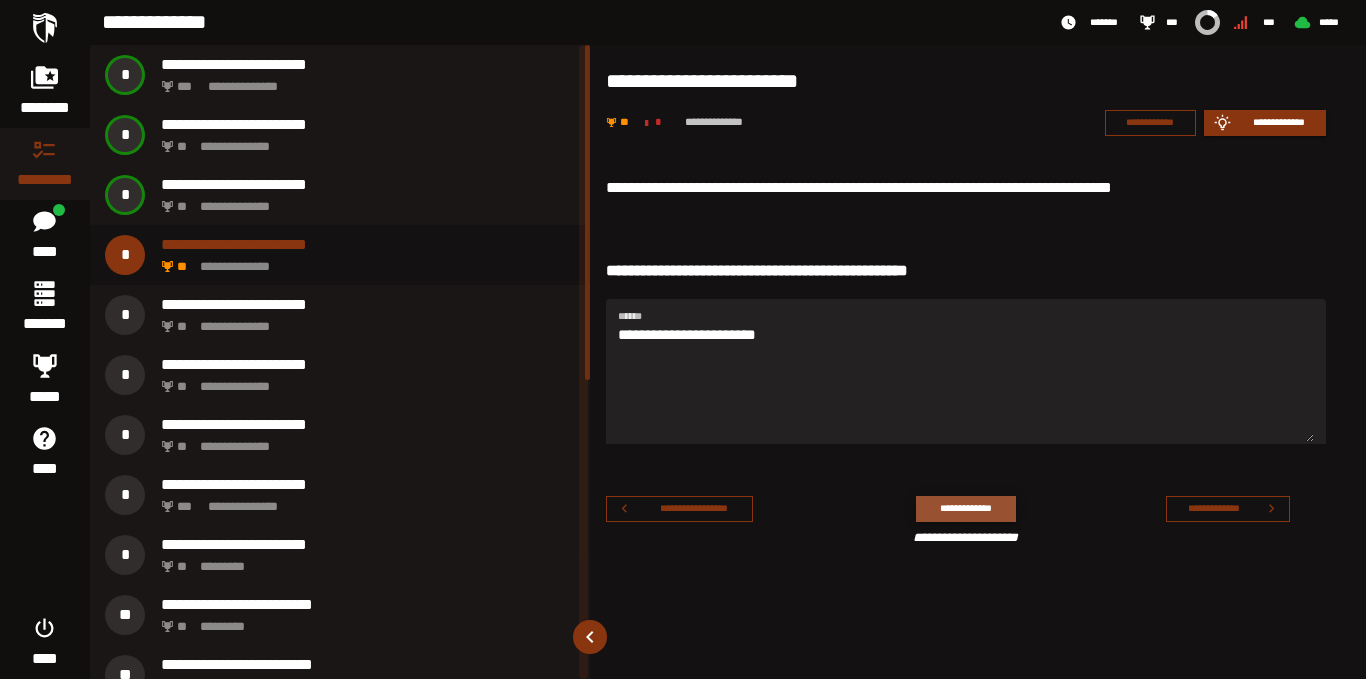 click on "**********" at bounding box center (965, 508) 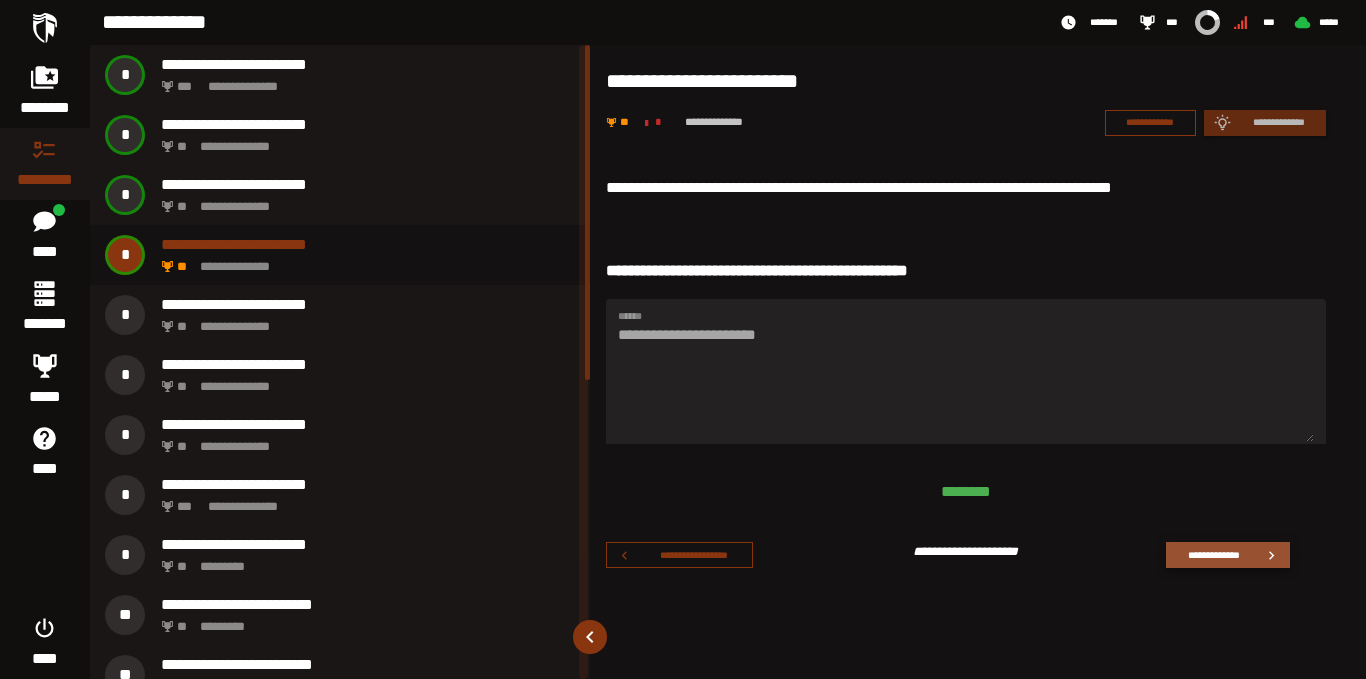 click on "**********" at bounding box center [1213, 554] 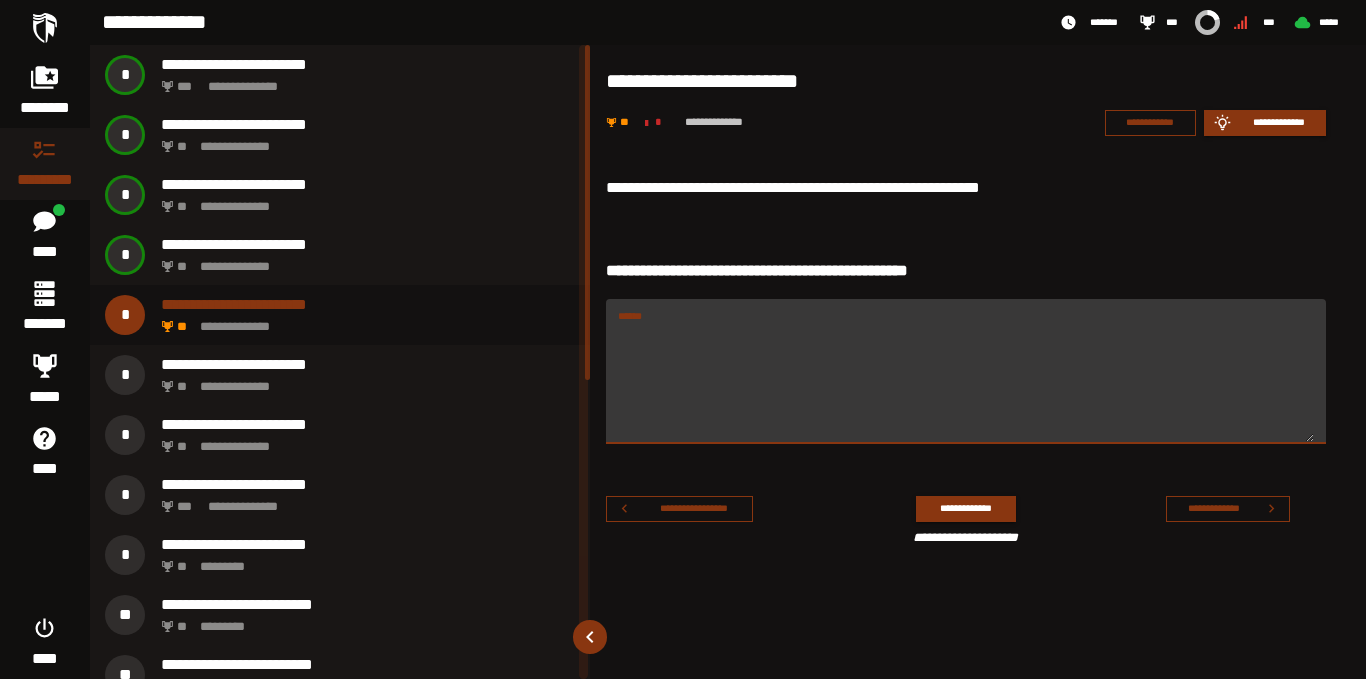 click on "******" at bounding box center [966, 383] 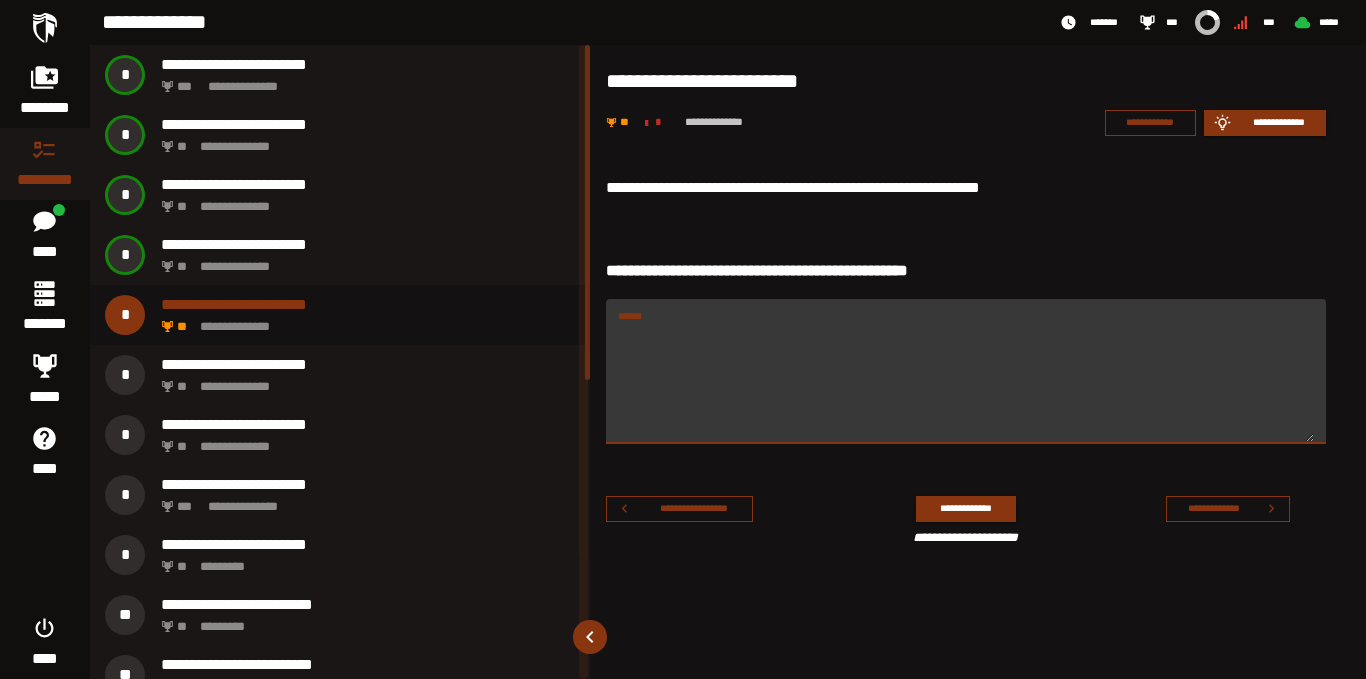 click on "******" at bounding box center [966, 383] 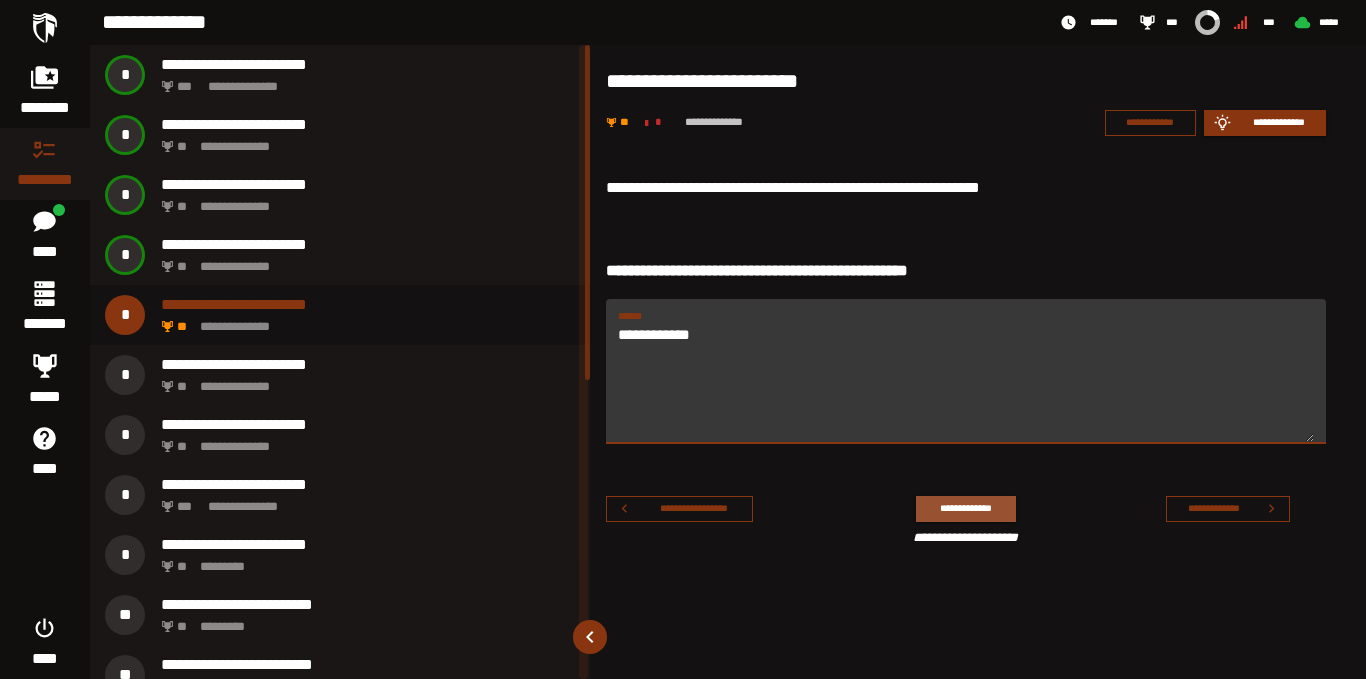 type on "**********" 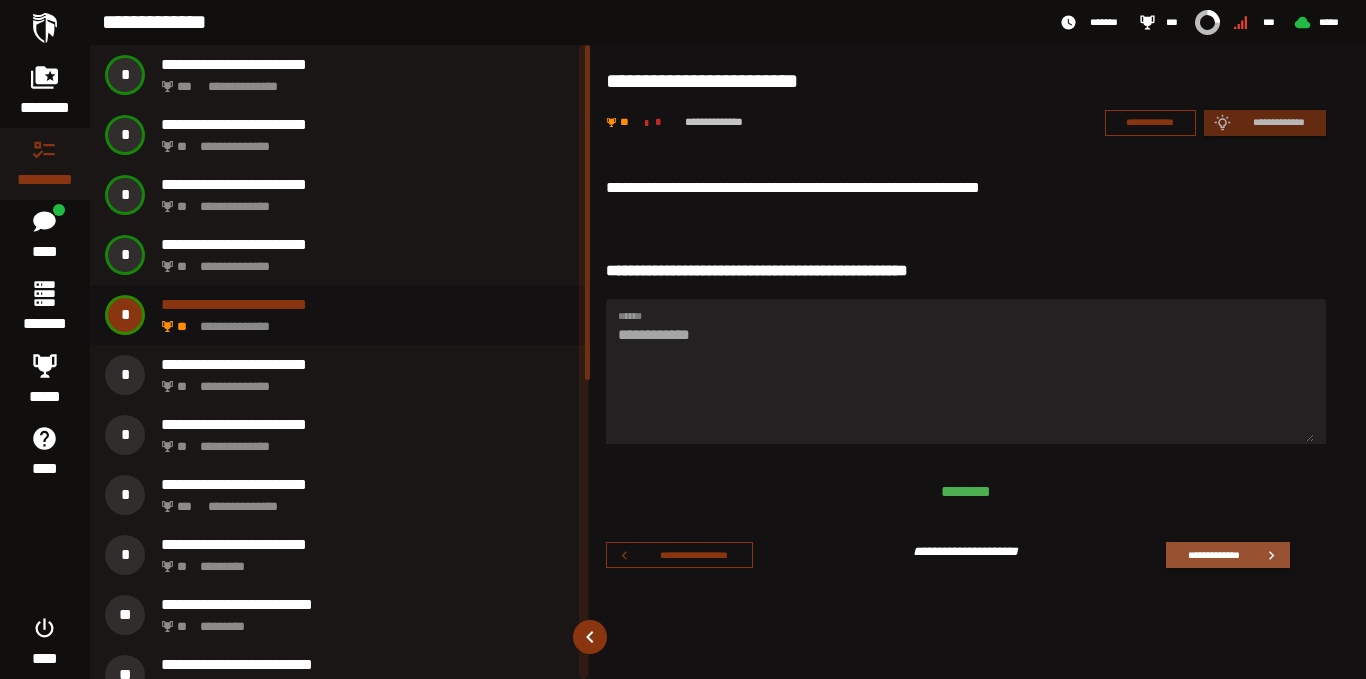 click on "**********" at bounding box center [1213, 554] 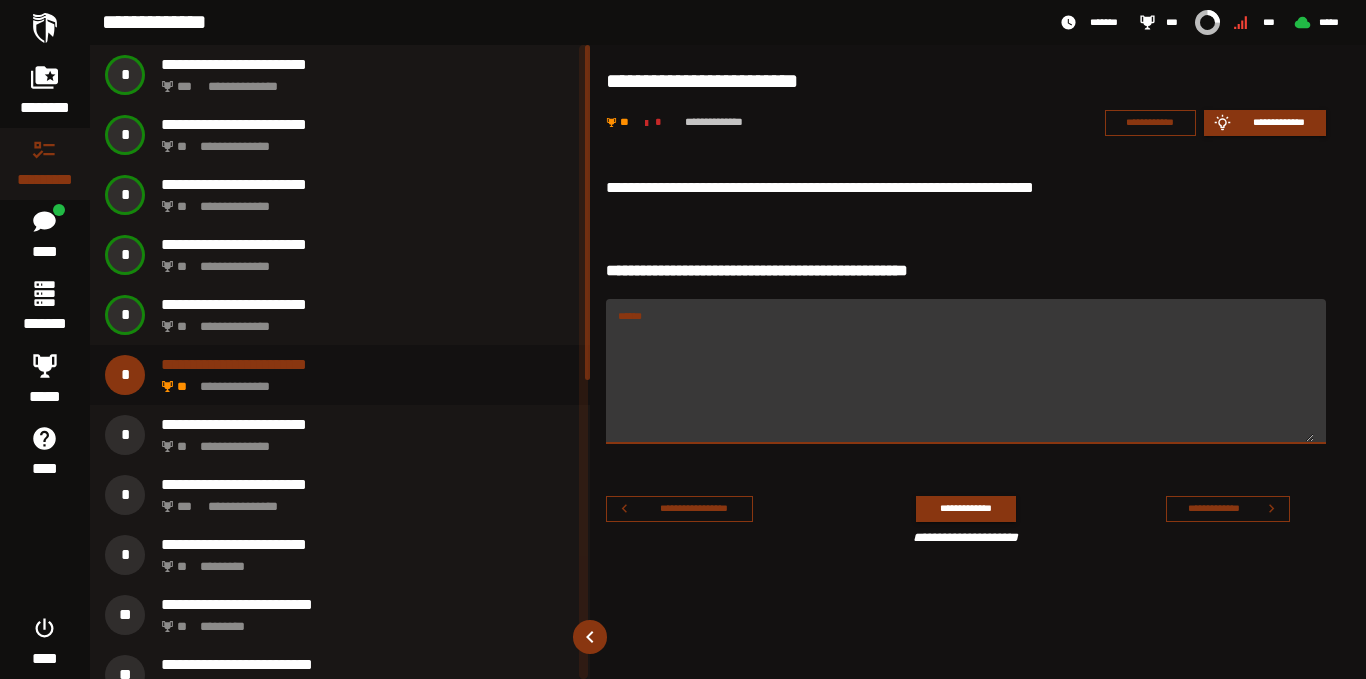 click on "******" at bounding box center [966, 383] 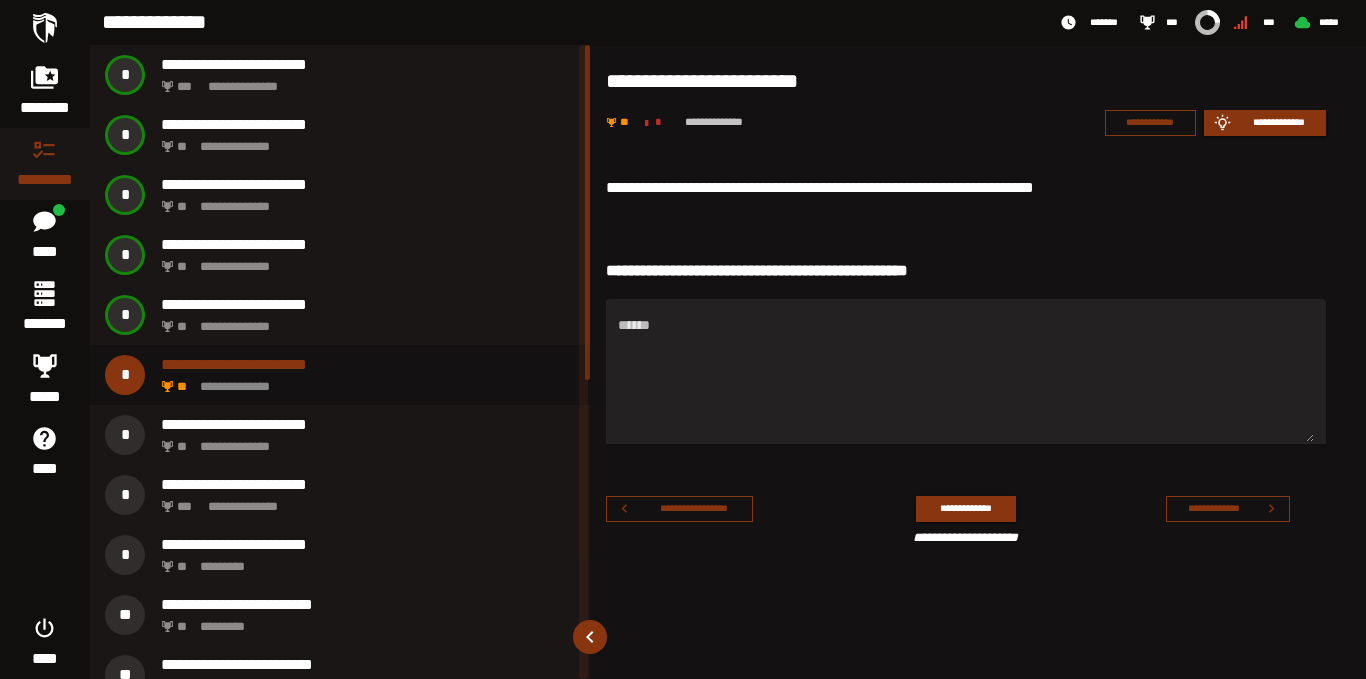 click on "**********" at bounding box center (966, 188) 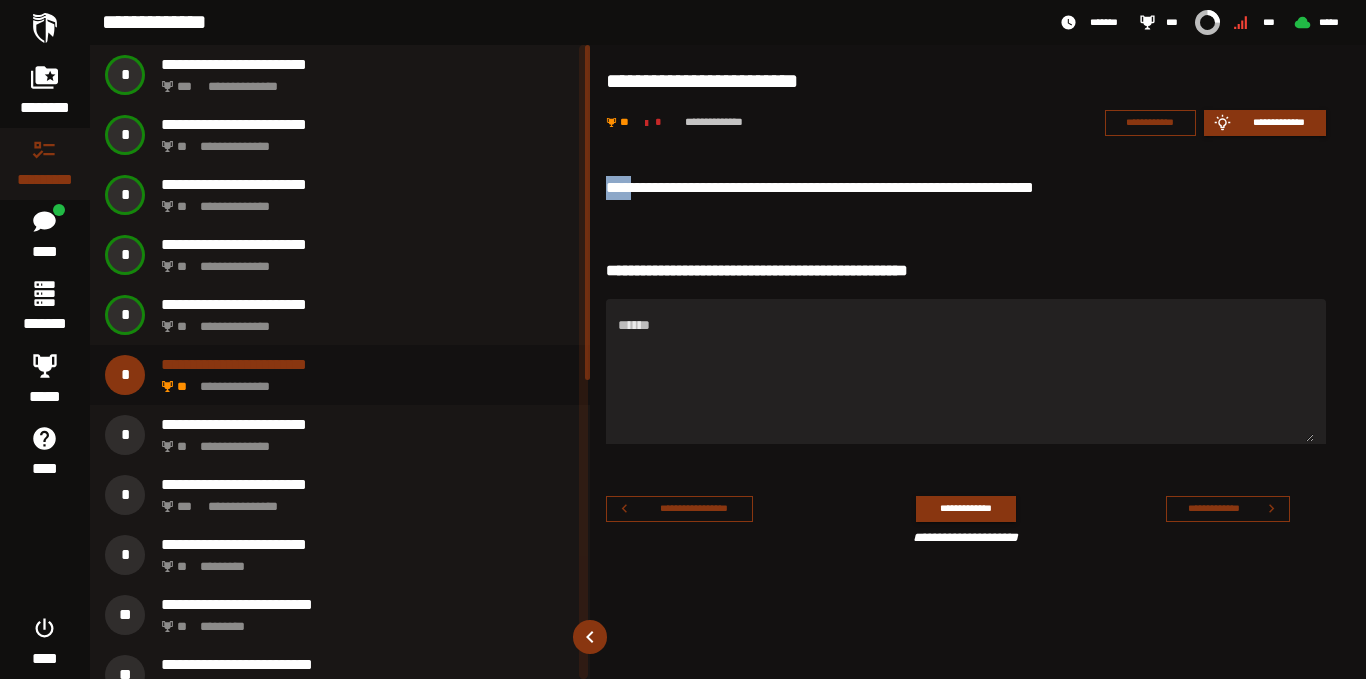 click on "**********" at bounding box center (966, 188) 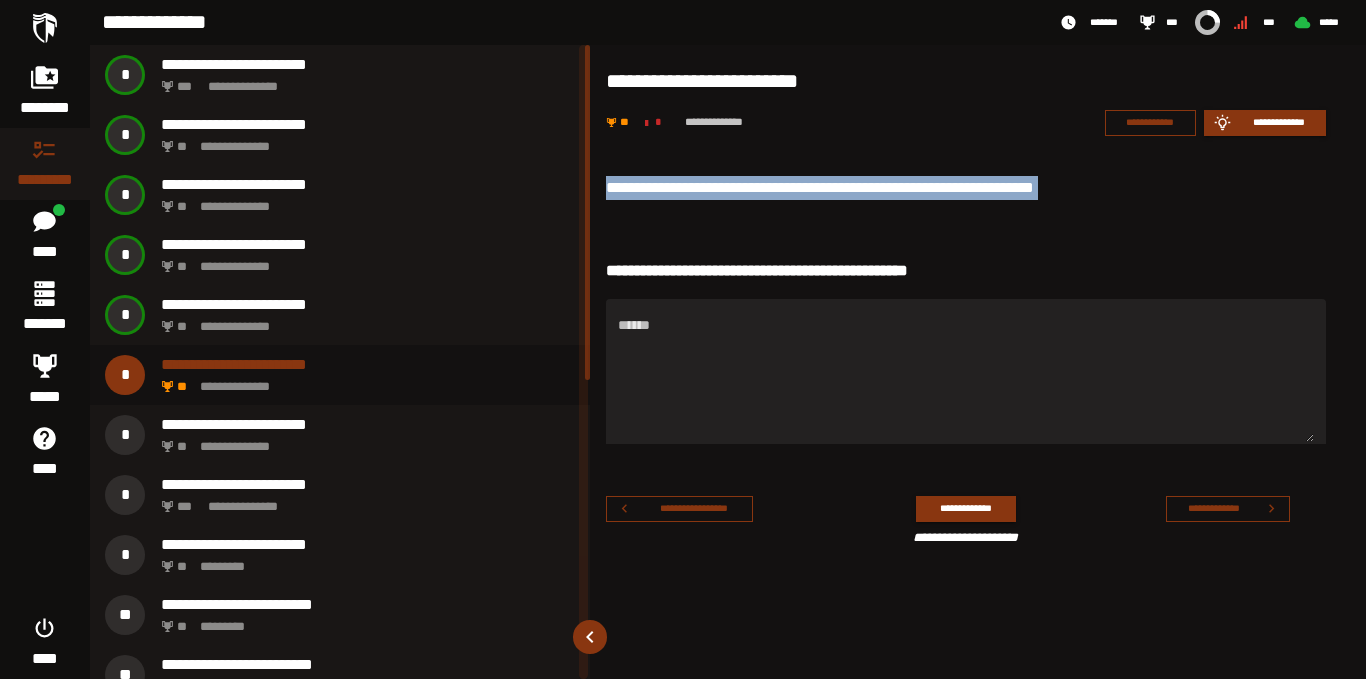 click on "**********" at bounding box center [966, 188] 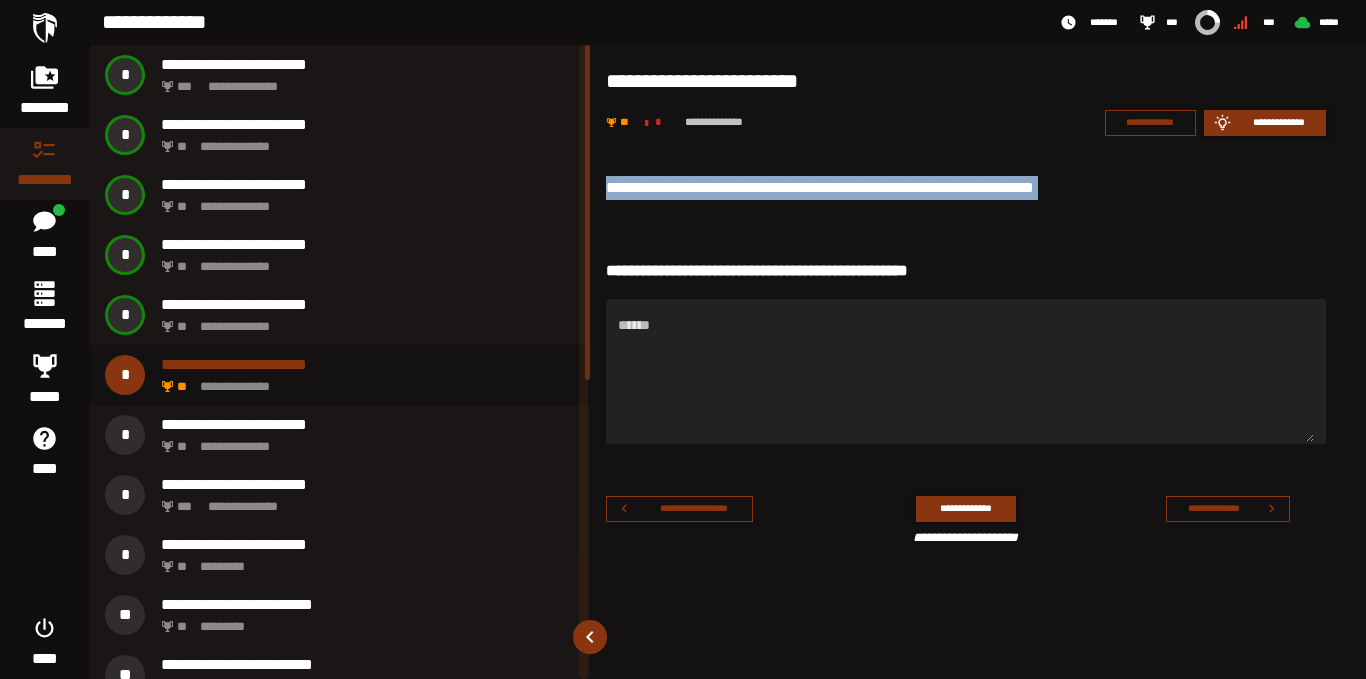 copy on "**********" 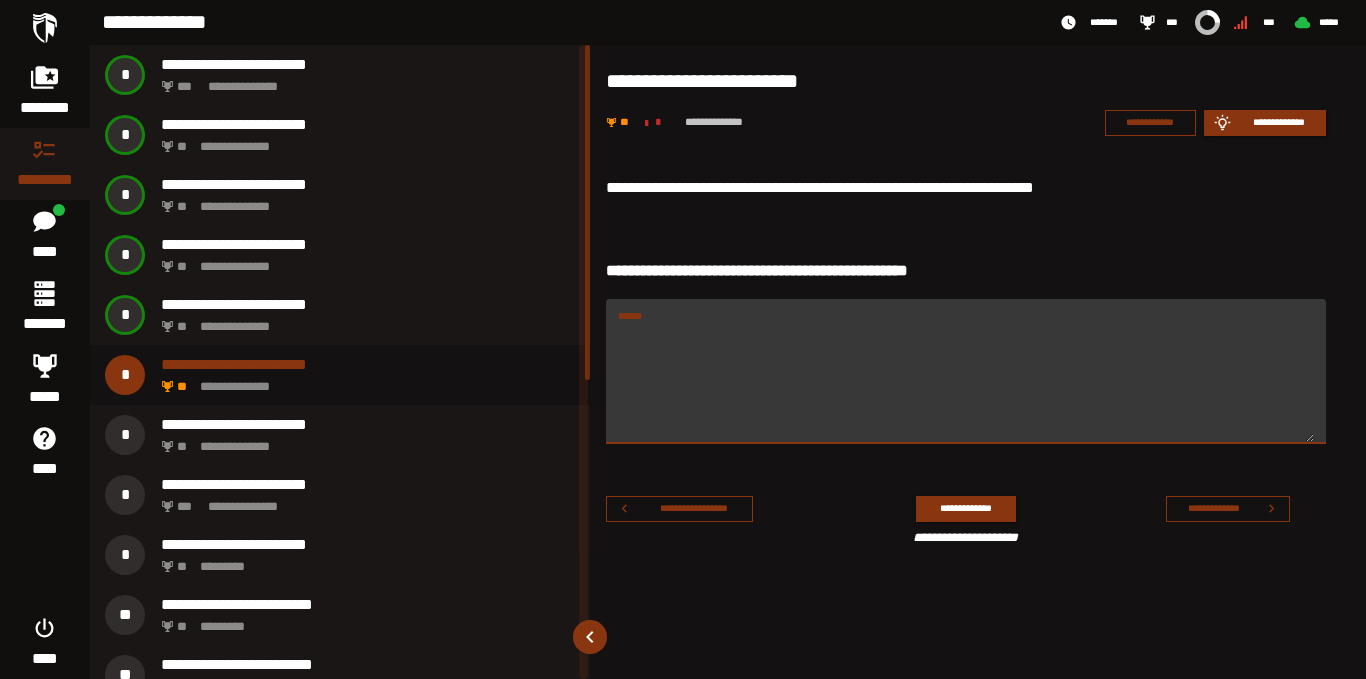 click on "******" at bounding box center [966, 383] 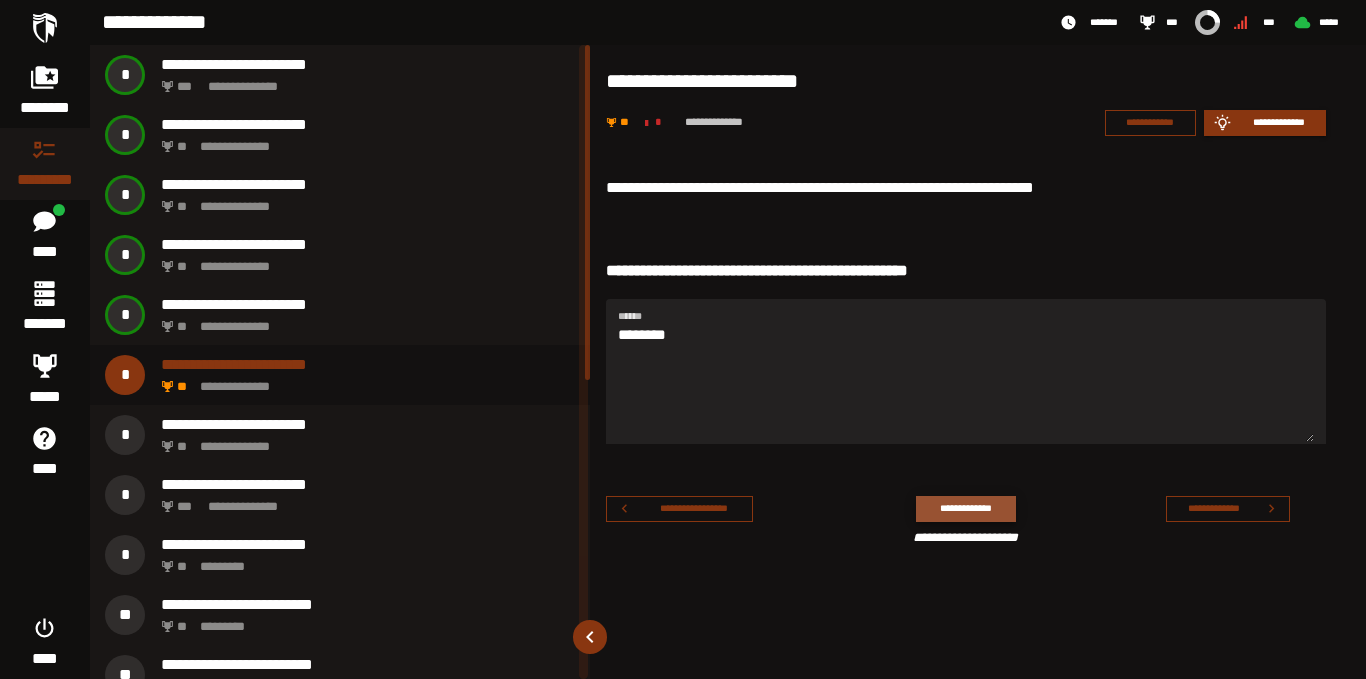 click on "**********" at bounding box center [965, 508] 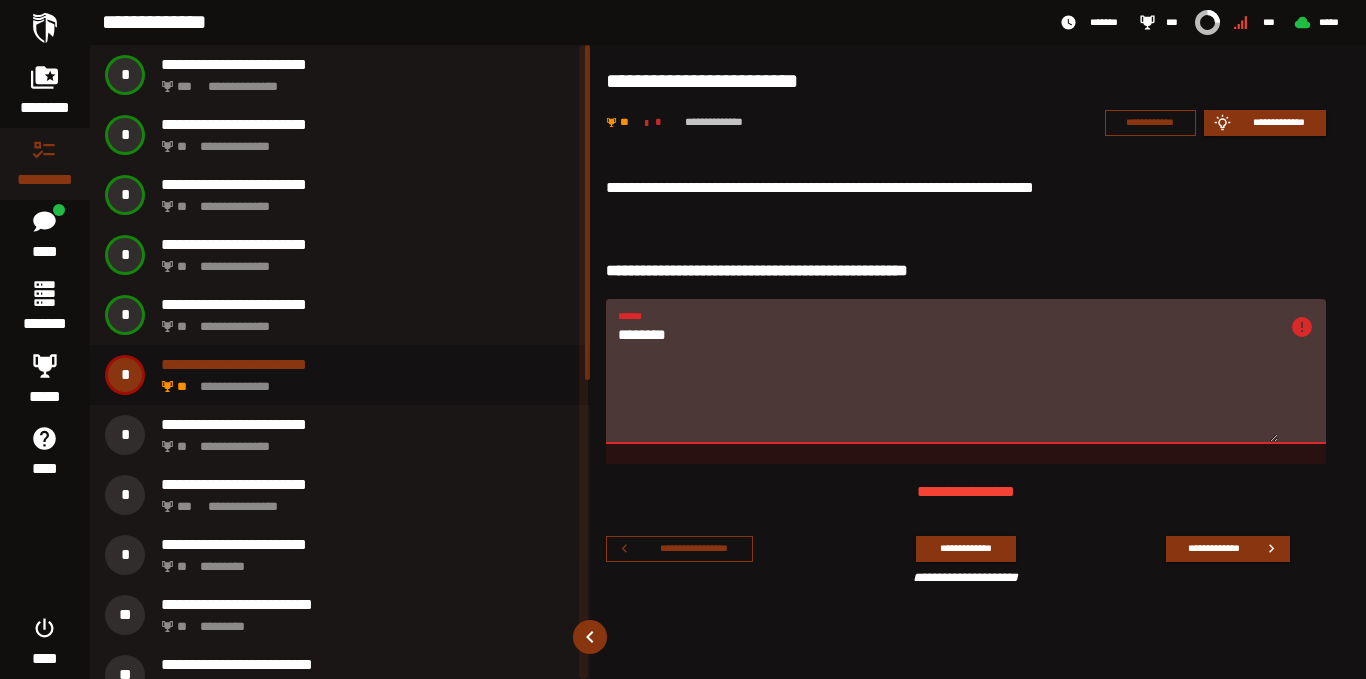click on "********" at bounding box center (948, 383) 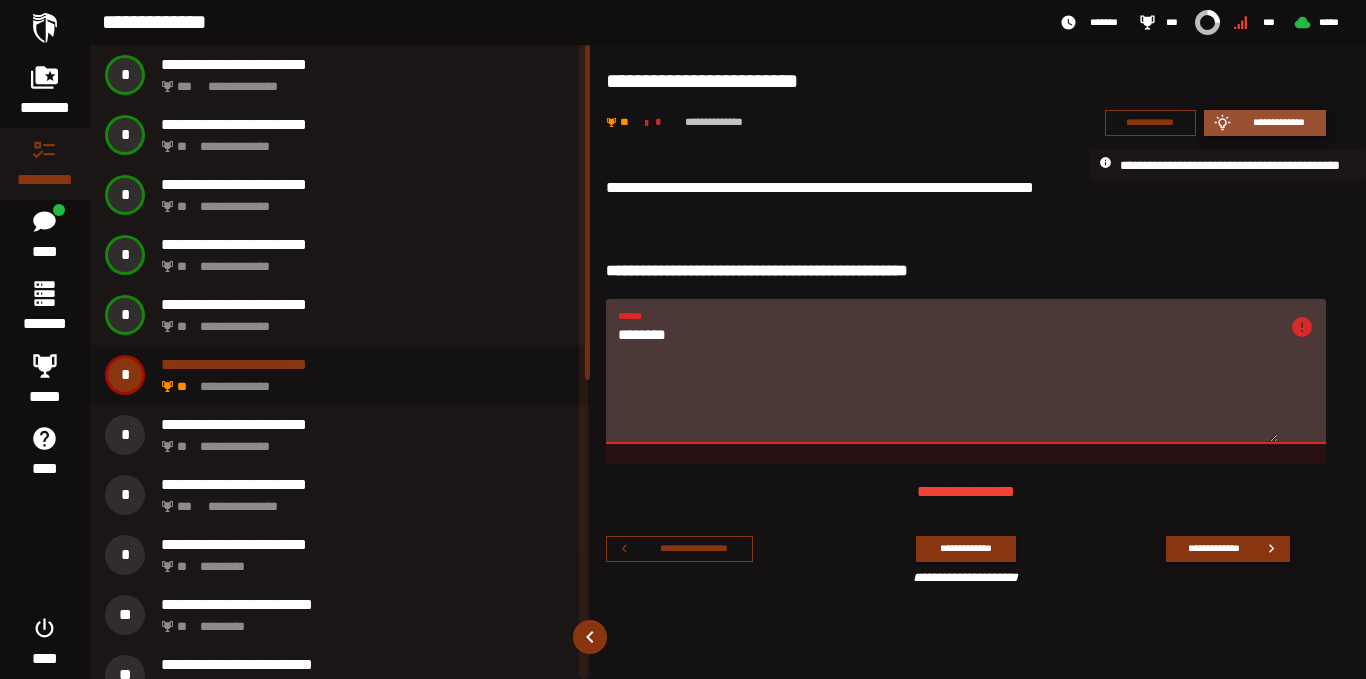 click on "**********" at bounding box center (1279, 122) 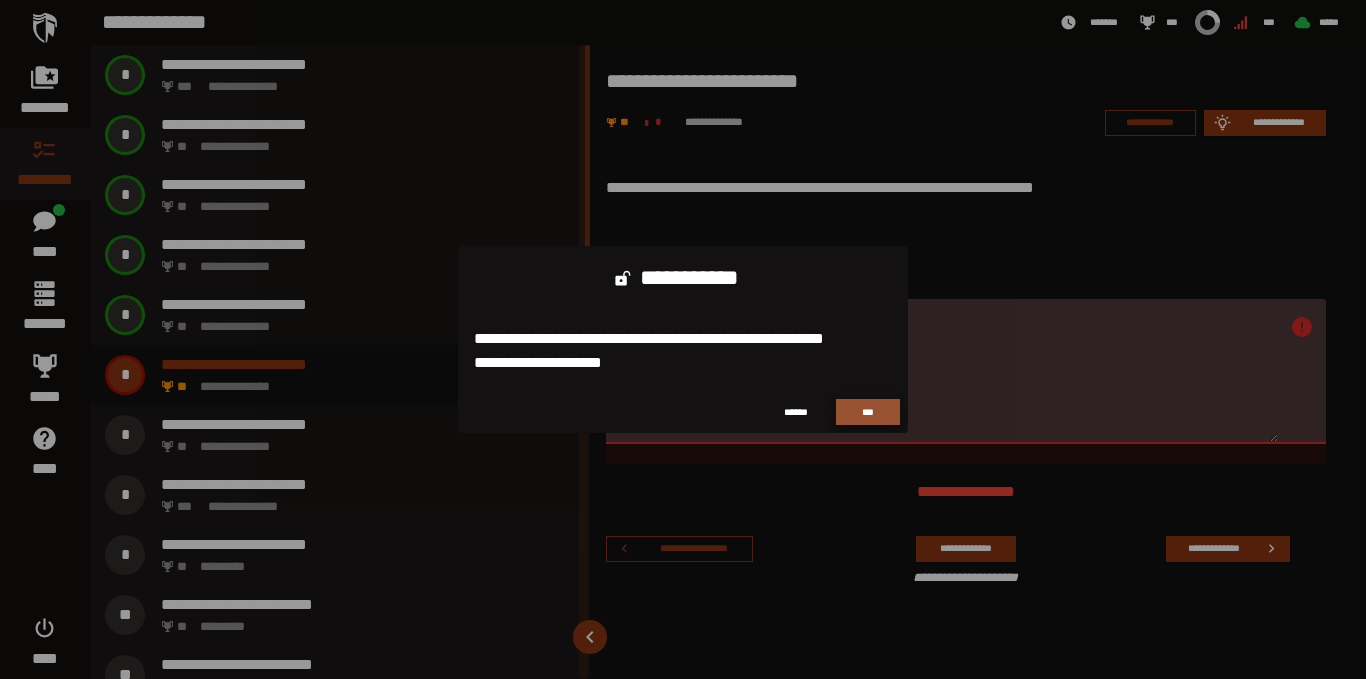 click on "***" at bounding box center (868, 412) 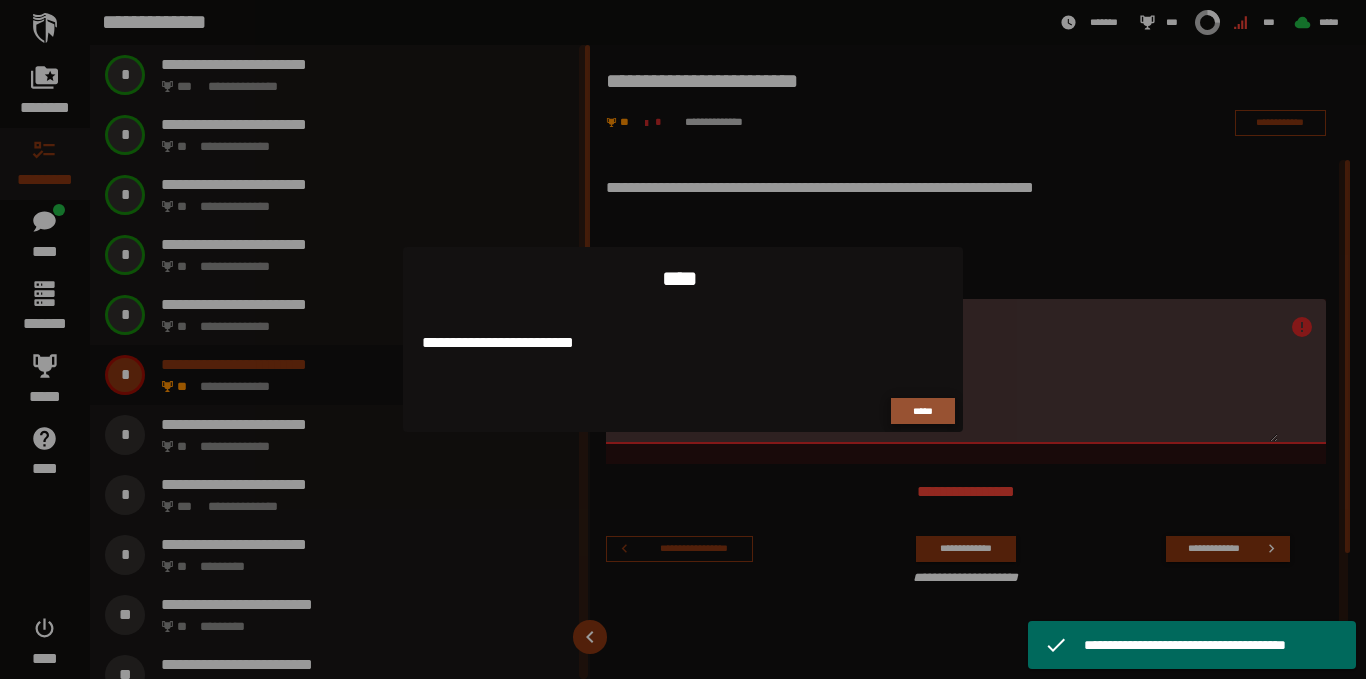 click on "*****" at bounding box center (923, 411) 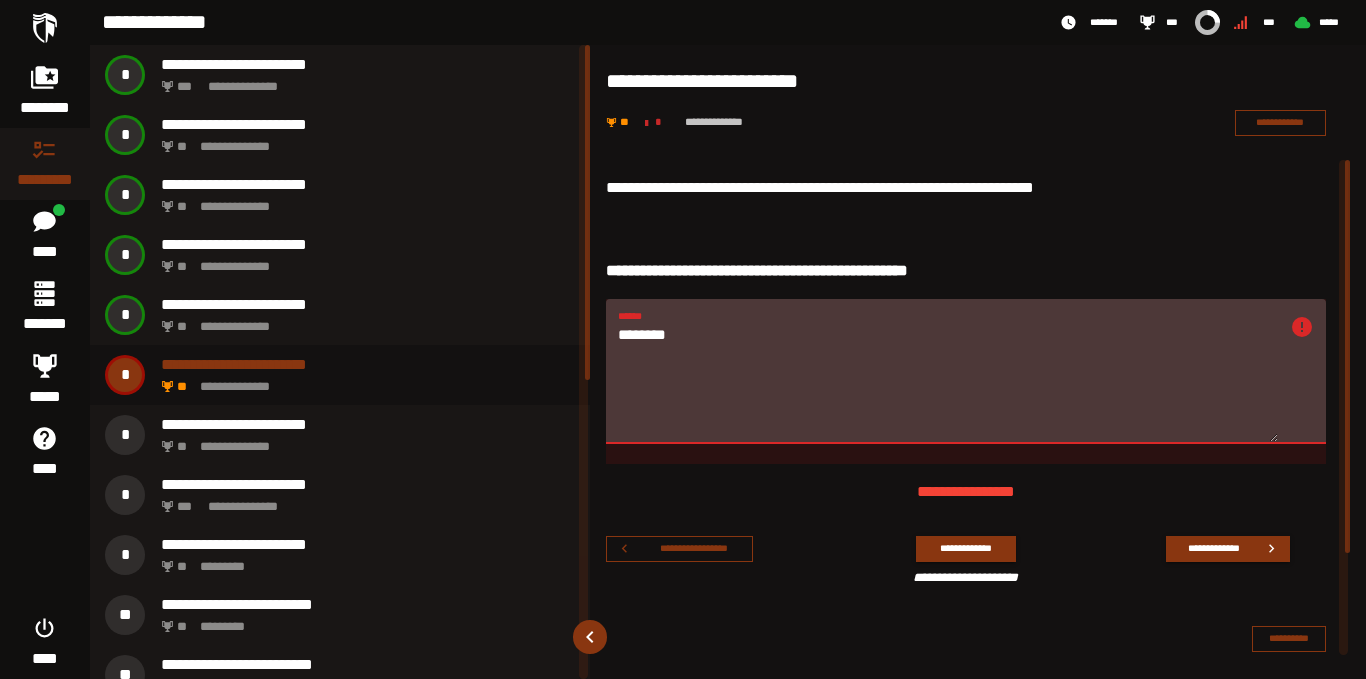click on "**********" at bounding box center (978, 385) 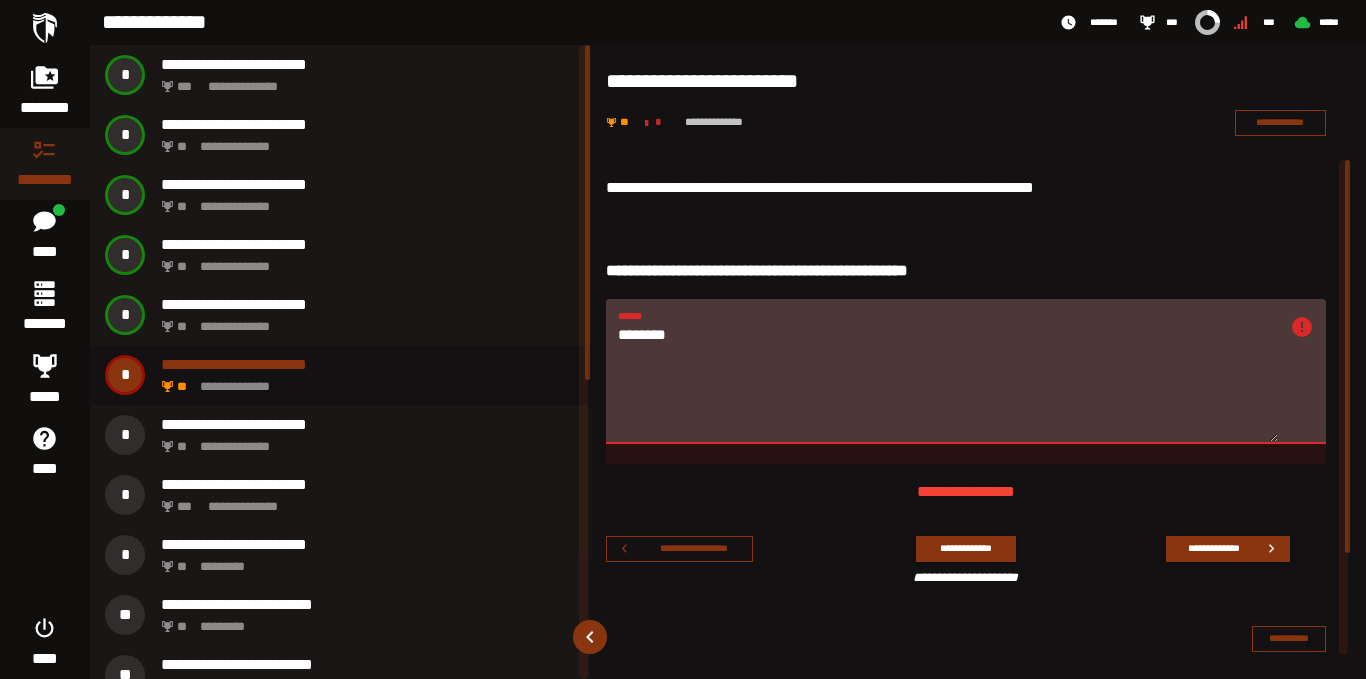 click on "********" at bounding box center (948, 383) 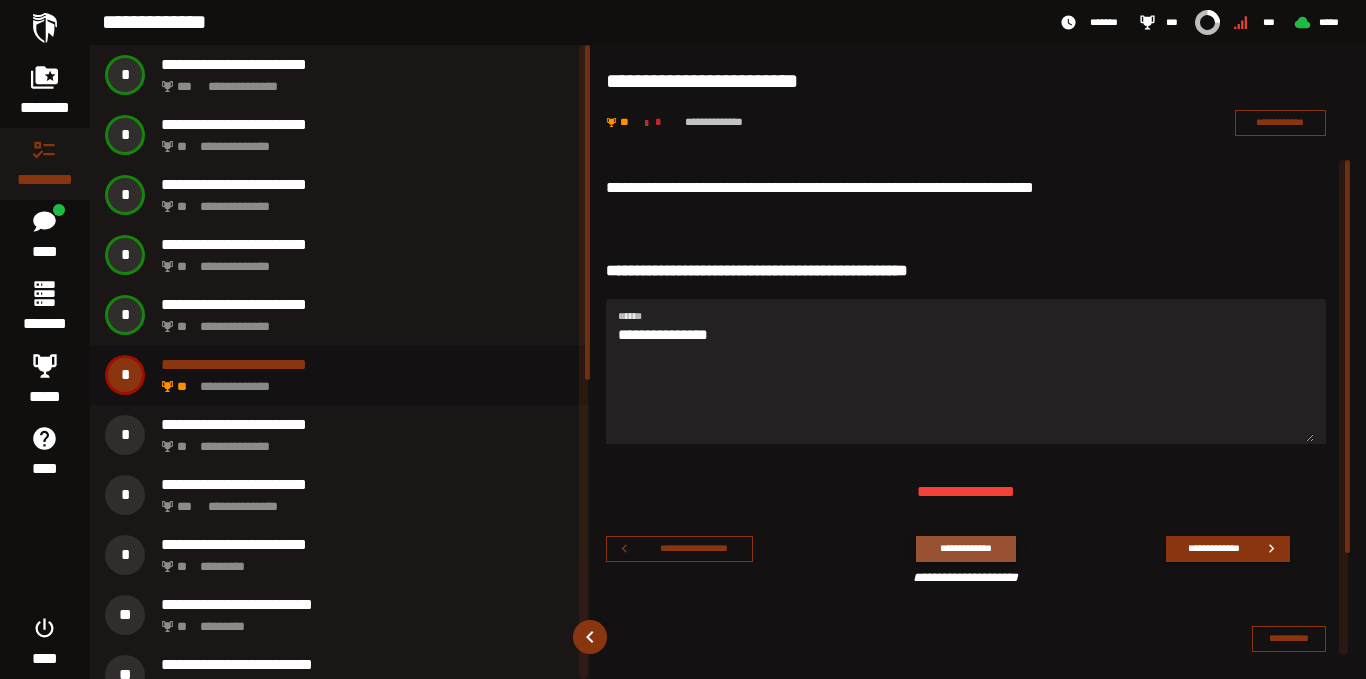 click on "**********" at bounding box center (965, 548) 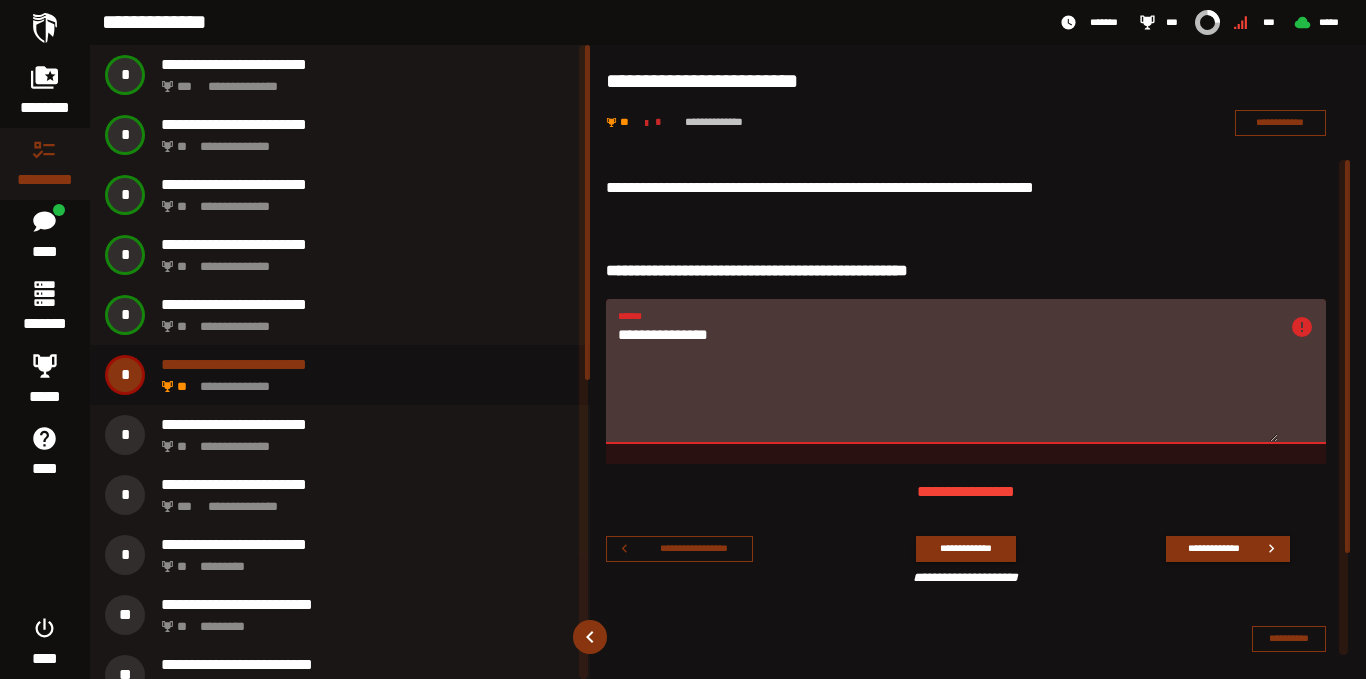 click on "**********" at bounding box center [948, 383] 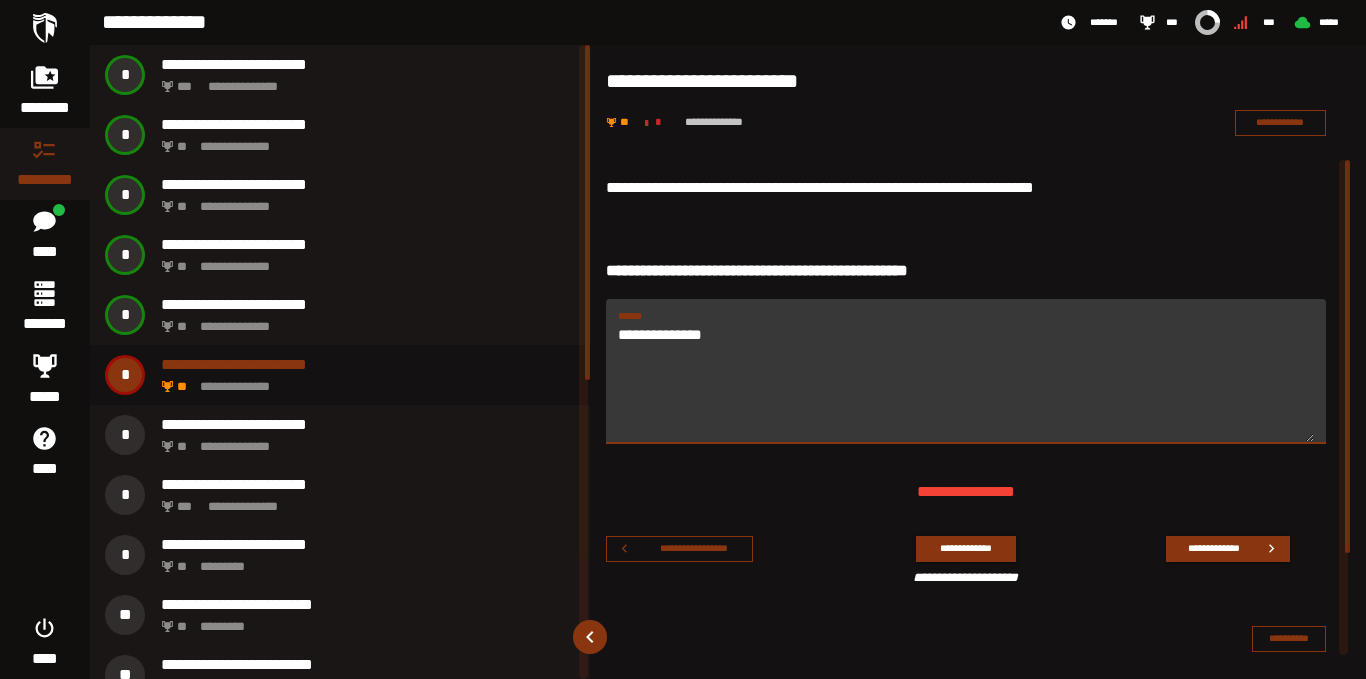 type on "**********" 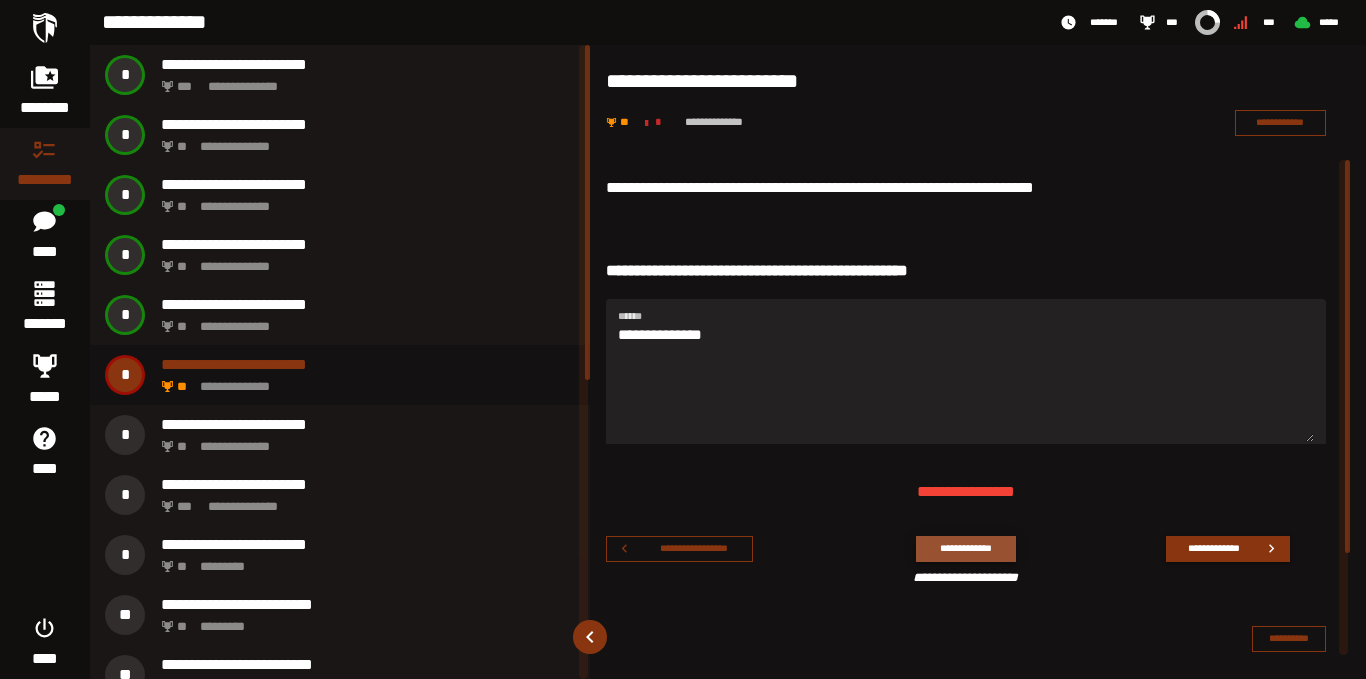click on "**********" at bounding box center (965, 548) 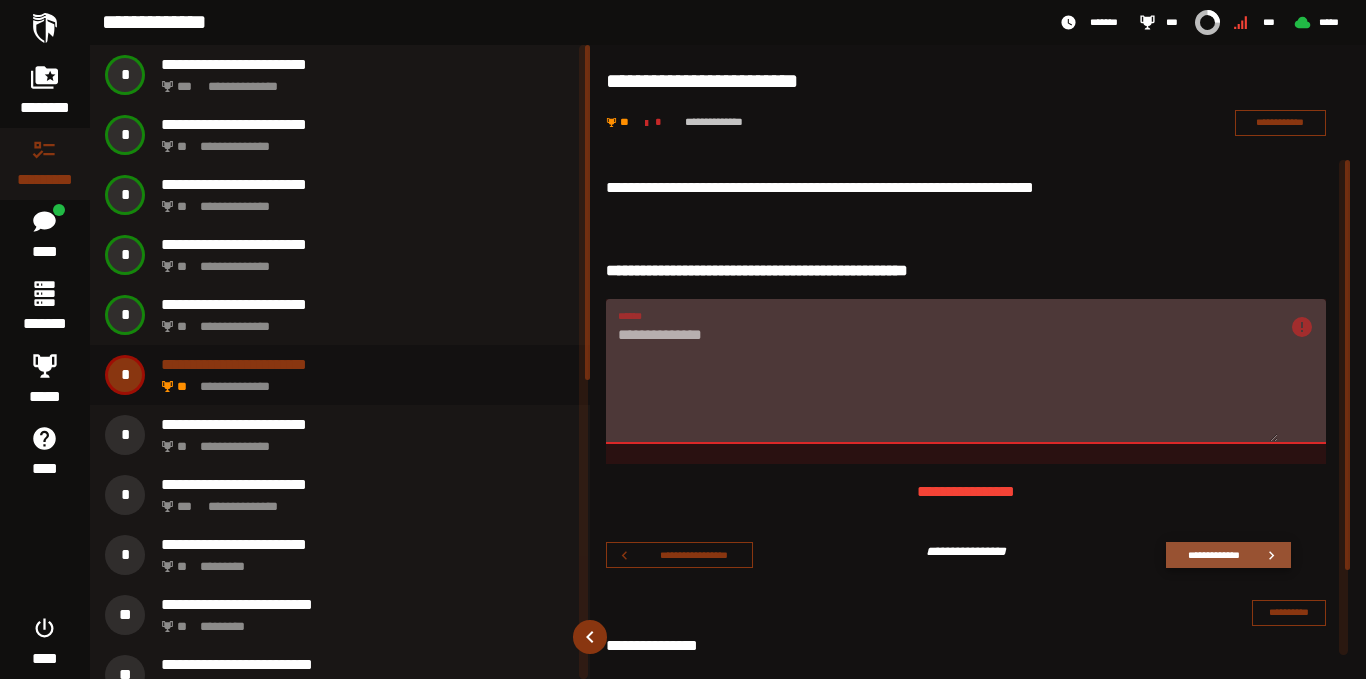 click on "**********" at bounding box center (1213, 554) 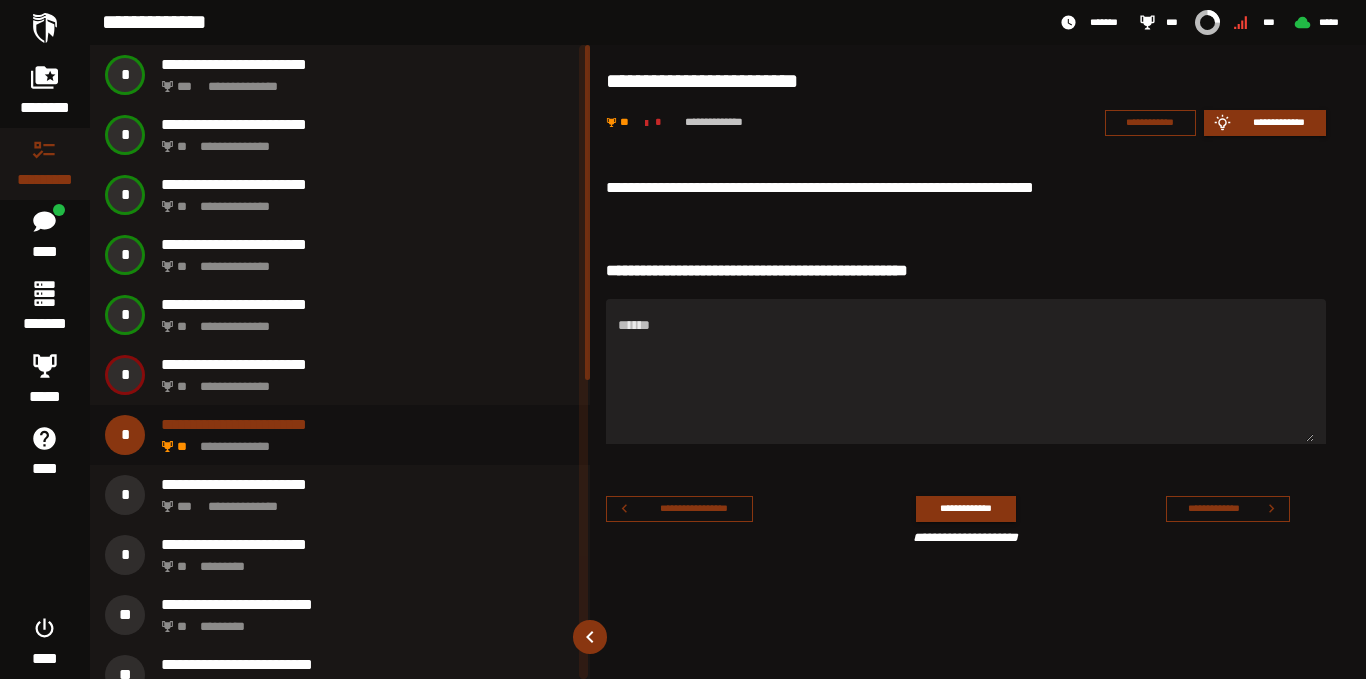 click on "**********" at bounding box center [966, 188] 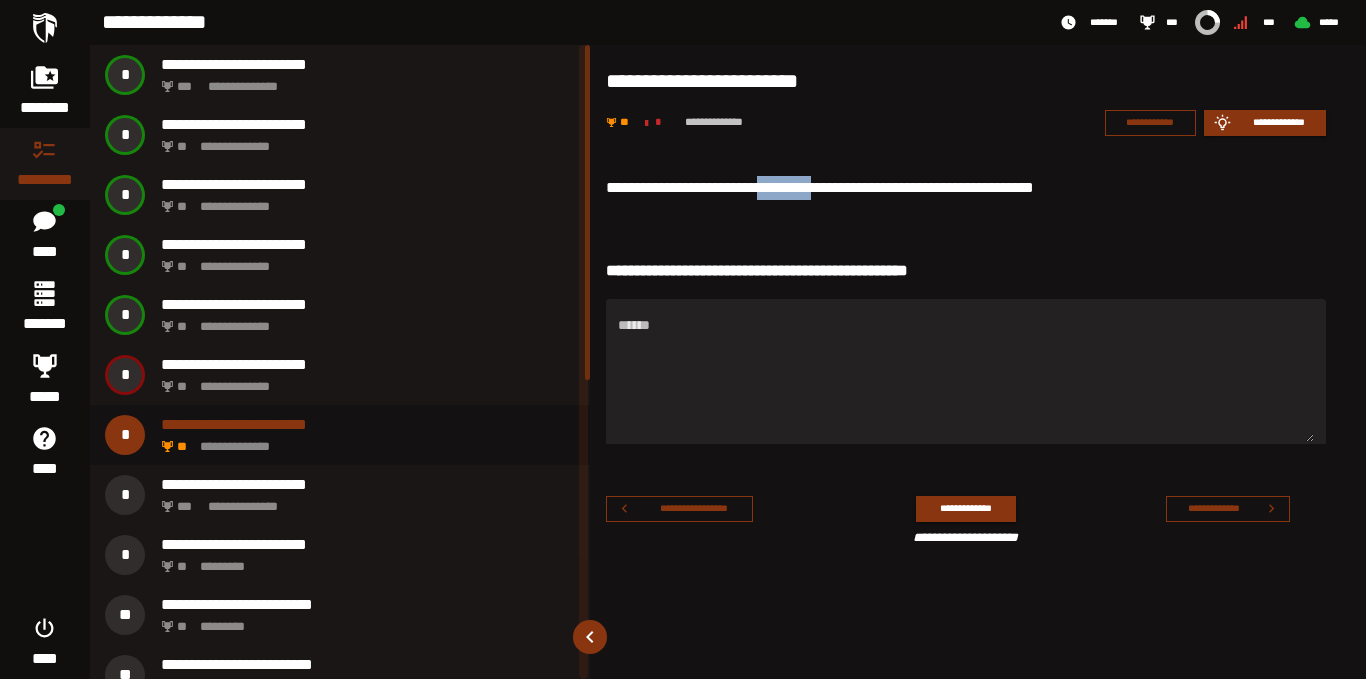 click on "**********" at bounding box center [966, 188] 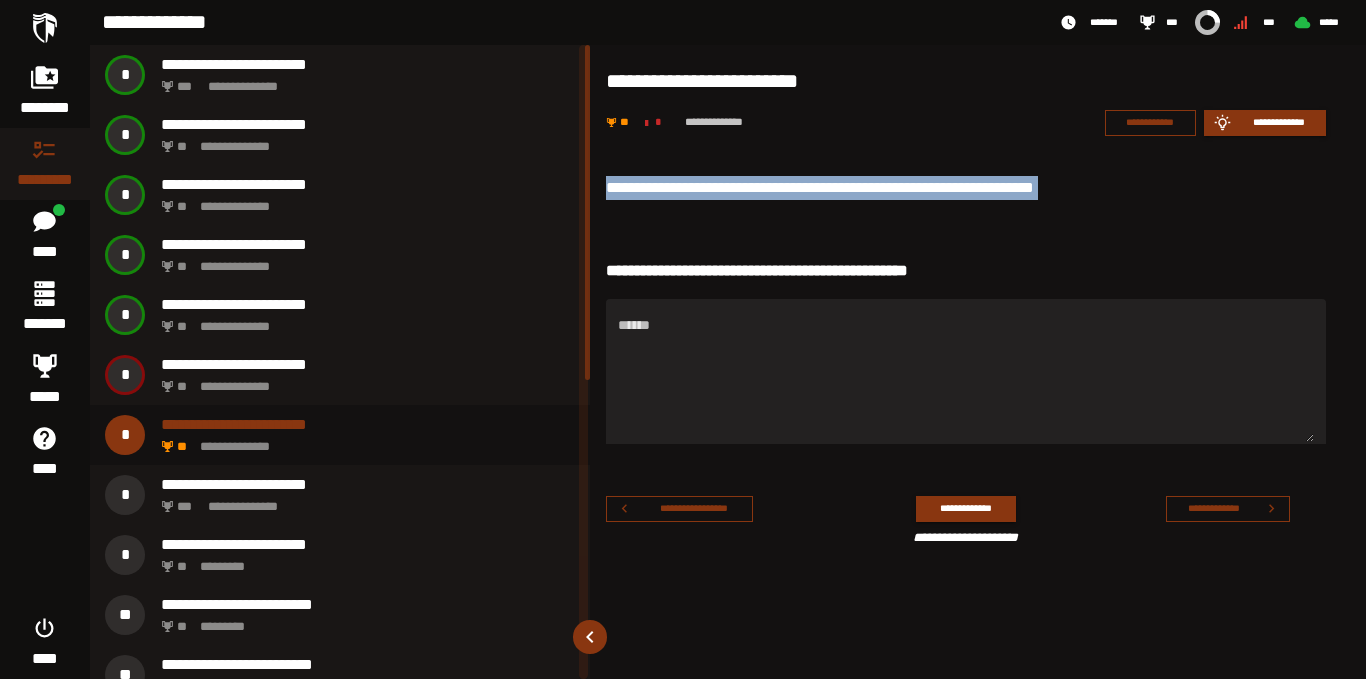 click on "**********" at bounding box center (966, 188) 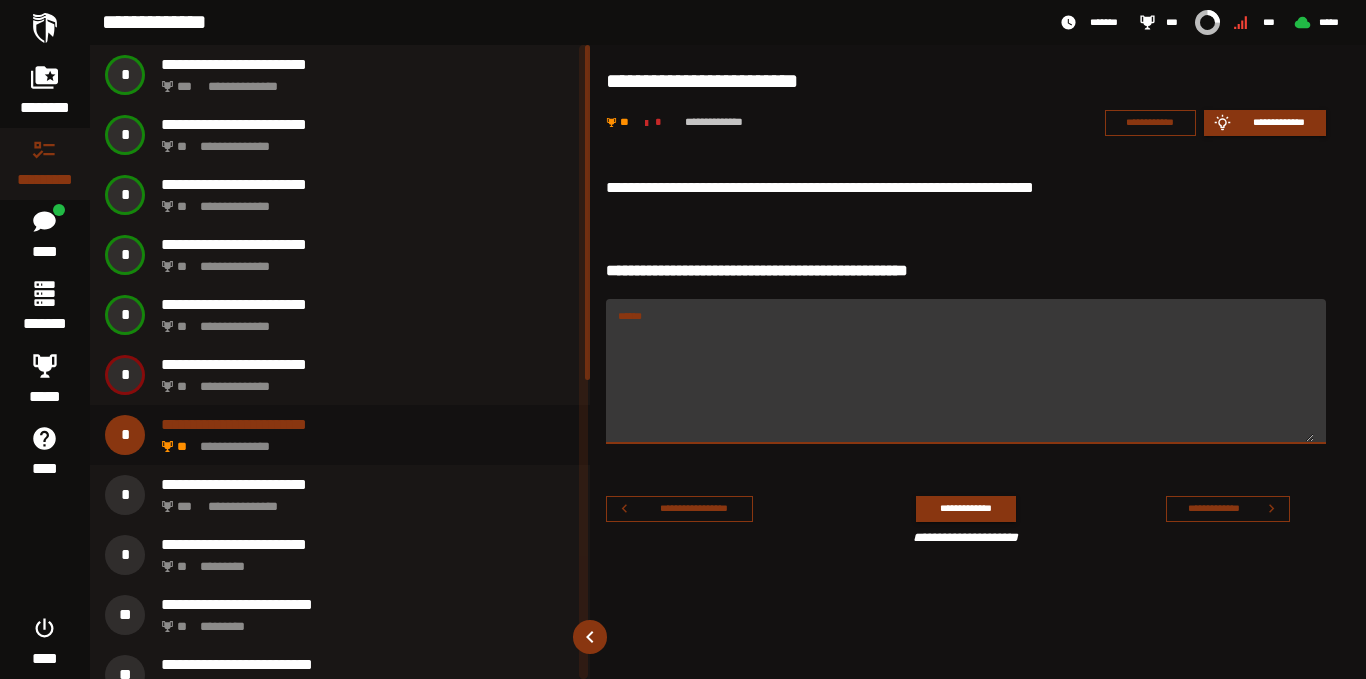 click on "******" at bounding box center (966, 383) 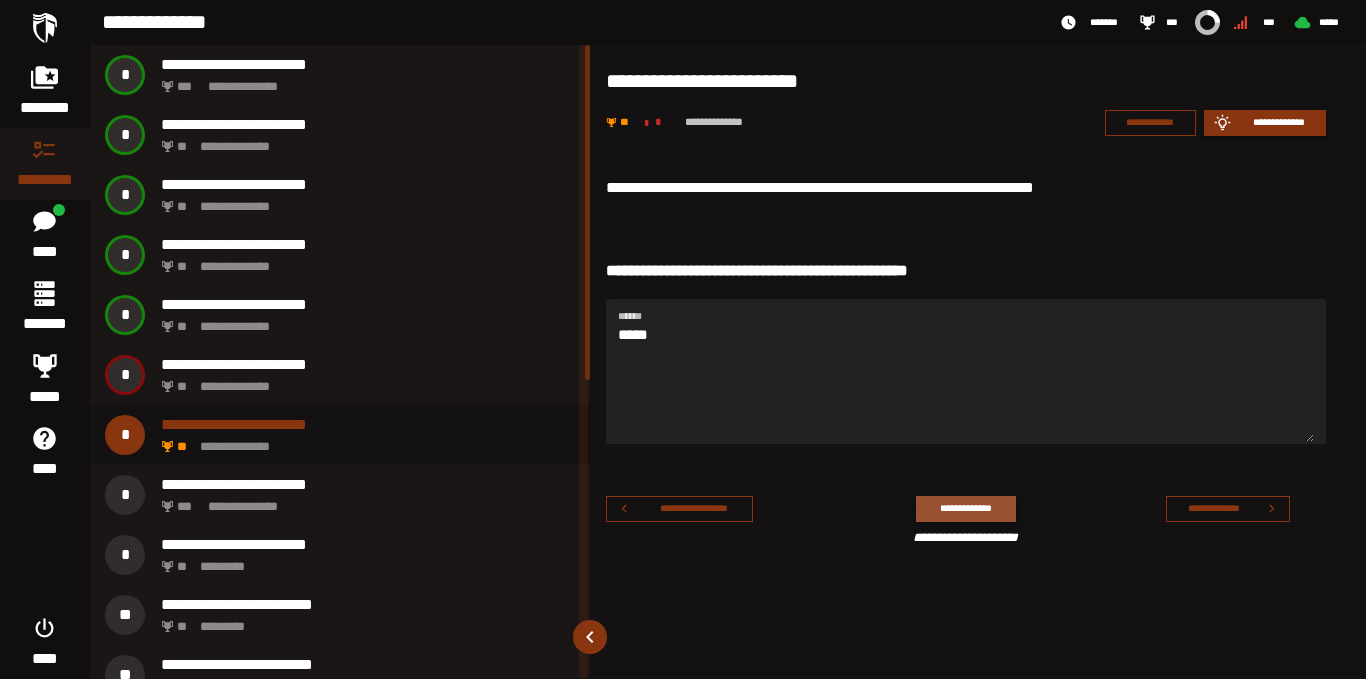 click on "**********" at bounding box center [965, 508] 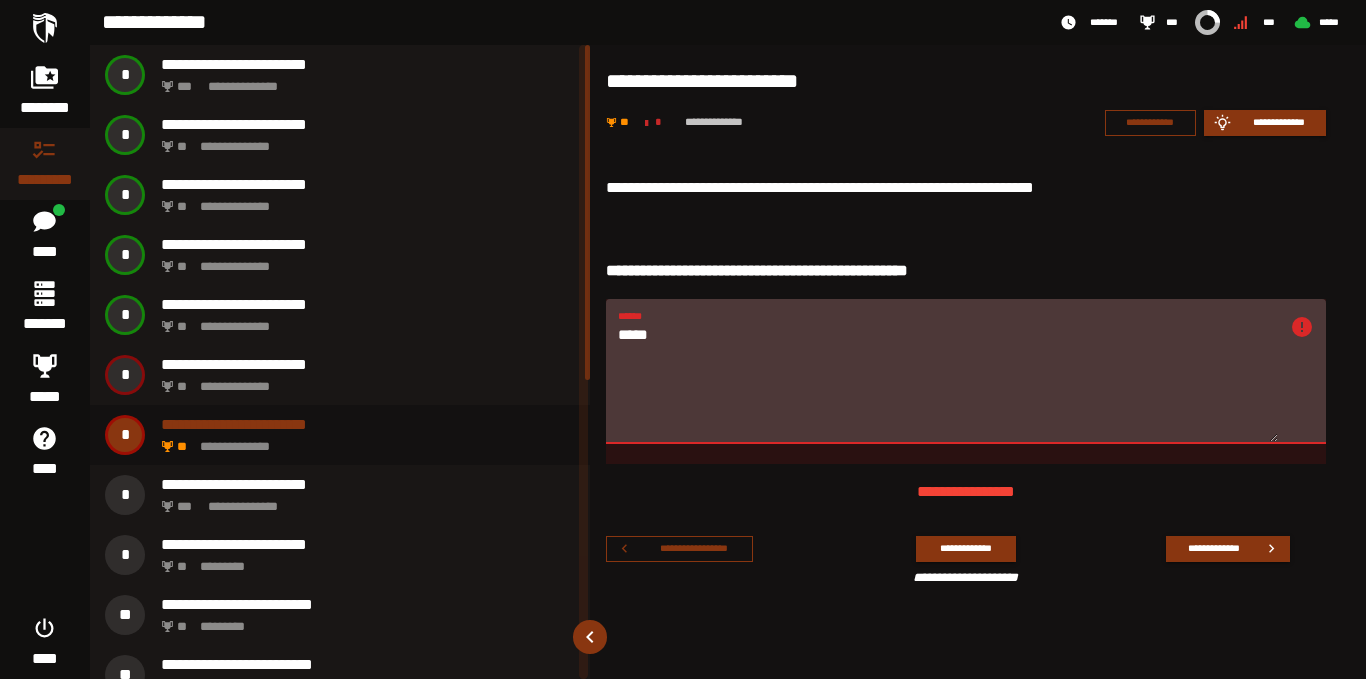click on "*****" at bounding box center (948, 383) 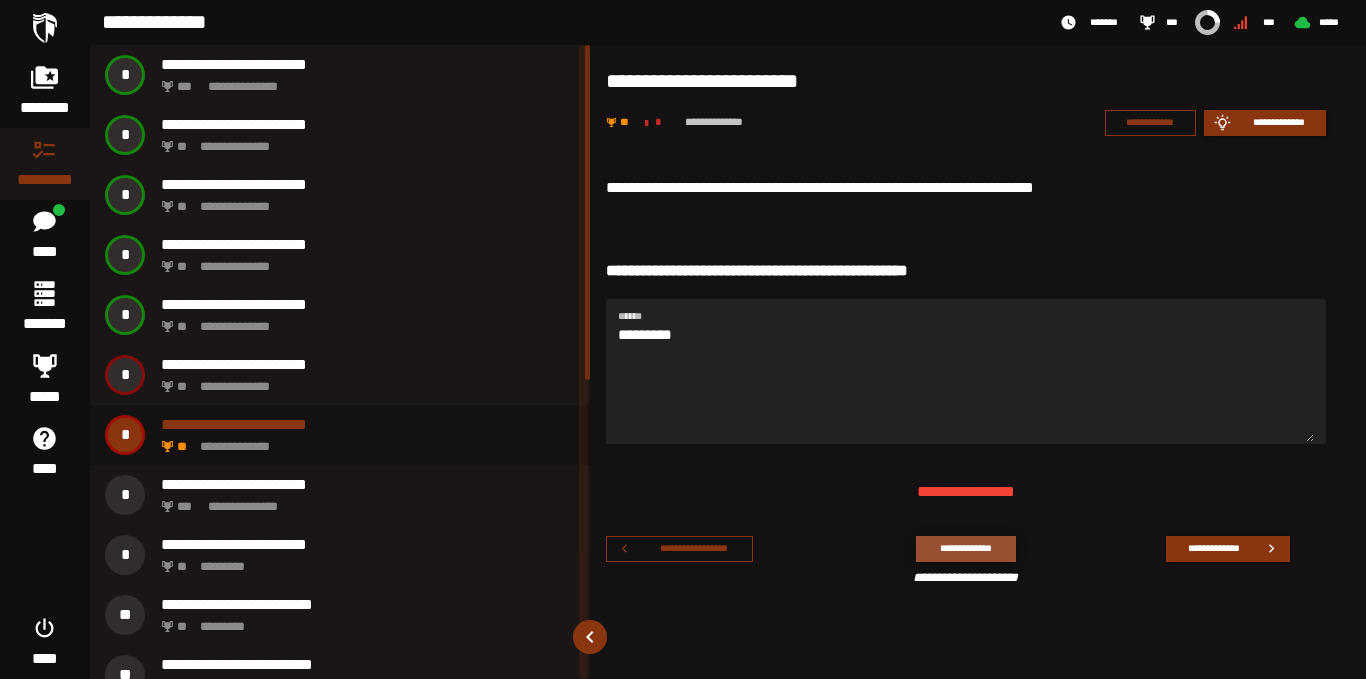 click on "**********" at bounding box center [965, 548] 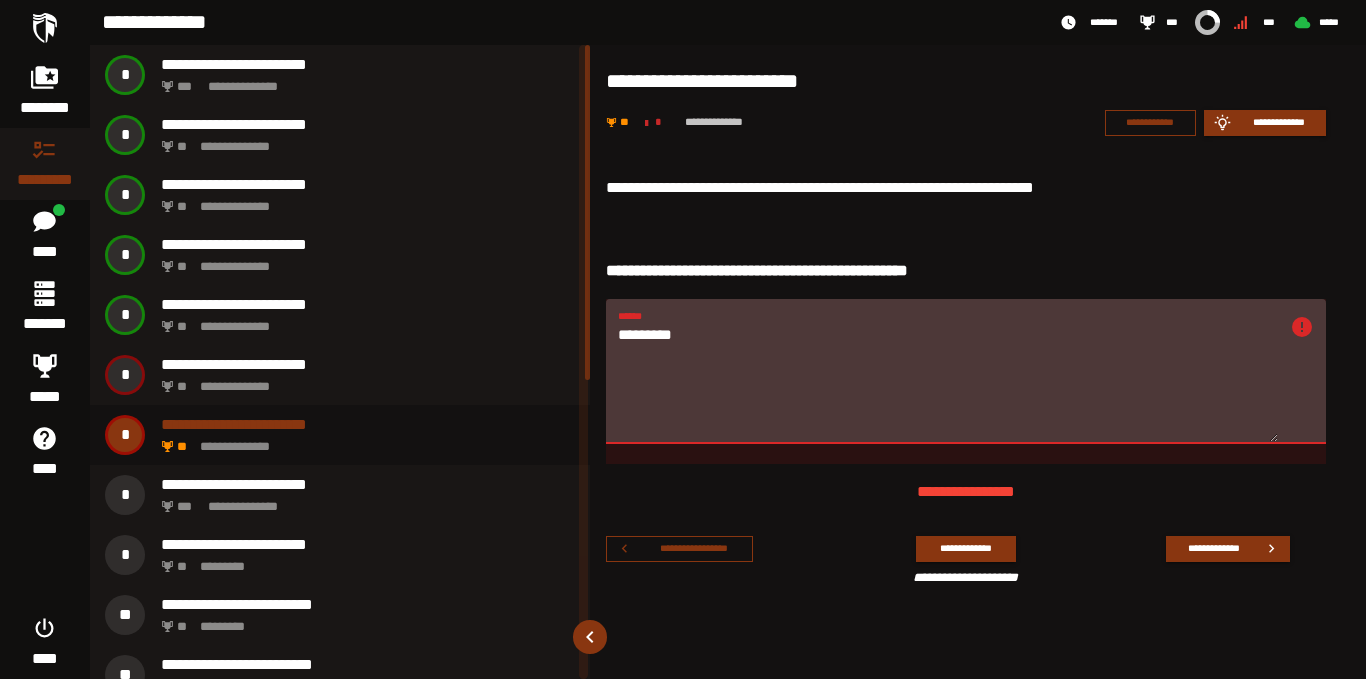 click on "*********" at bounding box center [948, 383] 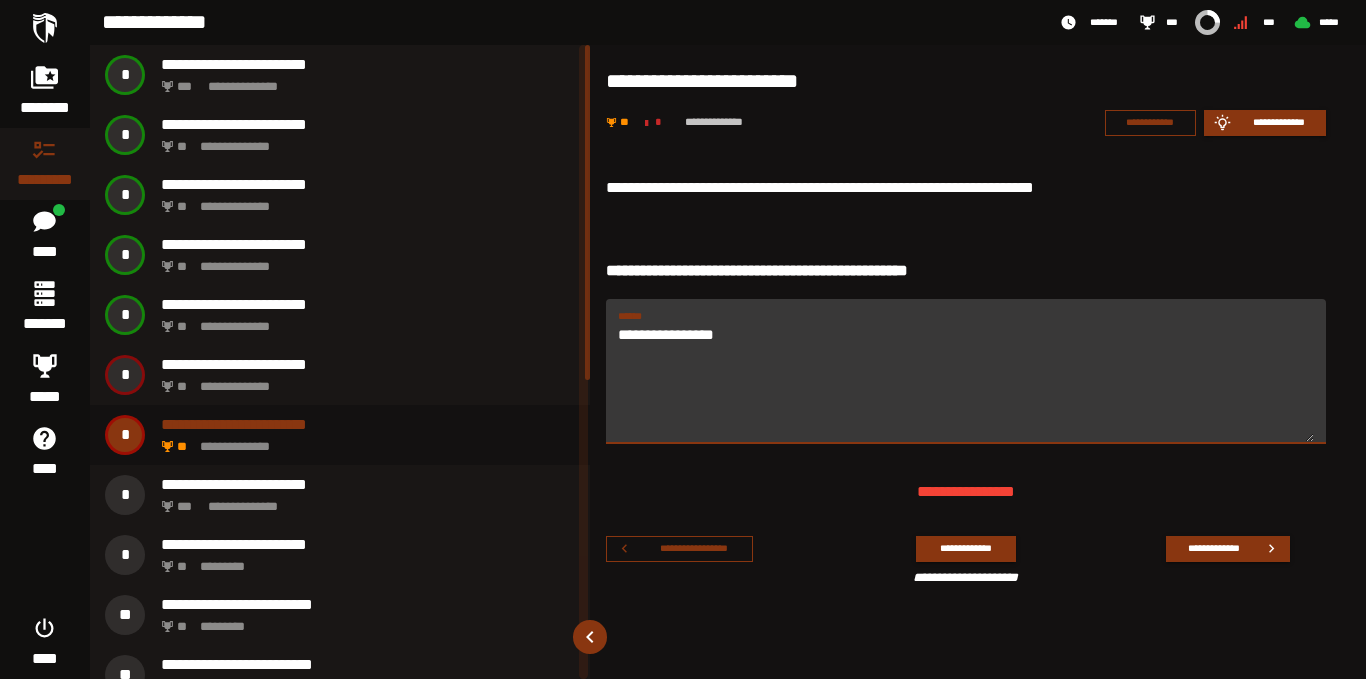 click on "**********" at bounding box center [966, 383] 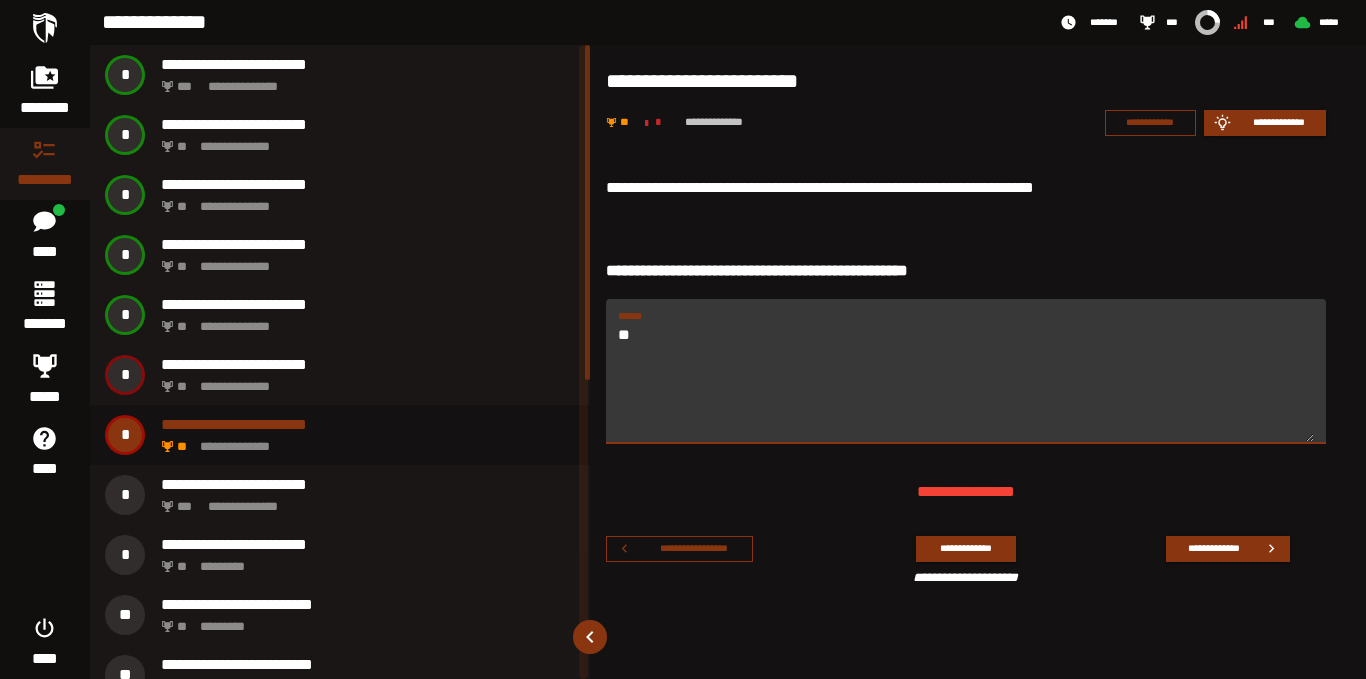 type on "*" 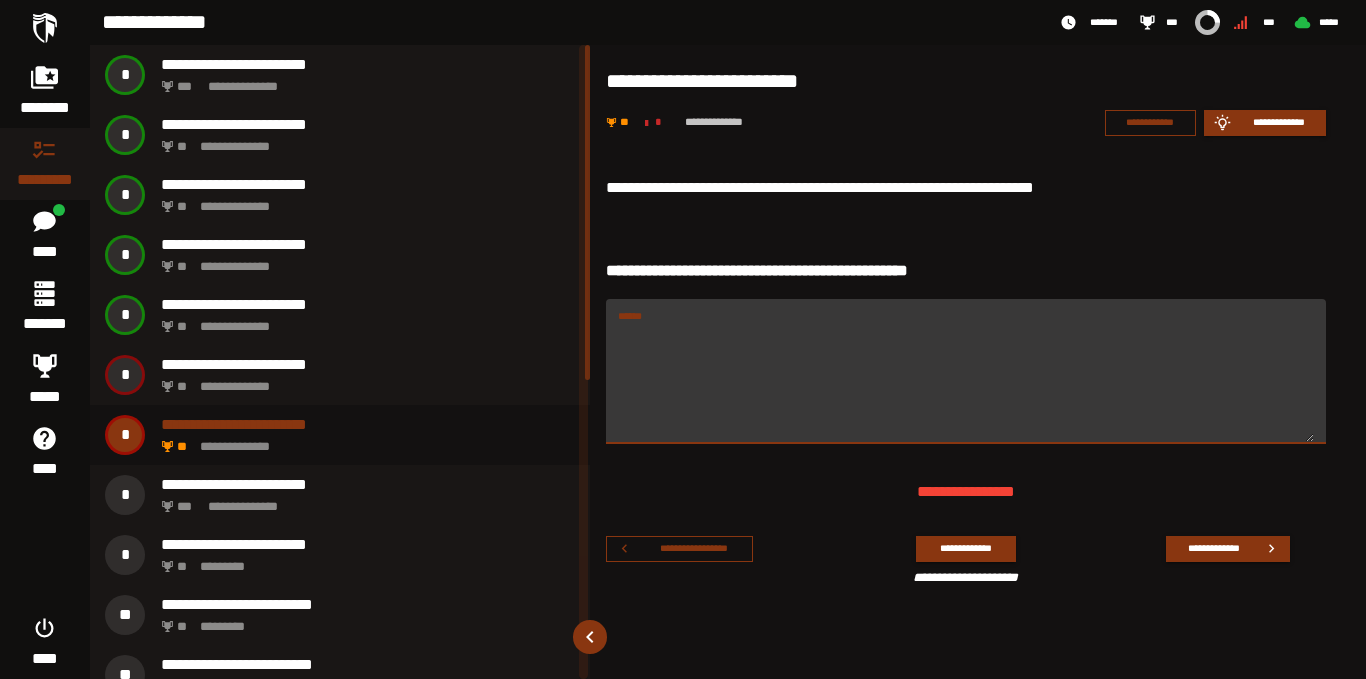paste on "**********" 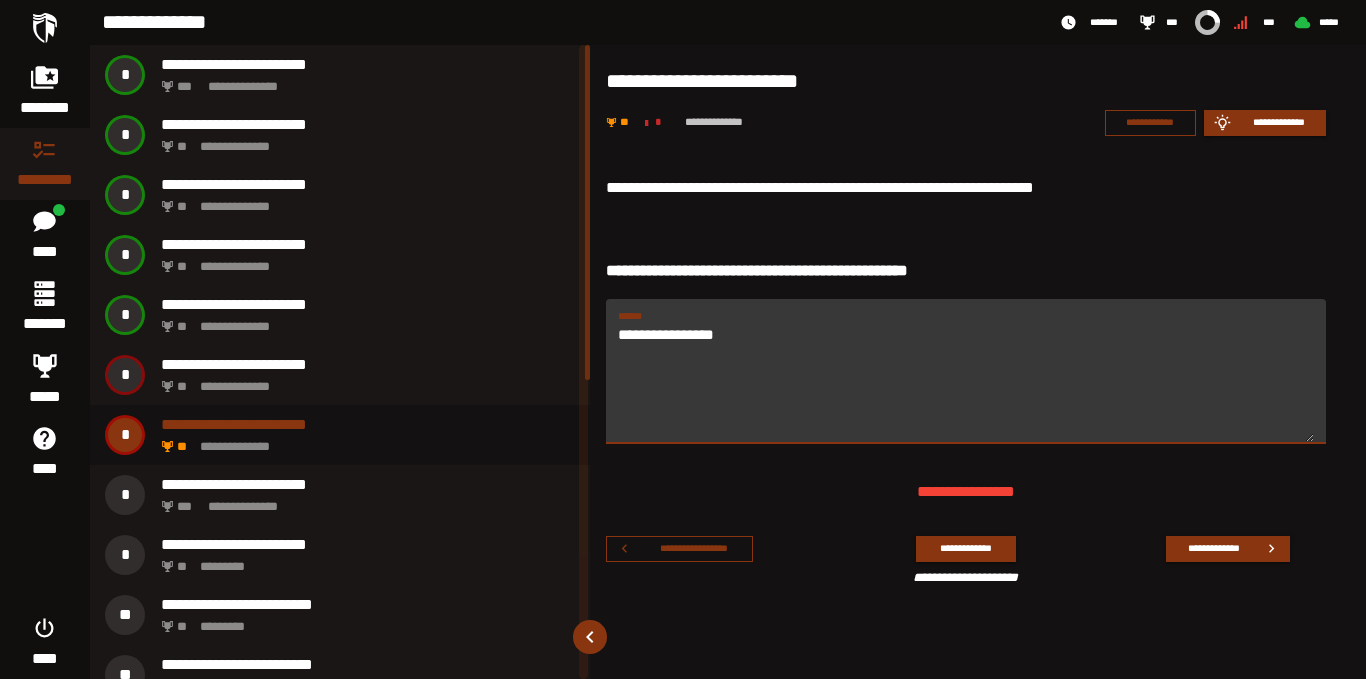 click on "**********" at bounding box center (966, 383) 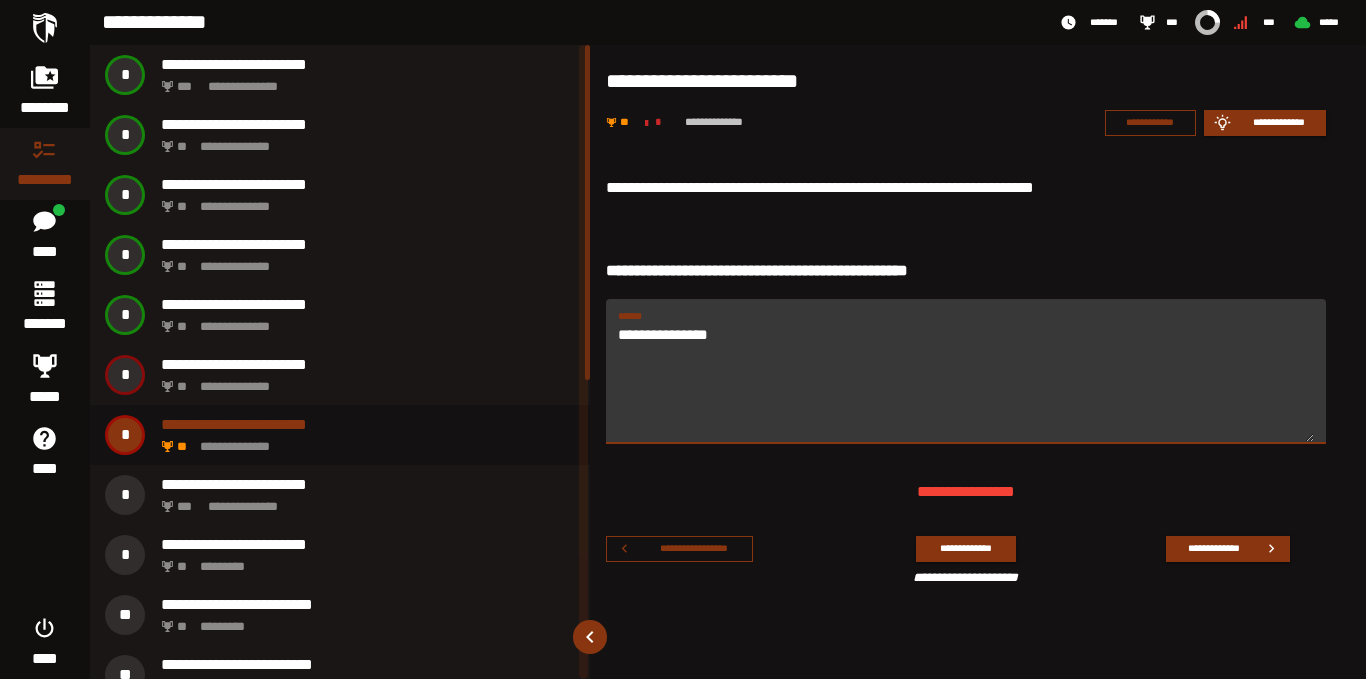 type on "**********" 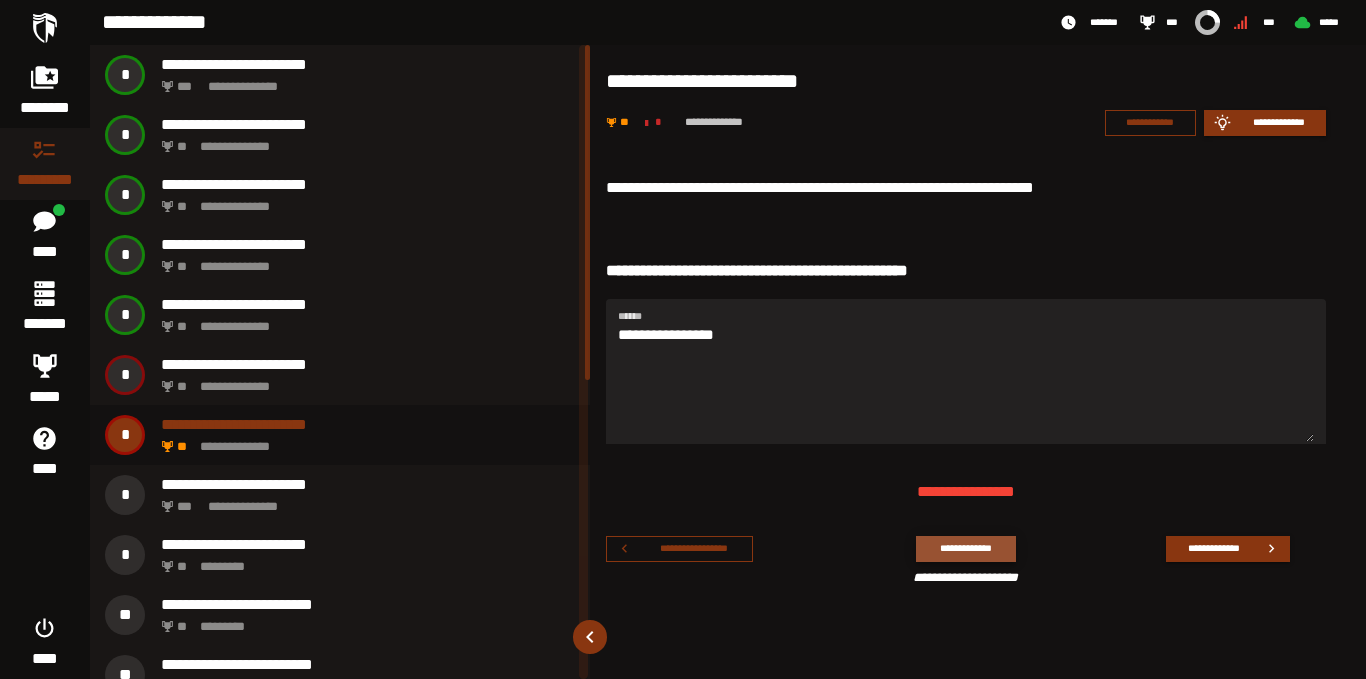 click on "**********" at bounding box center (965, 548) 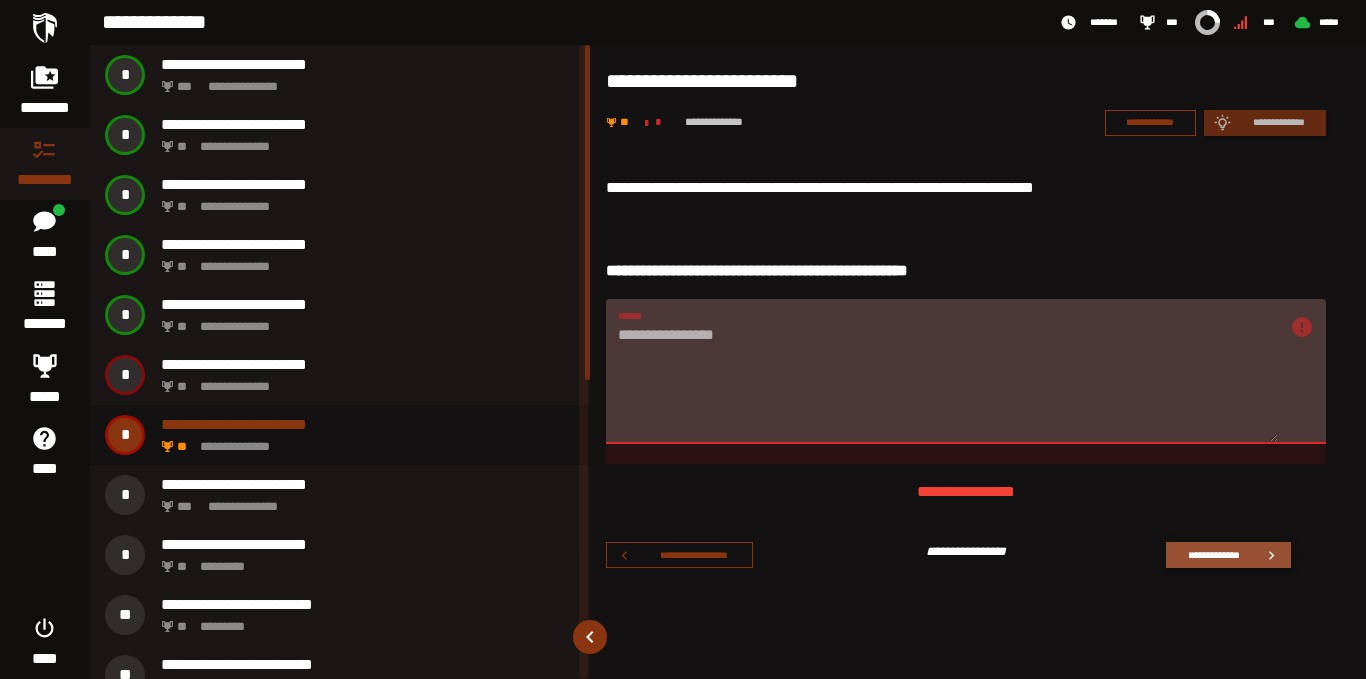 click on "**********" at bounding box center [1213, 554] 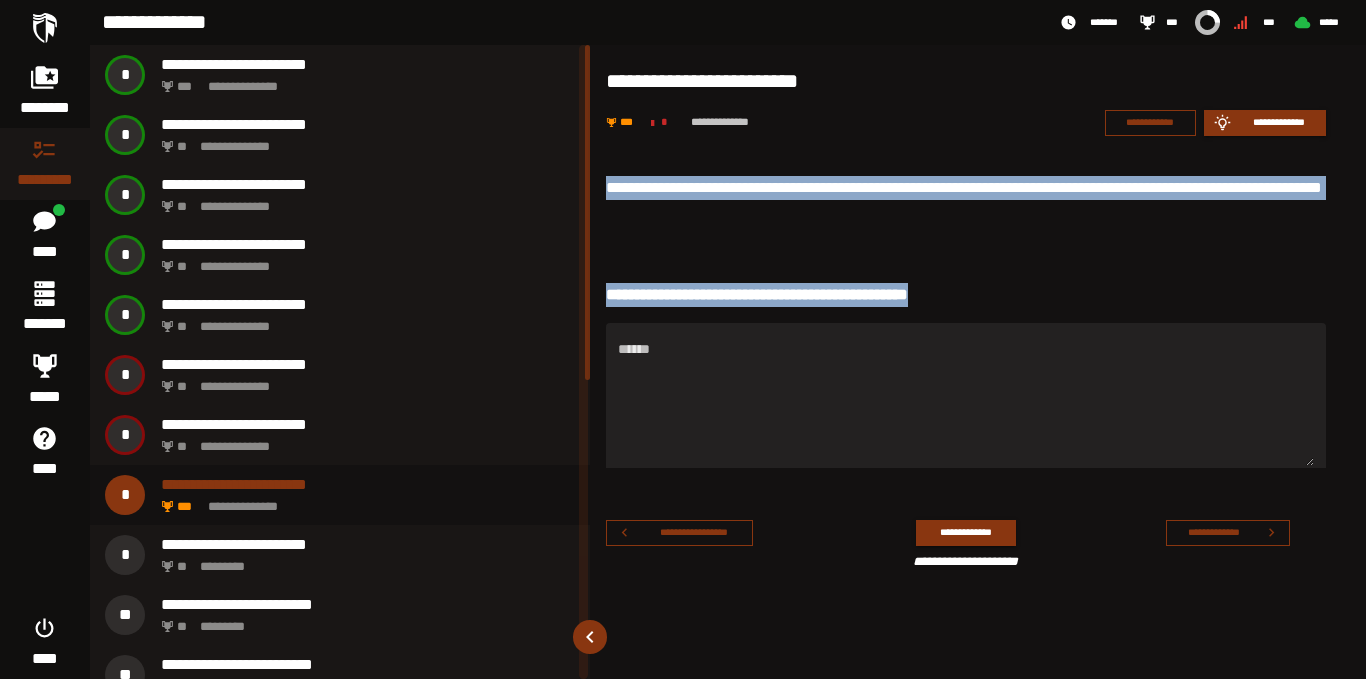 drag, startPoint x: 608, startPoint y: 178, endPoint x: 1027, endPoint y: 289, distance: 433.45358 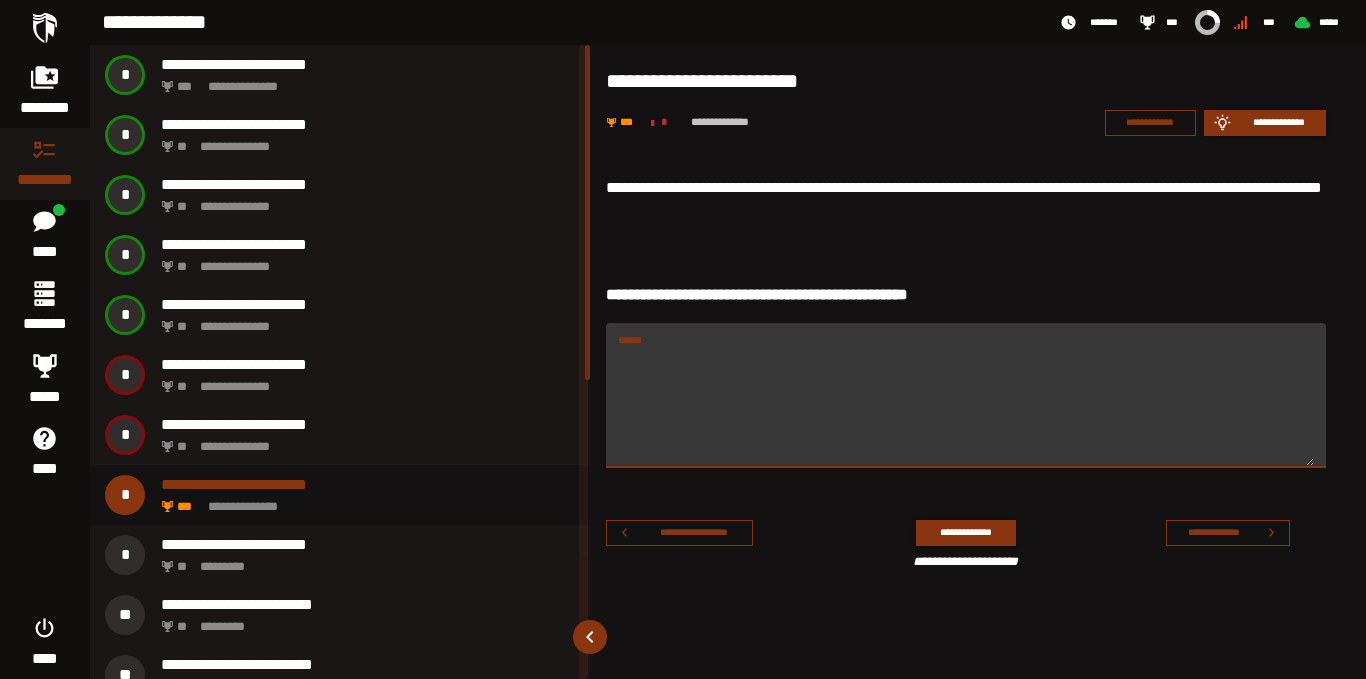 click on "******" at bounding box center (966, 407) 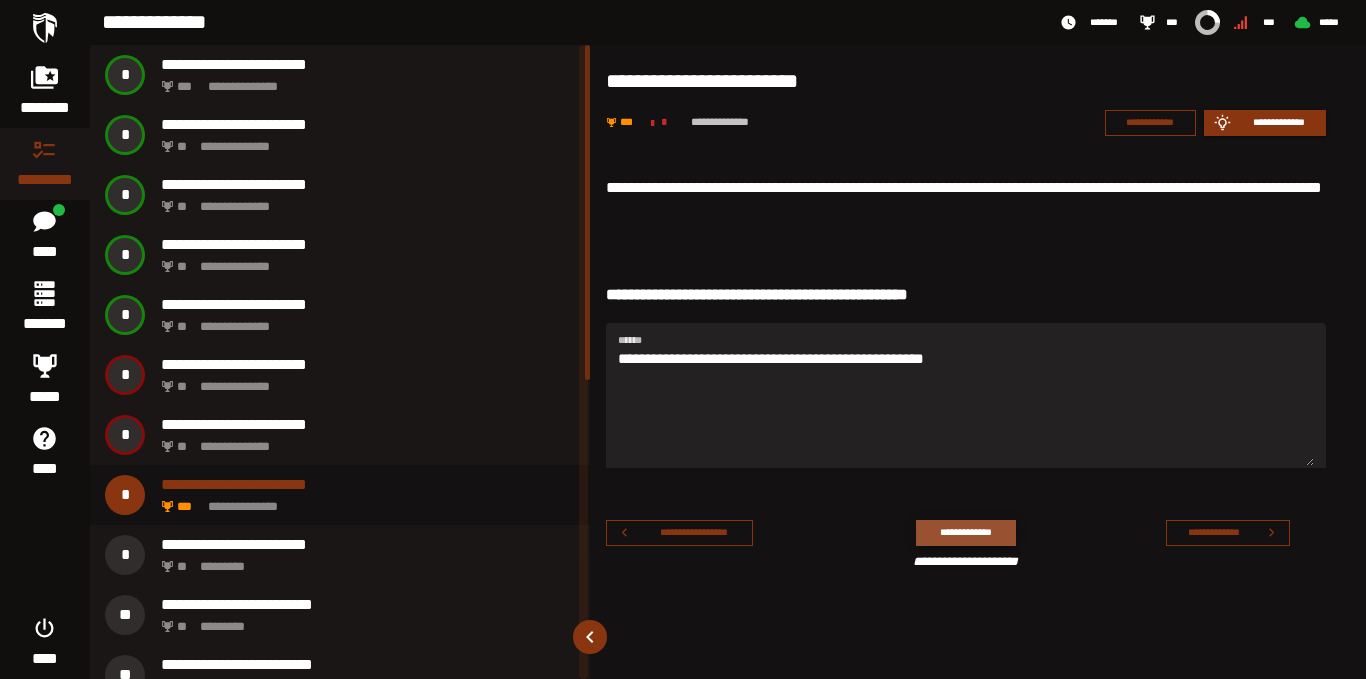 click on "**********" at bounding box center (965, 532) 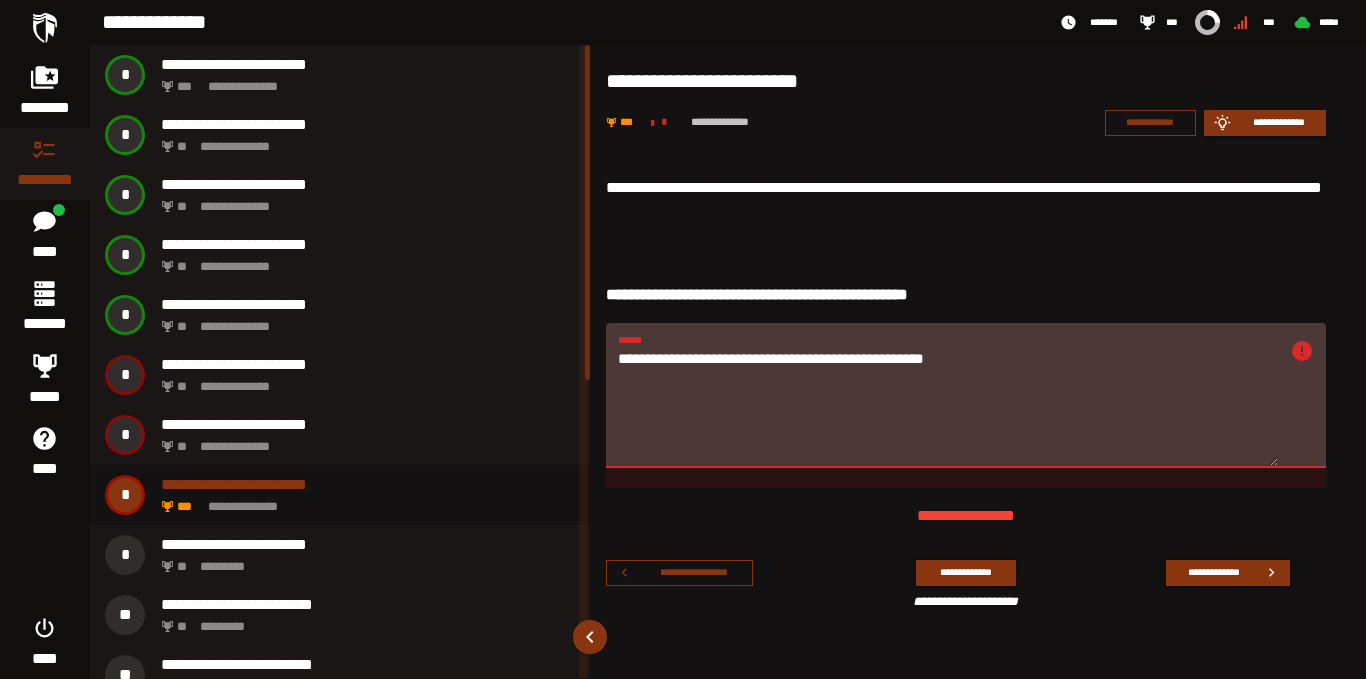click on "**********" at bounding box center [948, 407] 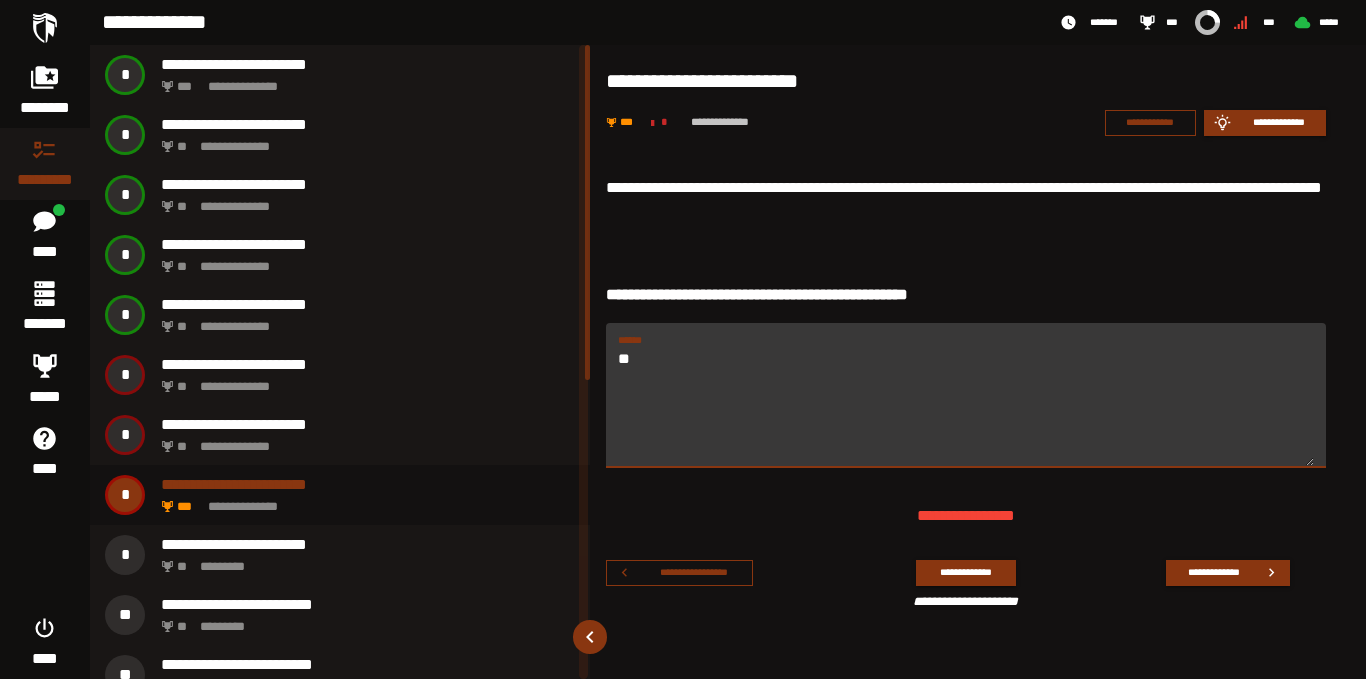 type on "*" 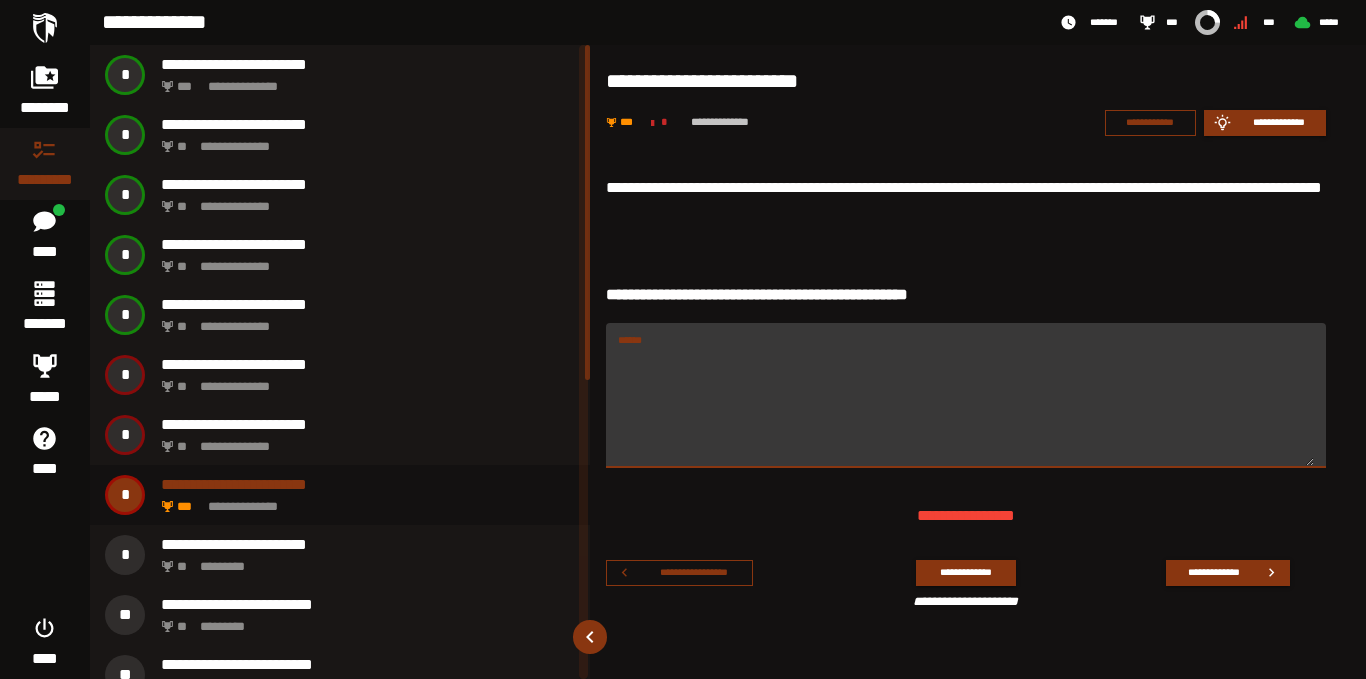 paste on "**********" 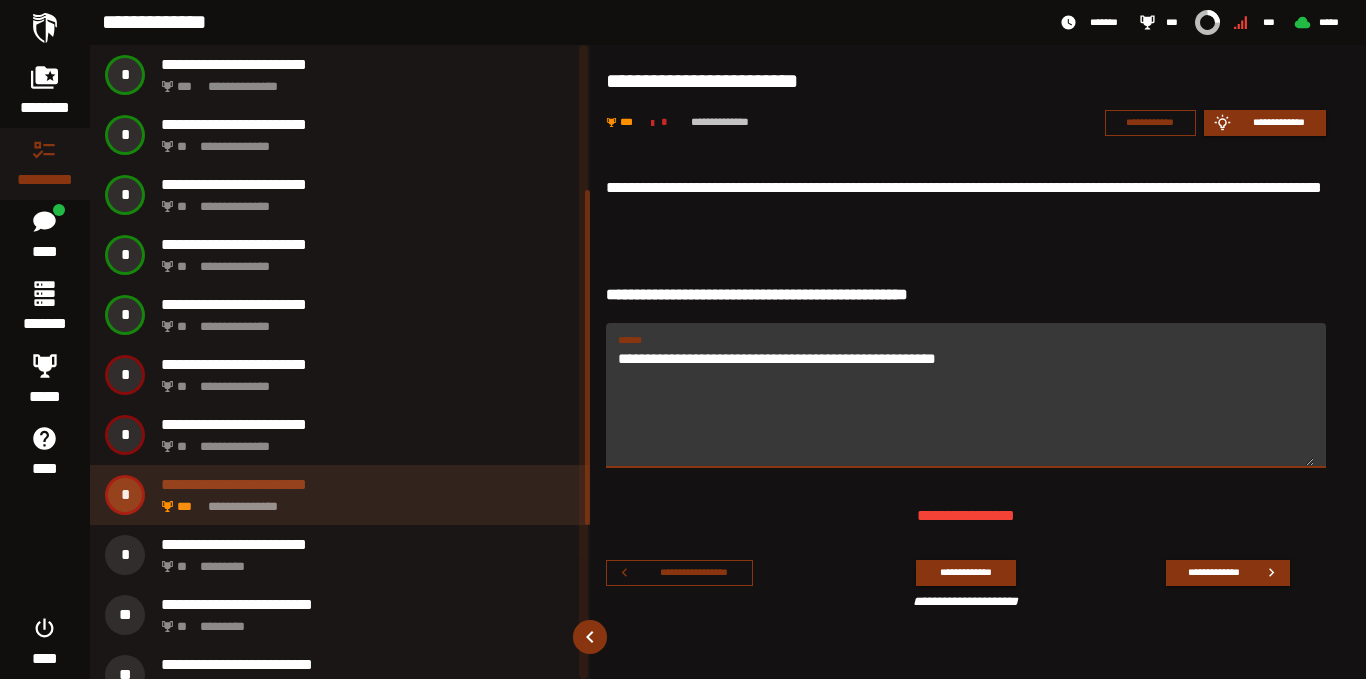 scroll, scrollTop: 566, scrollLeft: 0, axis: vertical 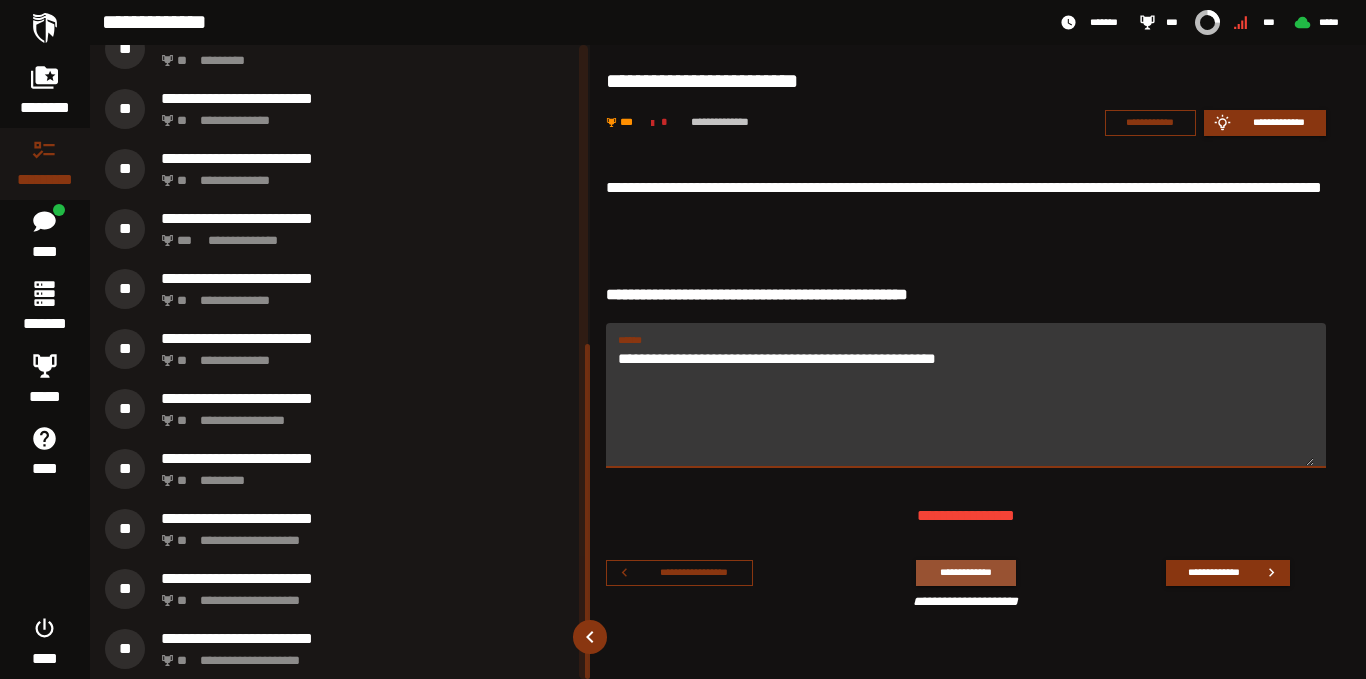 type on "**********" 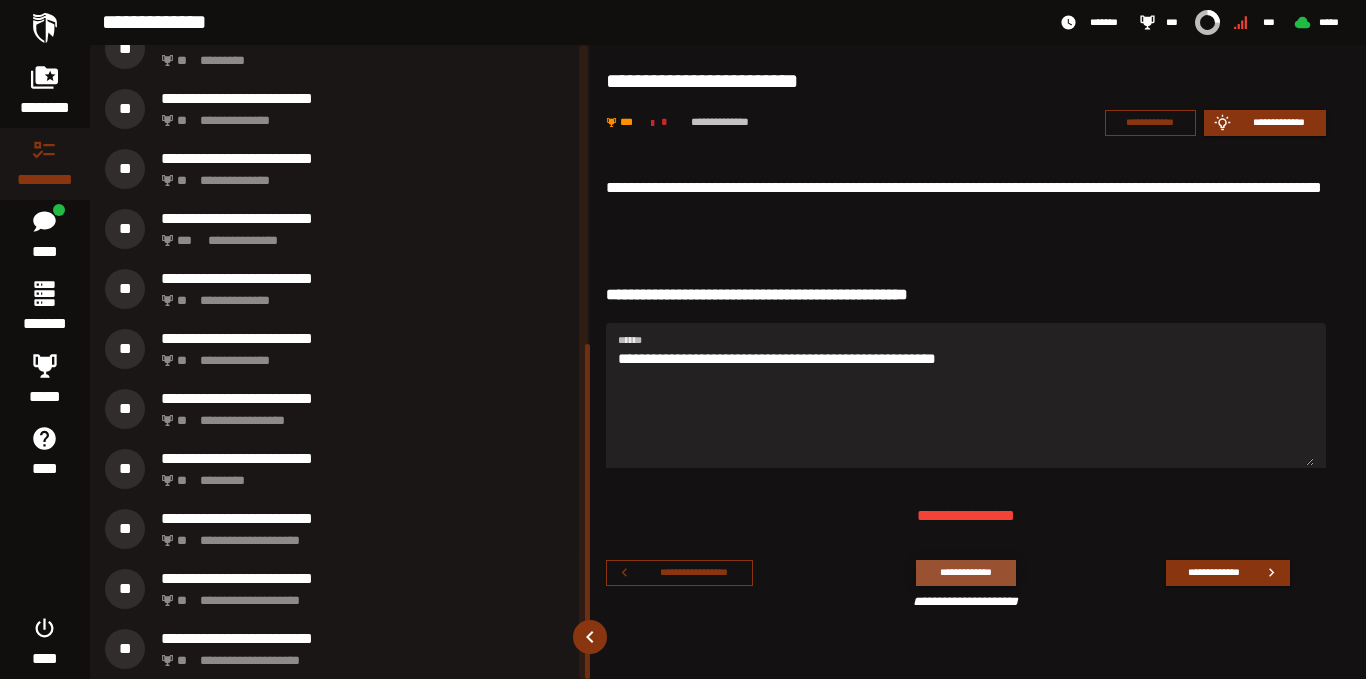 click on "**********" at bounding box center (965, 572) 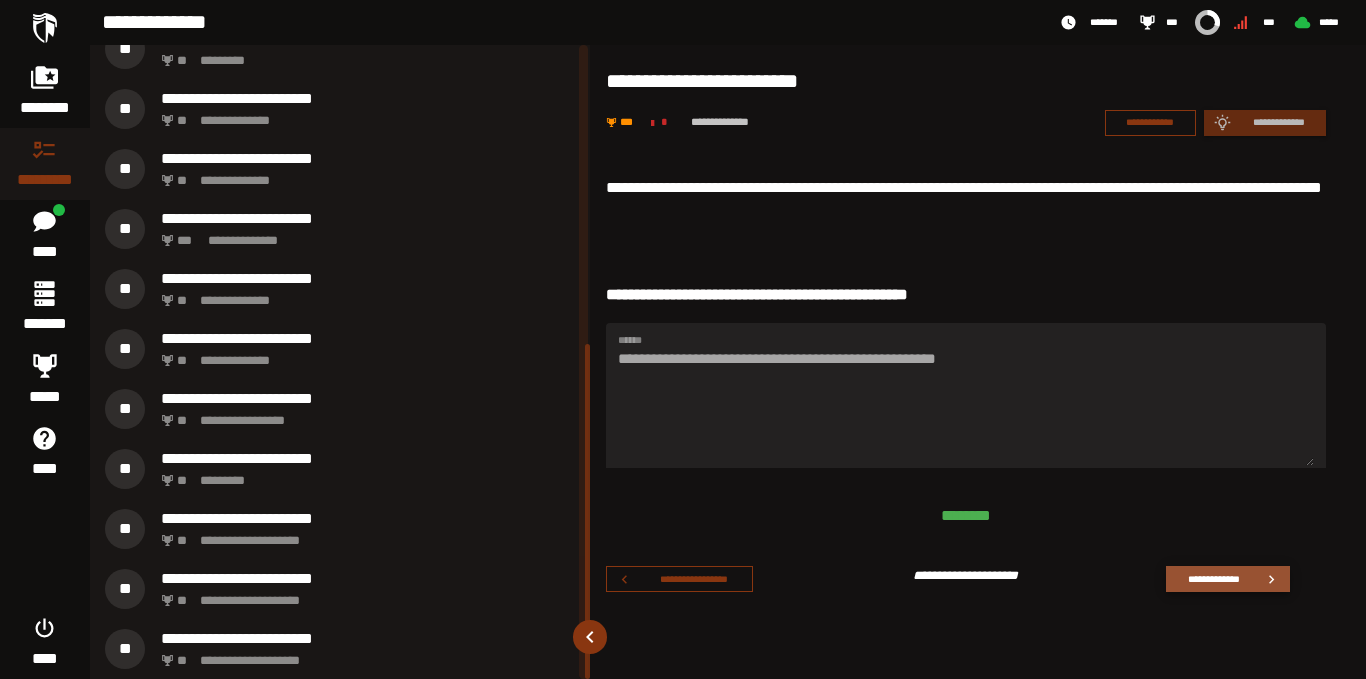 click on "**********" at bounding box center (1228, 579) 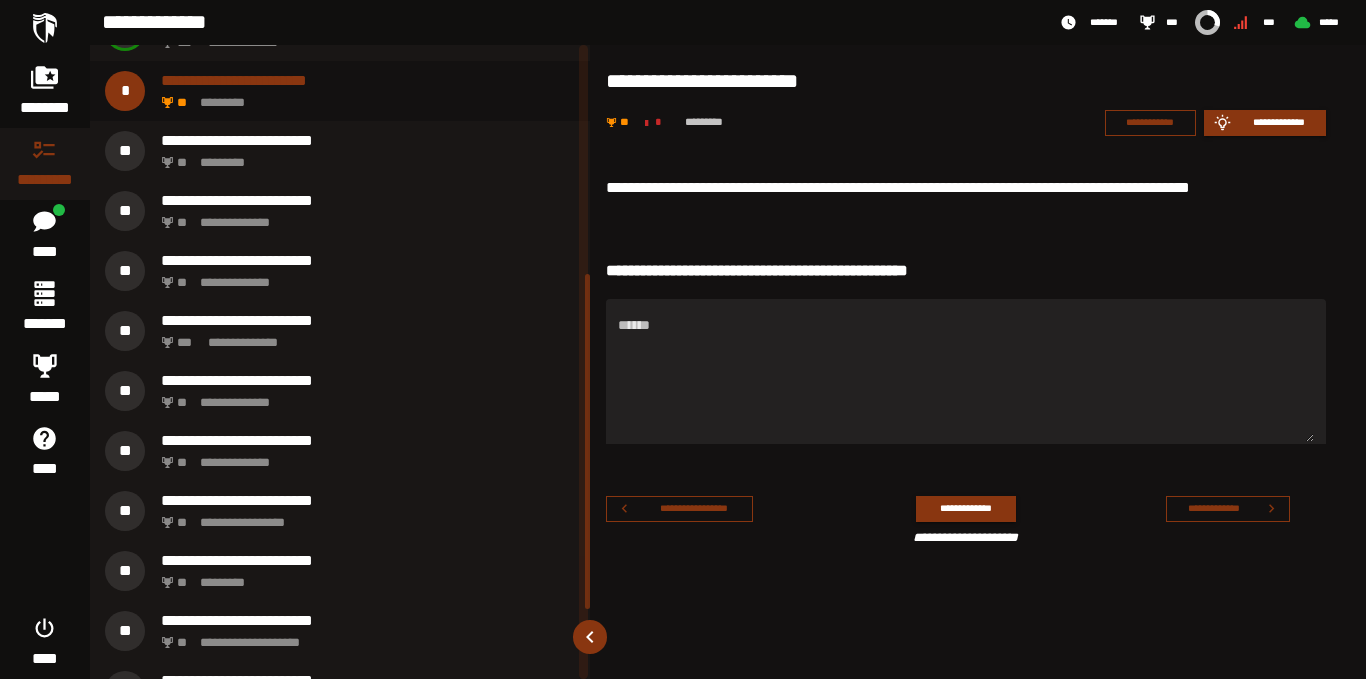 scroll, scrollTop: 0, scrollLeft: 0, axis: both 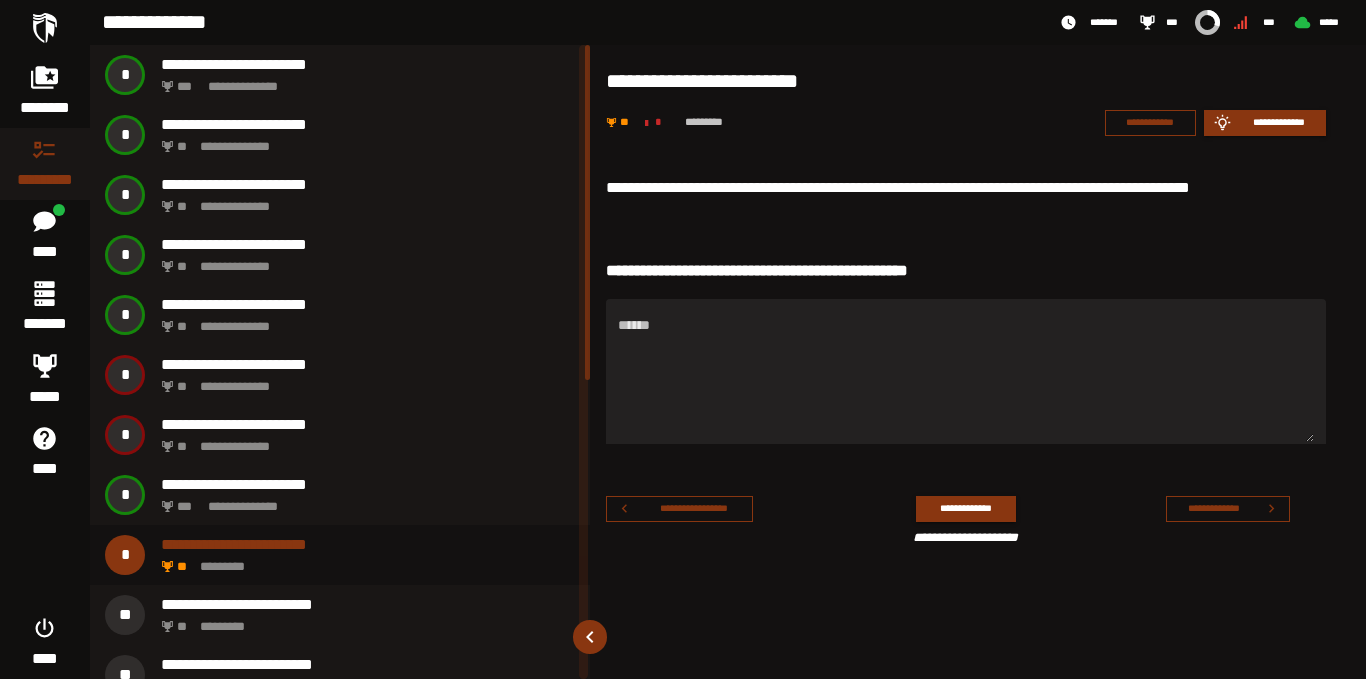 click on "**********" at bounding box center [966, 188] 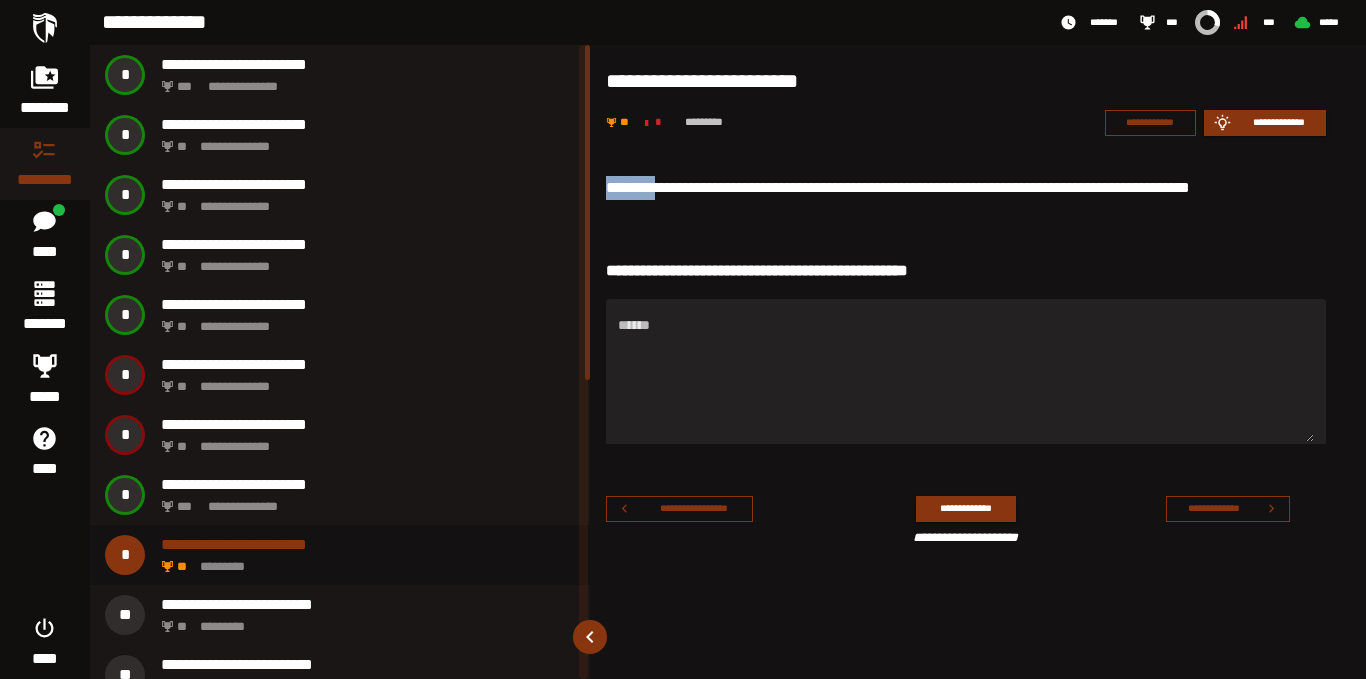 click on "**********" at bounding box center [966, 188] 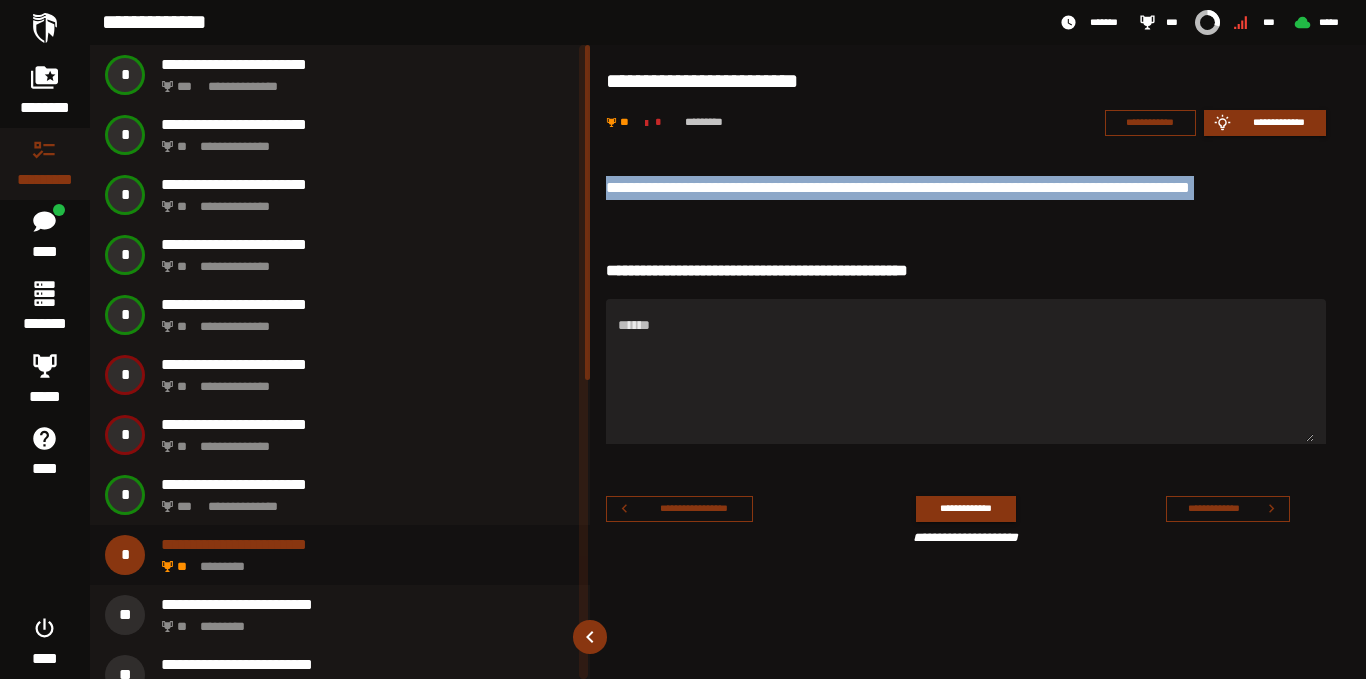 click on "**********" at bounding box center (966, 188) 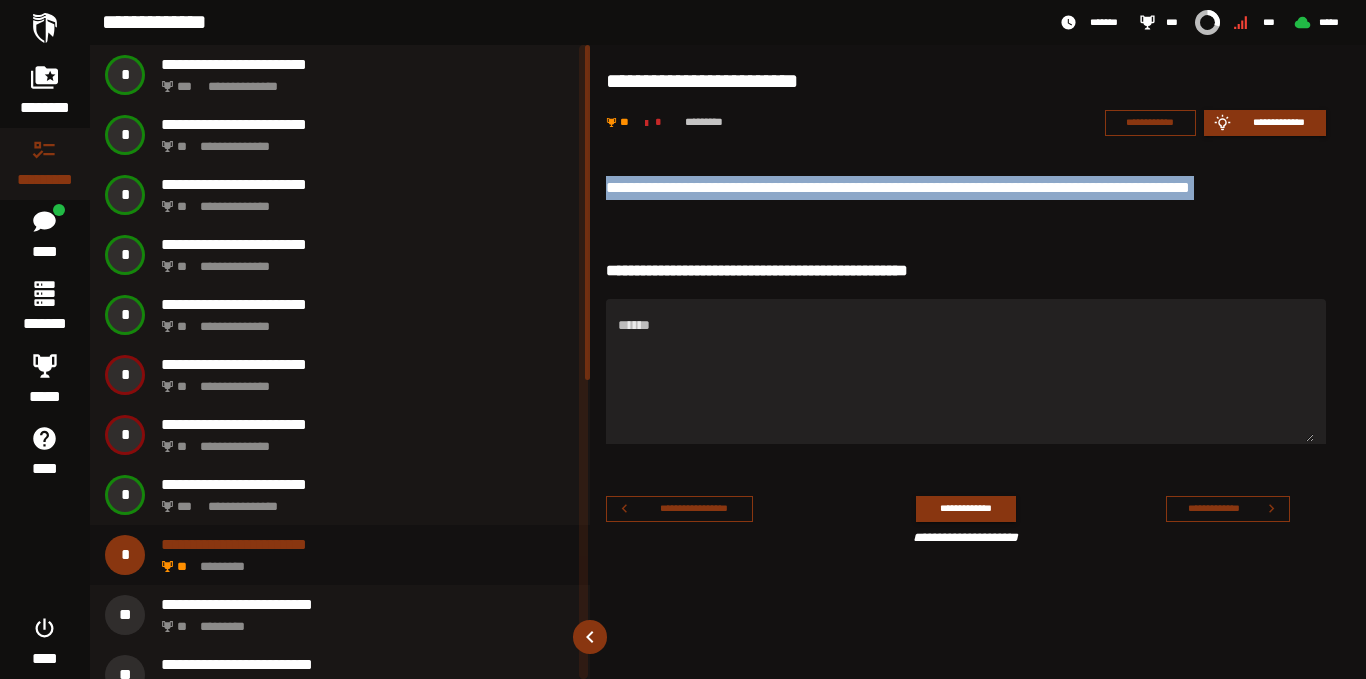 copy on "**********" 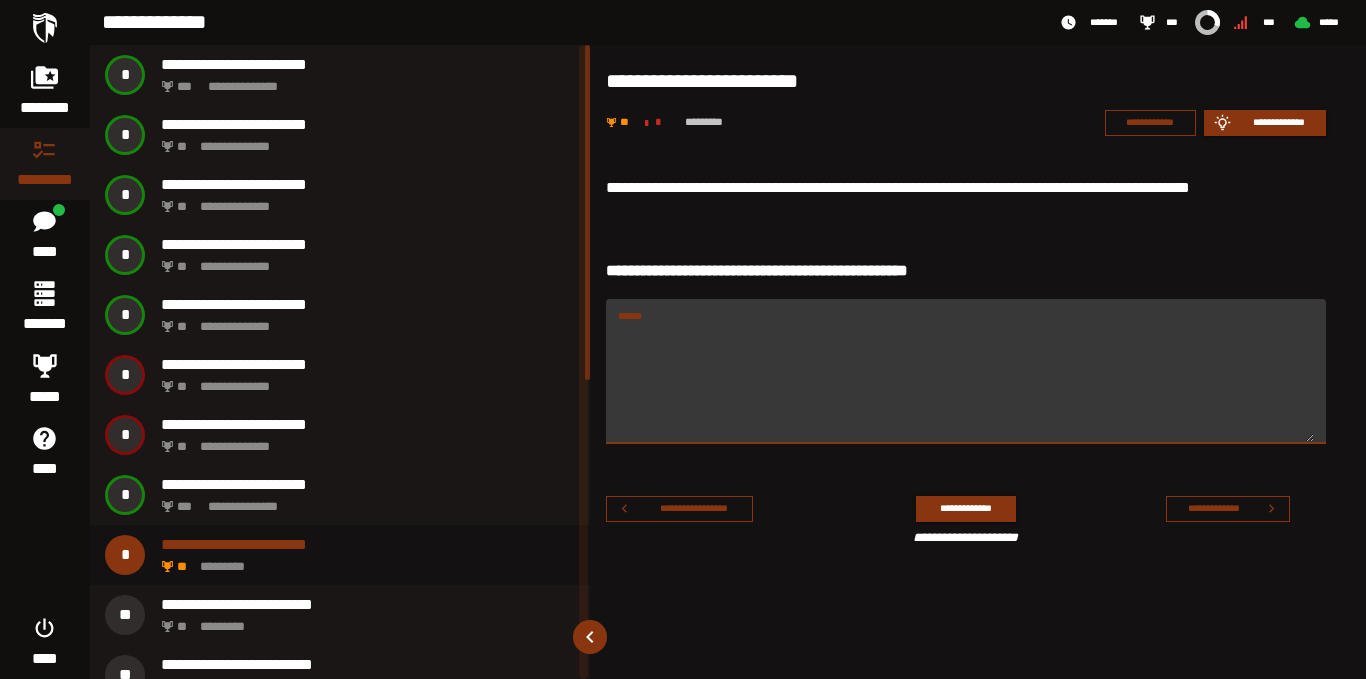 click on "******" at bounding box center [966, 371] 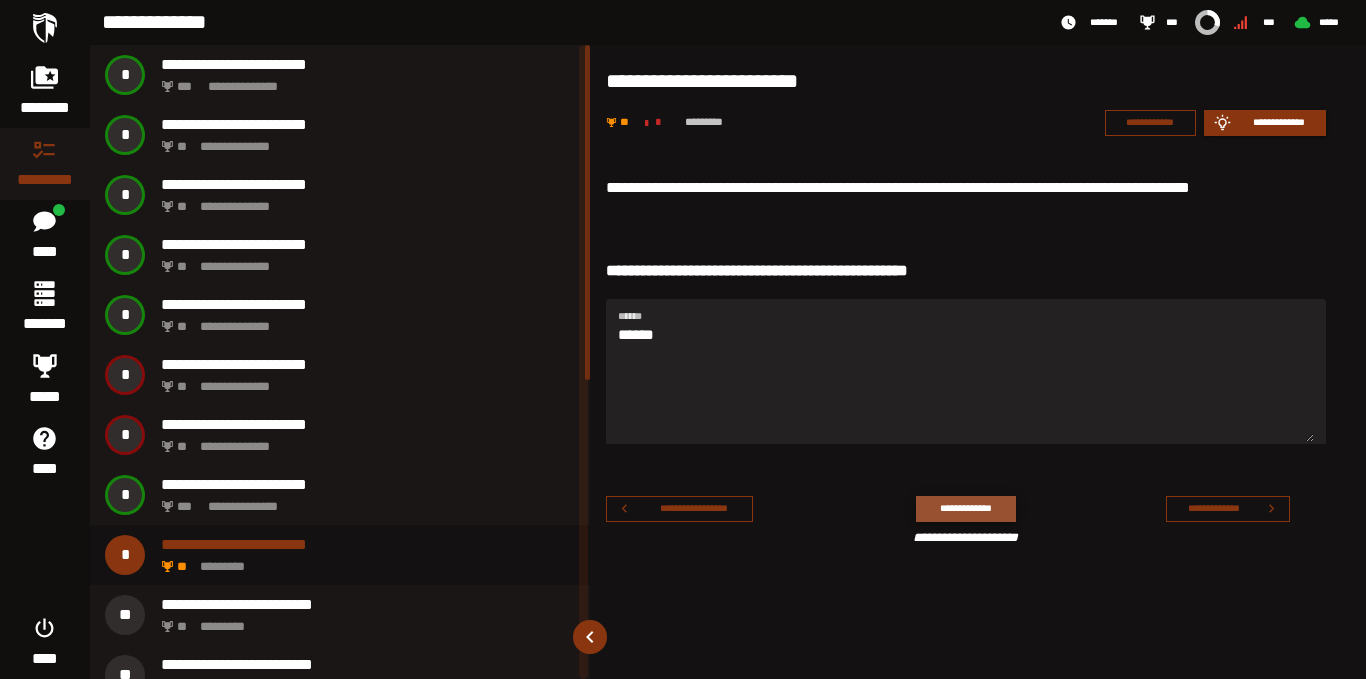 click on "**********" at bounding box center (965, 508) 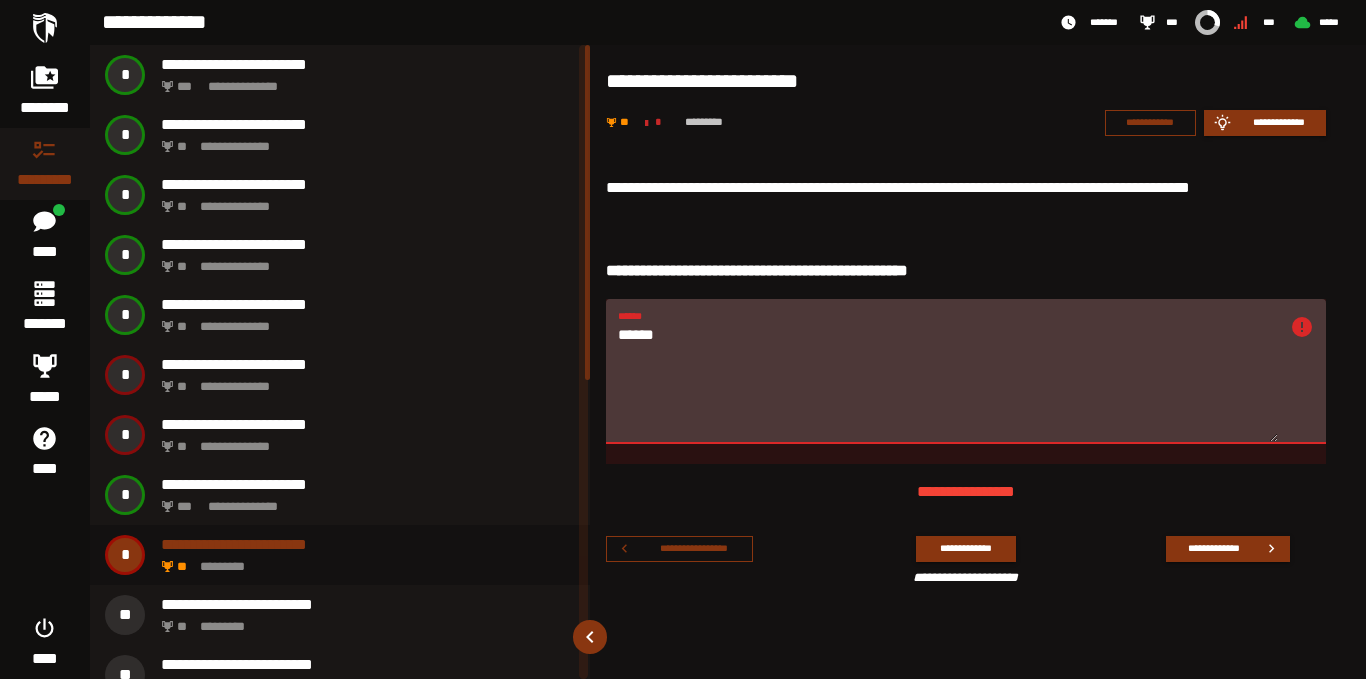 click on "******" at bounding box center [948, 383] 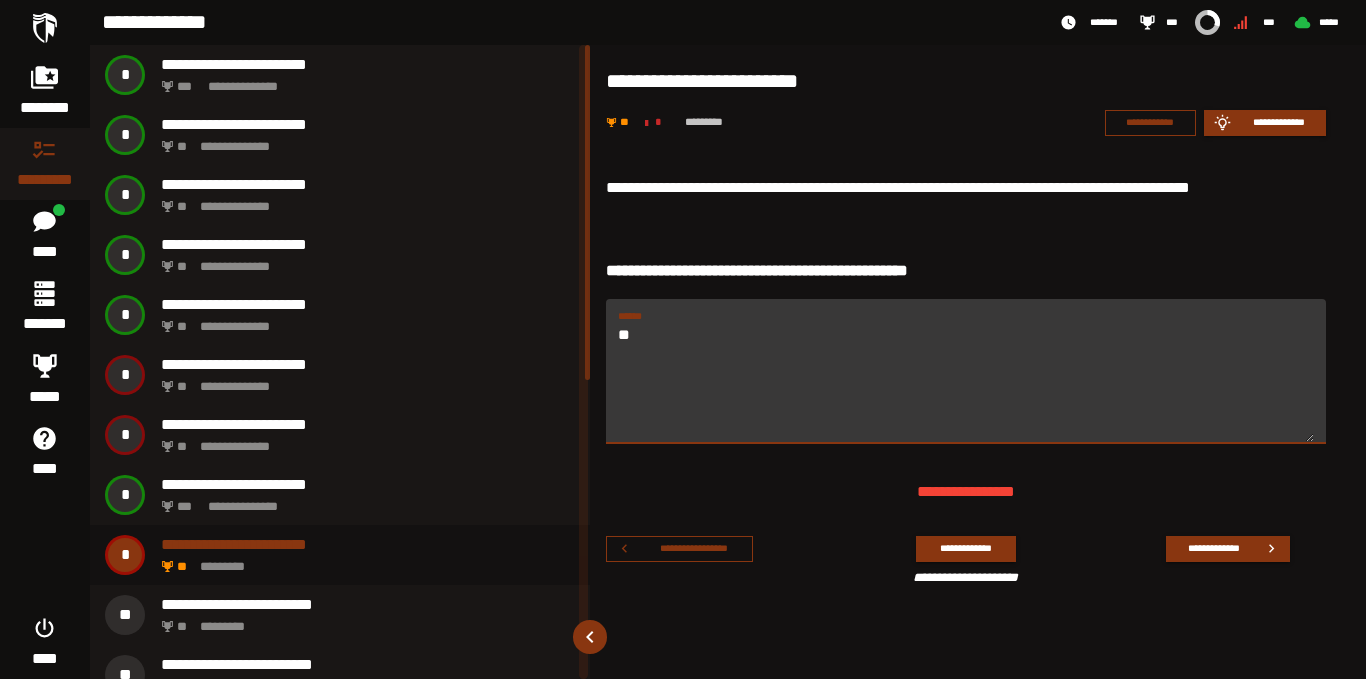 type on "*" 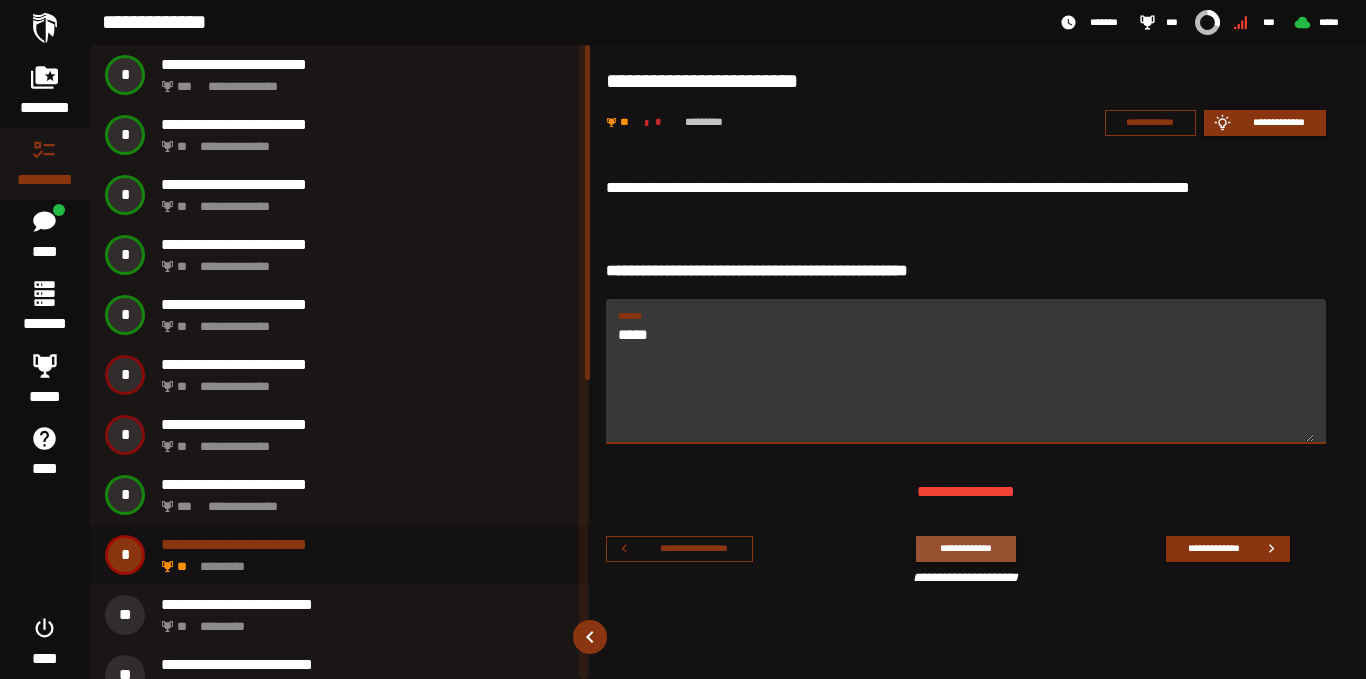 click on "**********" at bounding box center [965, 548] 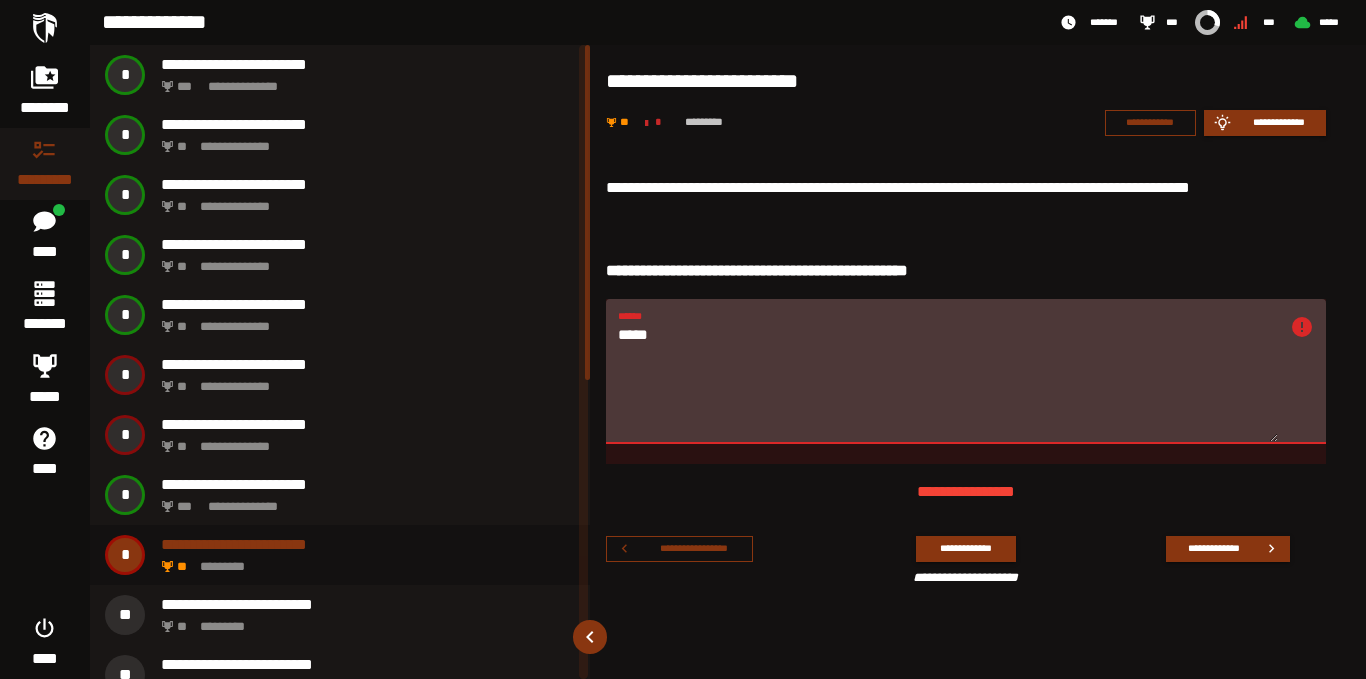 click on "*****" at bounding box center [948, 383] 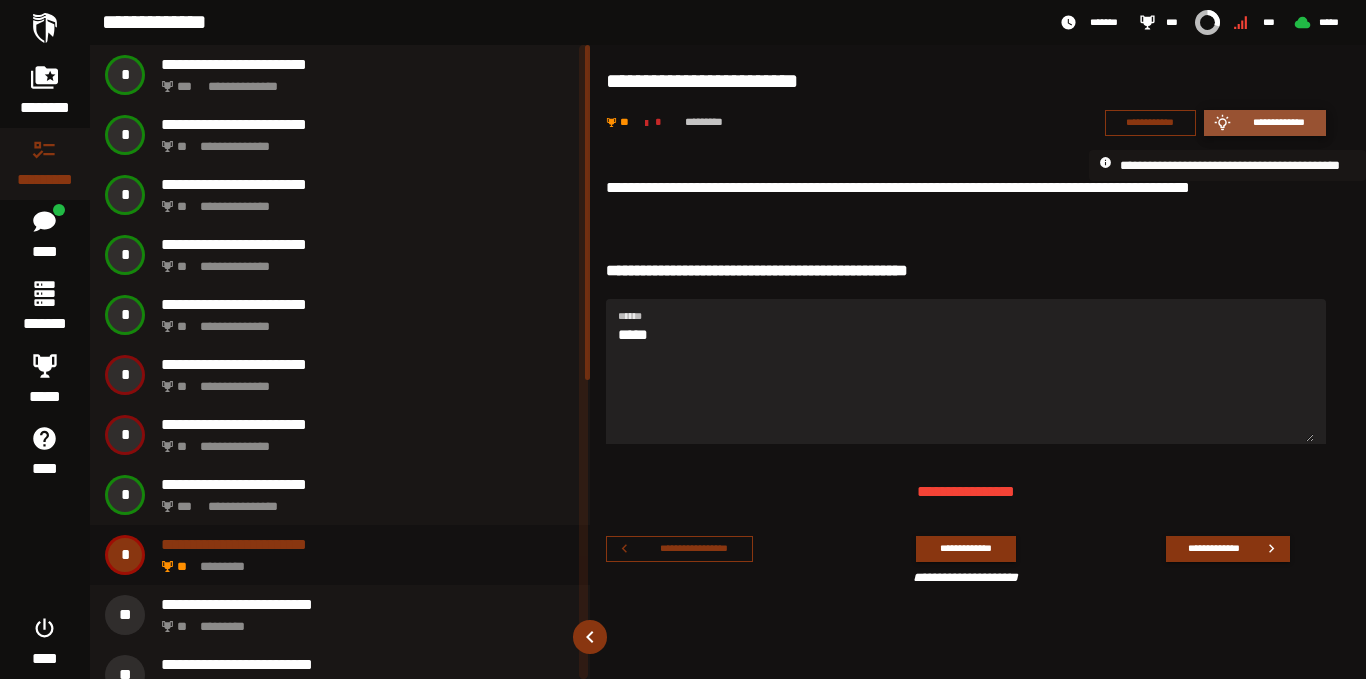 click on "**********" at bounding box center [1279, 122] 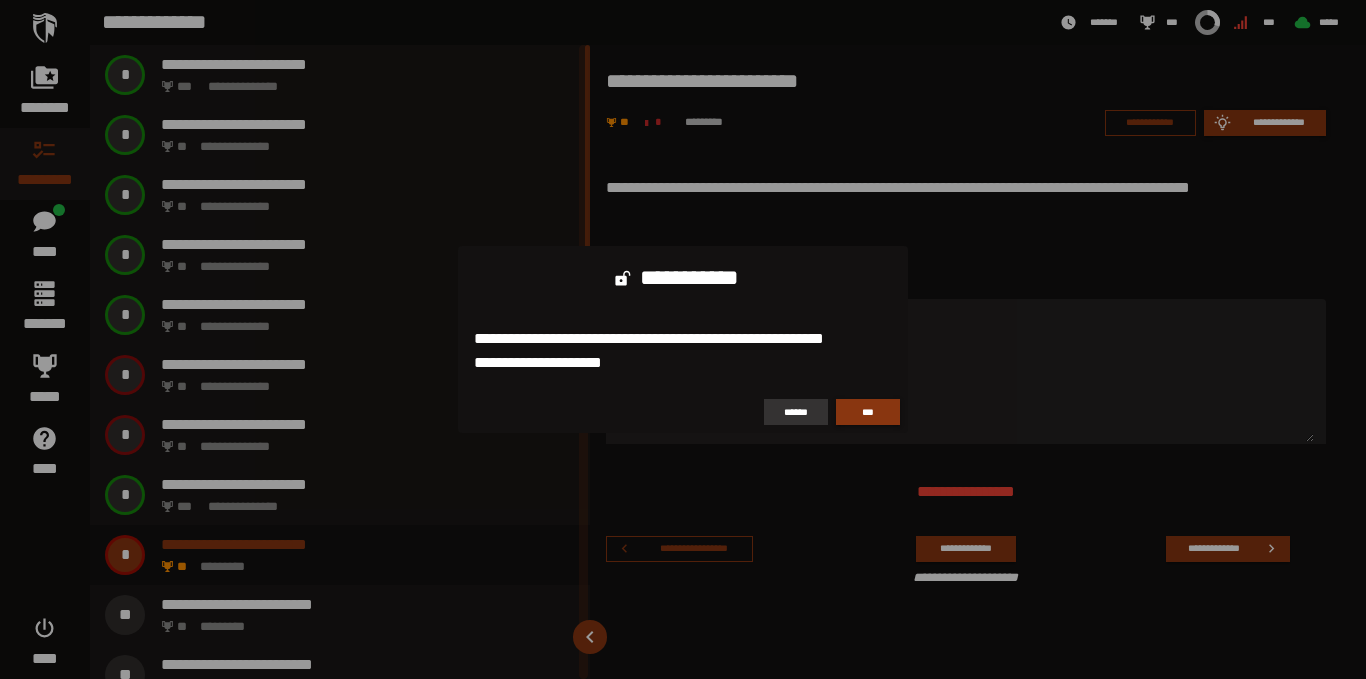 click on "******" at bounding box center [796, 412] 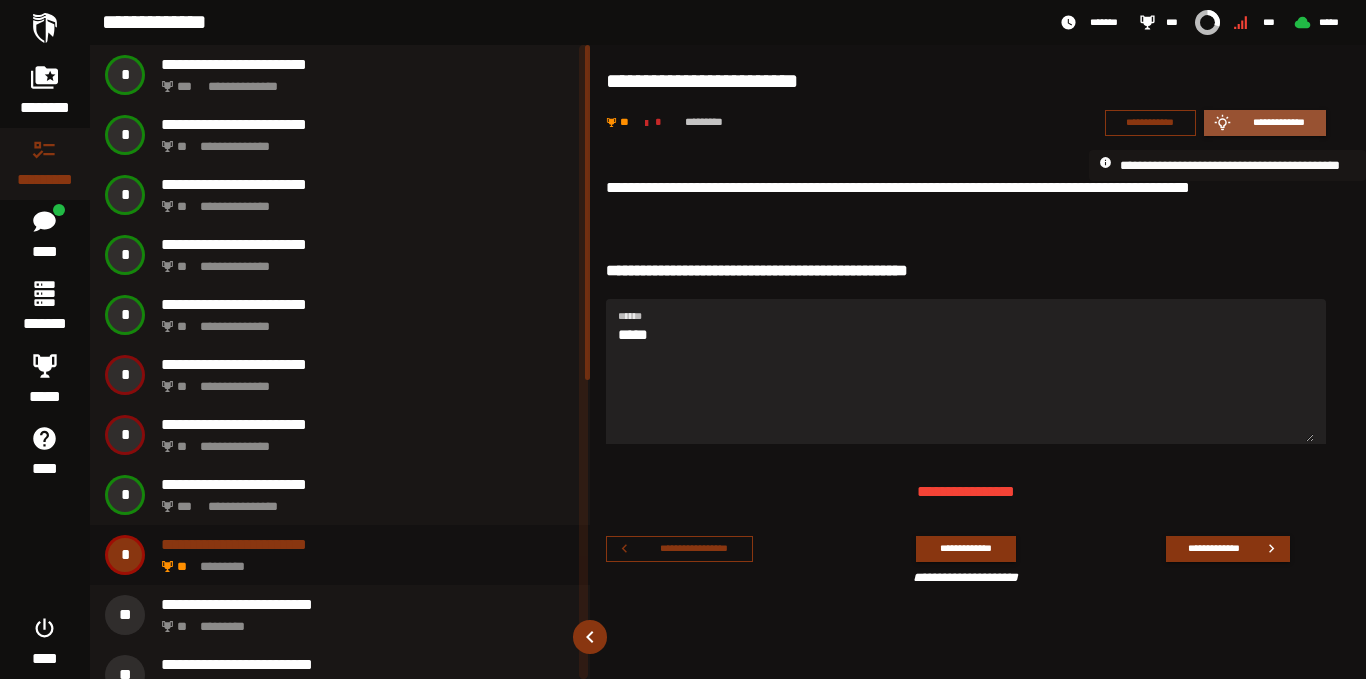 click on "**********" at bounding box center [1279, 122] 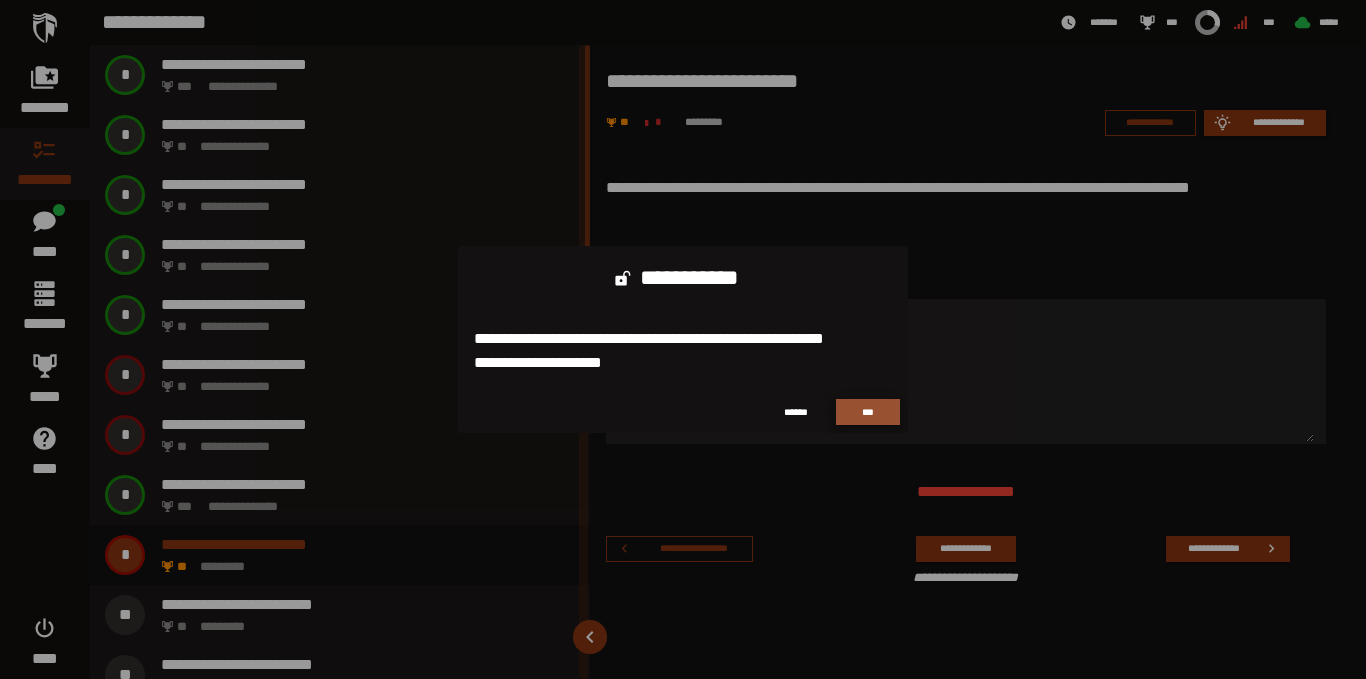 click on "***" at bounding box center (868, 412) 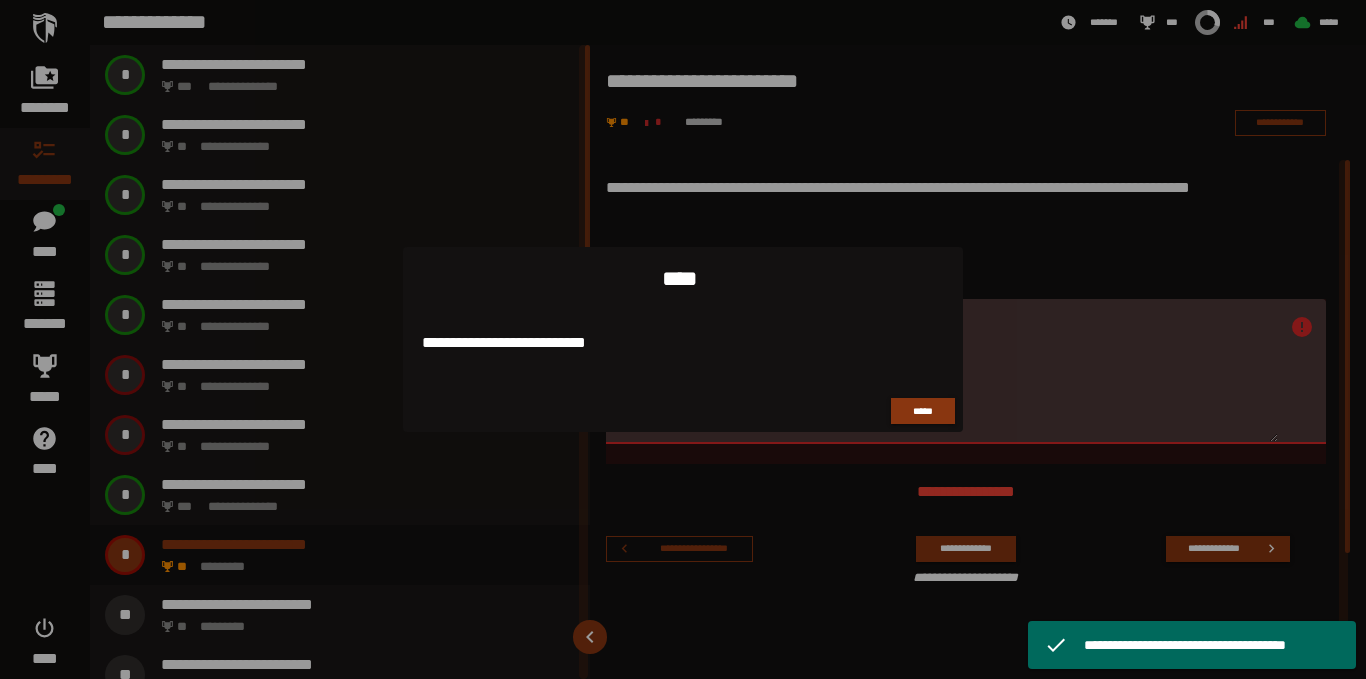 click on "**********" at bounding box center (524, 343) 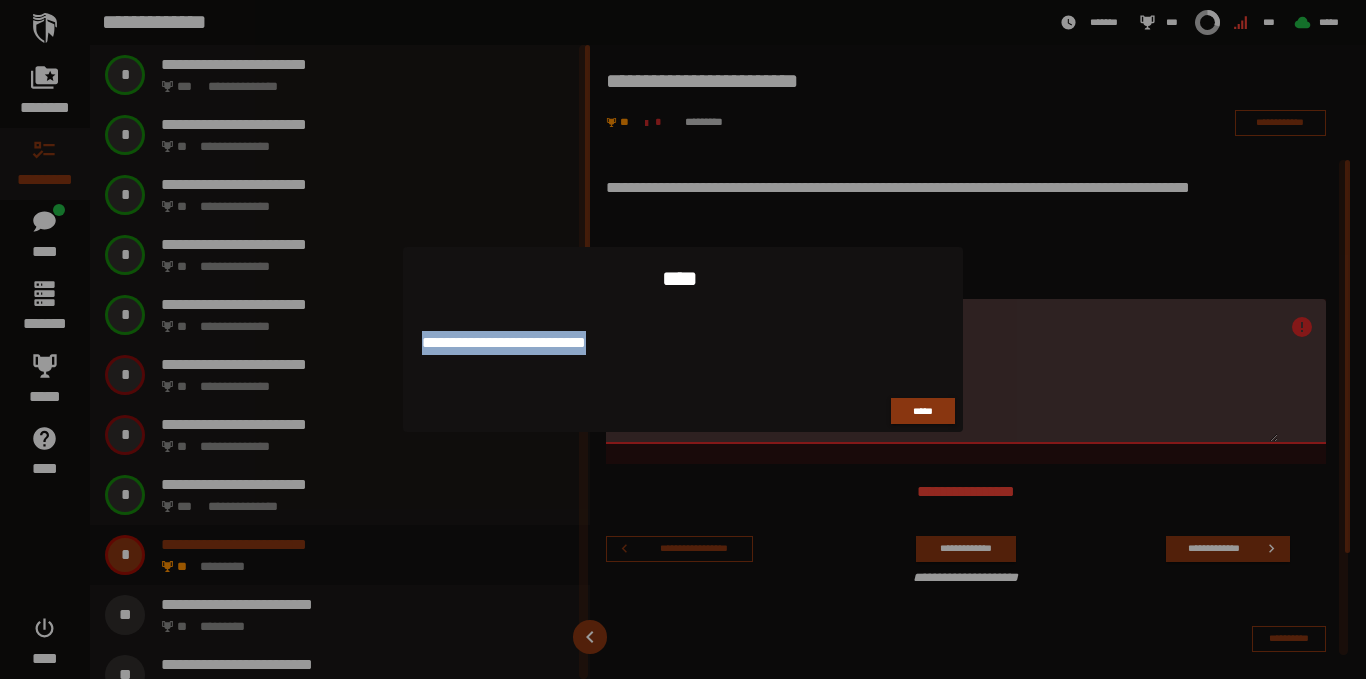 click on "**********" at bounding box center (524, 343) 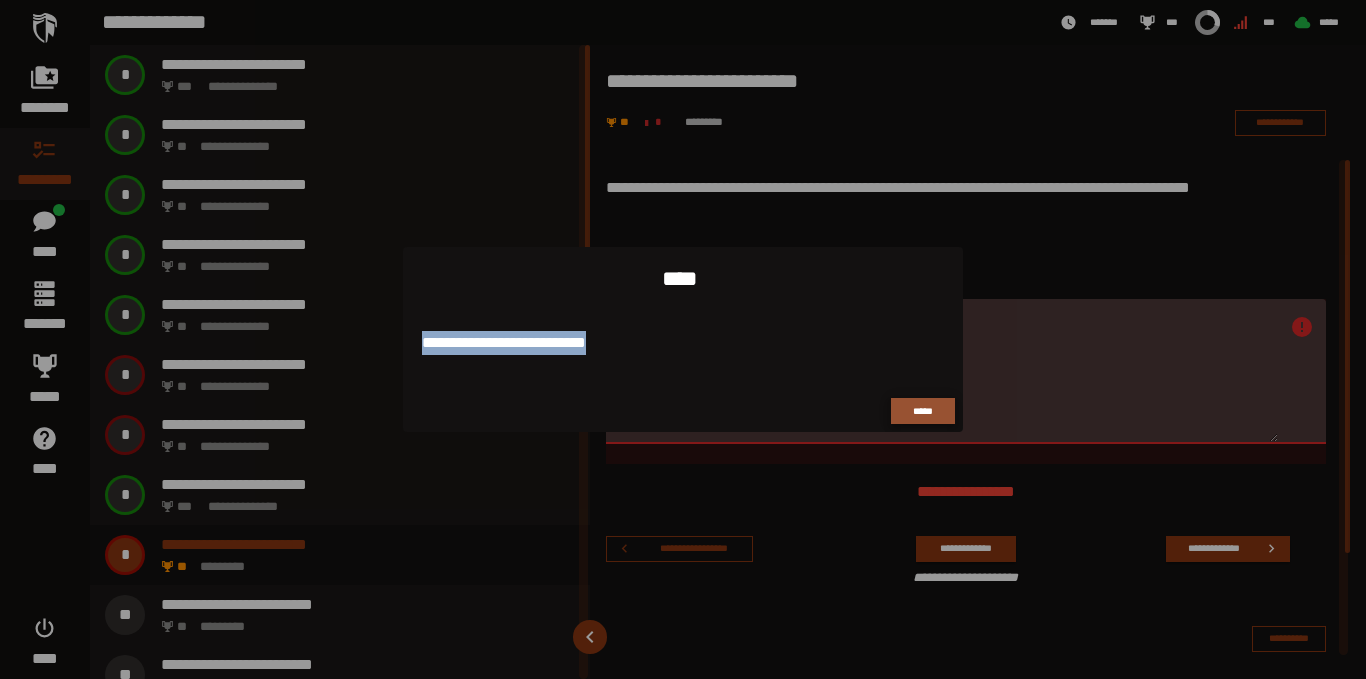 click on "*****" at bounding box center [923, 411] 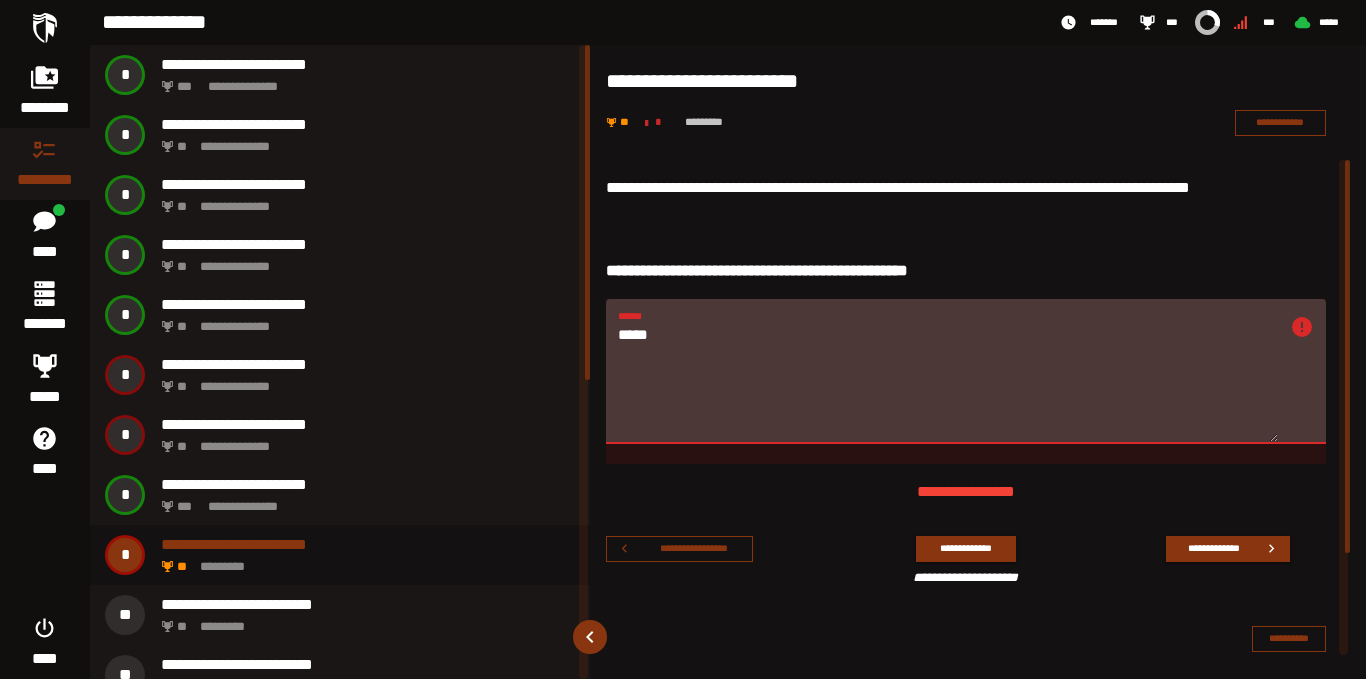 click on "*****" at bounding box center (948, 383) 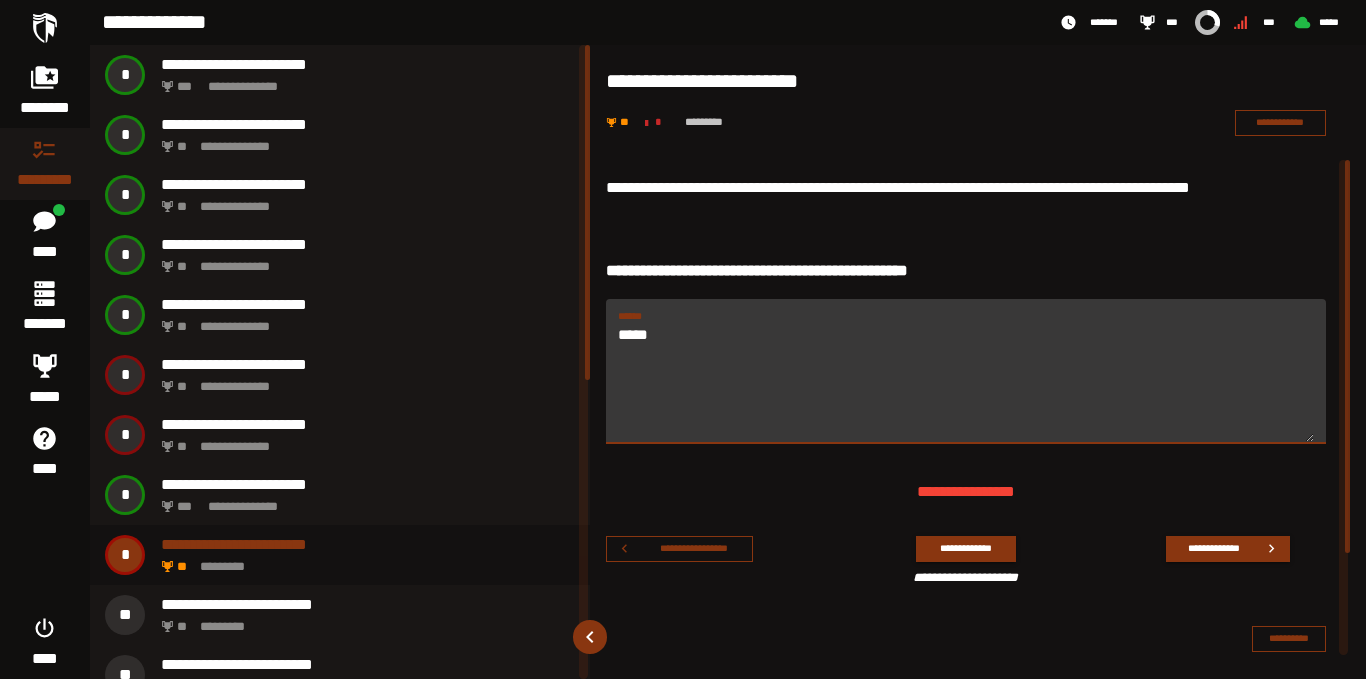 click on "*****" at bounding box center (966, 383) 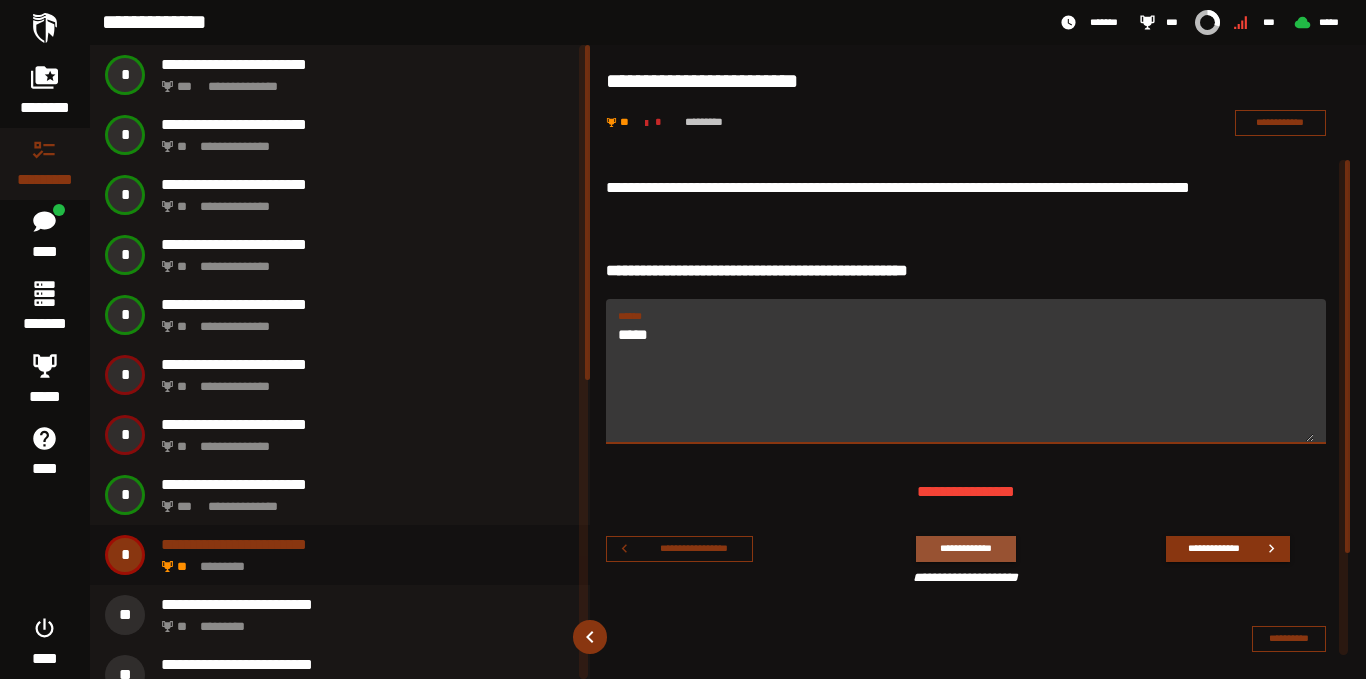 type on "*****" 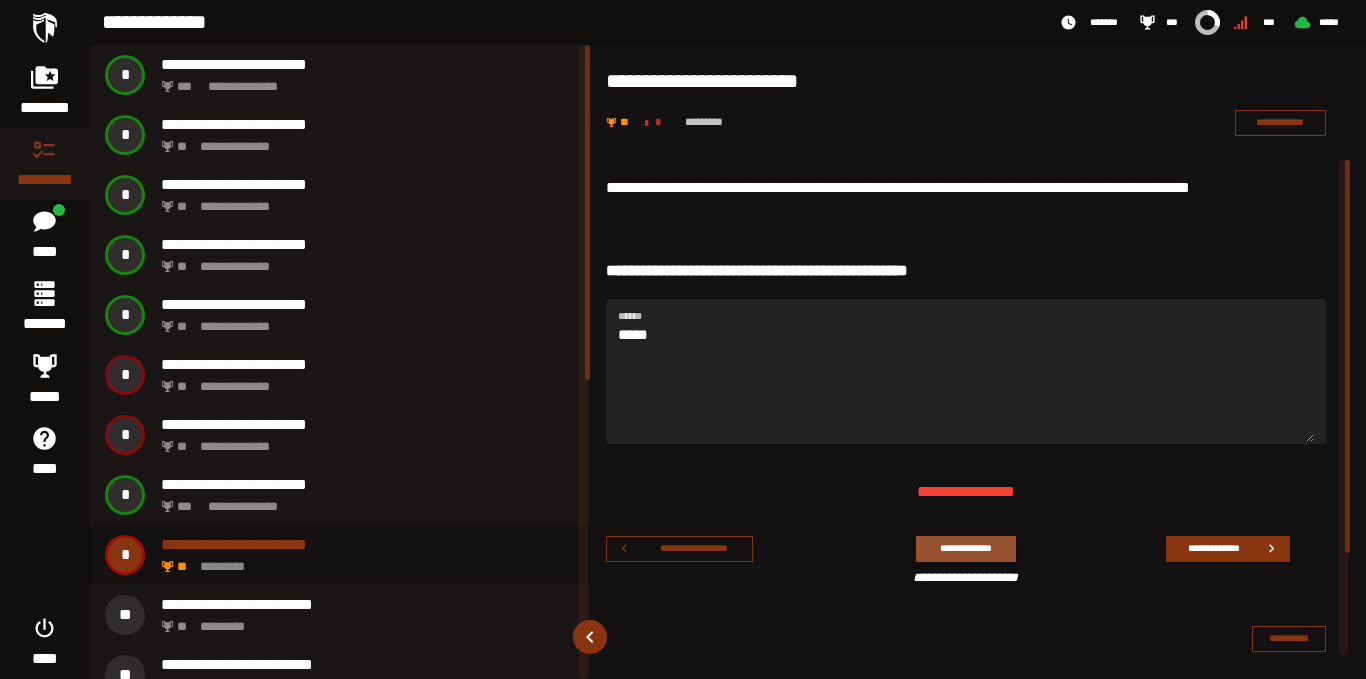click on "**********" at bounding box center [965, 548] 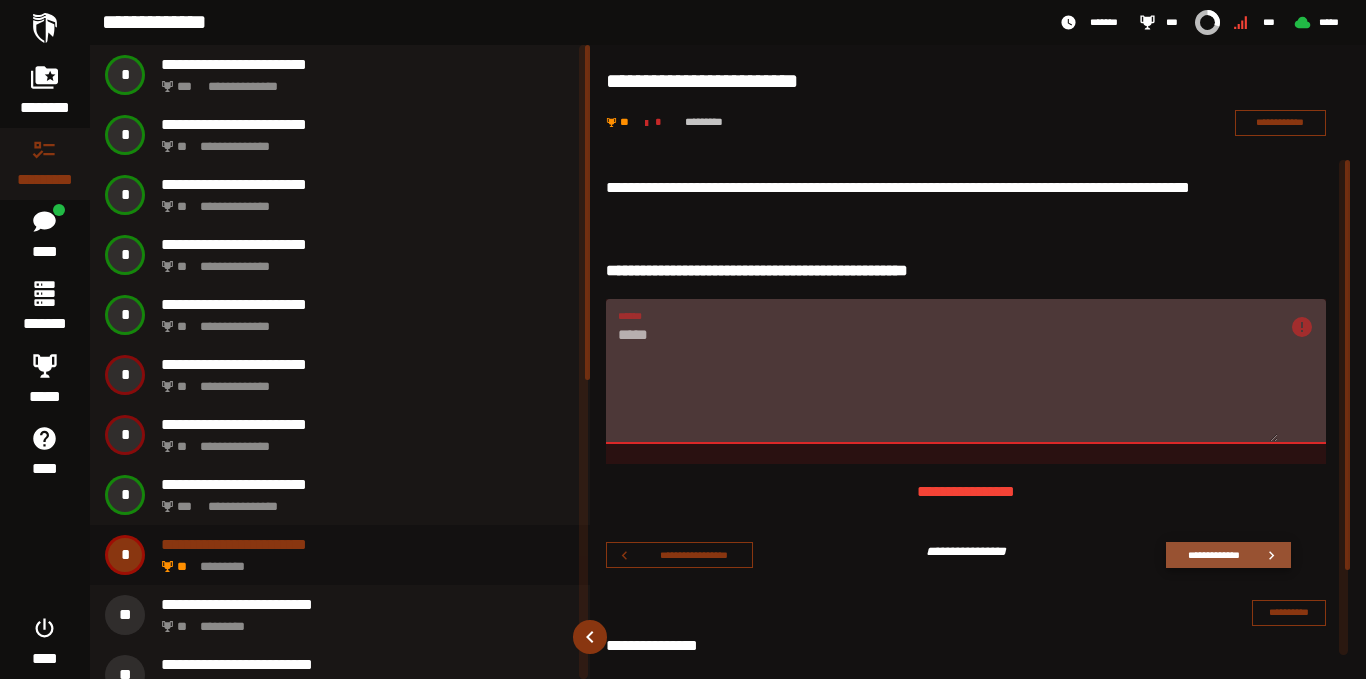 click on "**********" at bounding box center [1213, 554] 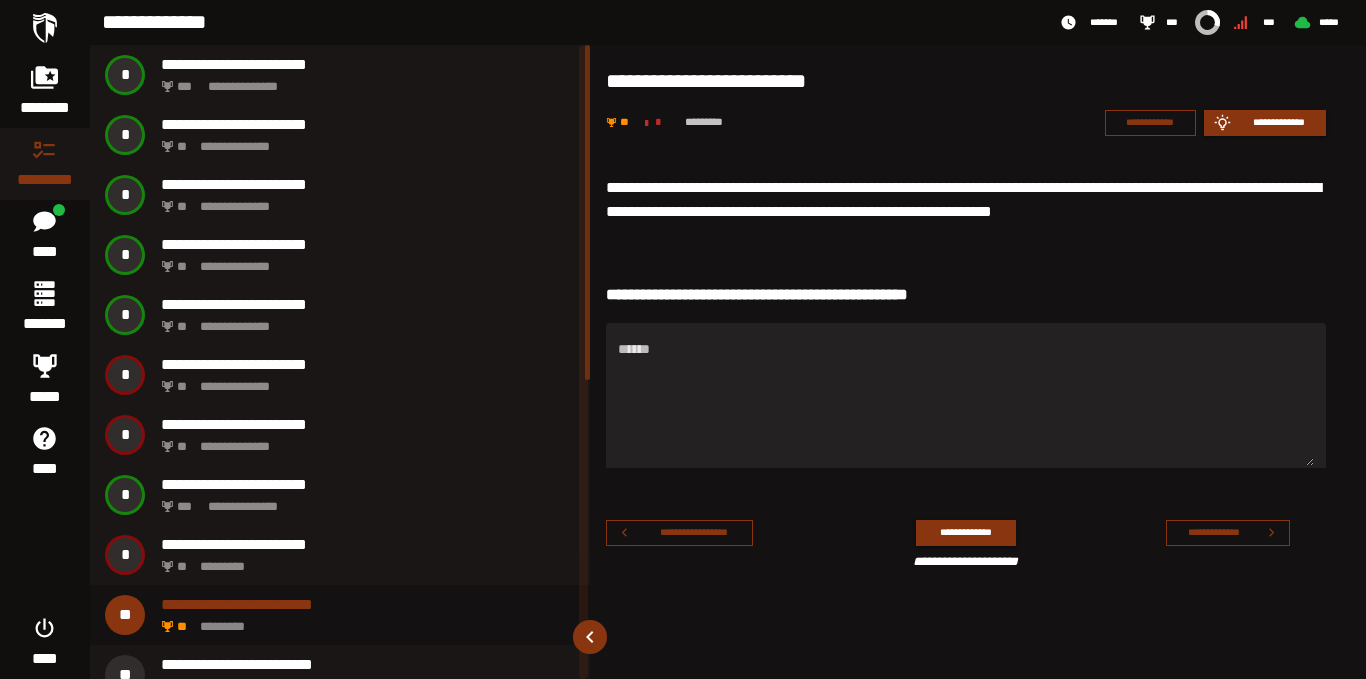 click on "**********" at bounding box center (966, 200) 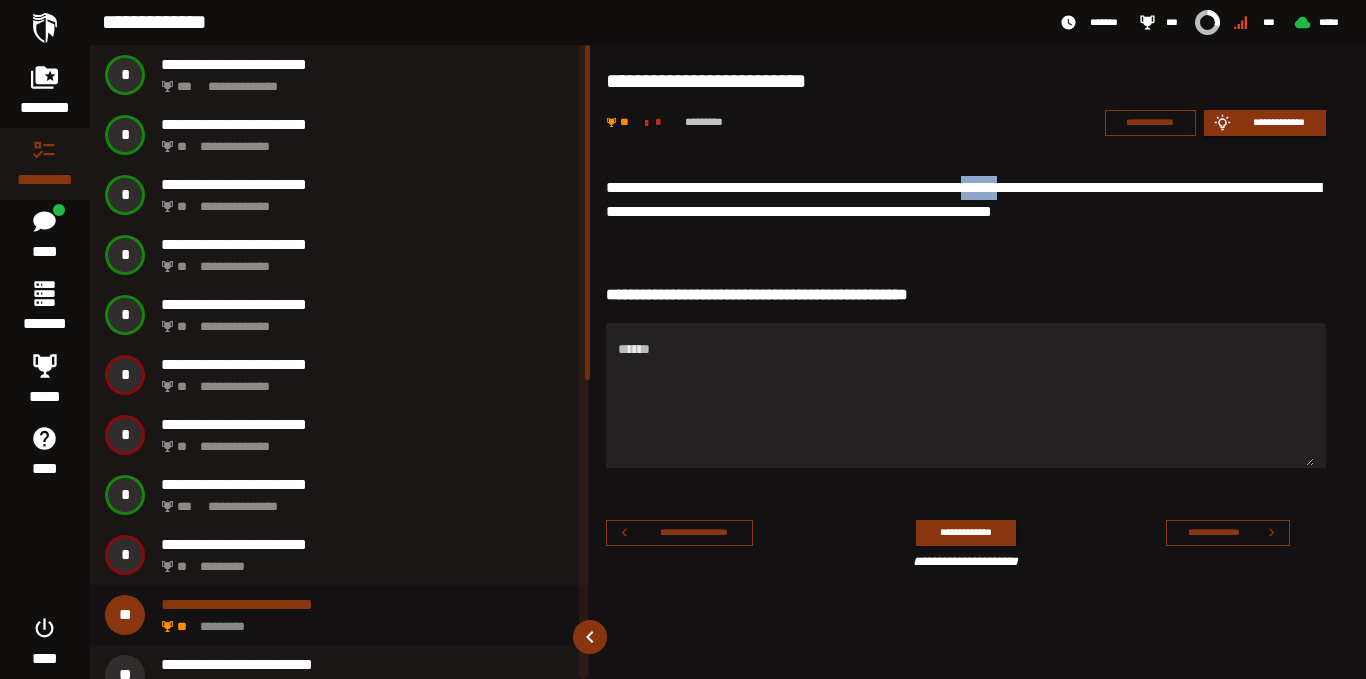 click on "**********" at bounding box center [966, 200] 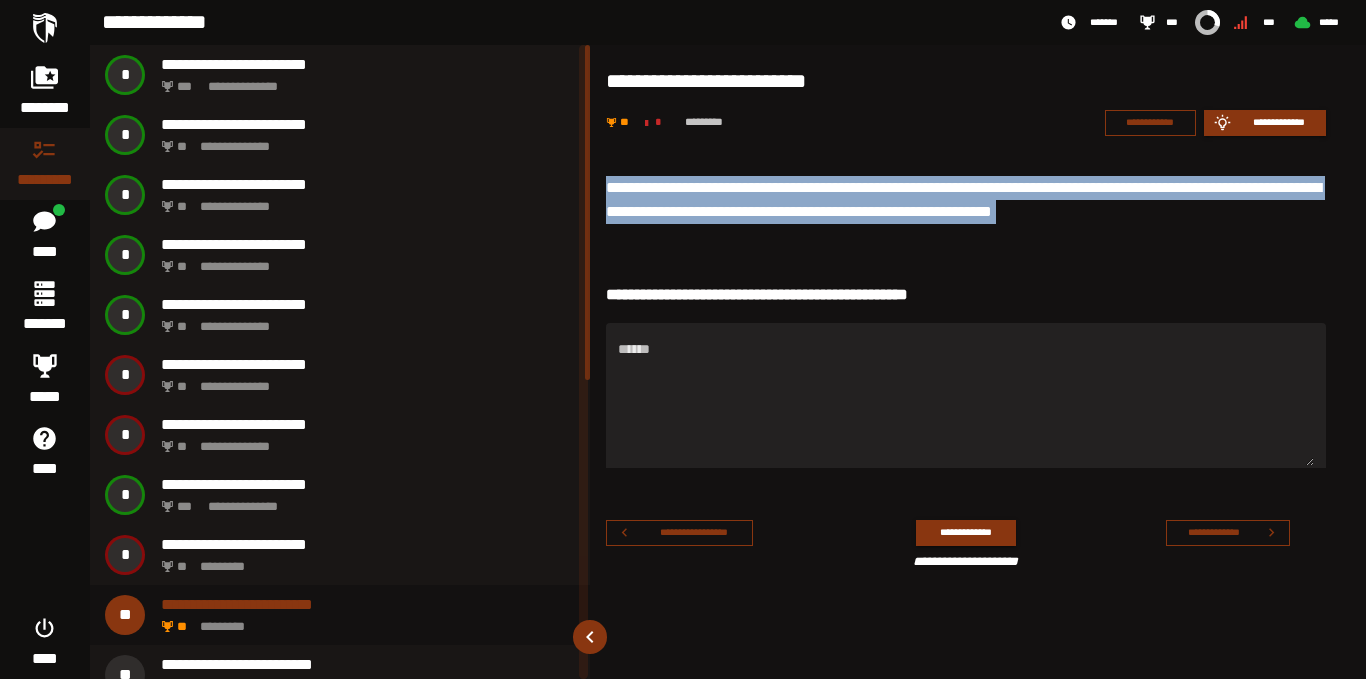 click on "**********" at bounding box center (966, 200) 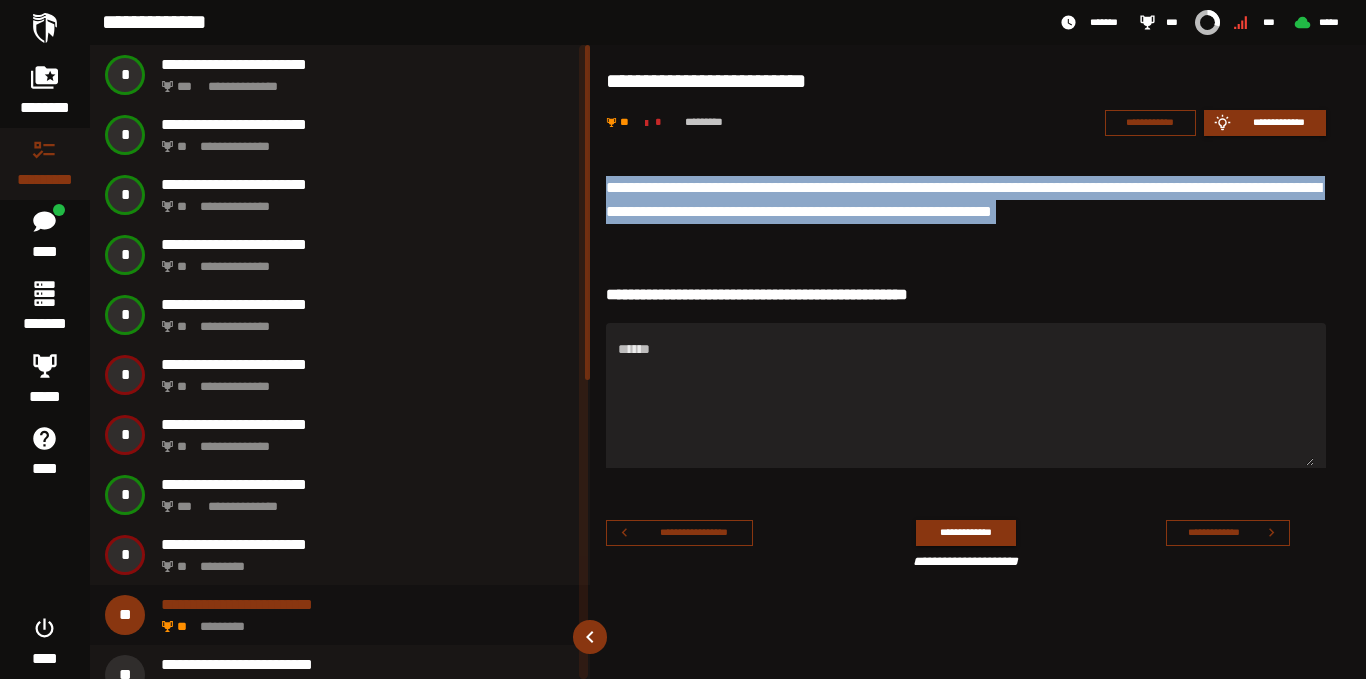 copy on "**********" 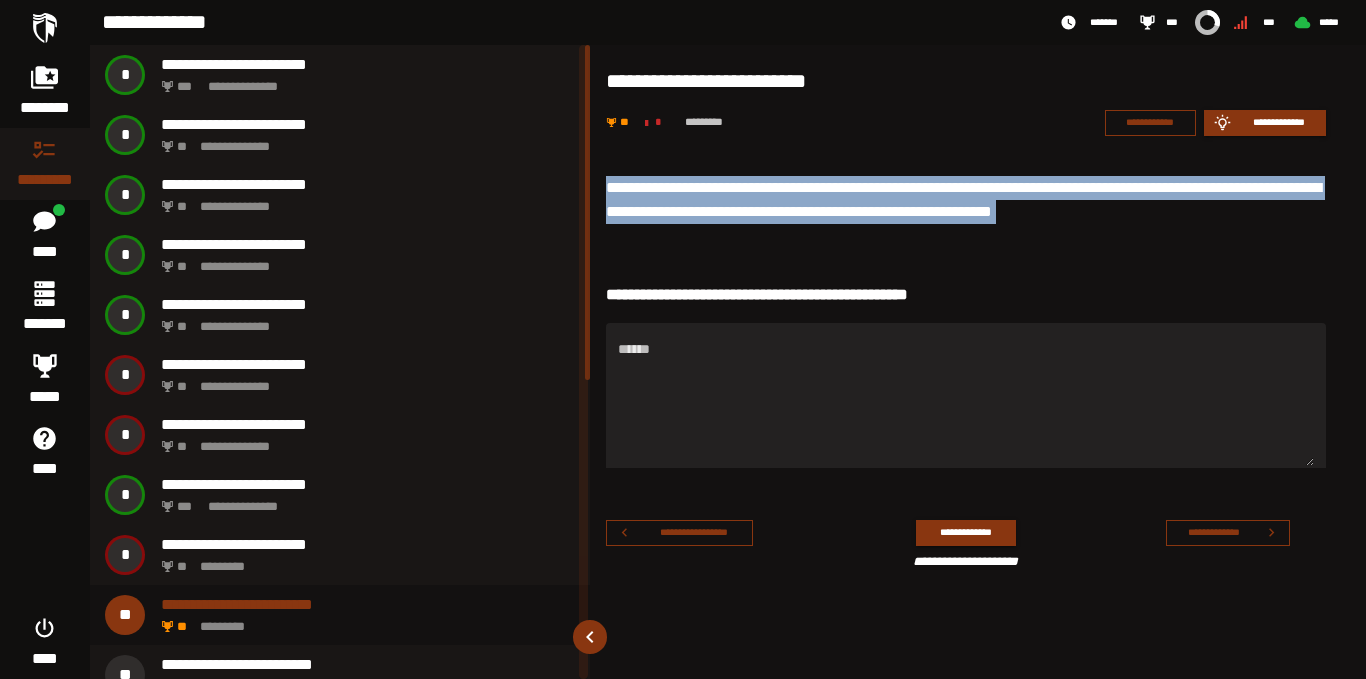 click on "**********" at bounding box center [966, 200] 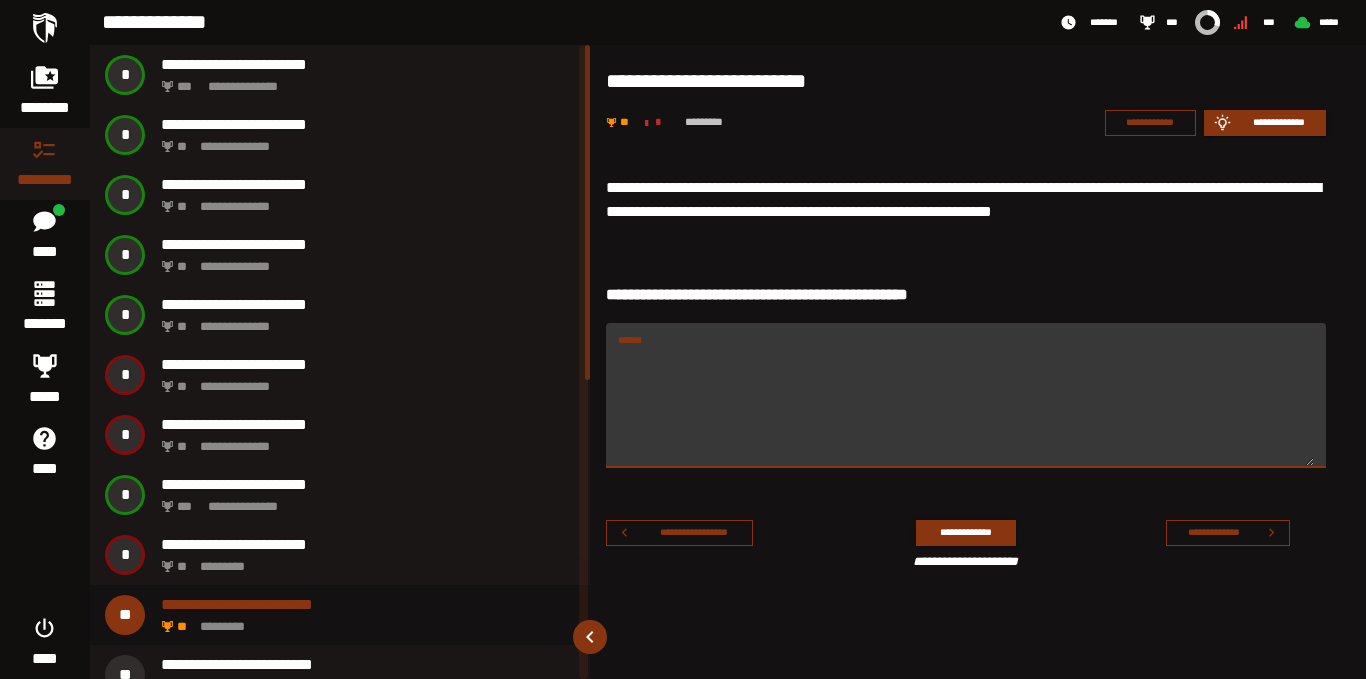 click on "******" at bounding box center [966, 407] 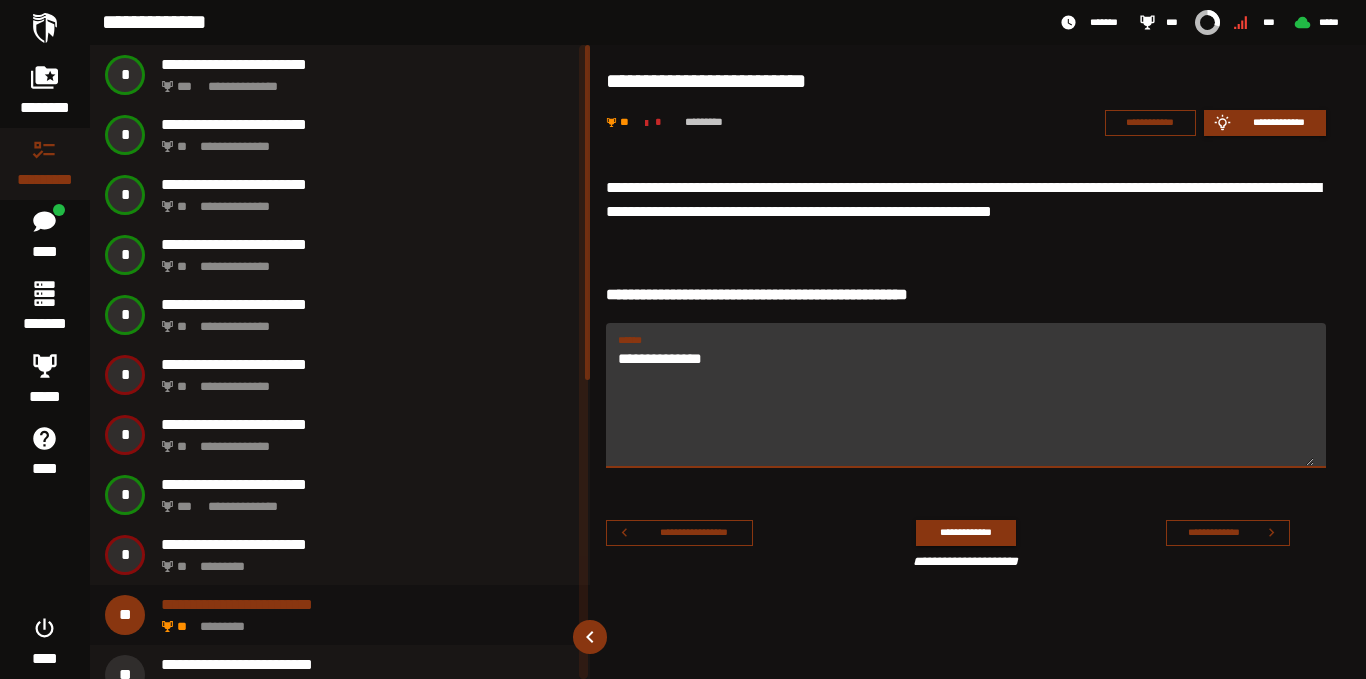 type on "**********" 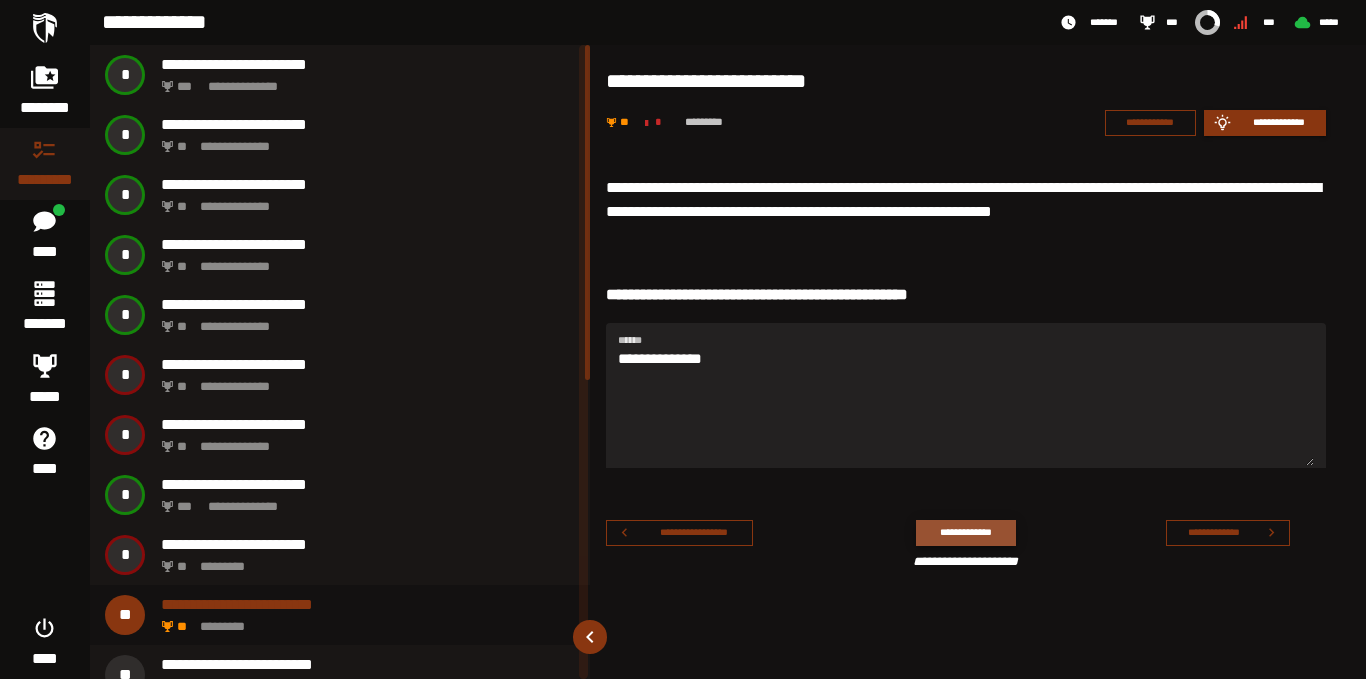 click on "**********" at bounding box center [965, 532] 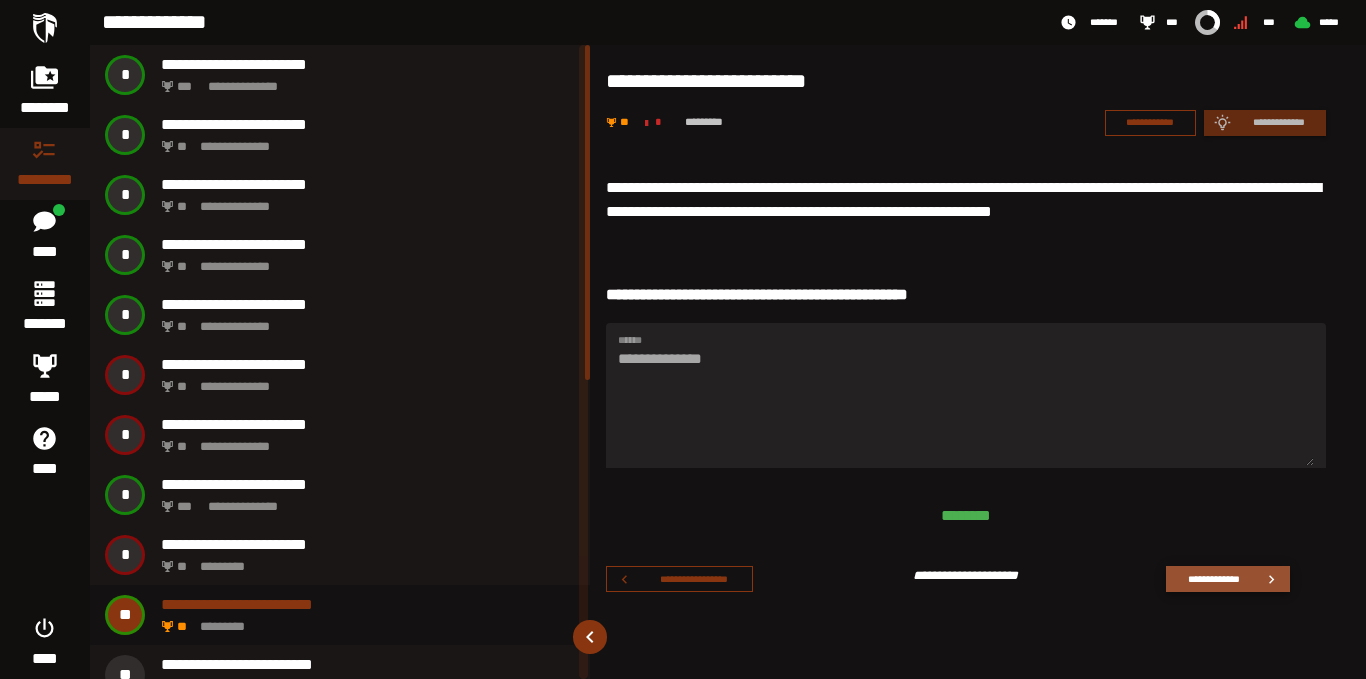 click on "**********" at bounding box center [1213, 578] 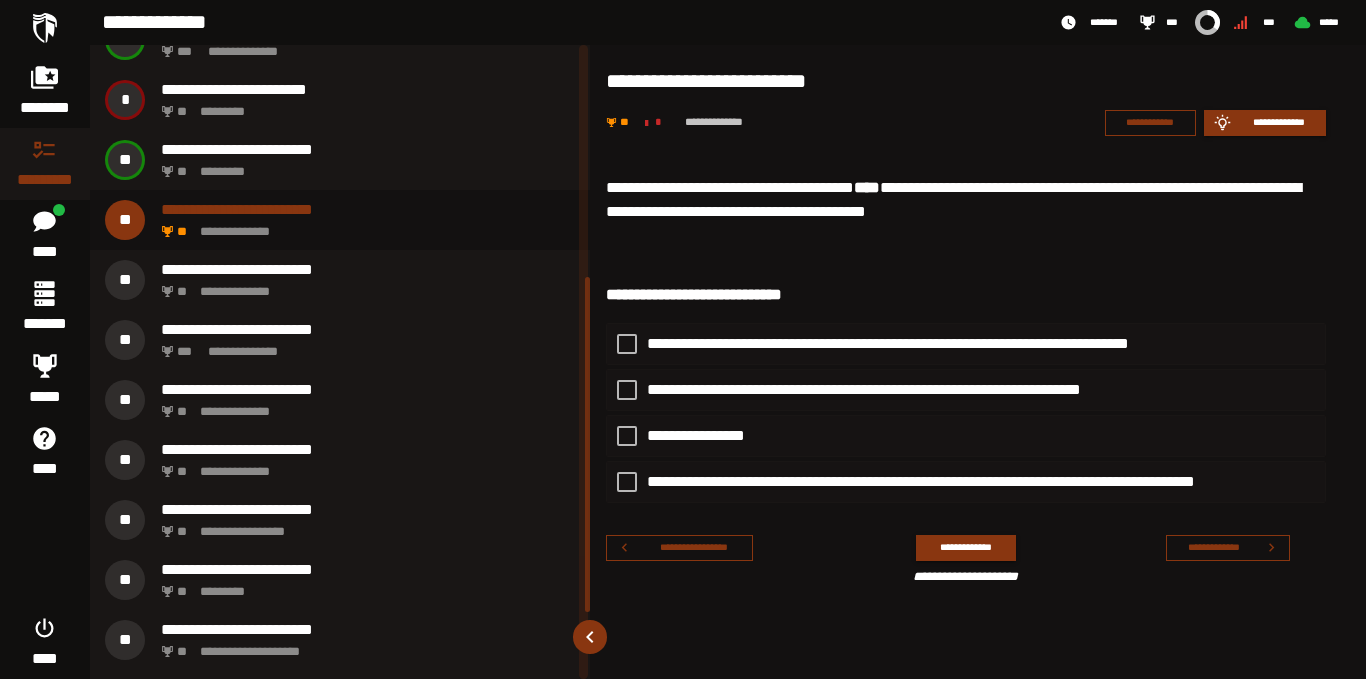 scroll, scrollTop: 436, scrollLeft: 0, axis: vertical 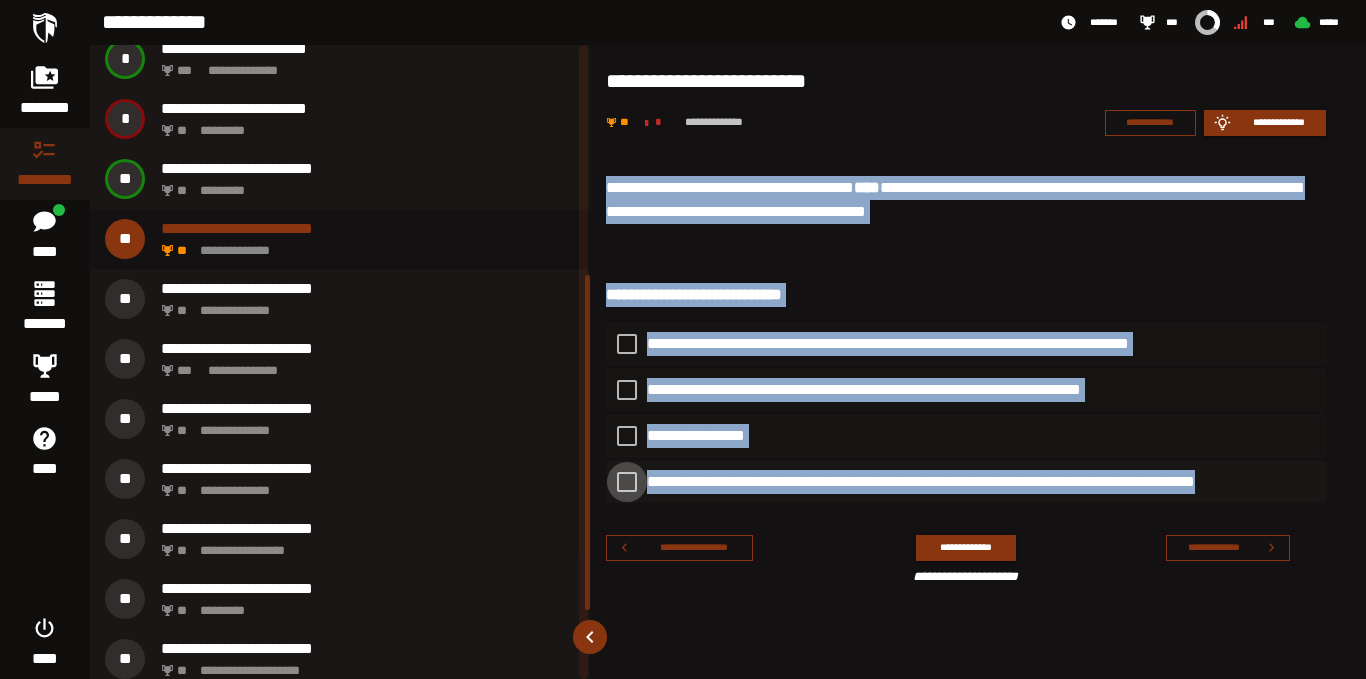 drag, startPoint x: 608, startPoint y: 187, endPoint x: 1307, endPoint y: 480, distance: 757.9248 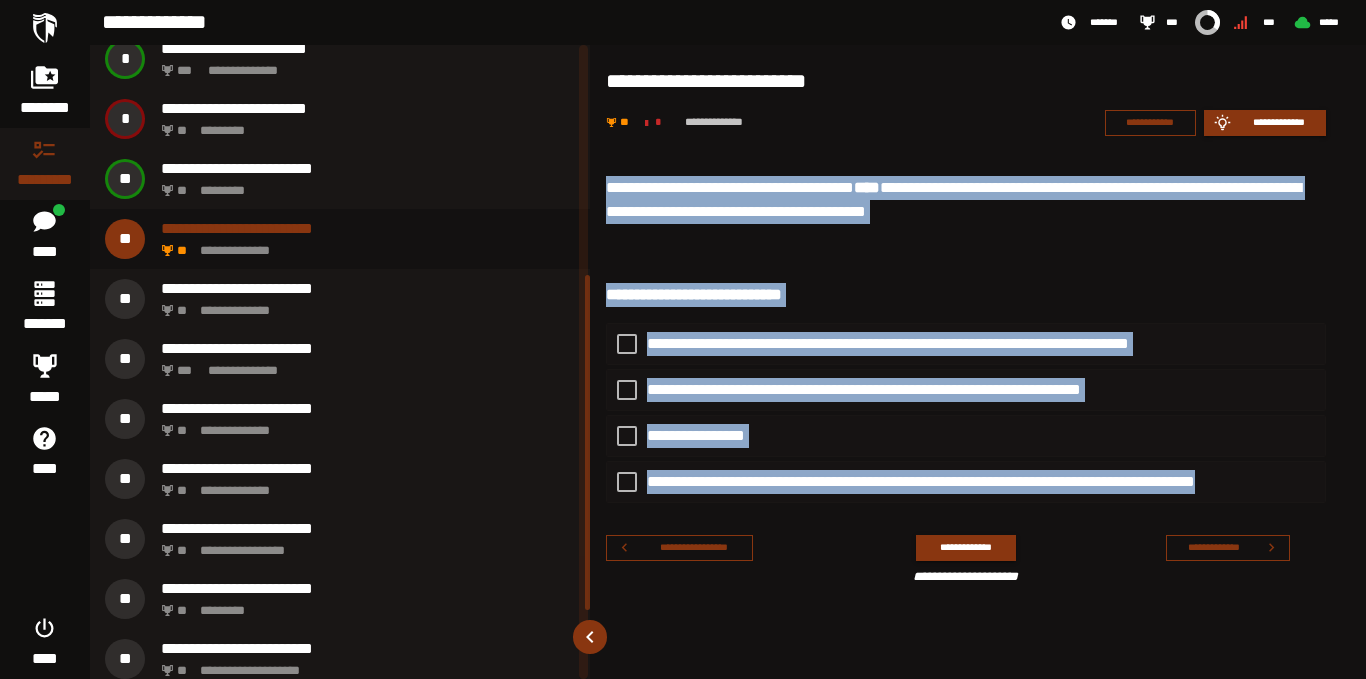 click on "**********" at bounding box center [978, 384] 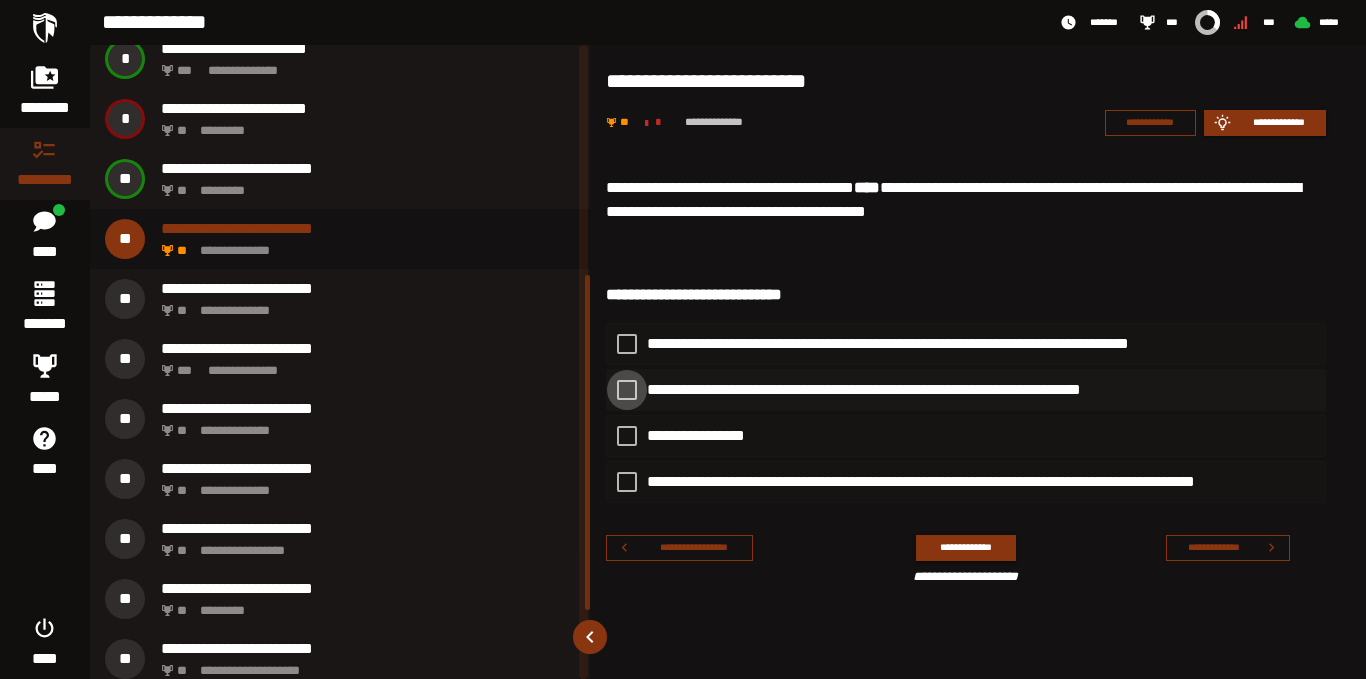 click on "**********" at bounding box center [910, 390] 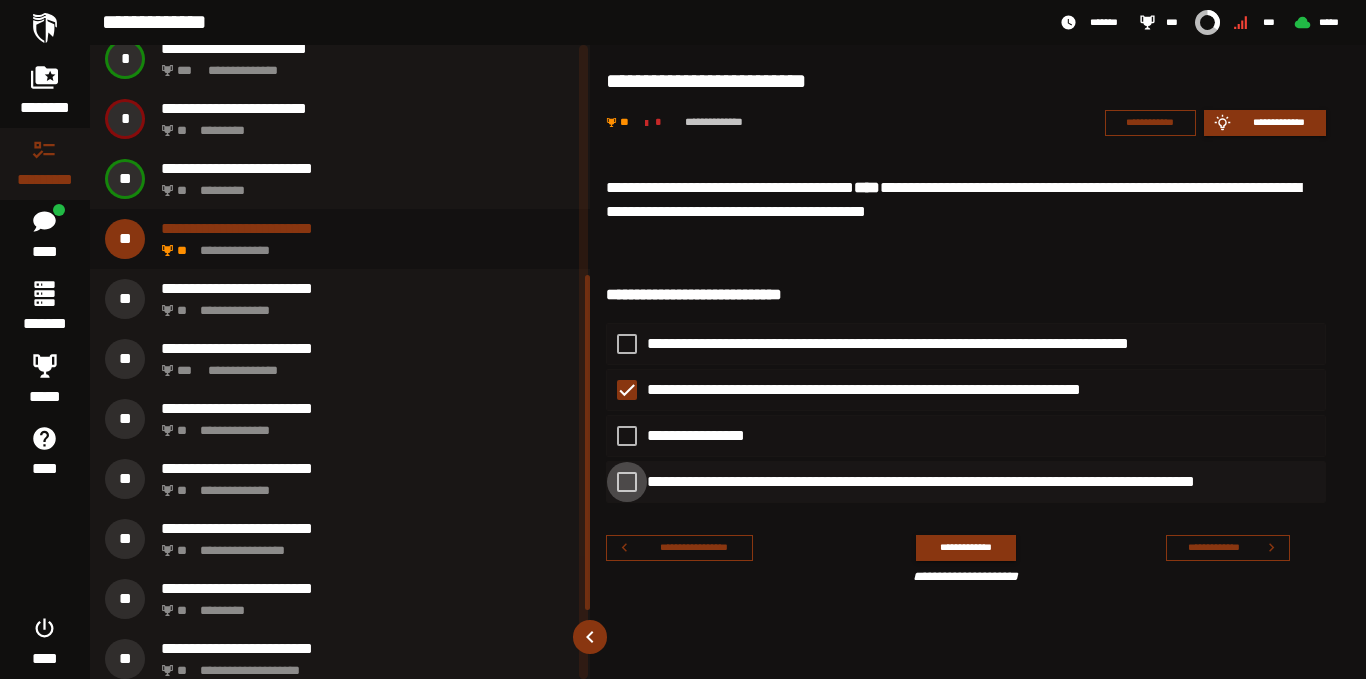 click on "**********" at bounding box center (967, 482) 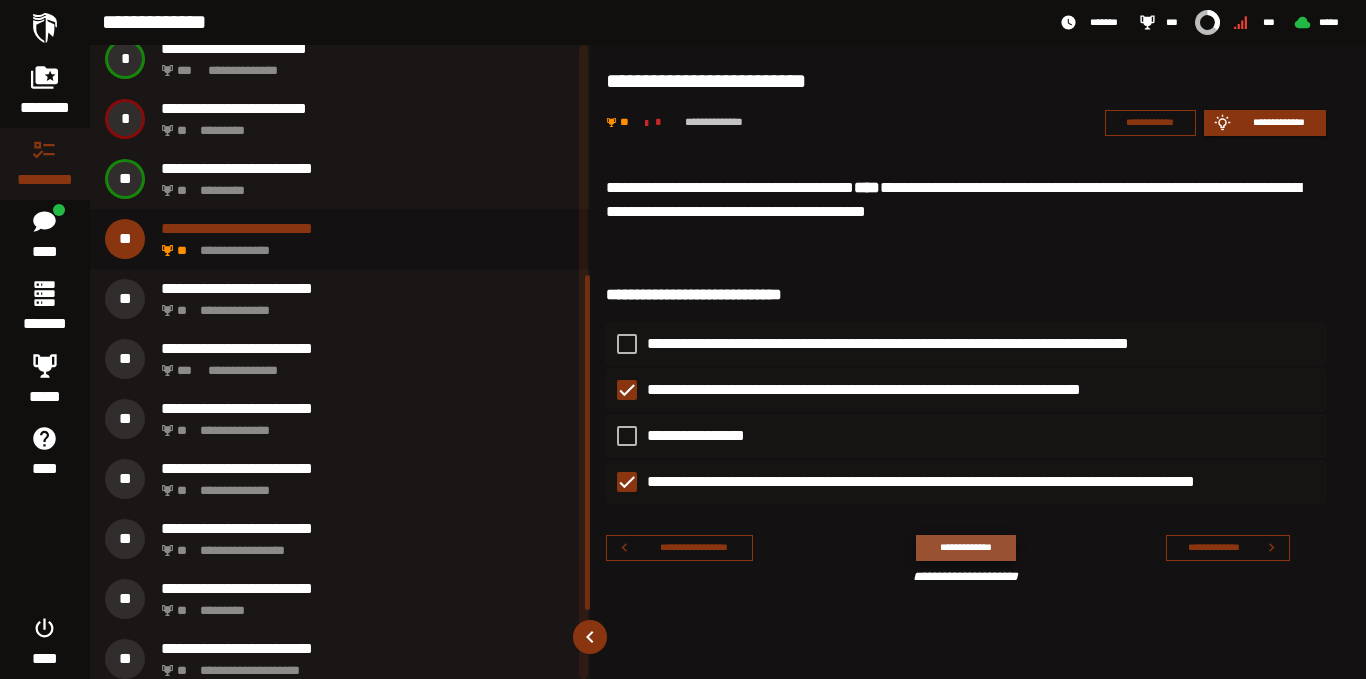 click on "**********" at bounding box center [965, 547] 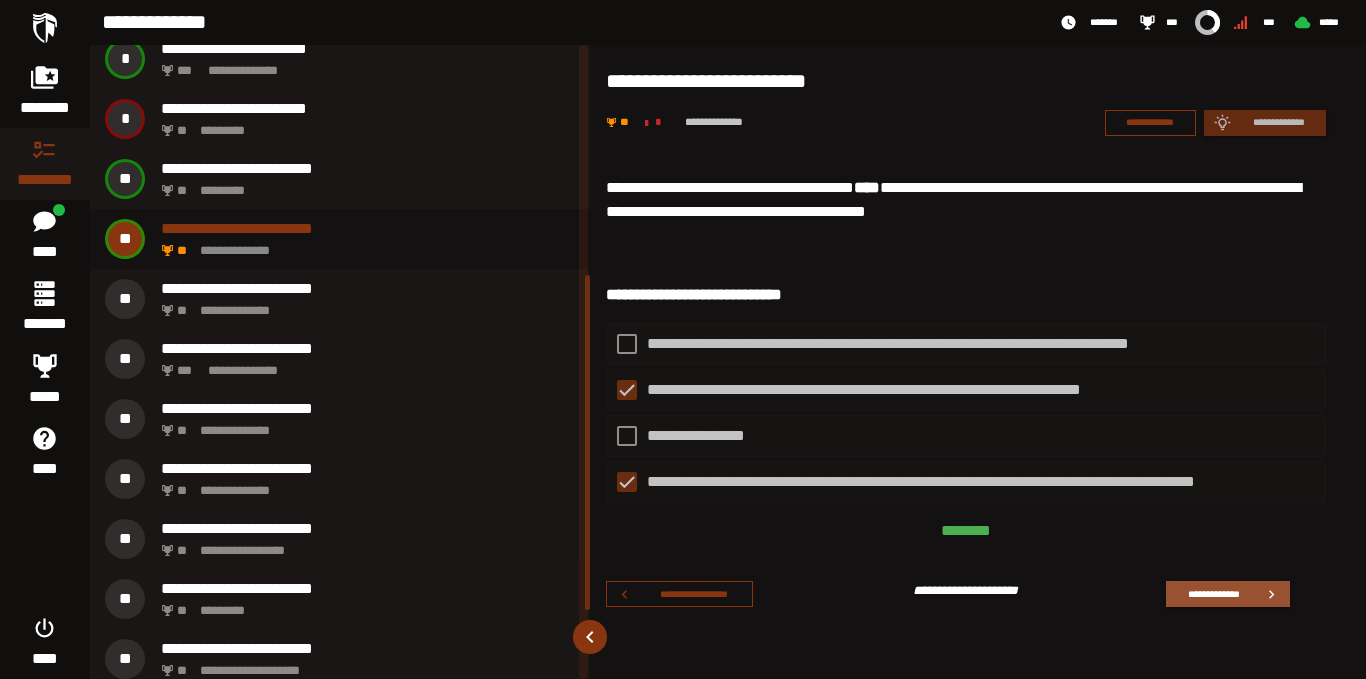 click on "**********" at bounding box center [1213, 593] 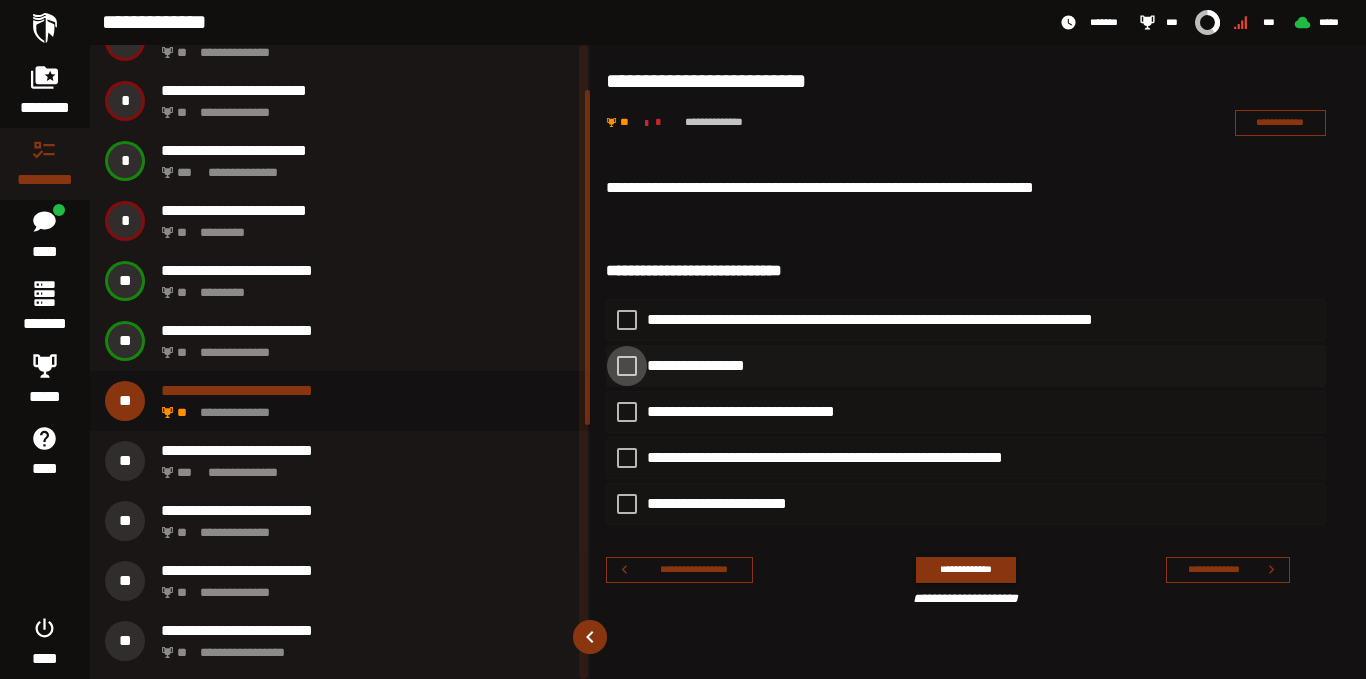 scroll, scrollTop: 86, scrollLeft: 0, axis: vertical 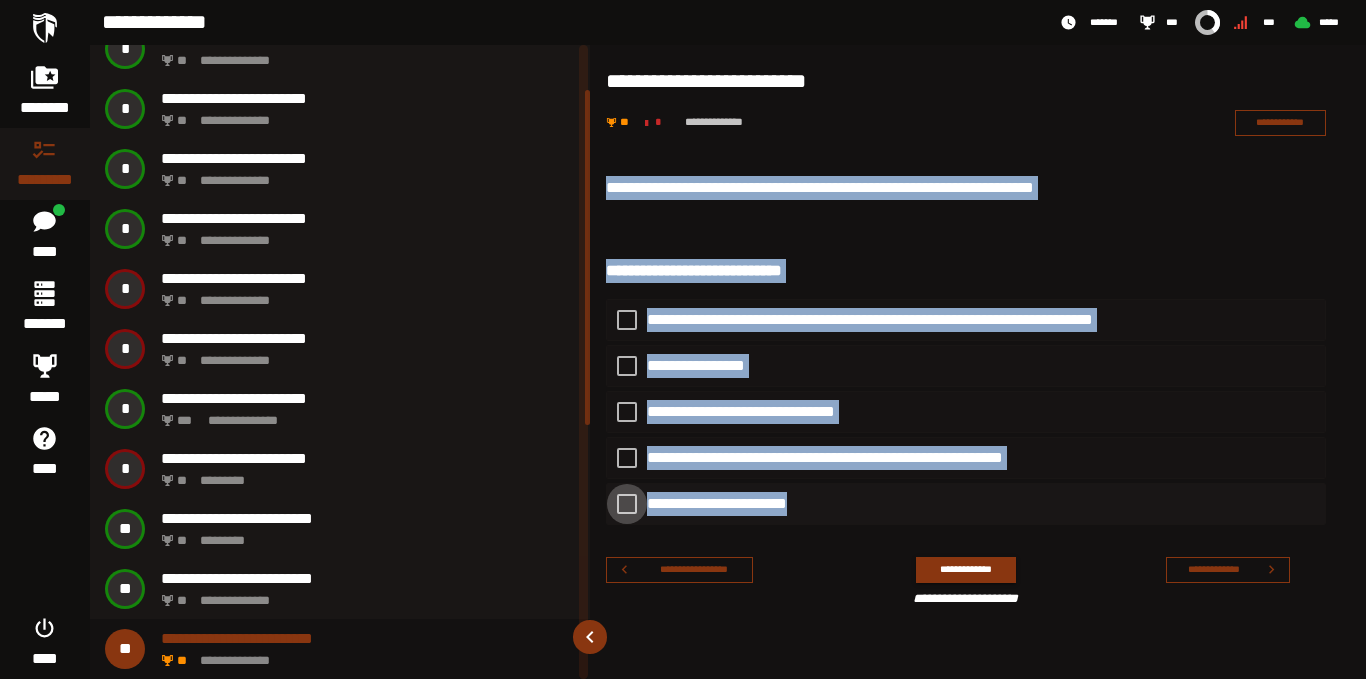 drag, startPoint x: 605, startPoint y: 186, endPoint x: 938, endPoint y: 496, distance: 454.96045 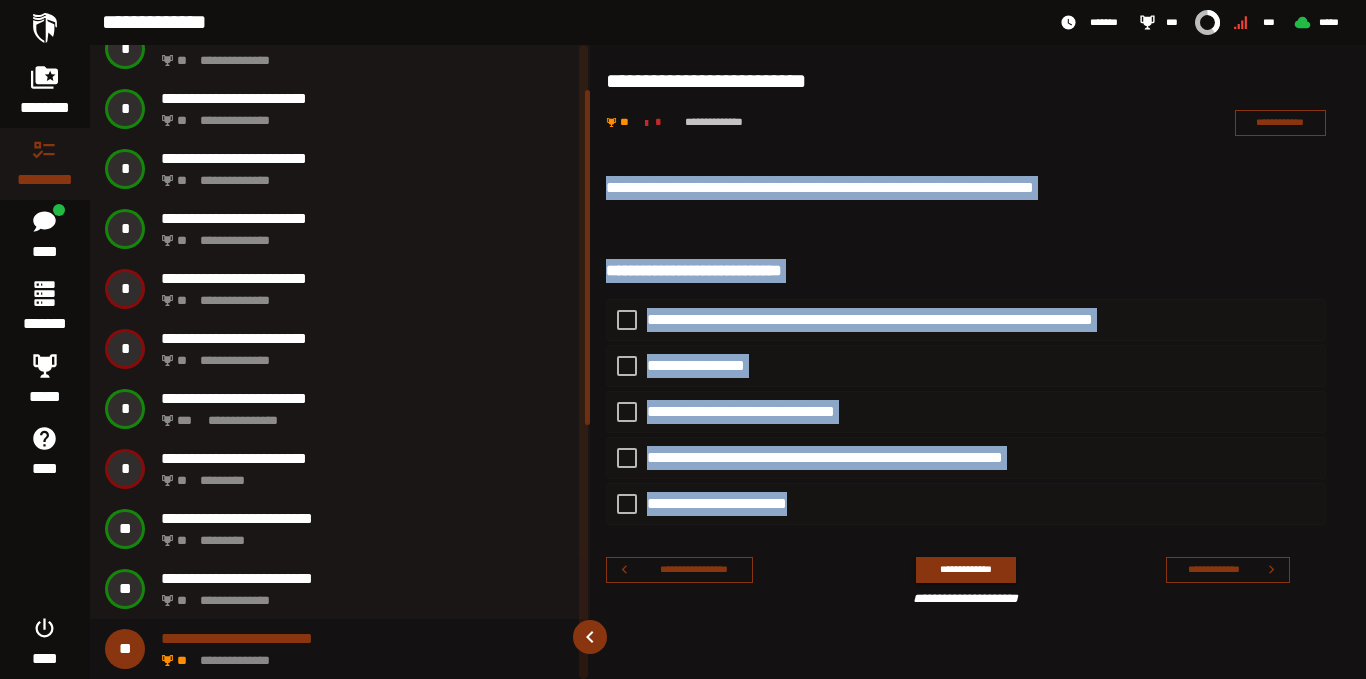 click on "**********" at bounding box center (978, 395) 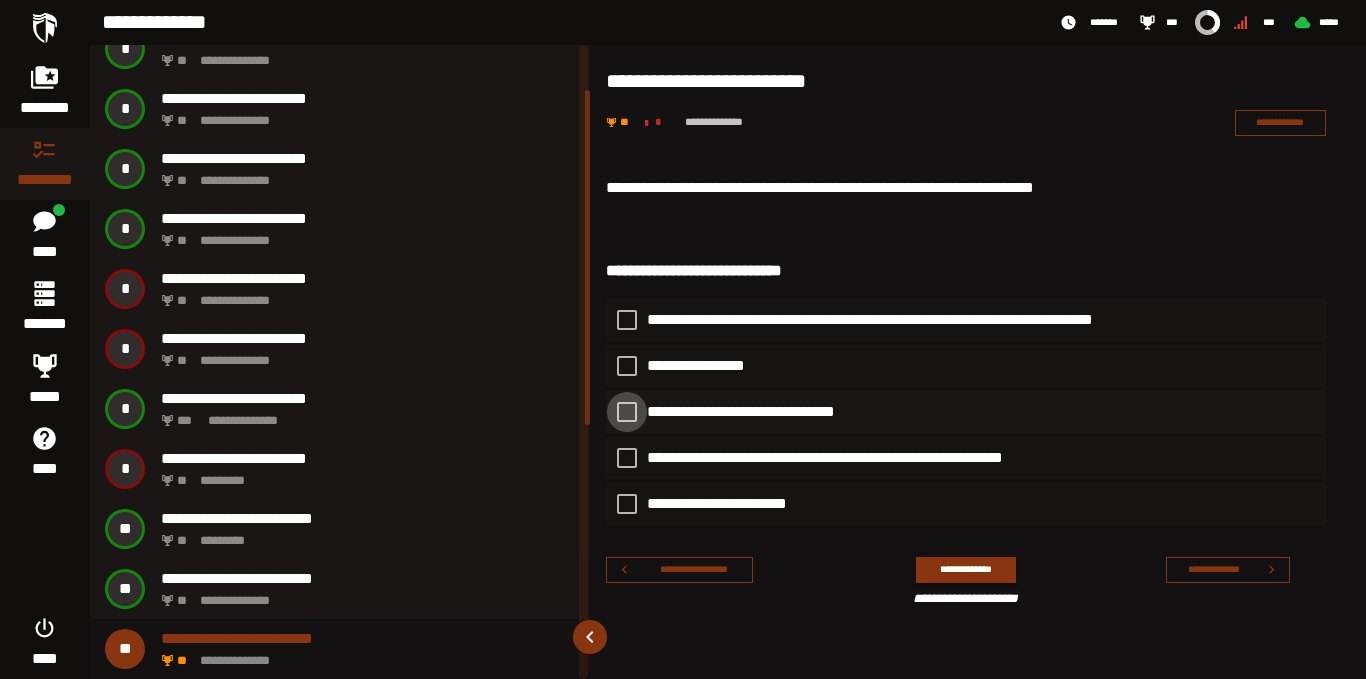 click at bounding box center (627, 412) 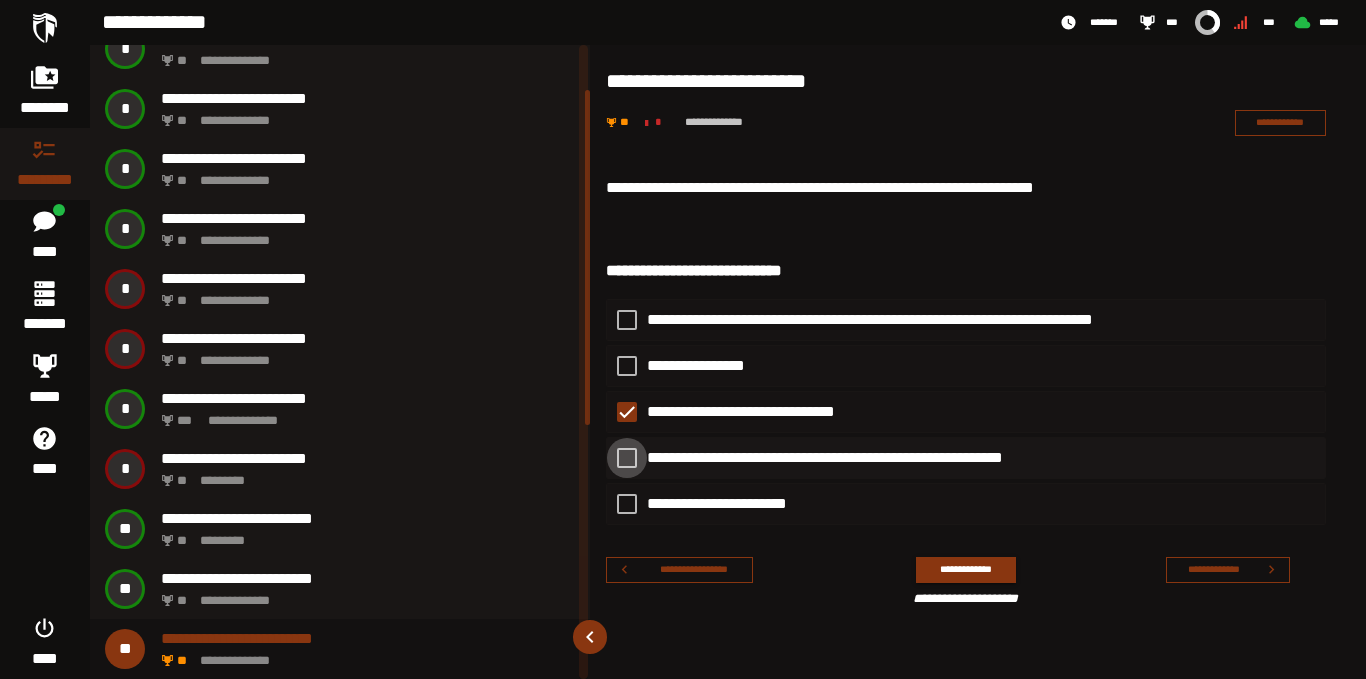 click at bounding box center (627, 458) 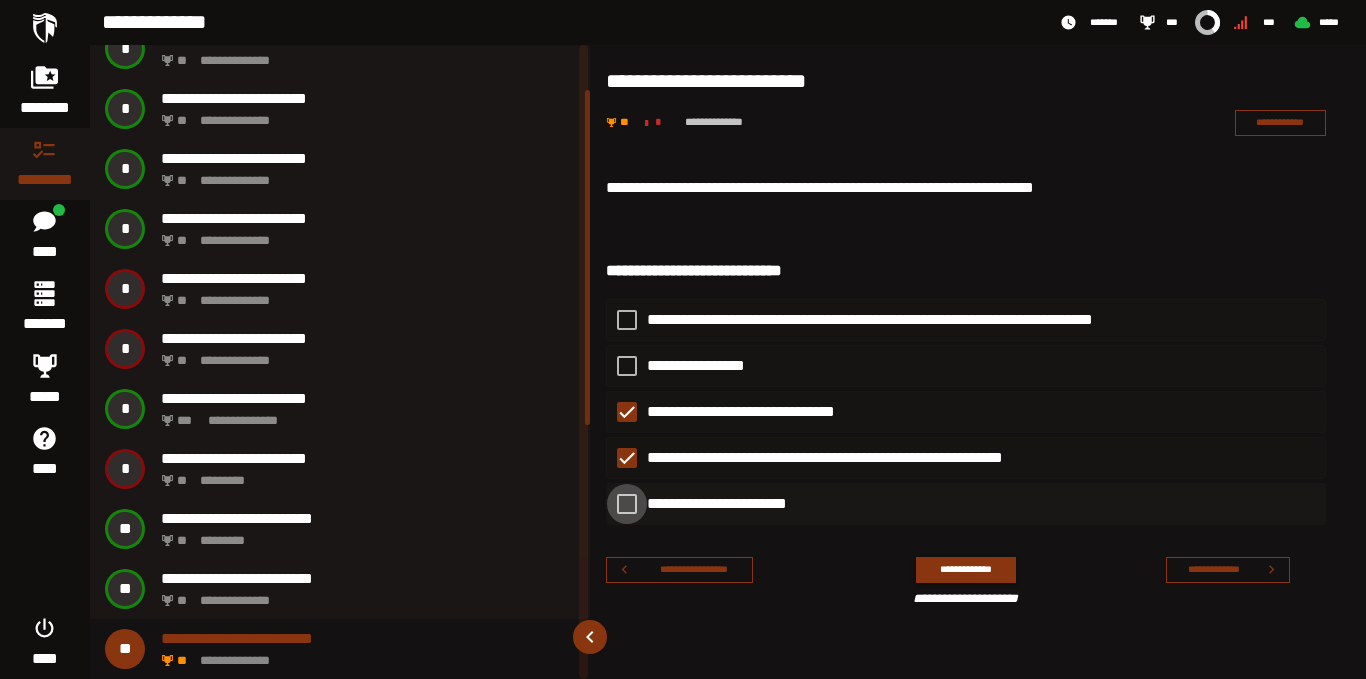 click 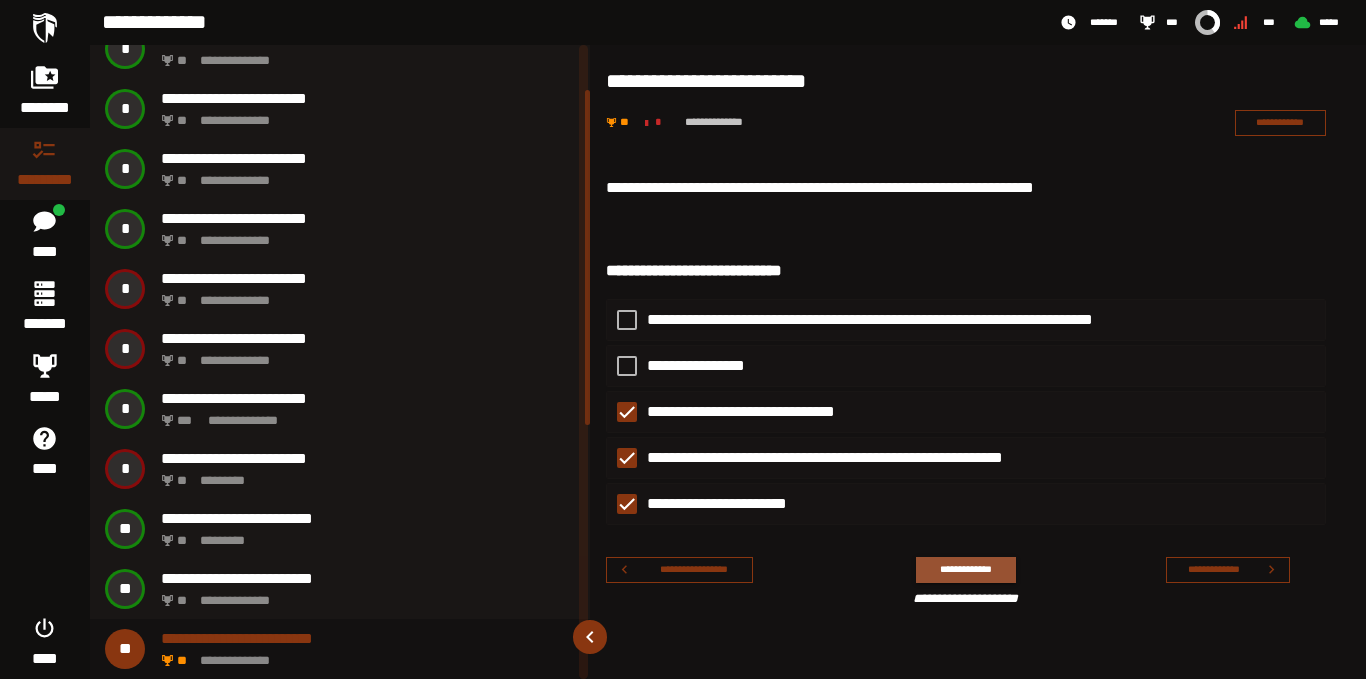 click on "**********" at bounding box center [965, 569] 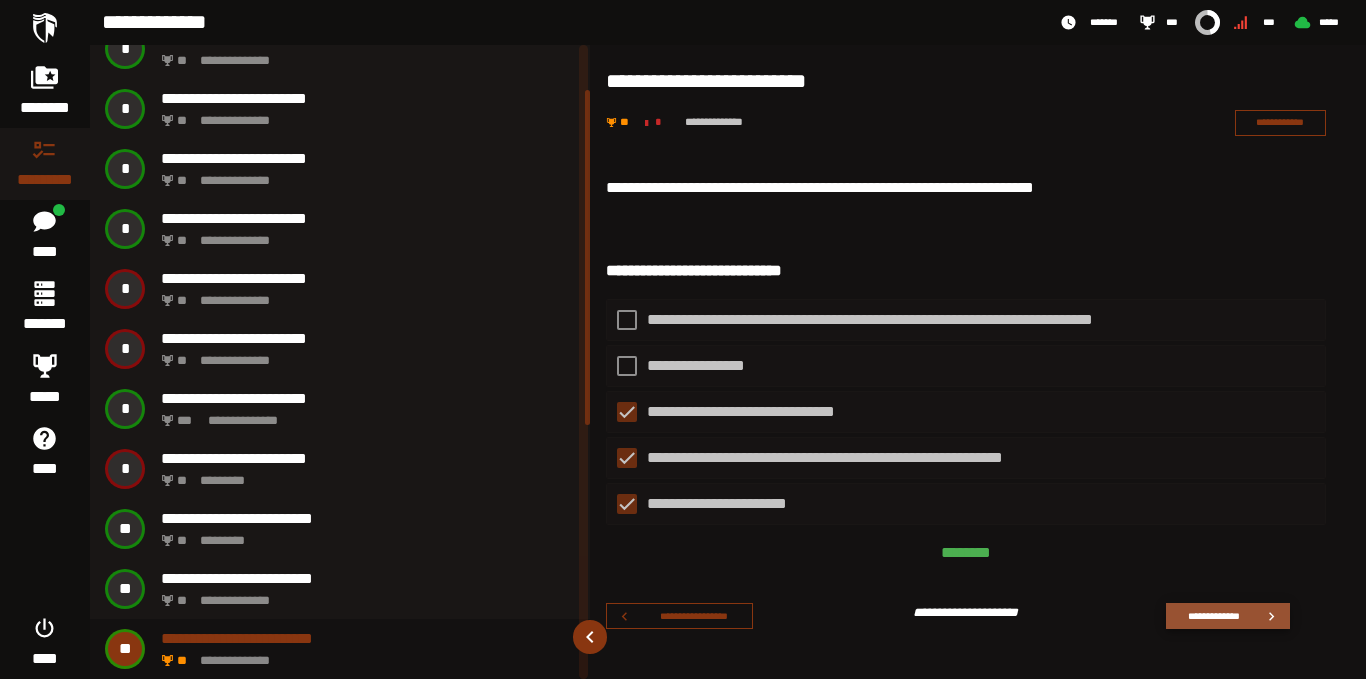 click on "**********" at bounding box center [1213, 615] 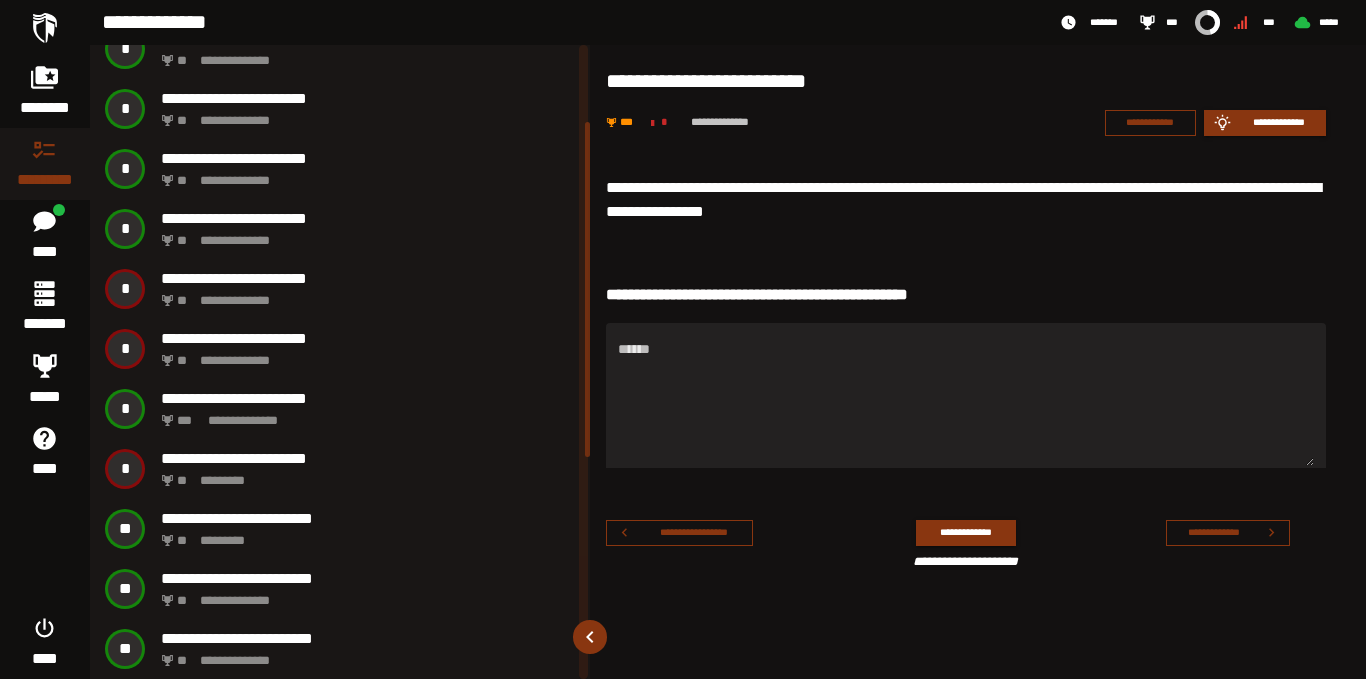 scroll, scrollTop: 146, scrollLeft: 0, axis: vertical 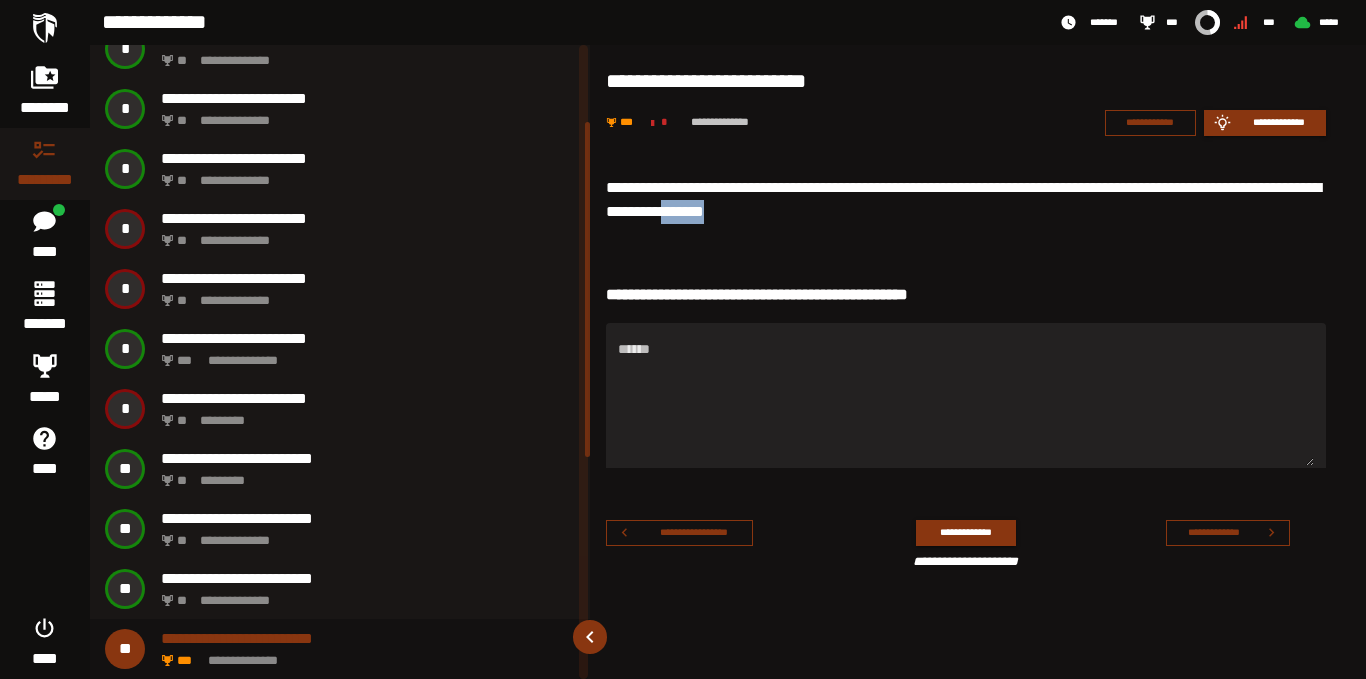drag, startPoint x: 761, startPoint y: 202, endPoint x: 813, endPoint y: 212, distance: 52.95281 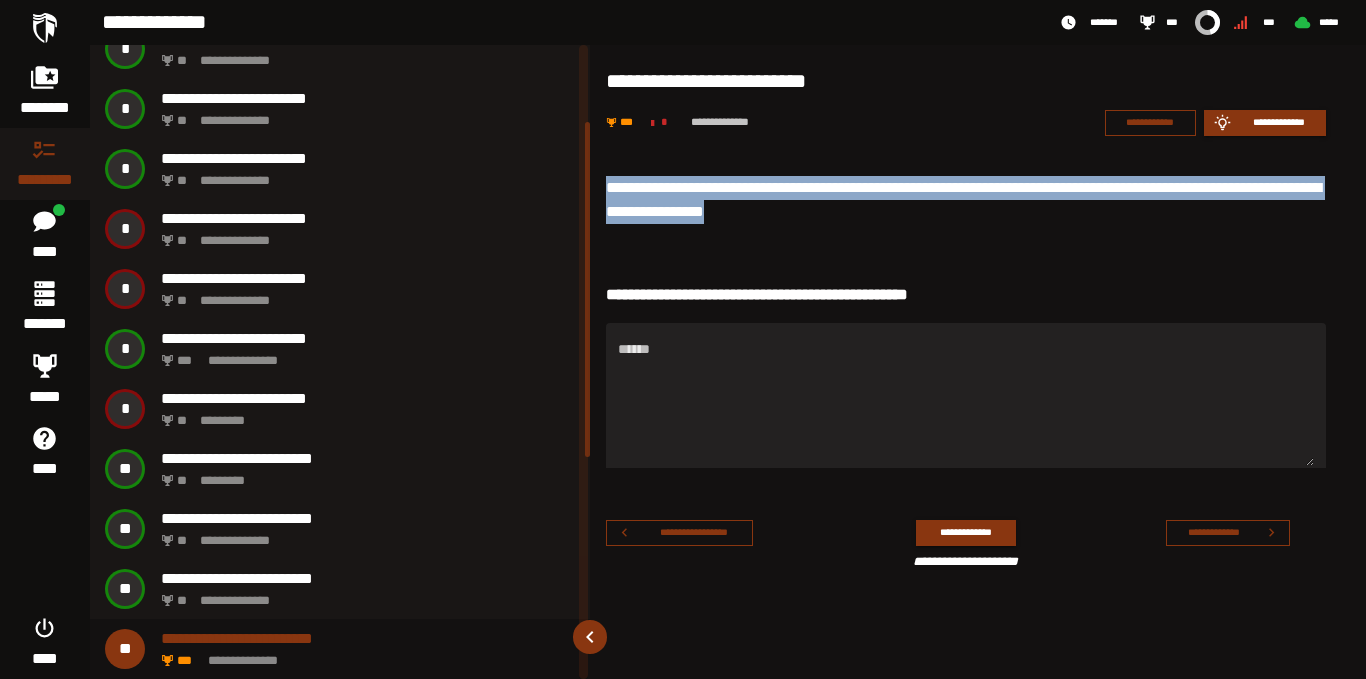 drag, startPoint x: 813, startPoint y: 212, endPoint x: 595, endPoint y: 182, distance: 220.05453 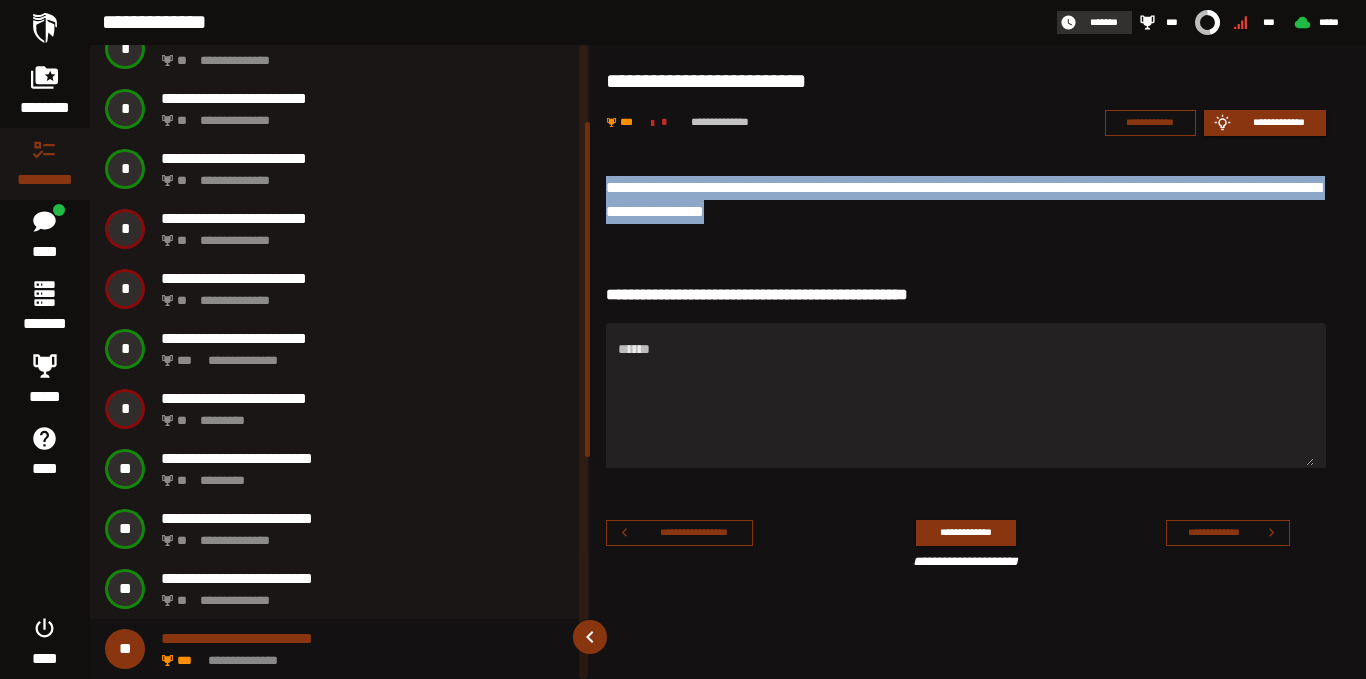 click on "*******" at bounding box center [1104, 22] 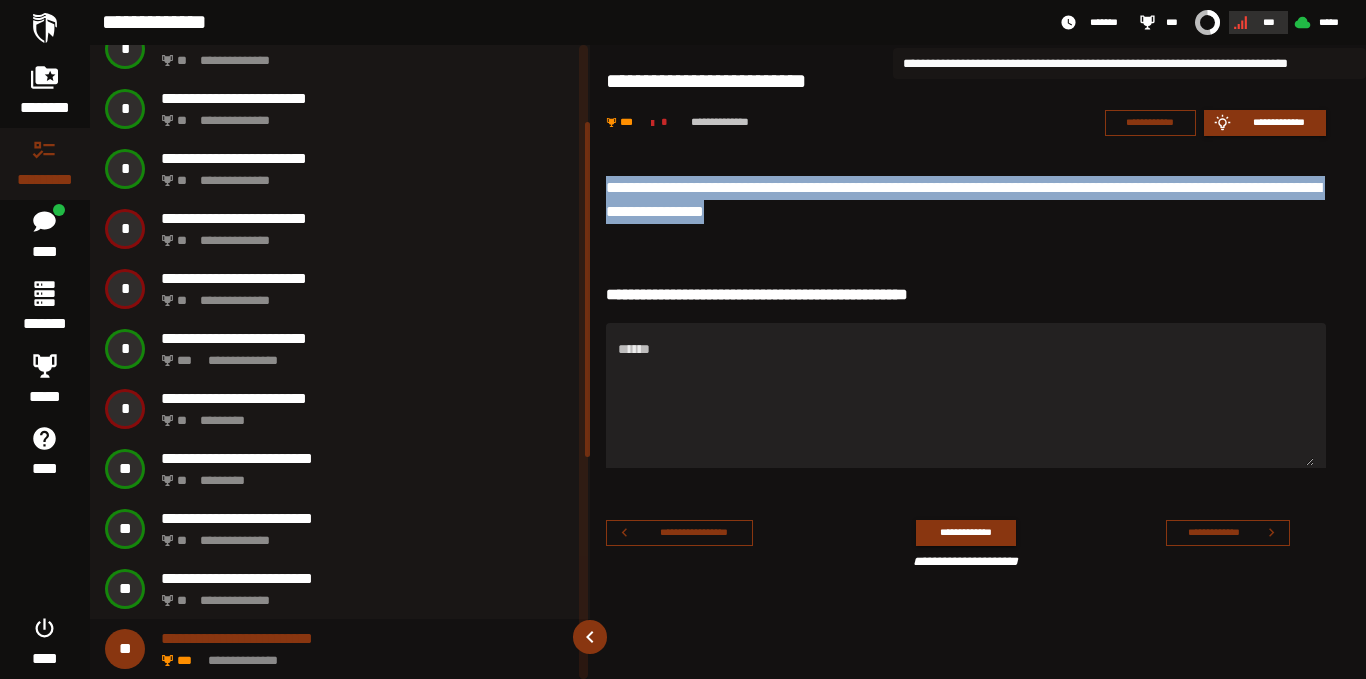 click 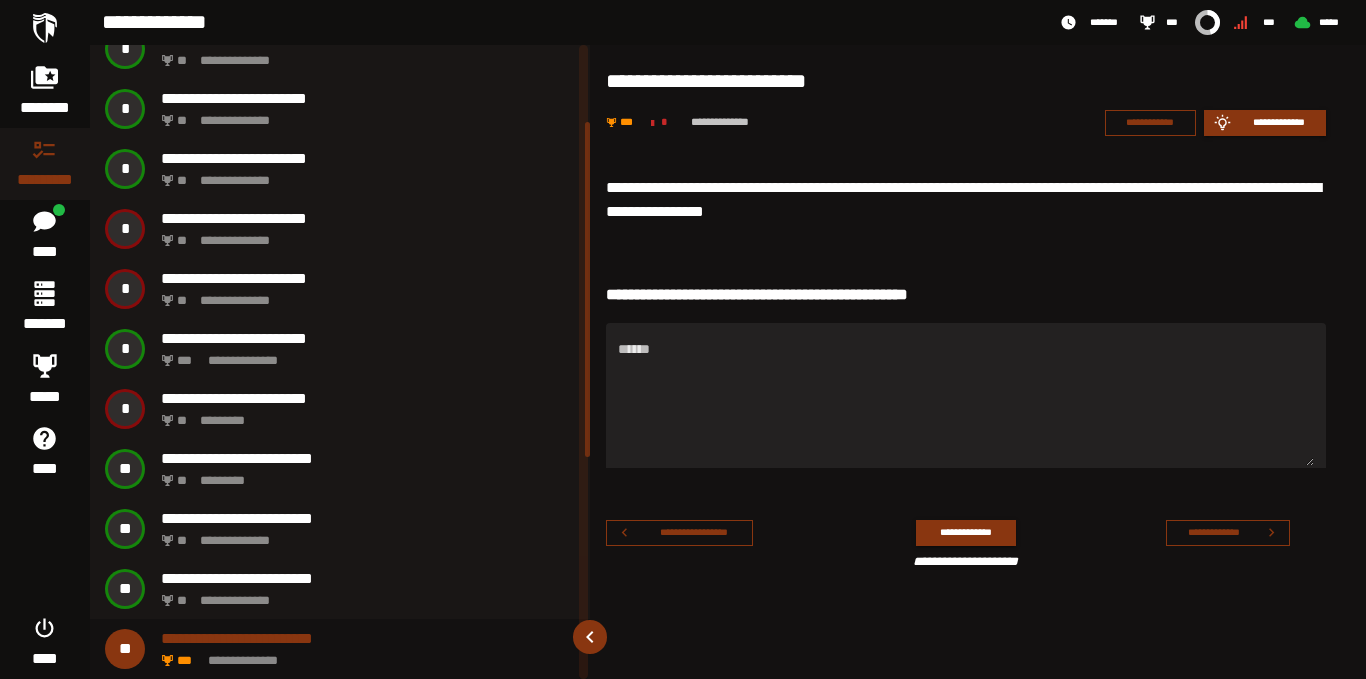 click on "**********" at bounding box center [978, 102] 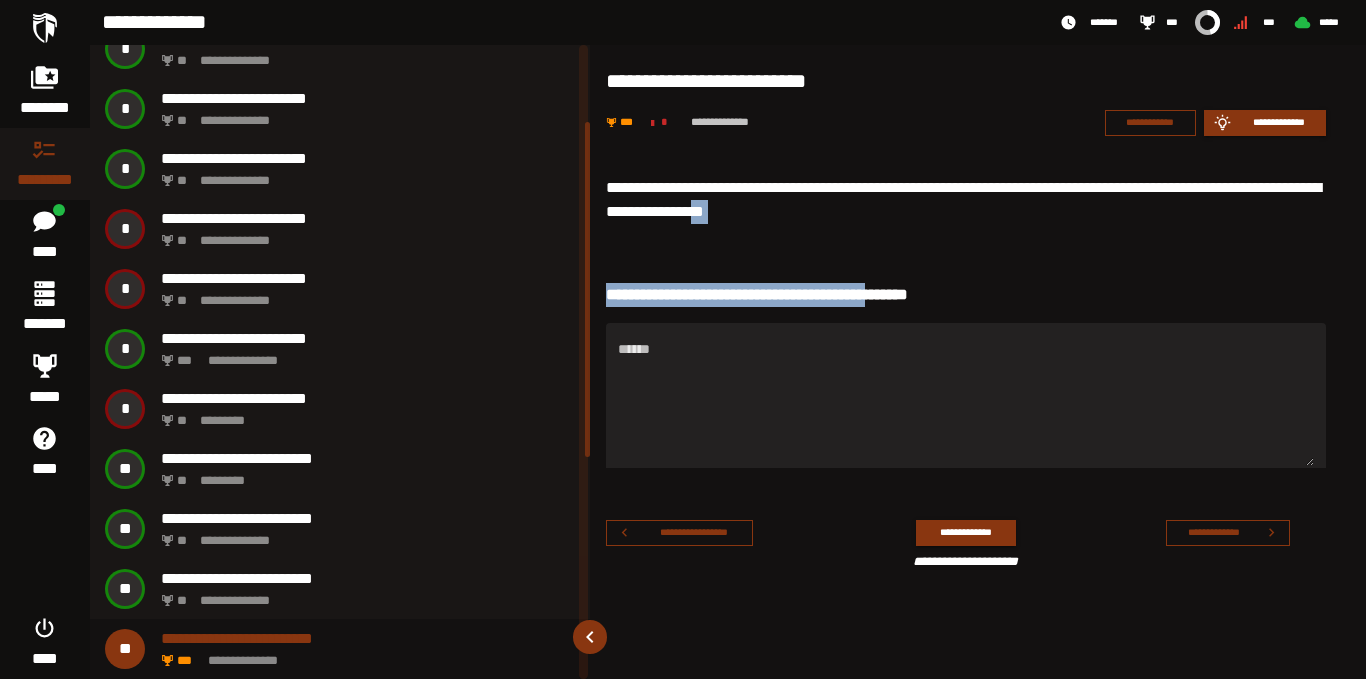 drag, startPoint x: 801, startPoint y: 228, endPoint x: 875, endPoint y: 250, distance: 77.201035 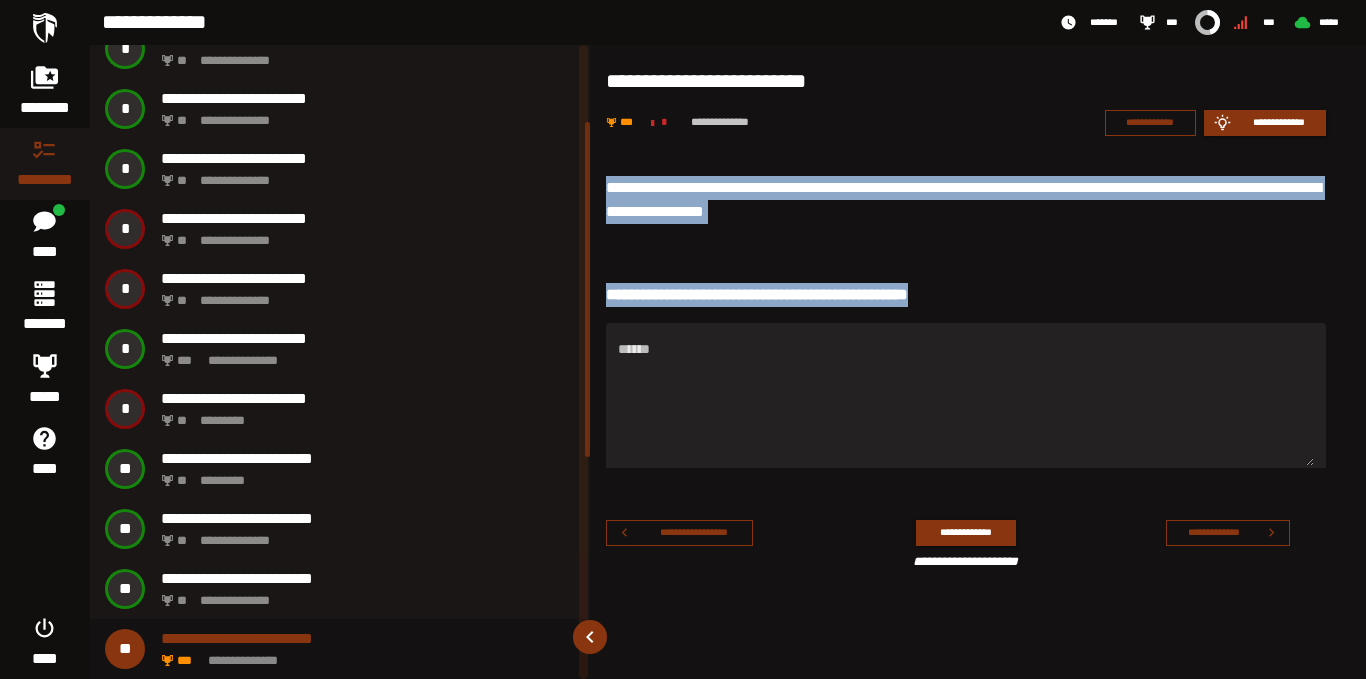 drag, startPoint x: 607, startPoint y: 184, endPoint x: 995, endPoint y: 296, distance: 403.84155 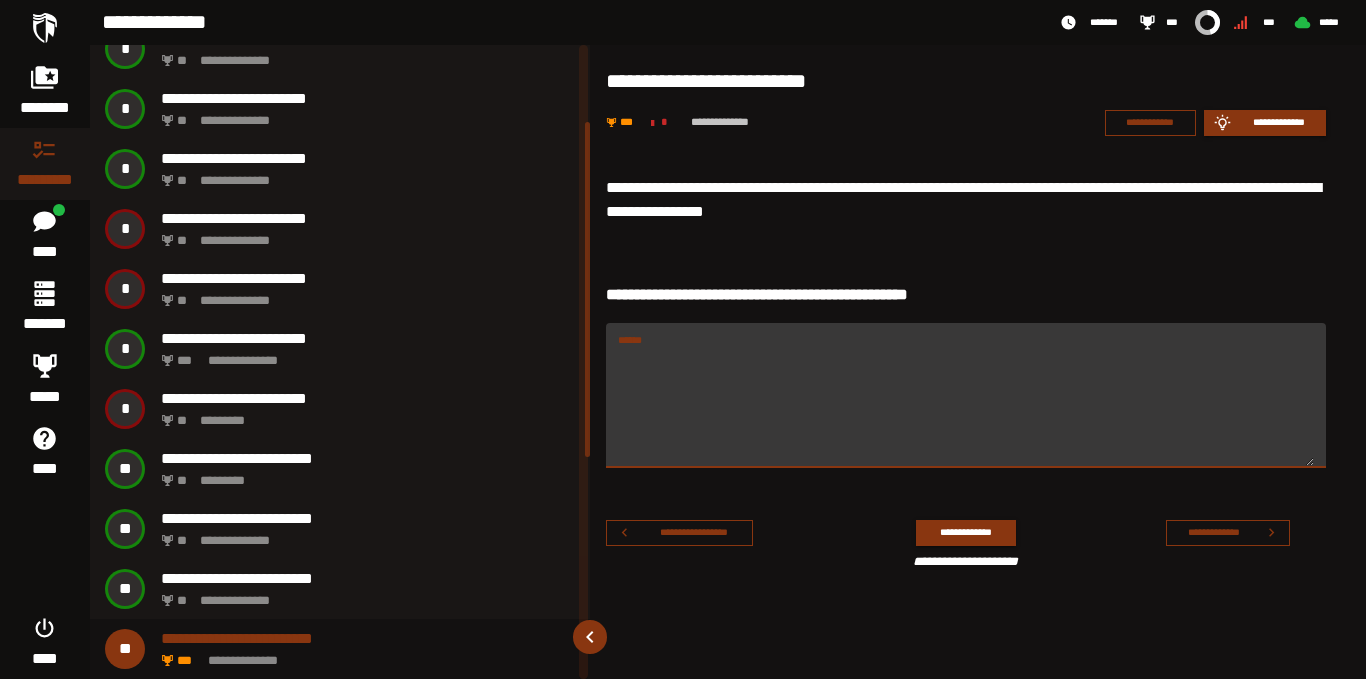 click on "******" at bounding box center (966, 407) 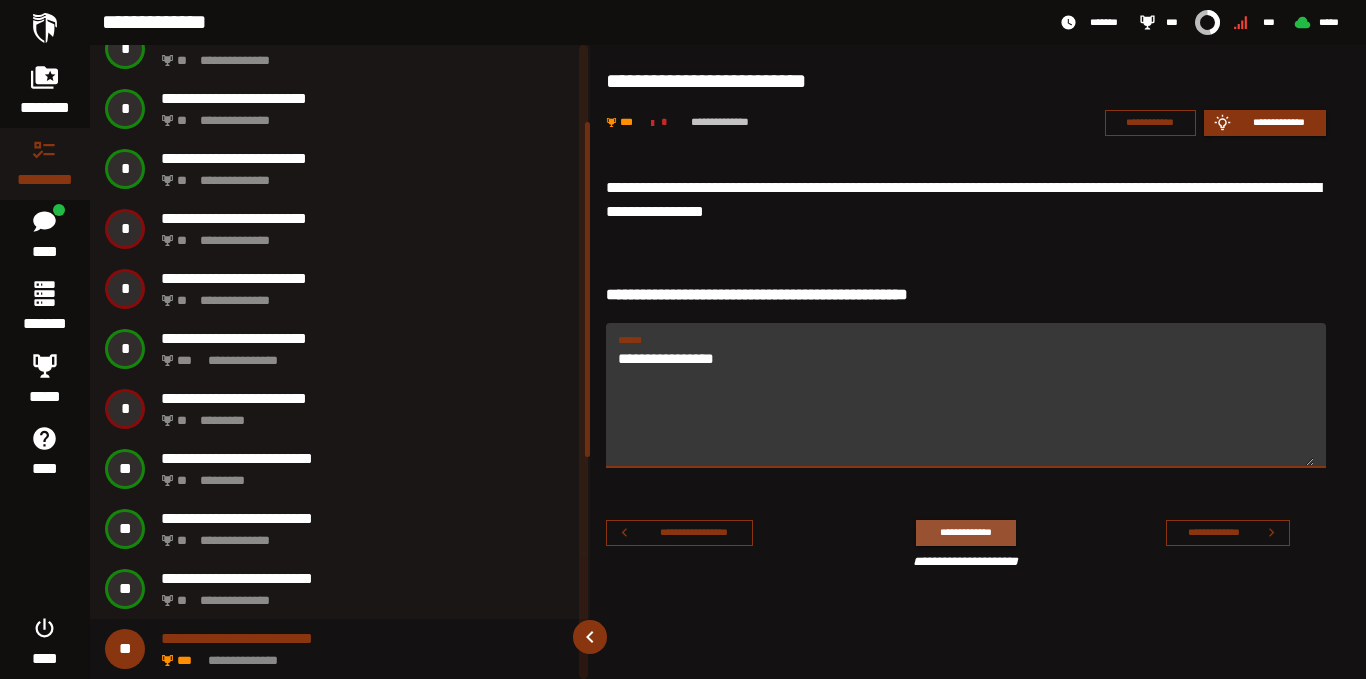 type on "**********" 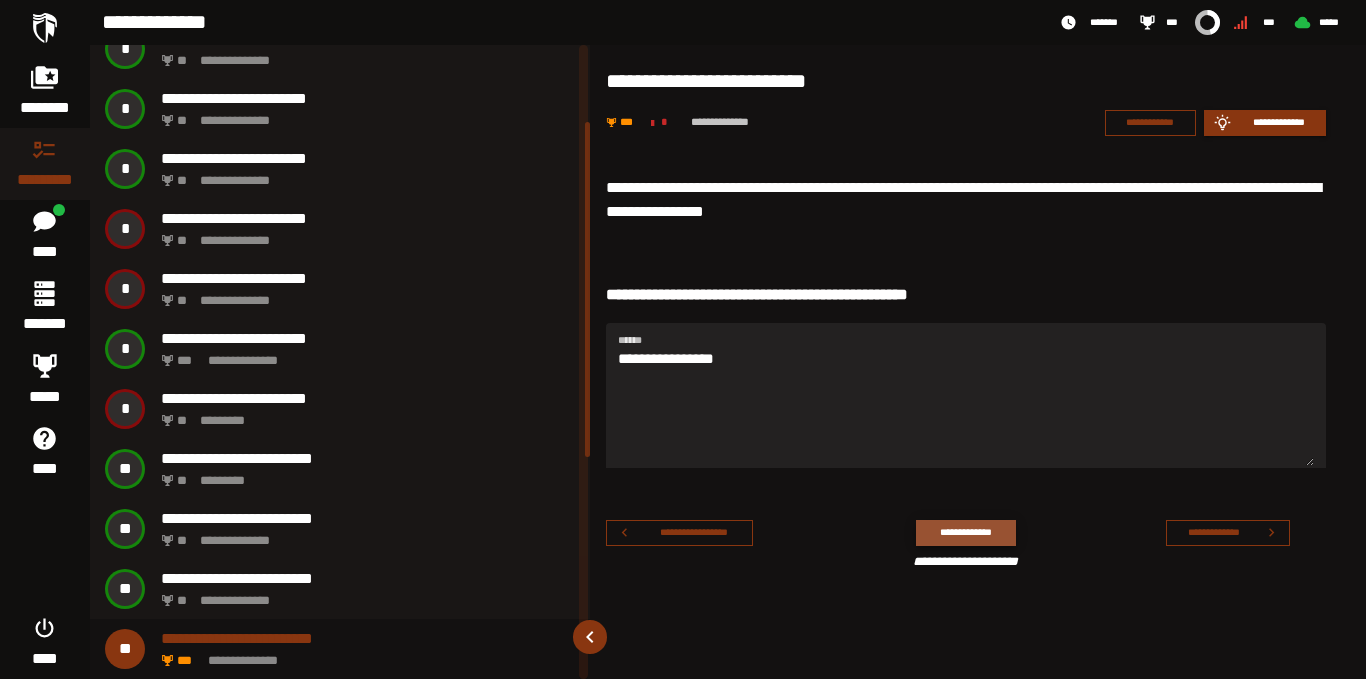 click on "**********" at bounding box center [965, 532] 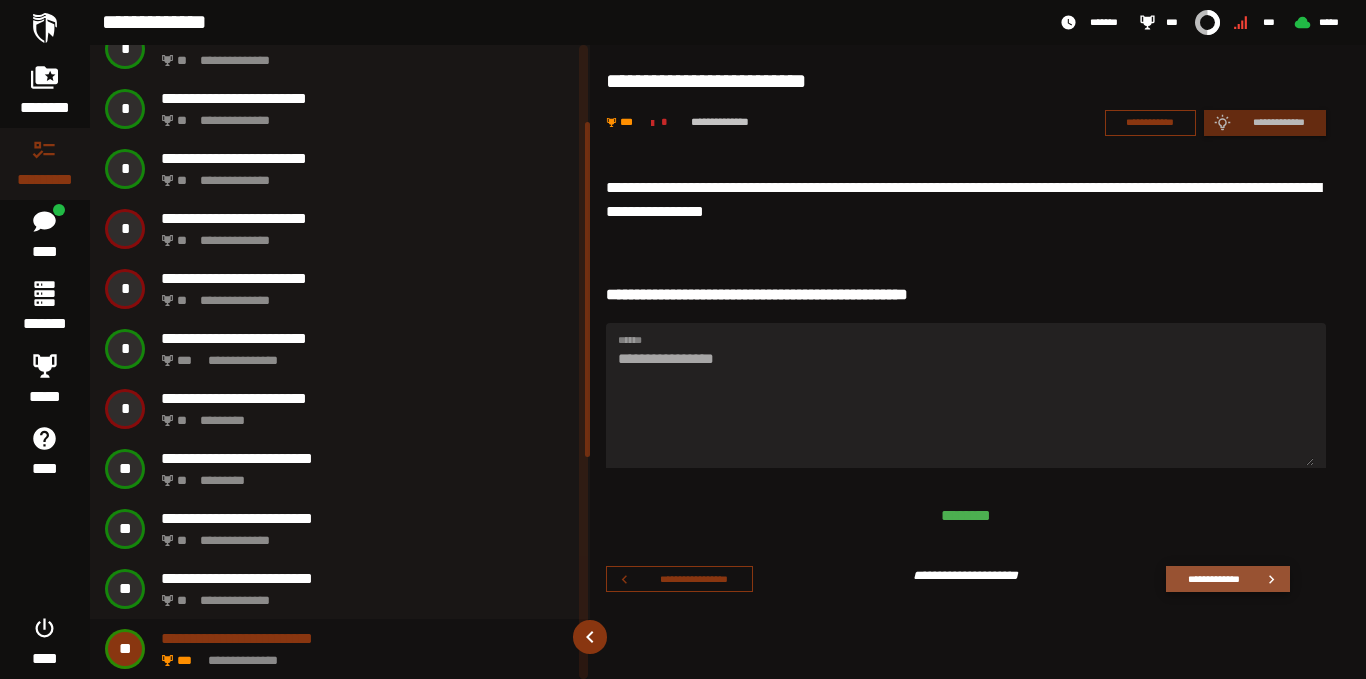 click on "**********" at bounding box center [1213, 578] 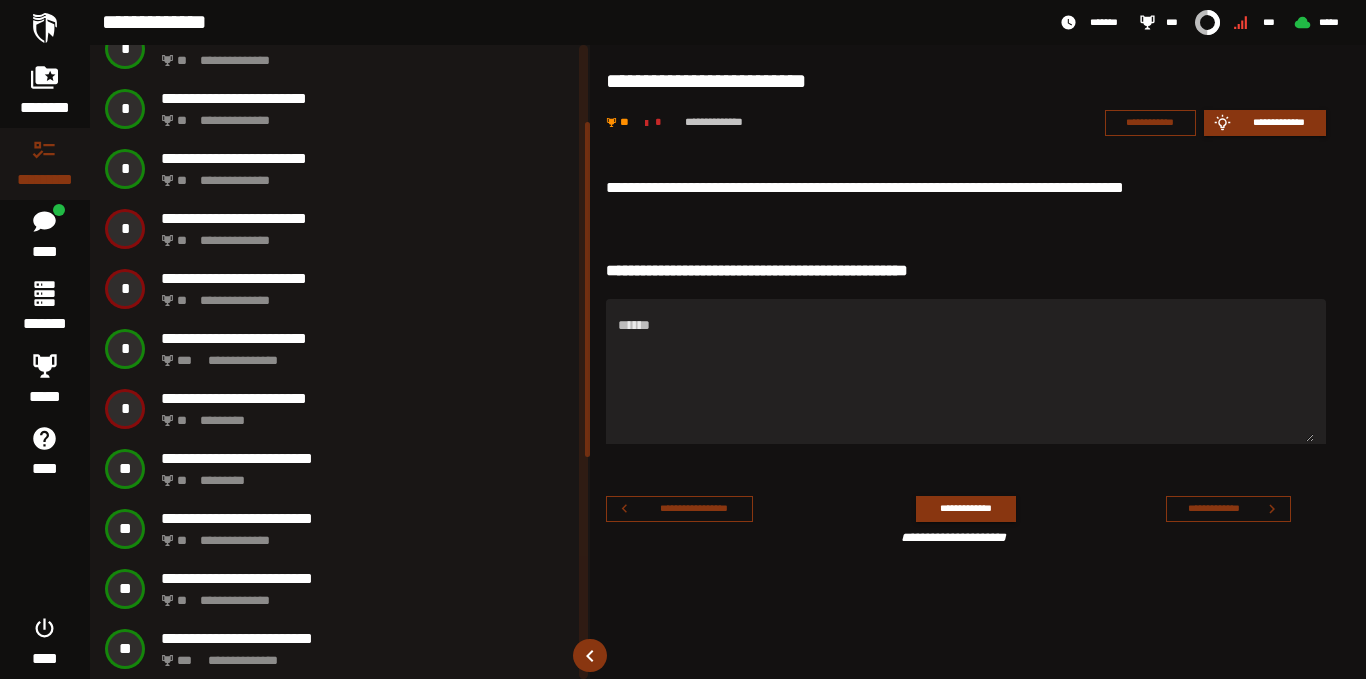 scroll, scrollTop: 206, scrollLeft: 0, axis: vertical 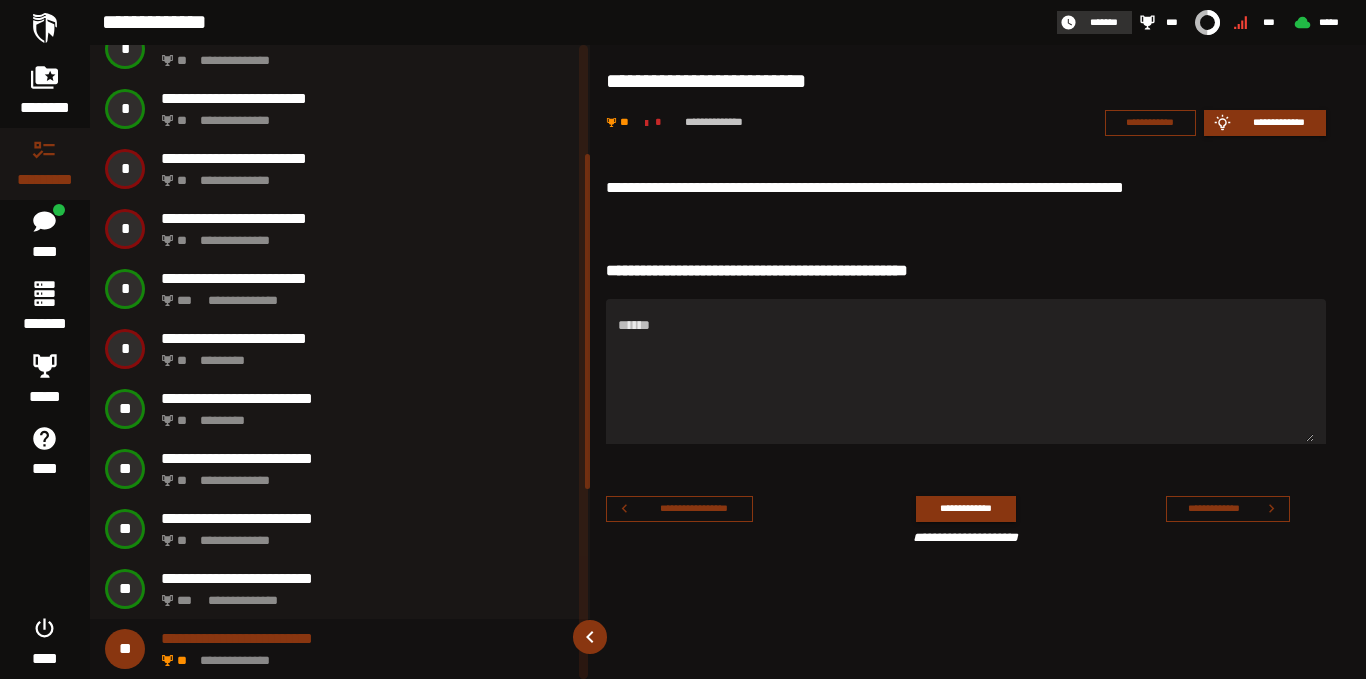 click on "*******" at bounding box center [1104, 22] 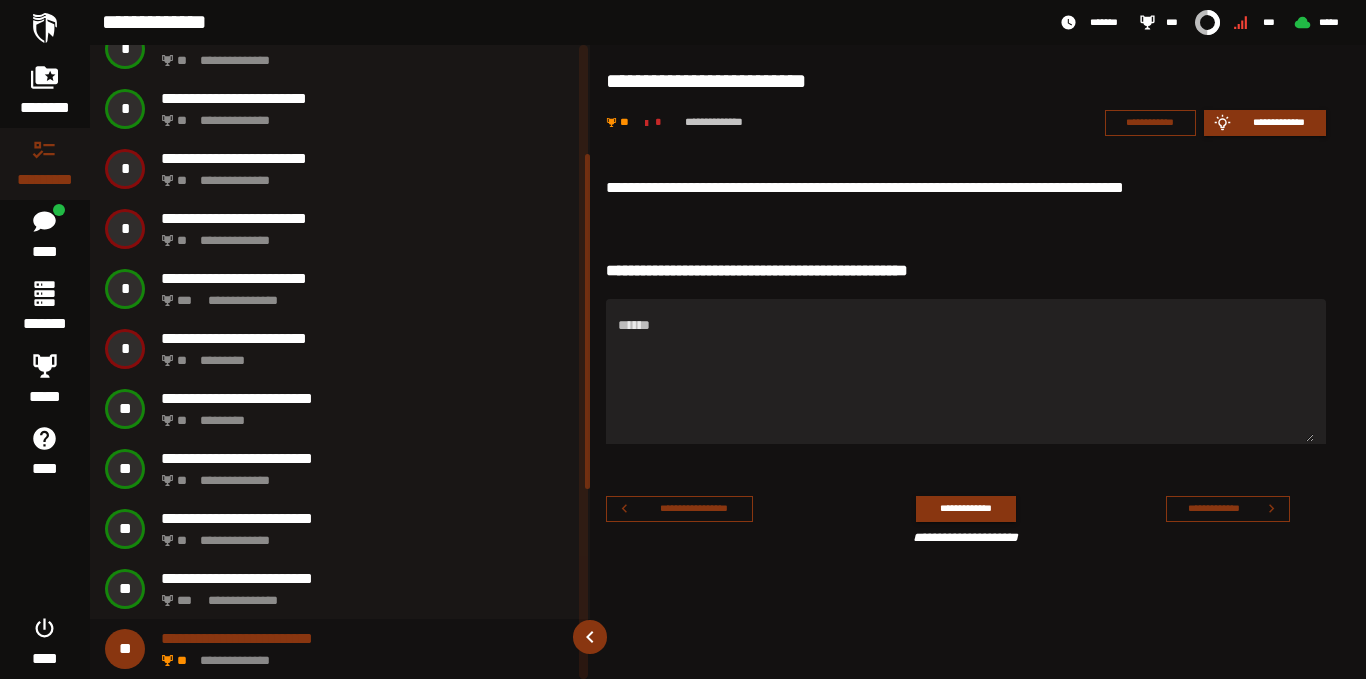 click on "**********" at bounding box center [966, 102] 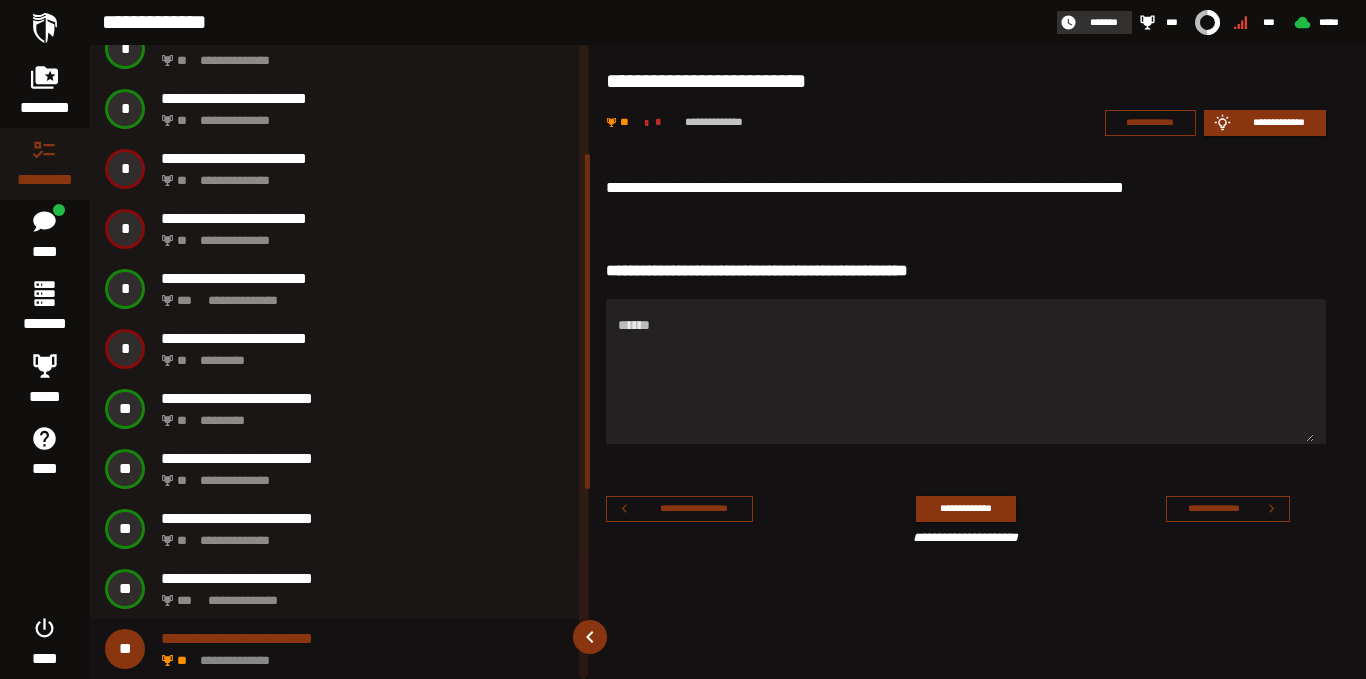 click on "*******" at bounding box center [1104, 22] 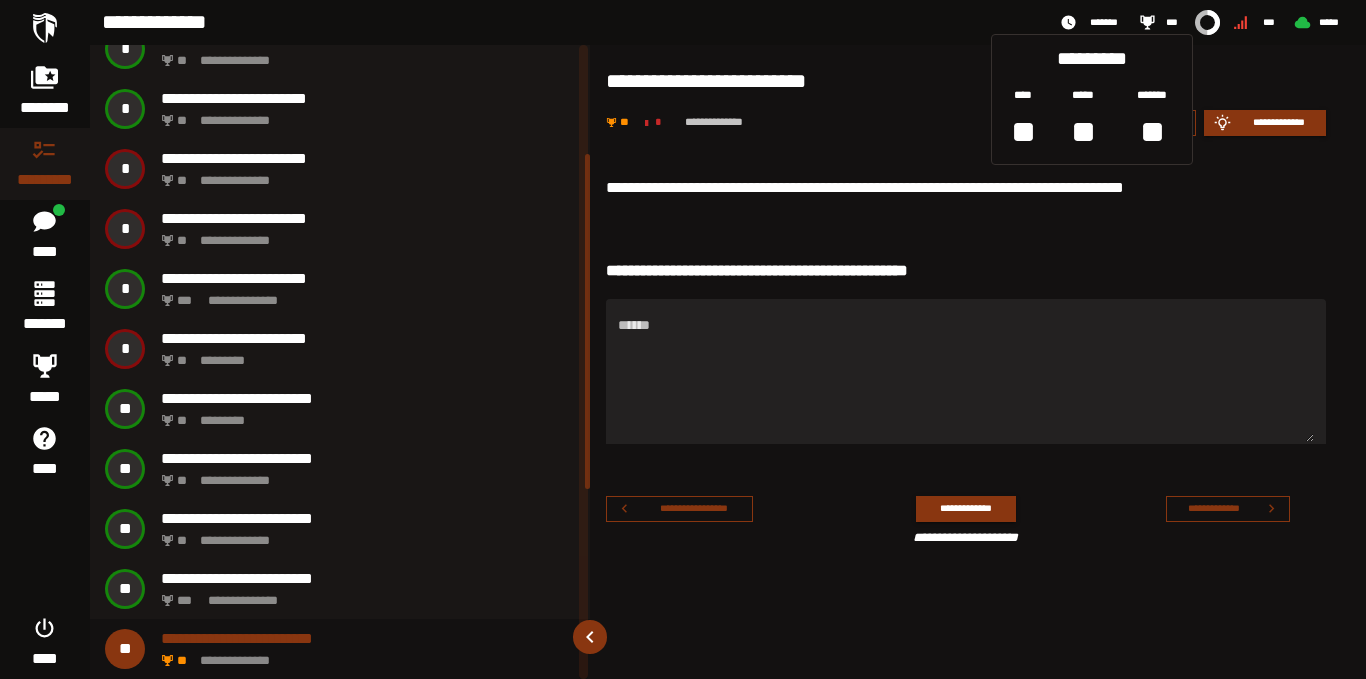 click on "**********" at bounding box center (978, 102) 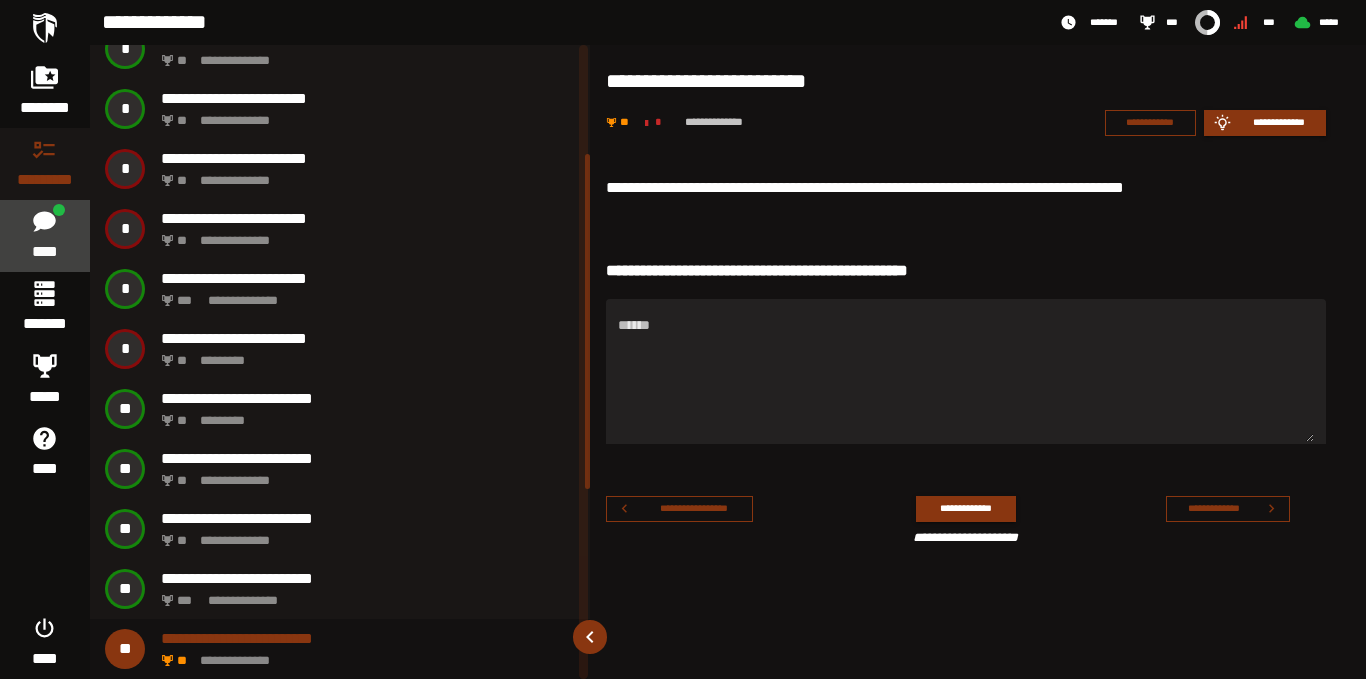 click 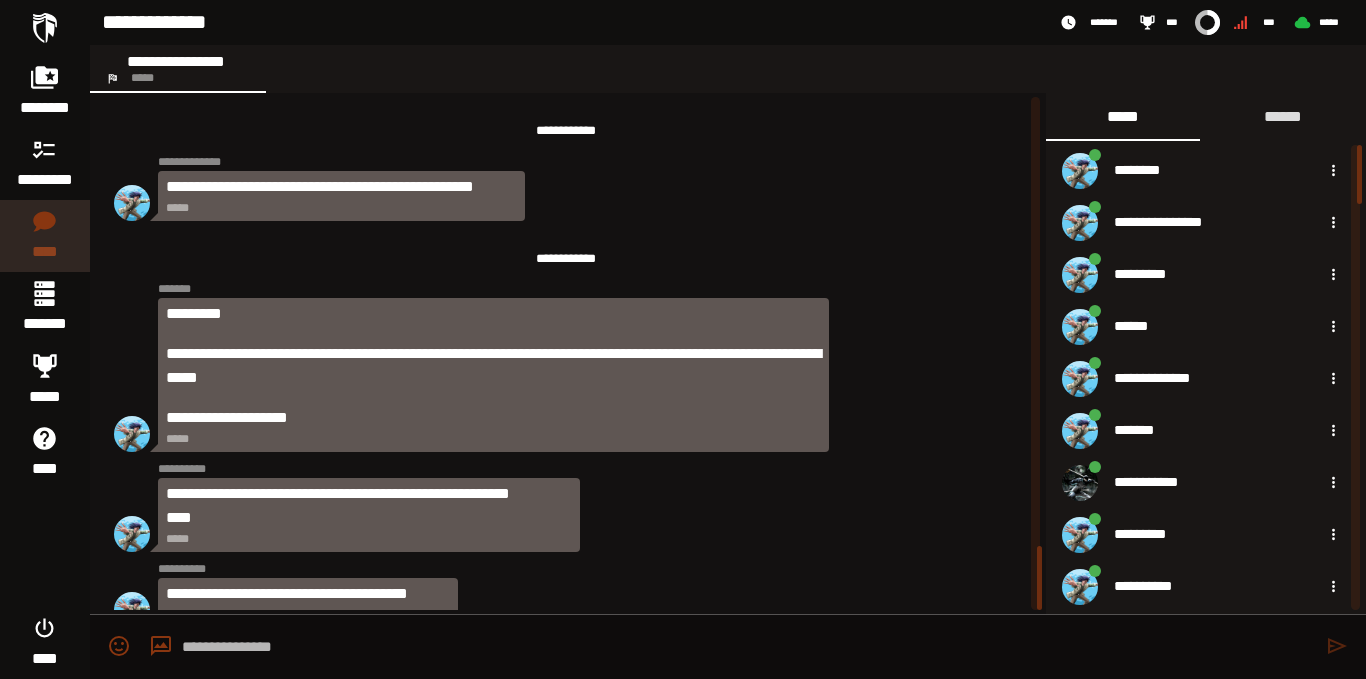 scroll, scrollTop: 3622, scrollLeft: 0, axis: vertical 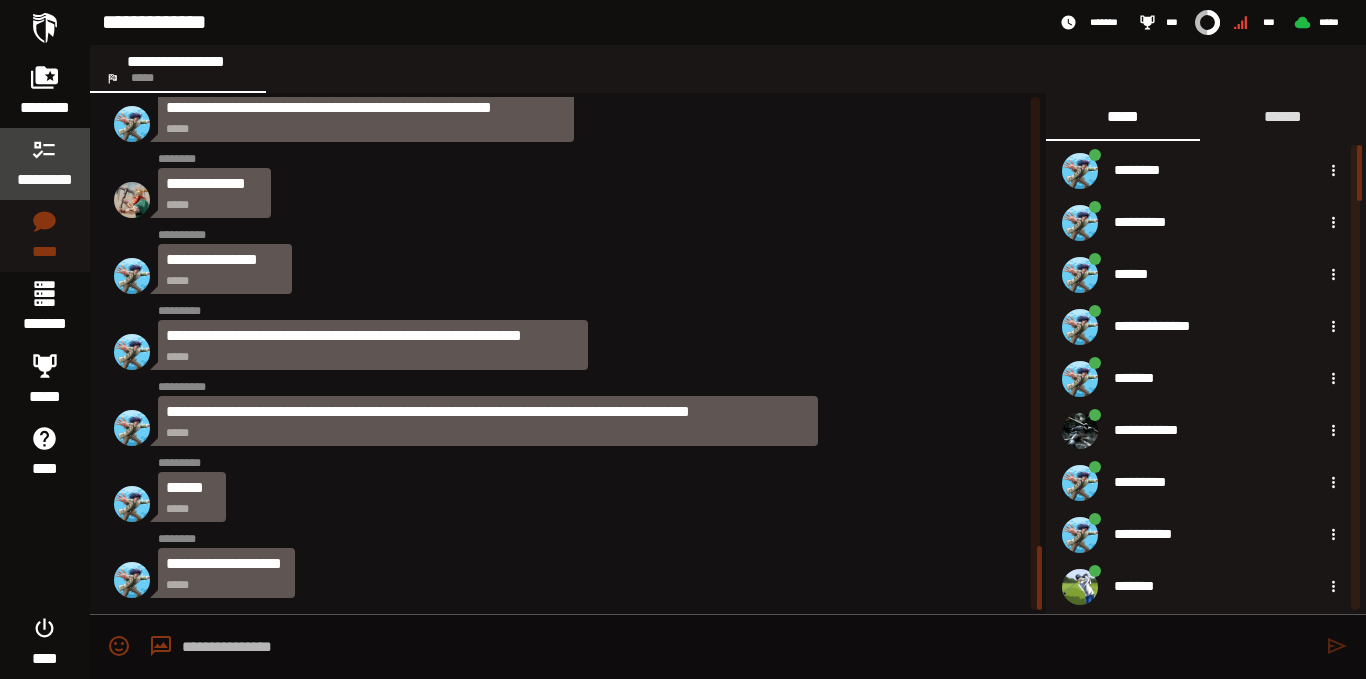 click on "*********" at bounding box center [45, 164] 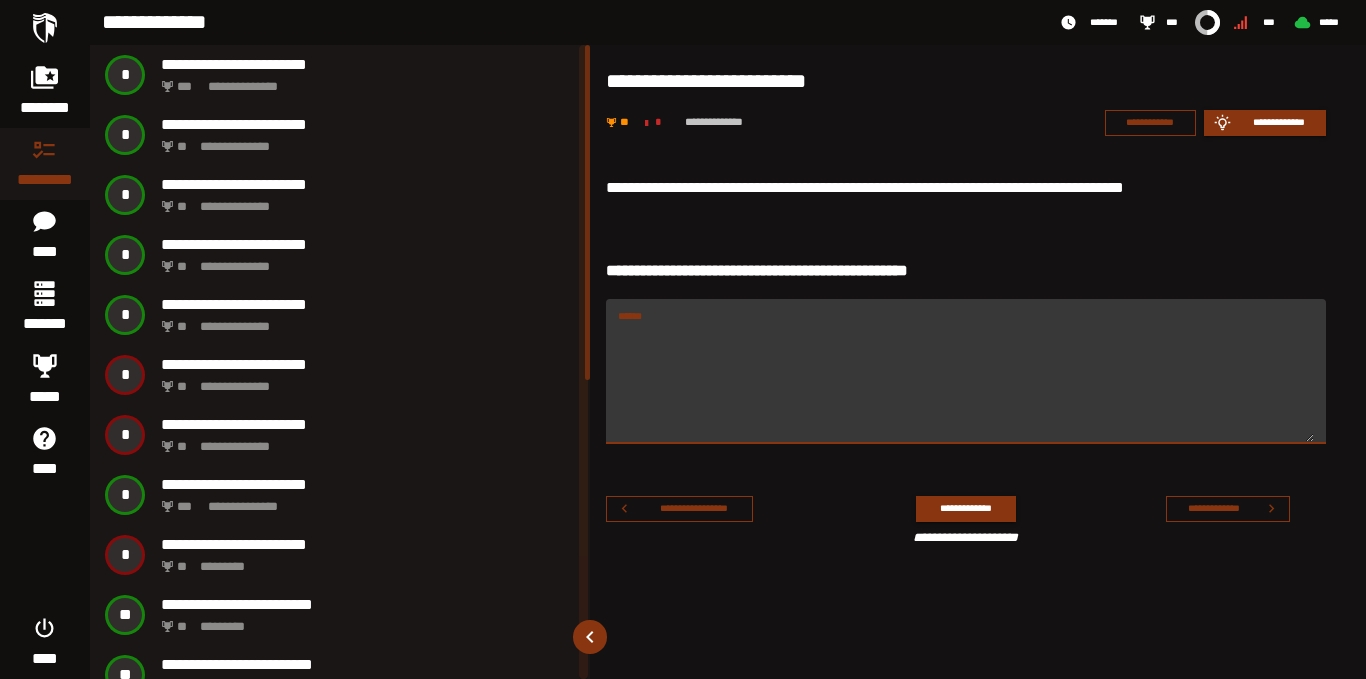 click on "******" at bounding box center (966, 383) 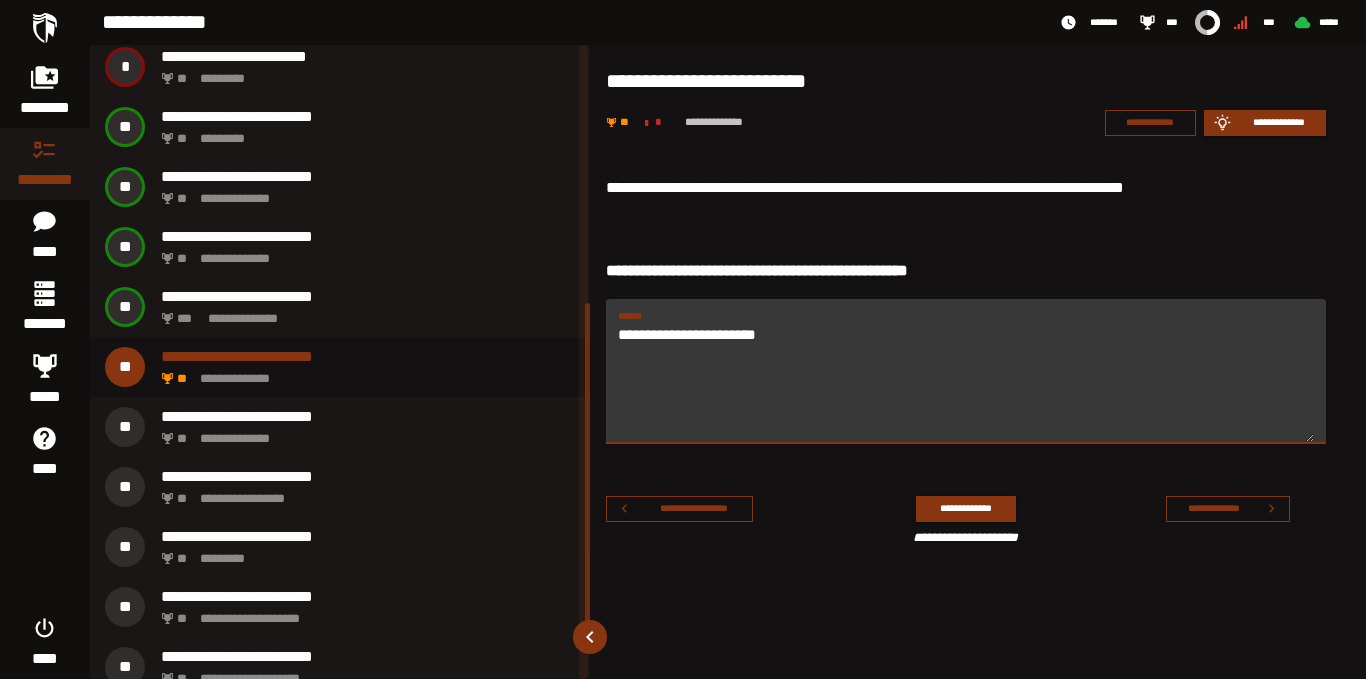 scroll, scrollTop: 490, scrollLeft: 0, axis: vertical 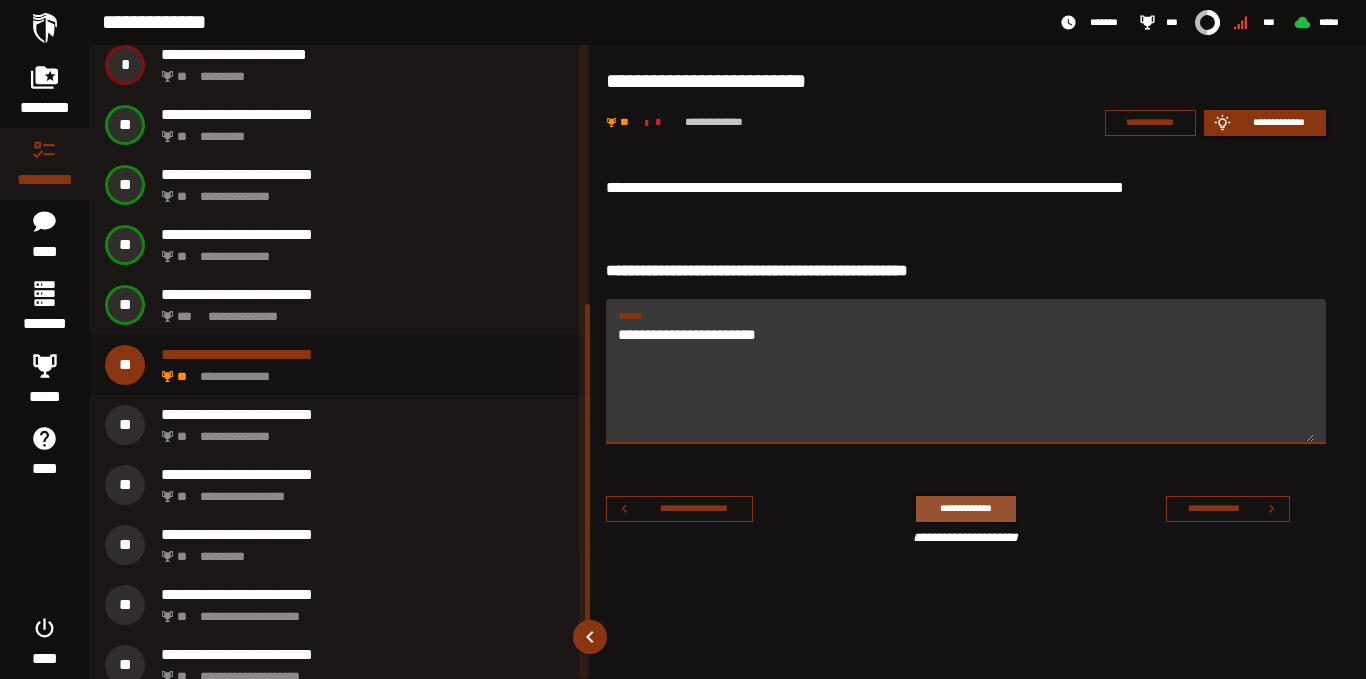 type on "**********" 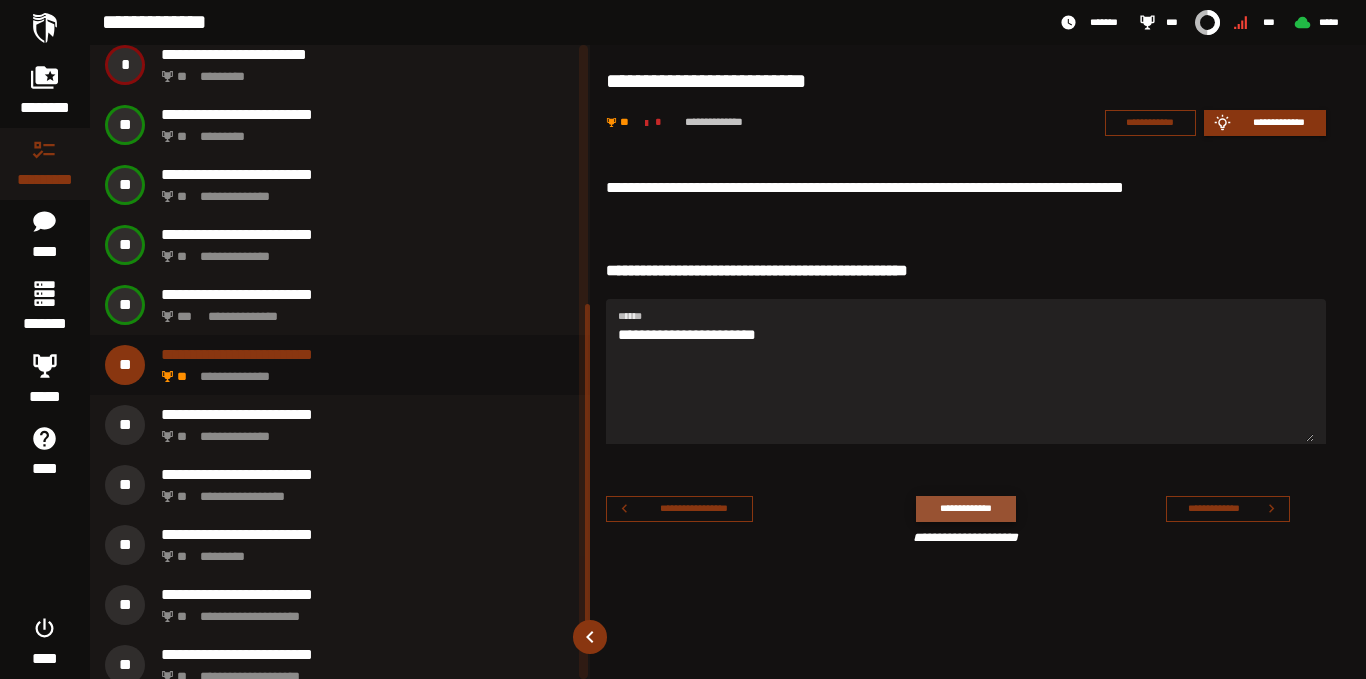 click on "**********" at bounding box center (965, 508) 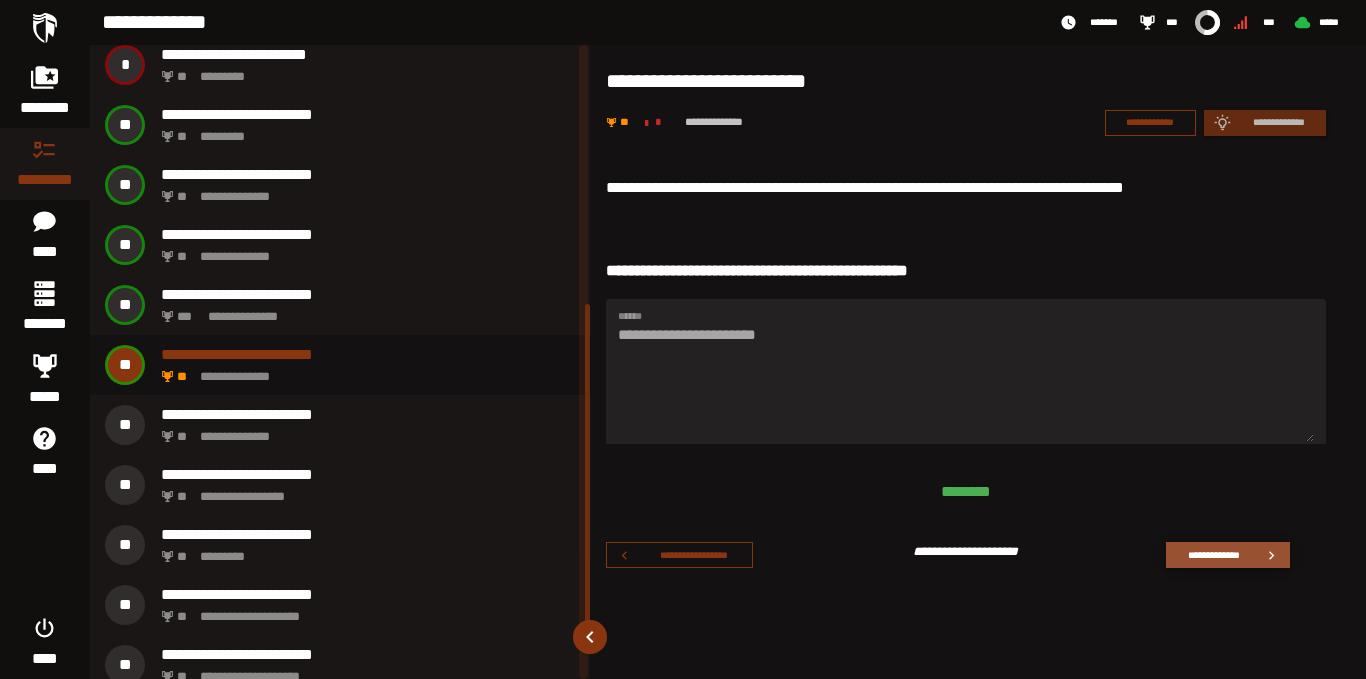 click on "**********" at bounding box center (1213, 554) 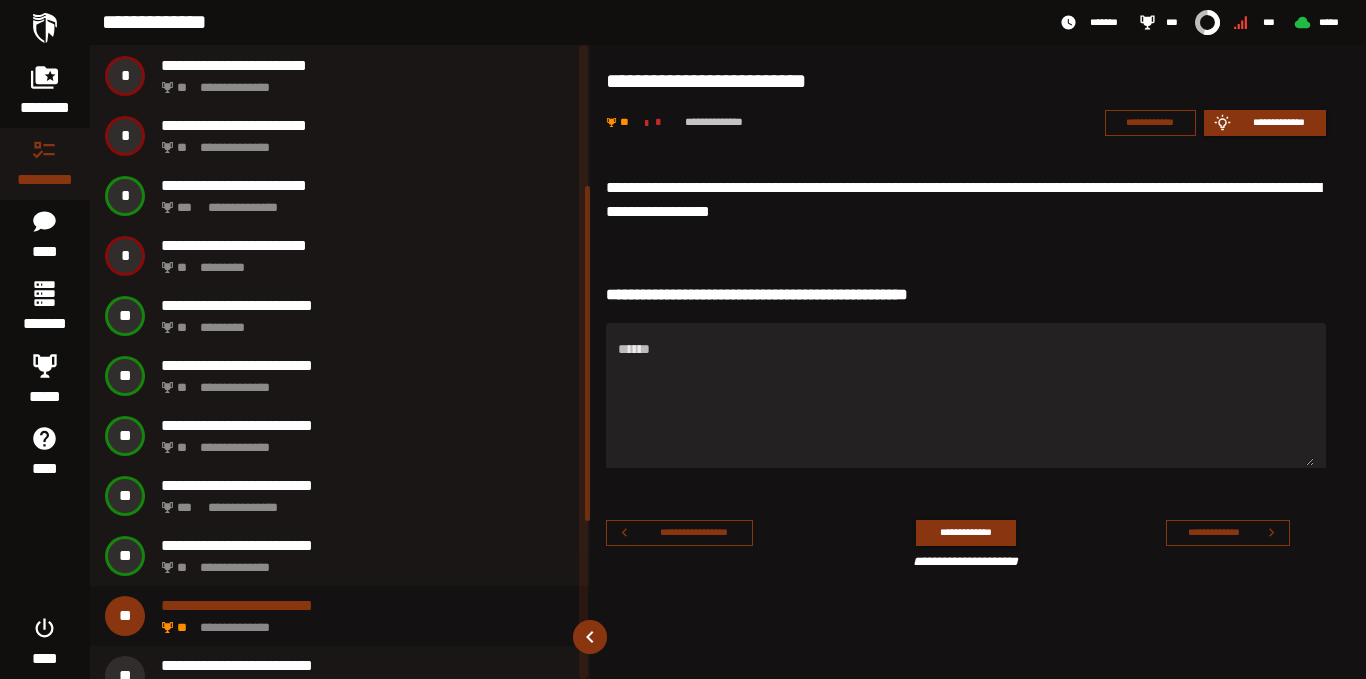 scroll, scrollTop: 266, scrollLeft: 0, axis: vertical 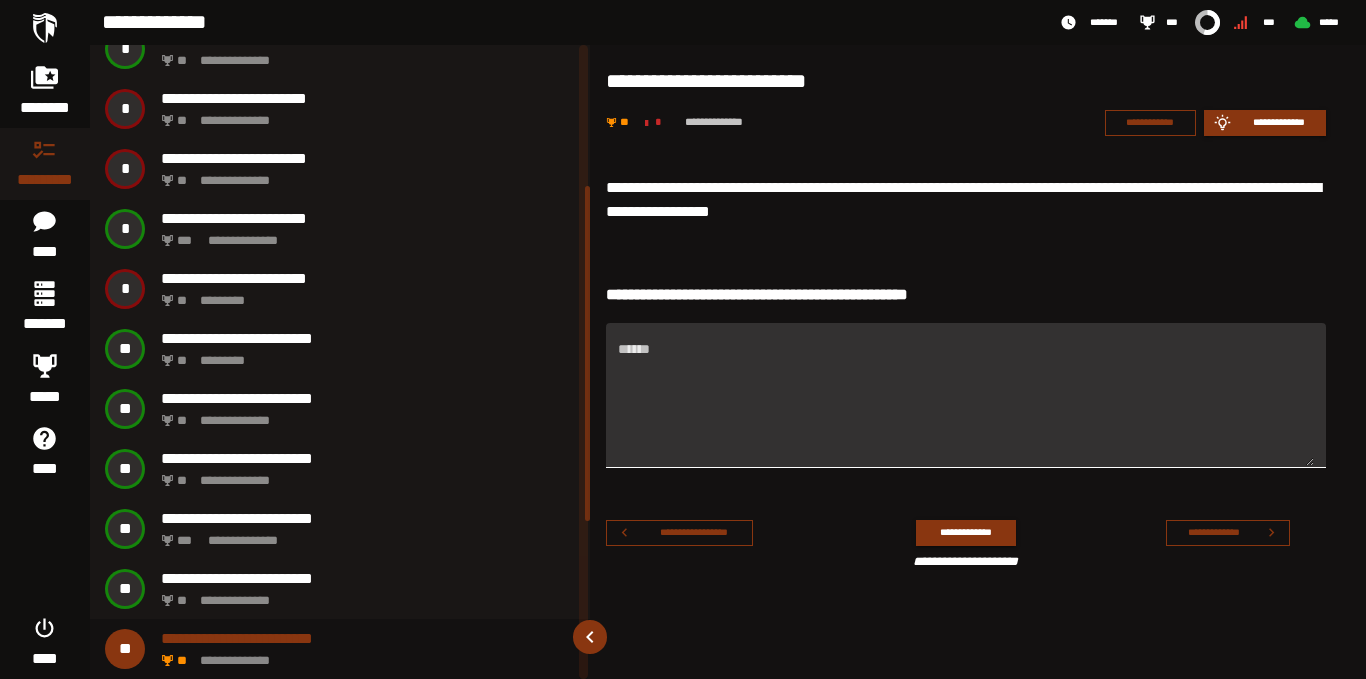 click on "******" at bounding box center (966, 407) 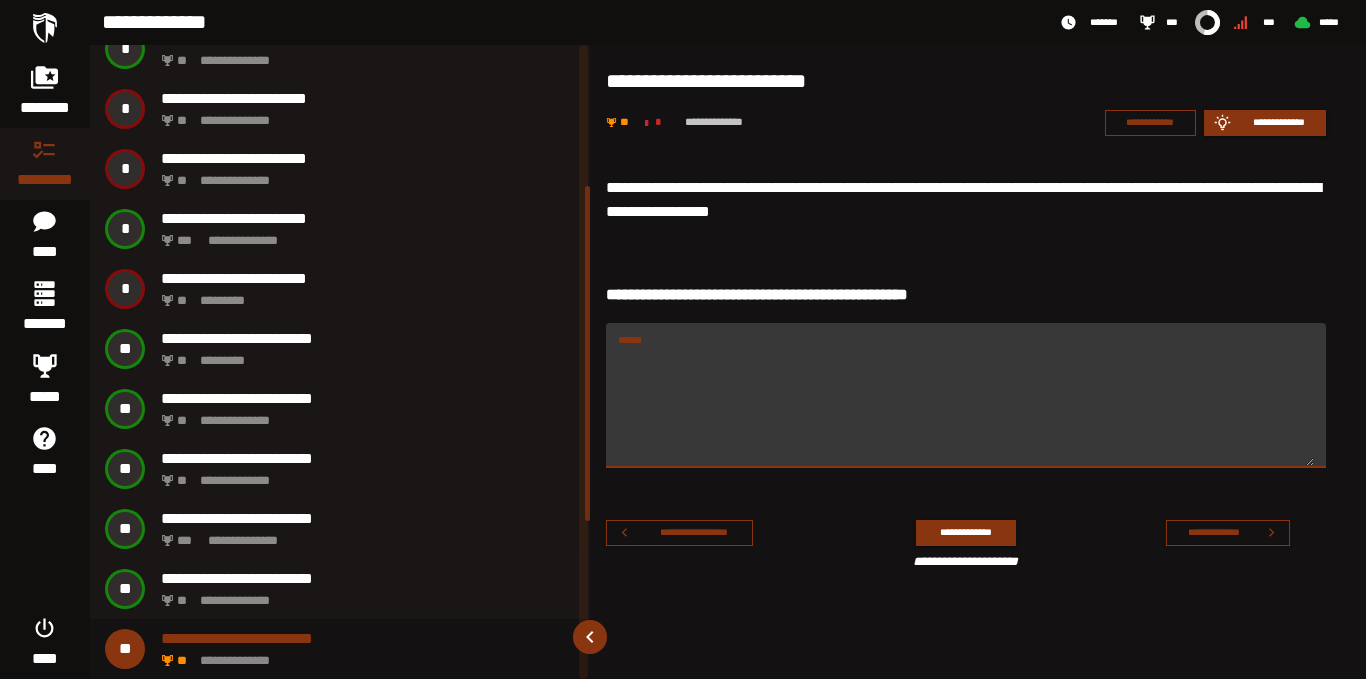 paste on "**********" 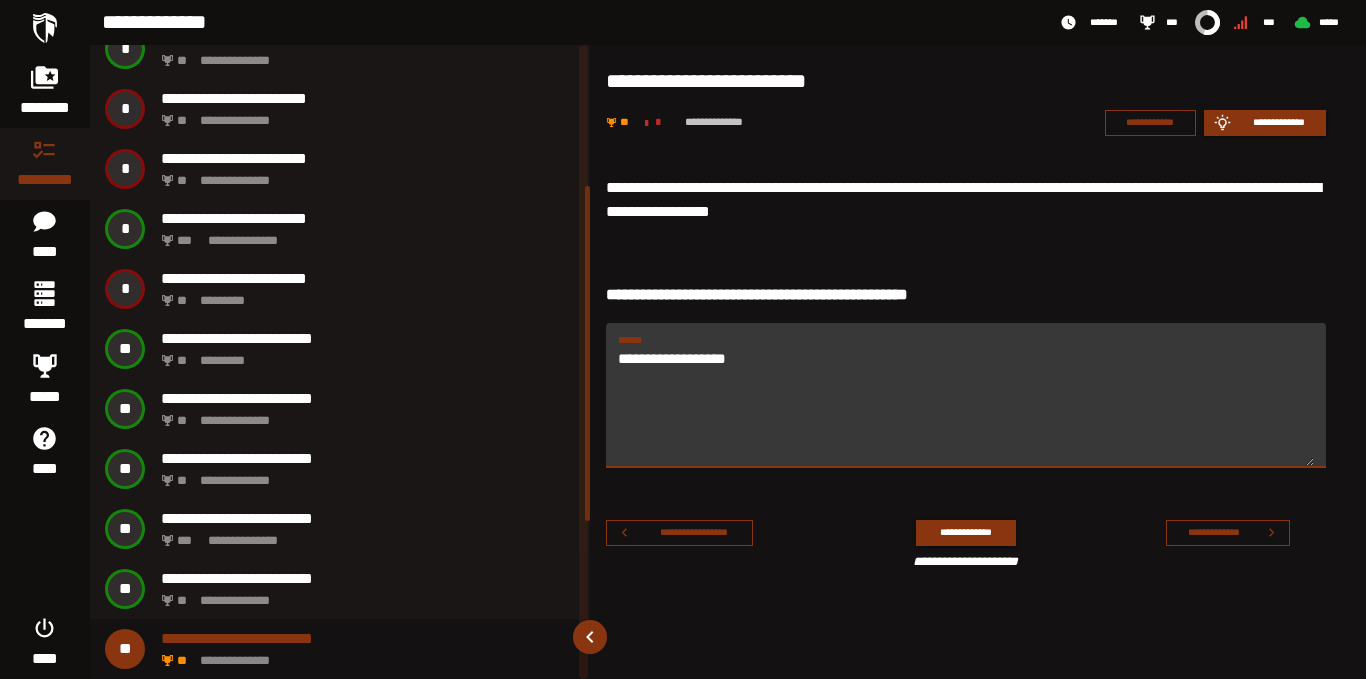 paste on "**********" 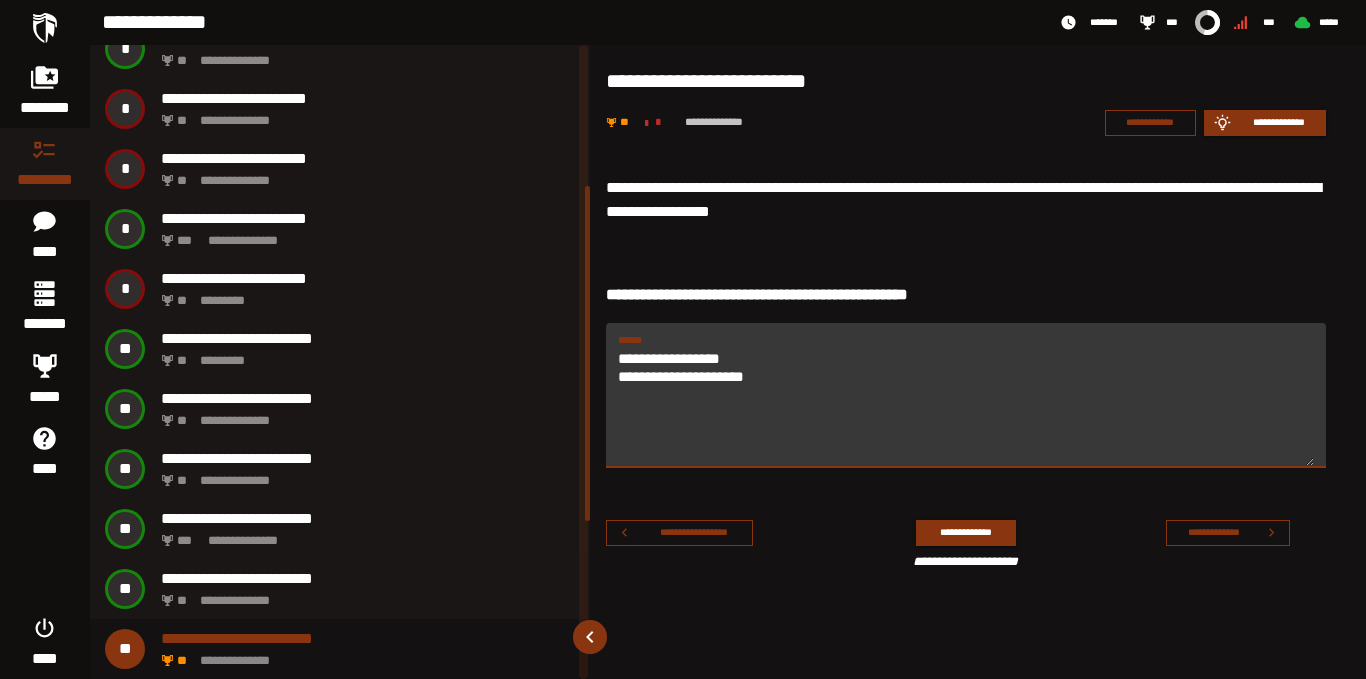 click on "**********" at bounding box center (966, 407) 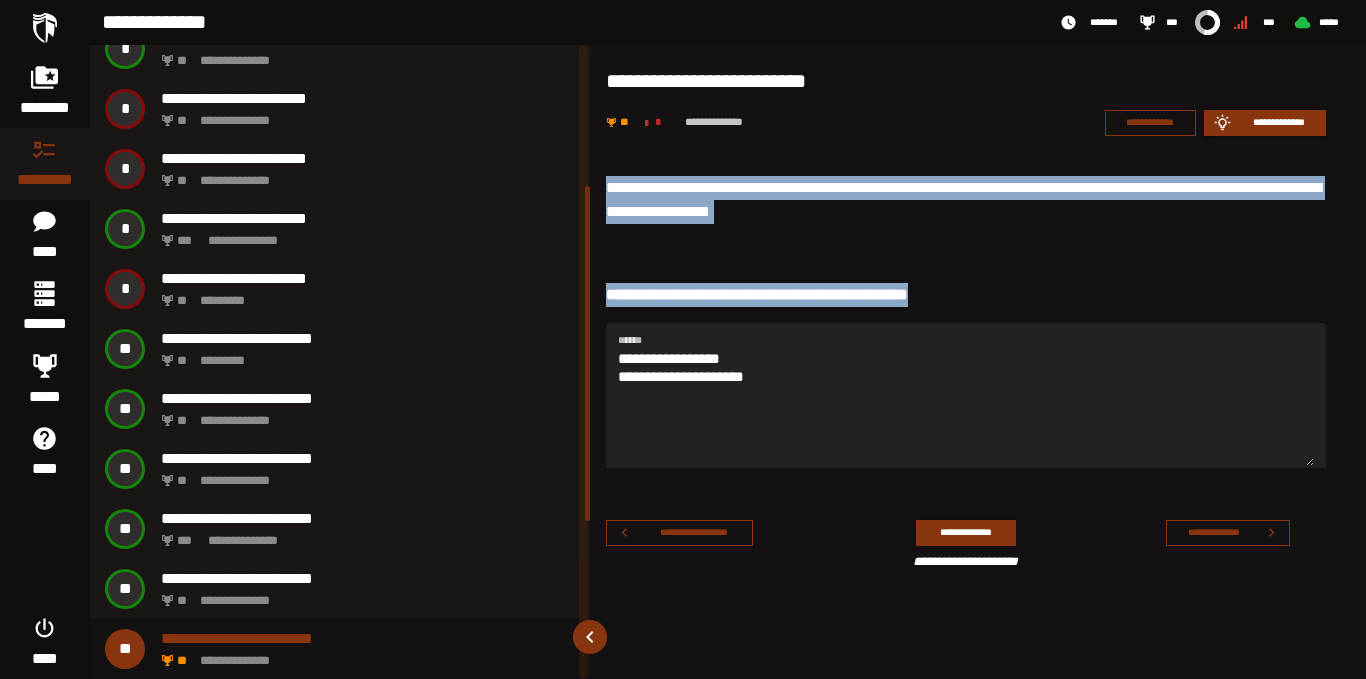 drag, startPoint x: 965, startPoint y: 296, endPoint x: 625, endPoint y: 183, distance: 358.2862 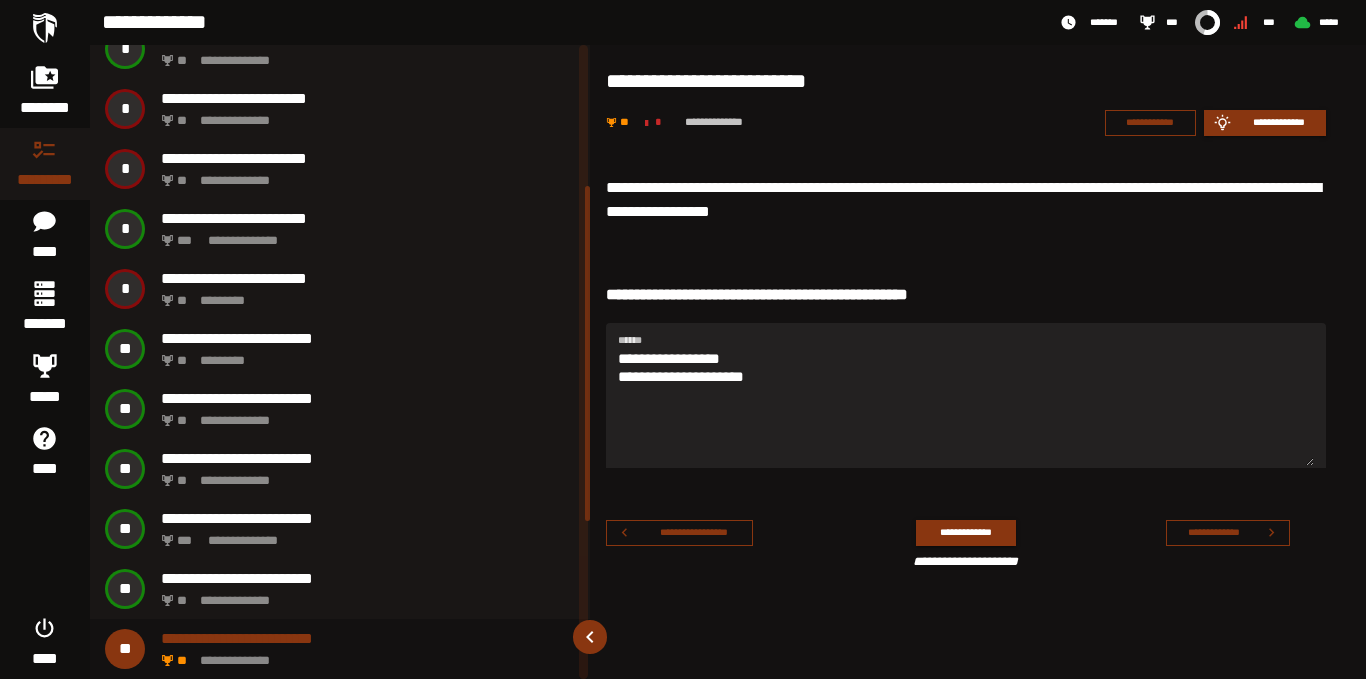 click on "**********" at bounding box center (978, 377) 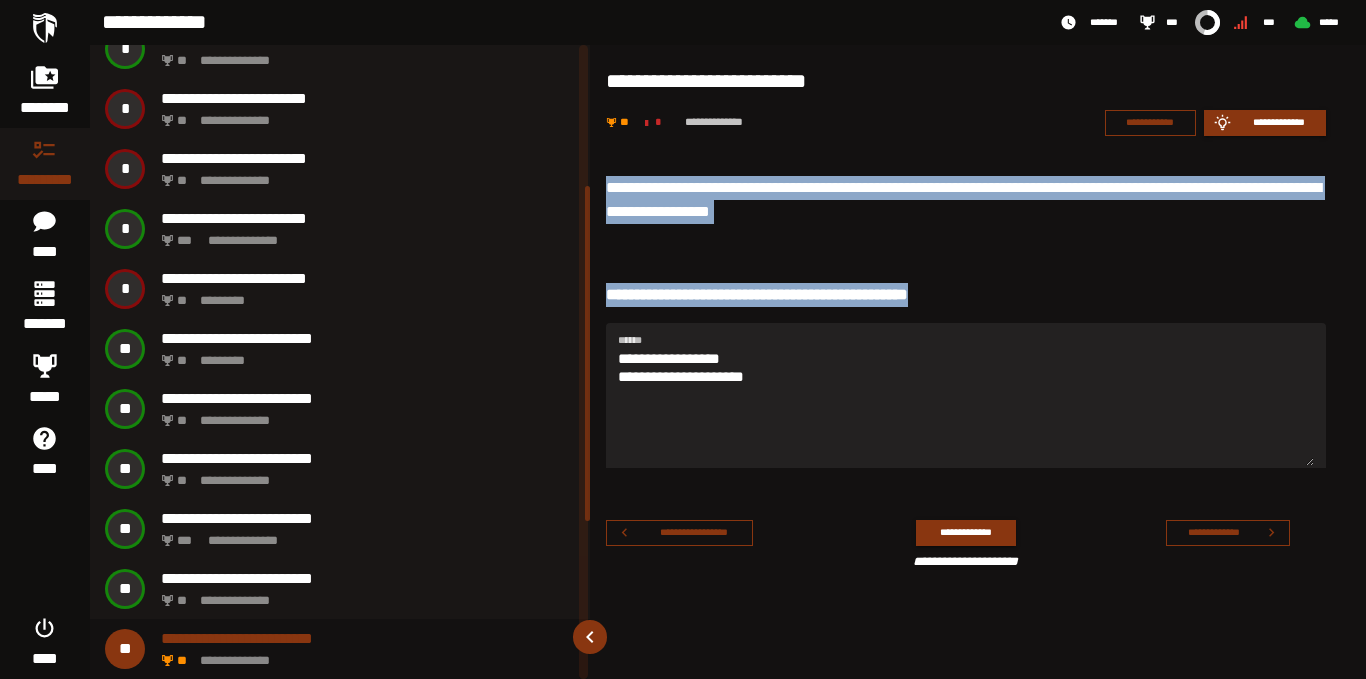 drag, startPoint x: 606, startPoint y: 183, endPoint x: 1020, endPoint y: 298, distance: 429.67545 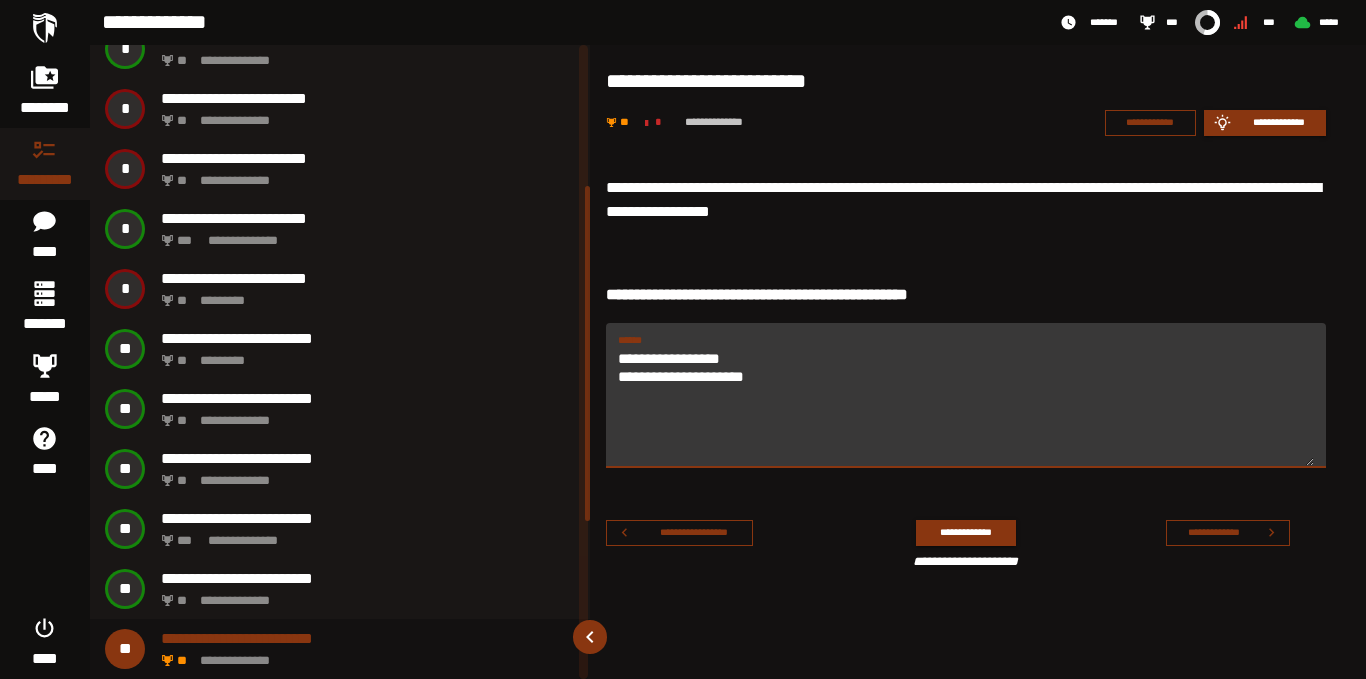 click on "**********" at bounding box center (966, 407) 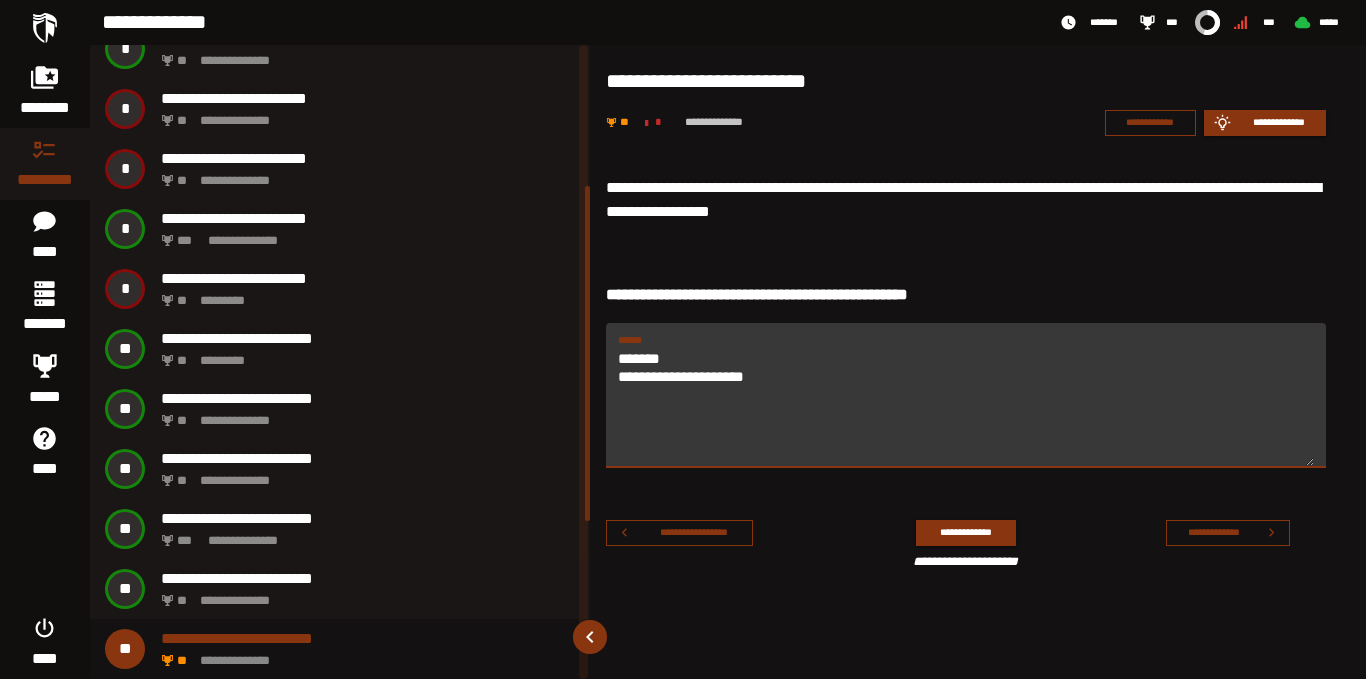 click on "**********" at bounding box center (966, 407) 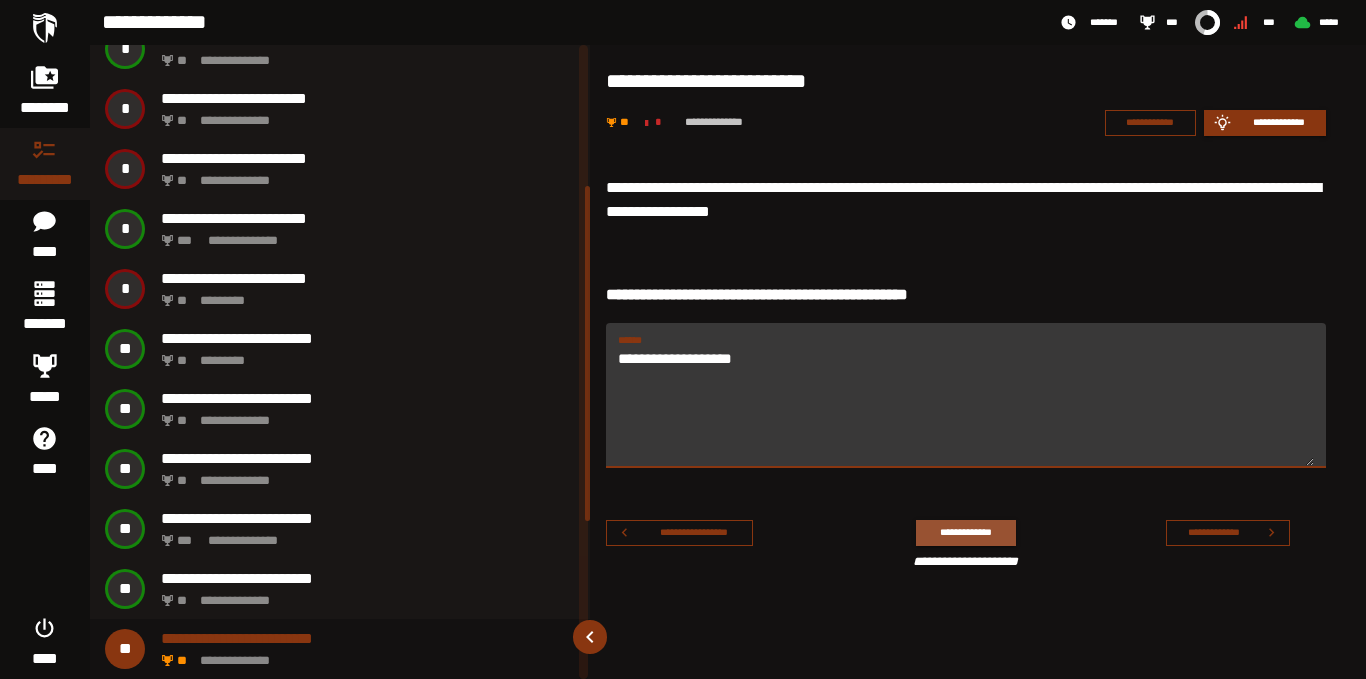 type on "**********" 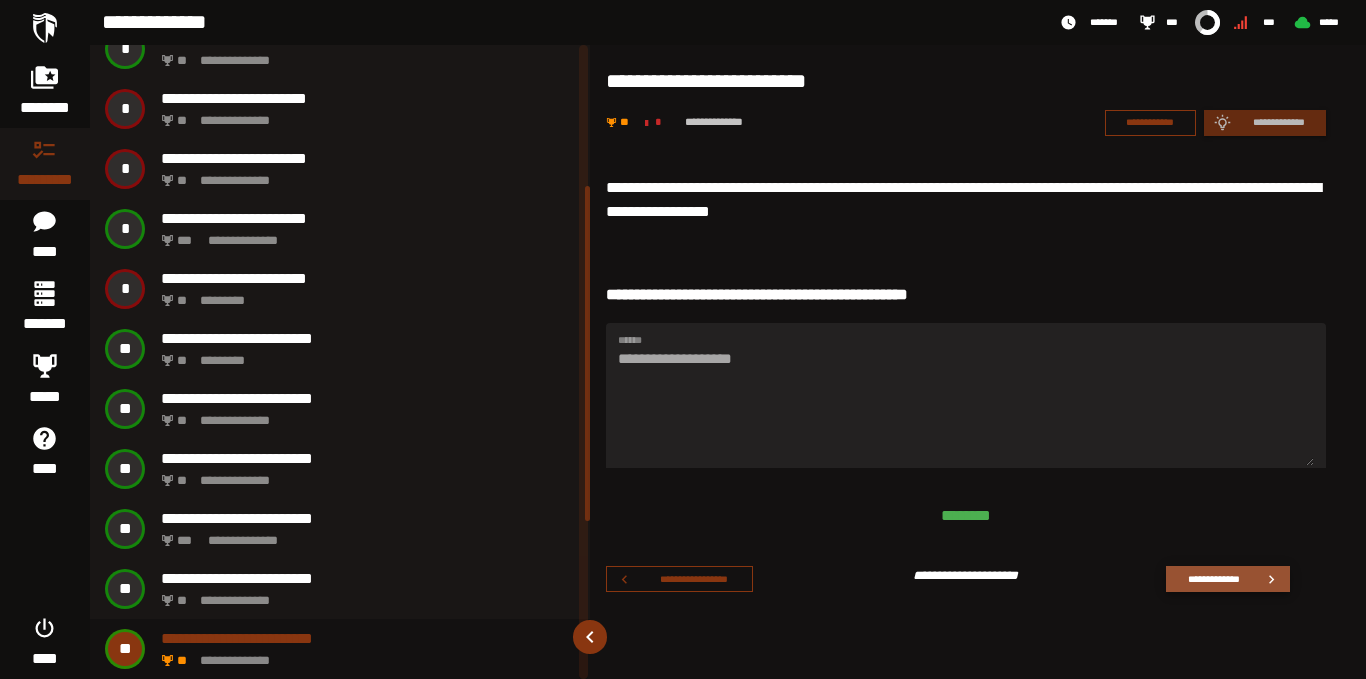 click on "**********" at bounding box center (1213, 578) 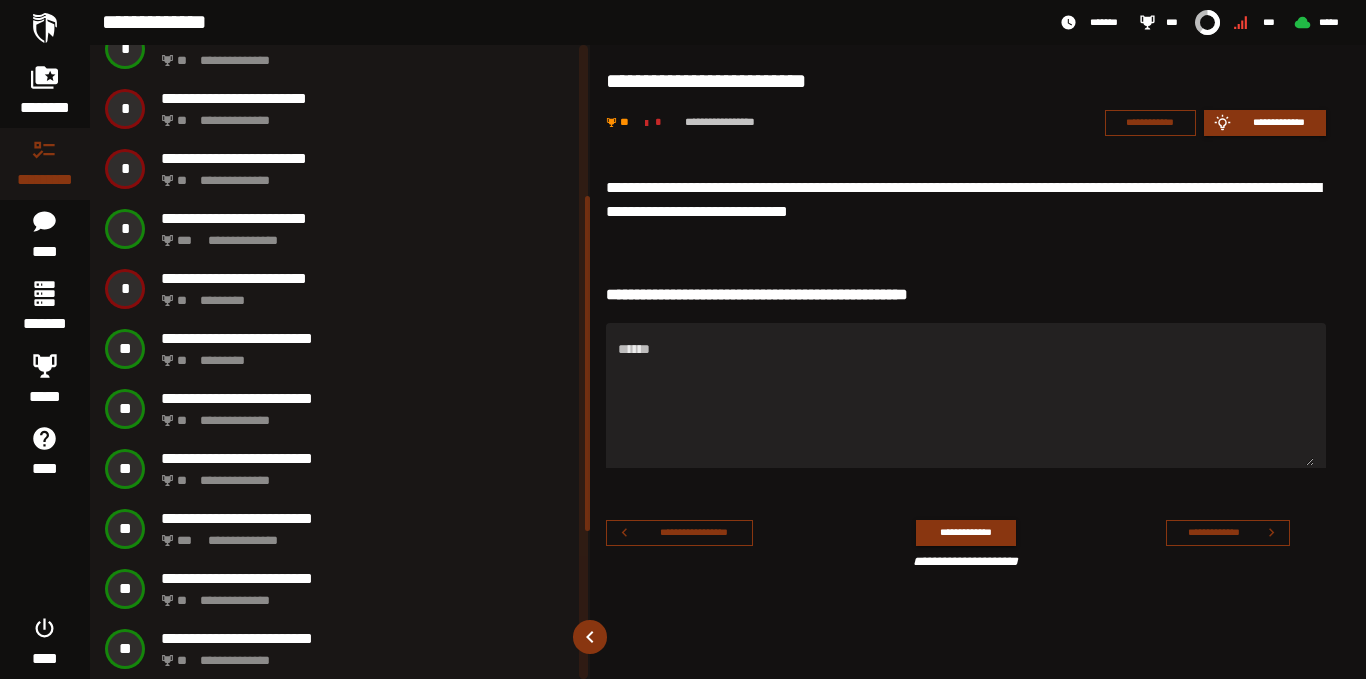 scroll, scrollTop: 326, scrollLeft: 0, axis: vertical 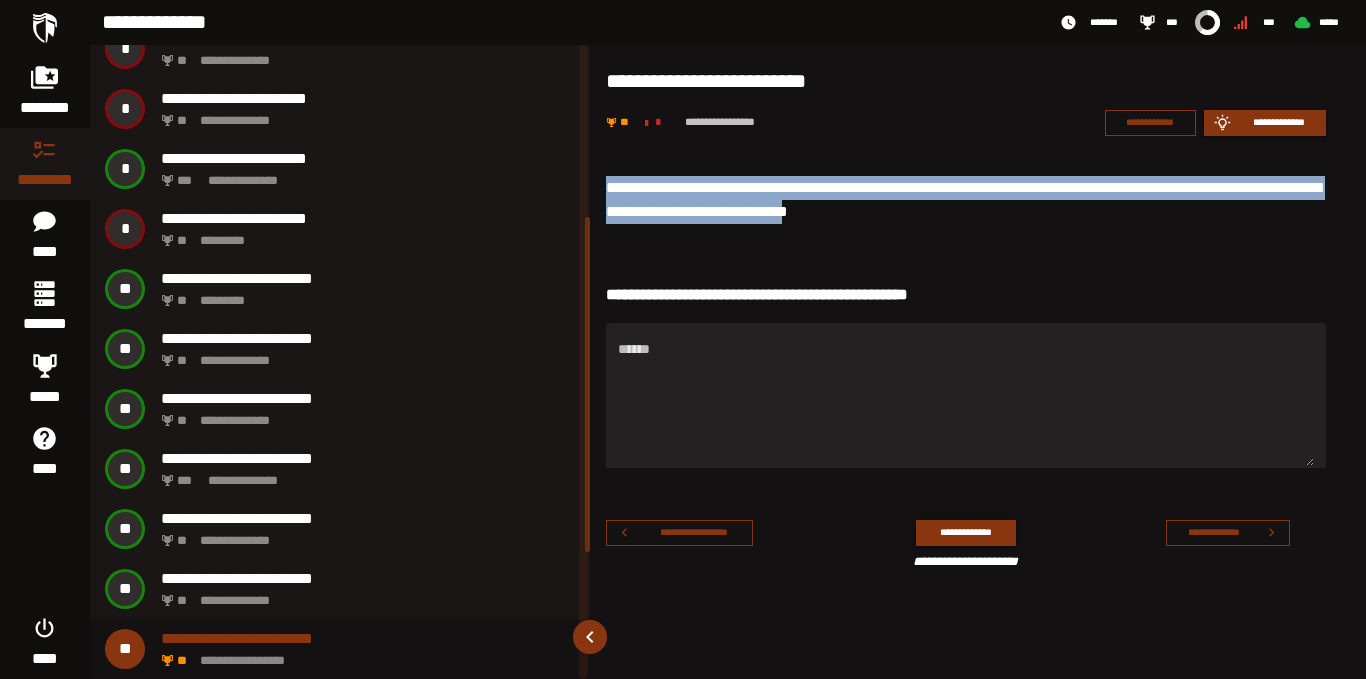 drag, startPoint x: 976, startPoint y: 216, endPoint x: 606, endPoint y: 171, distance: 372.72644 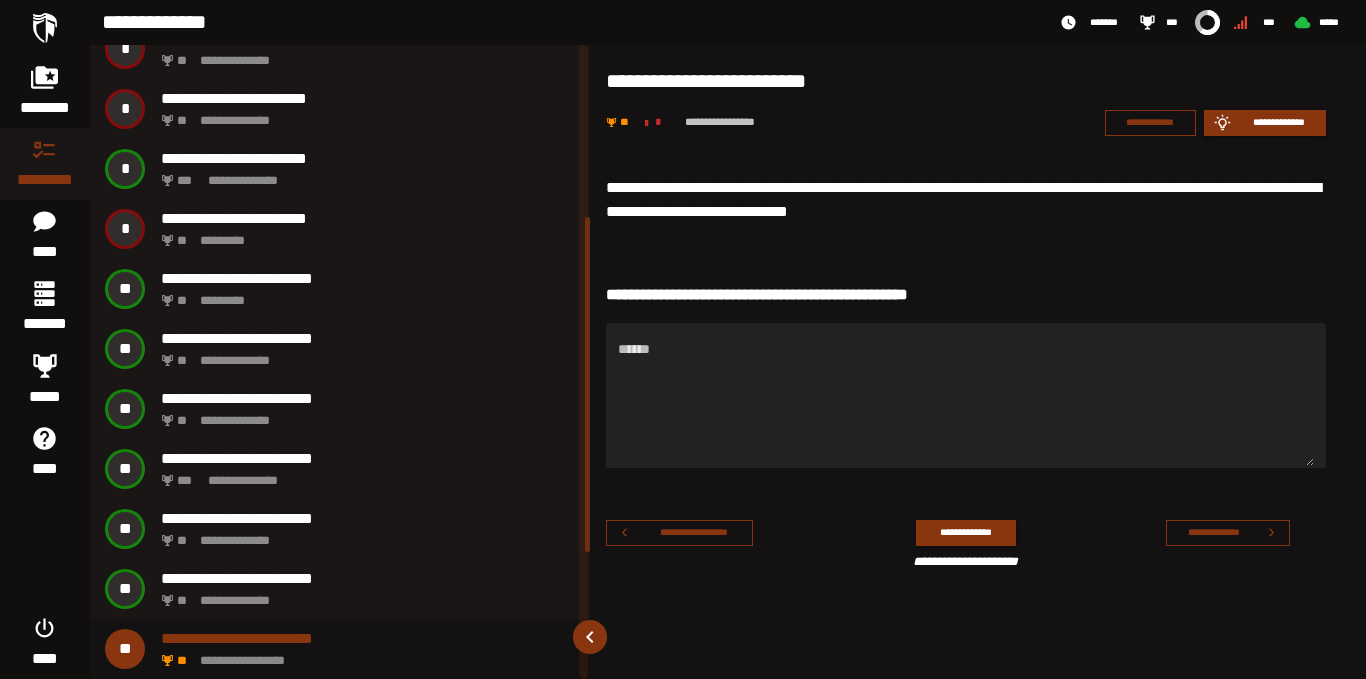 click on "**********" at bounding box center [966, 200] 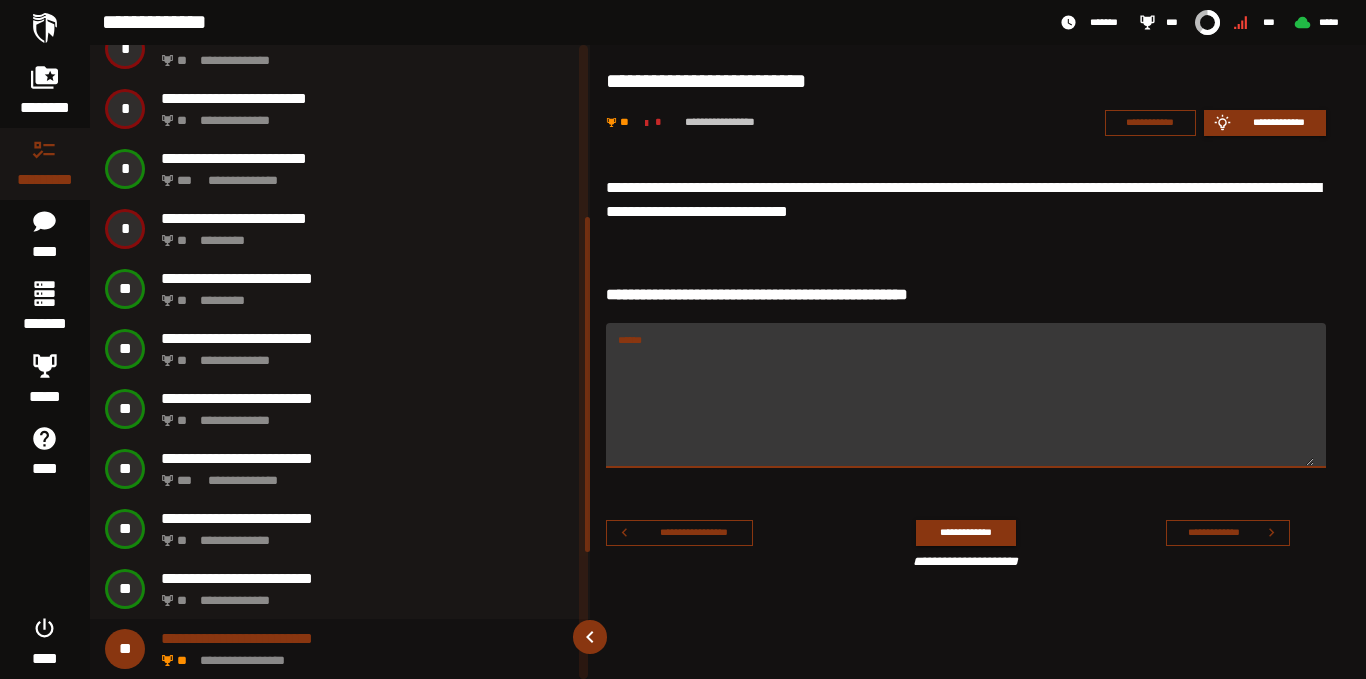 click on "******" at bounding box center [966, 407] 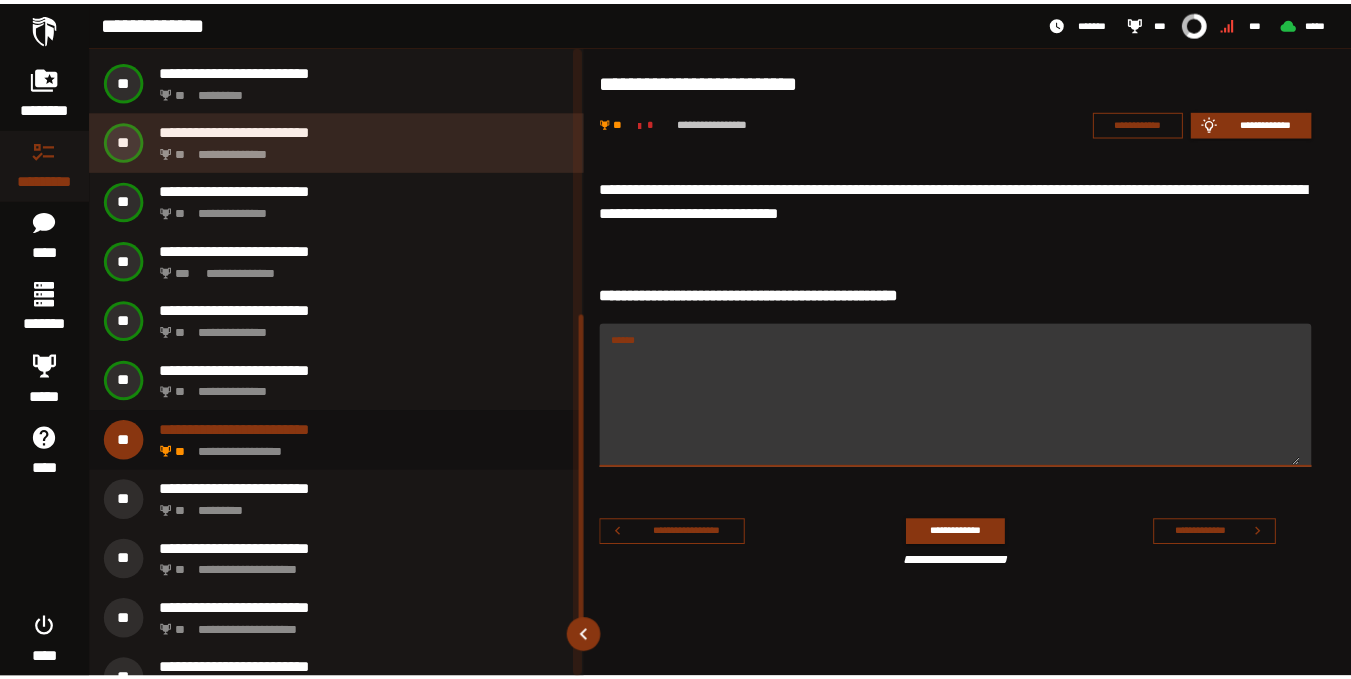 scroll, scrollTop: 566, scrollLeft: 0, axis: vertical 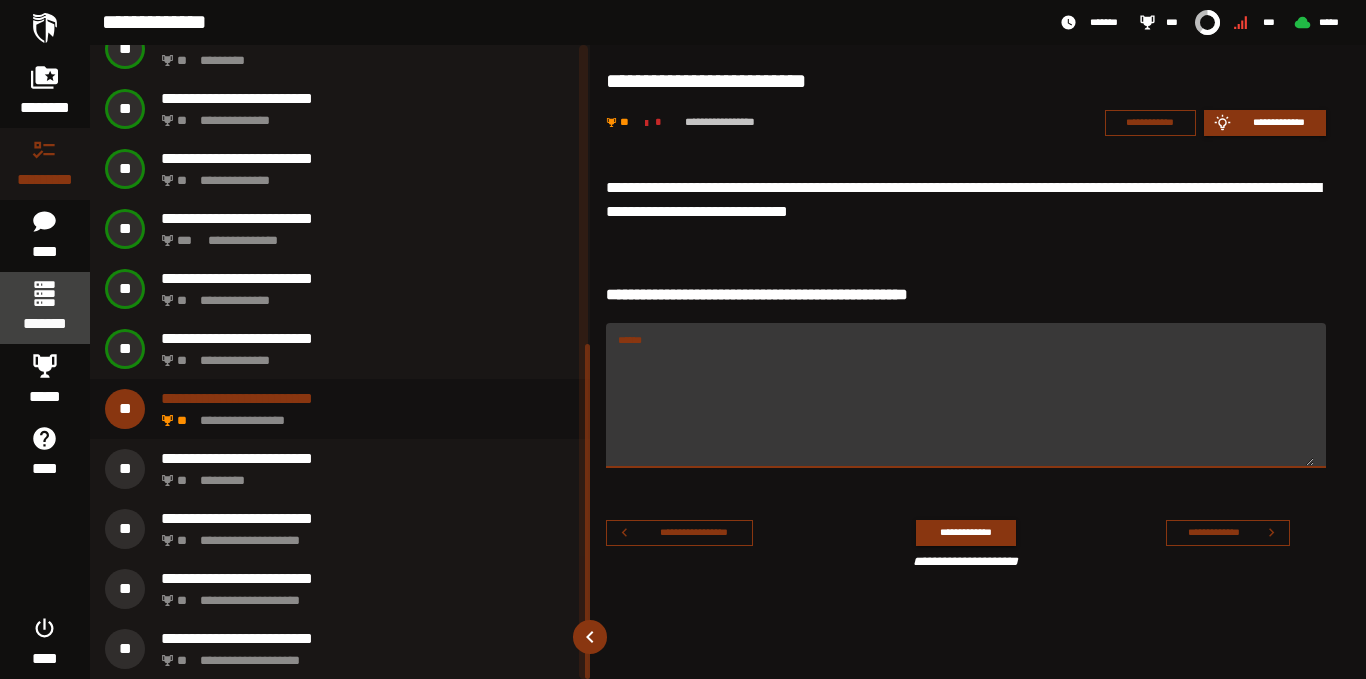 click 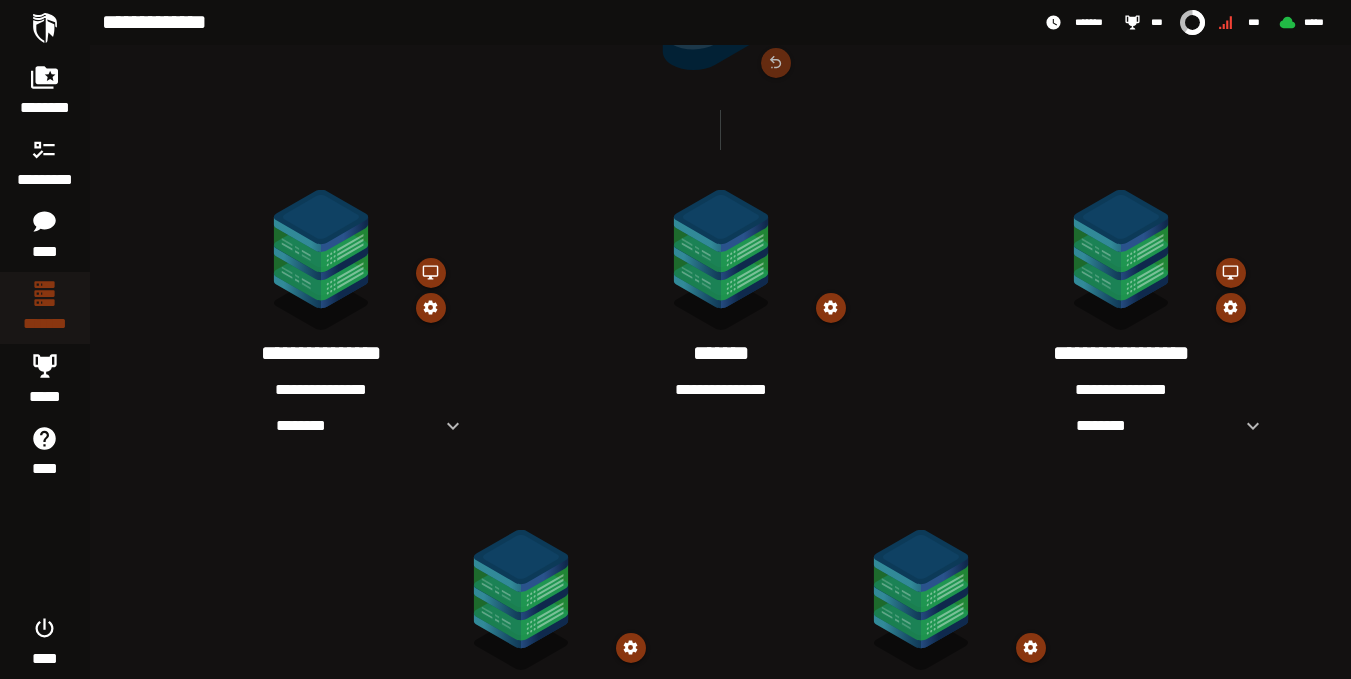 scroll, scrollTop: 360, scrollLeft: 0, axis: vertical 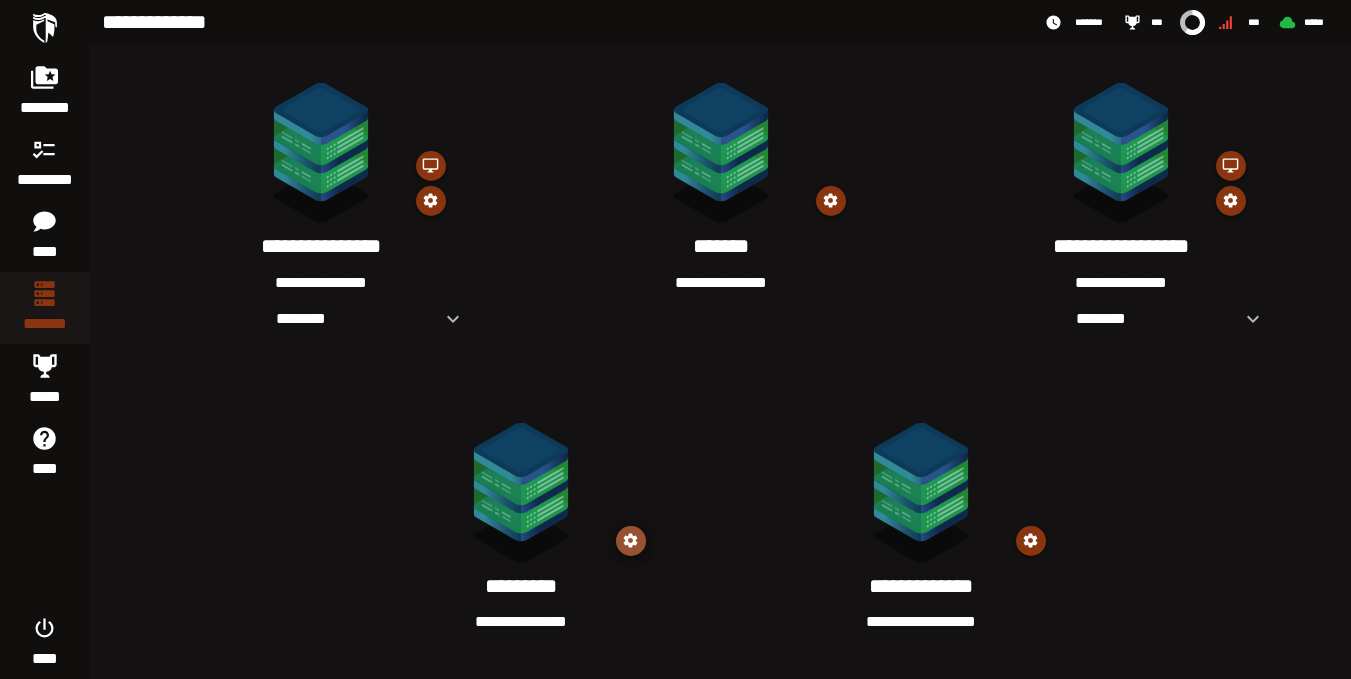click 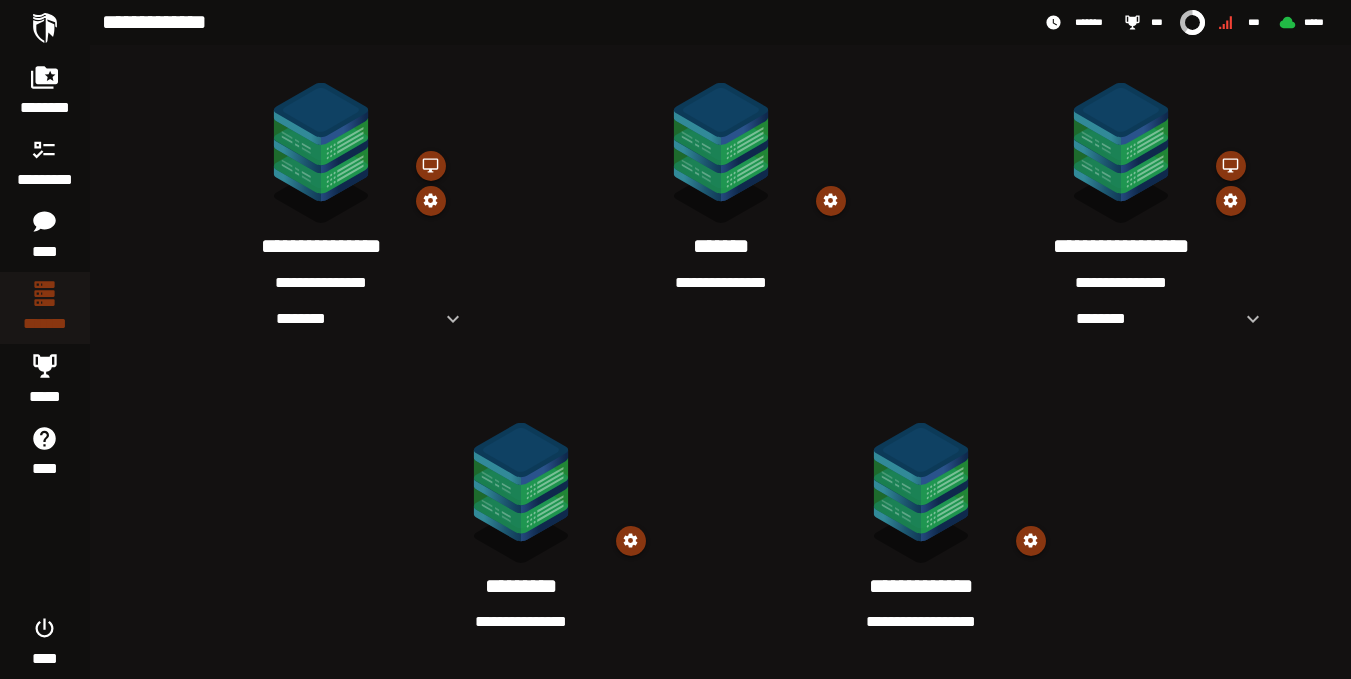click at bounding box center [921, 497] 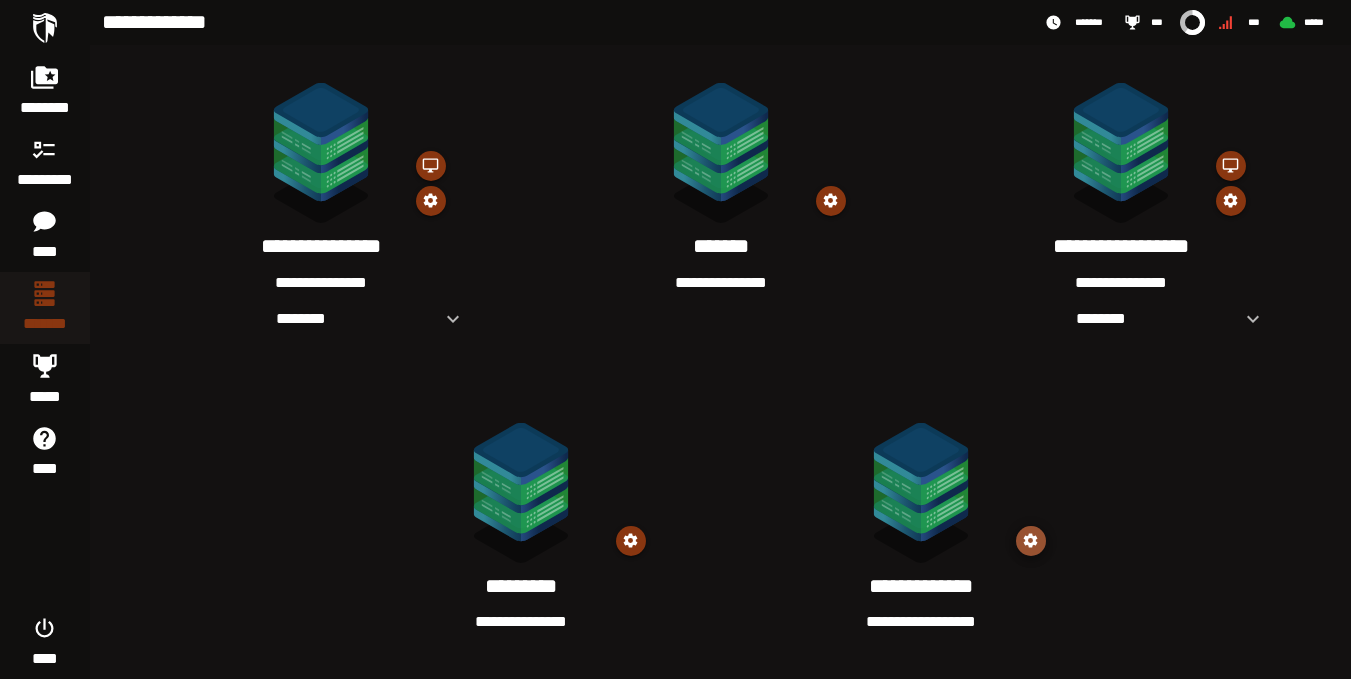 click 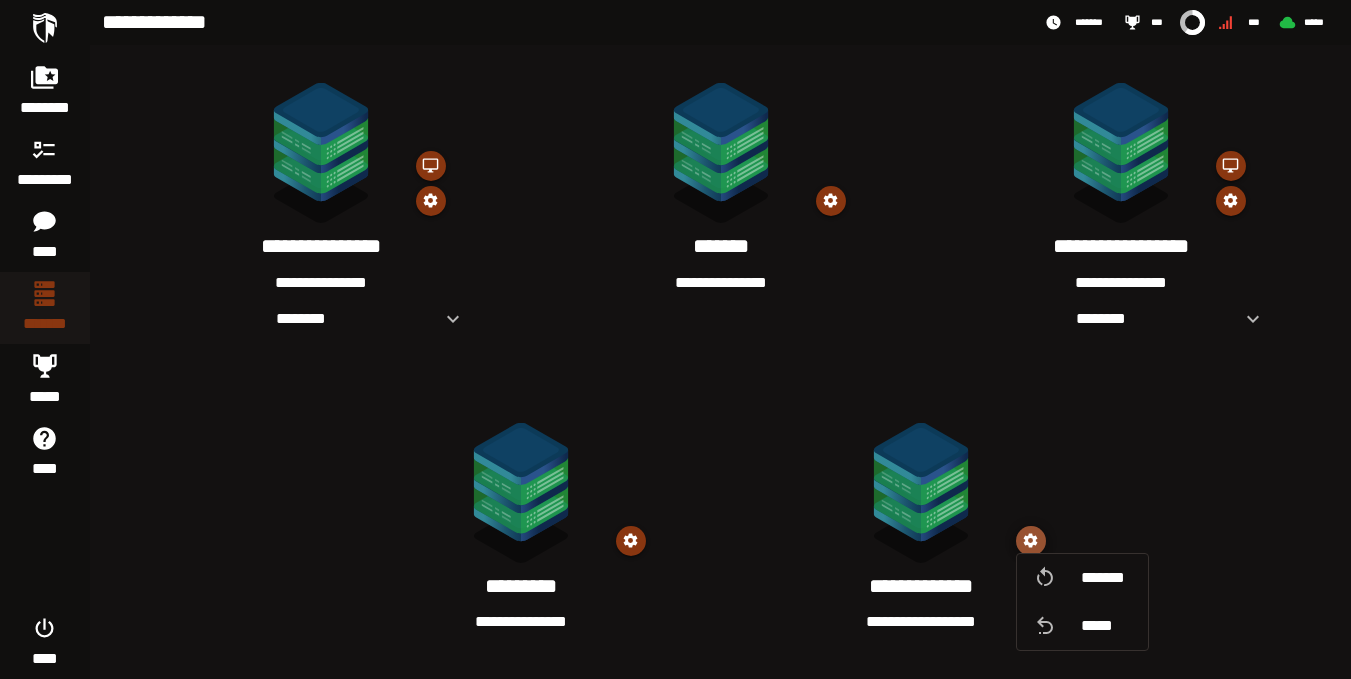 click 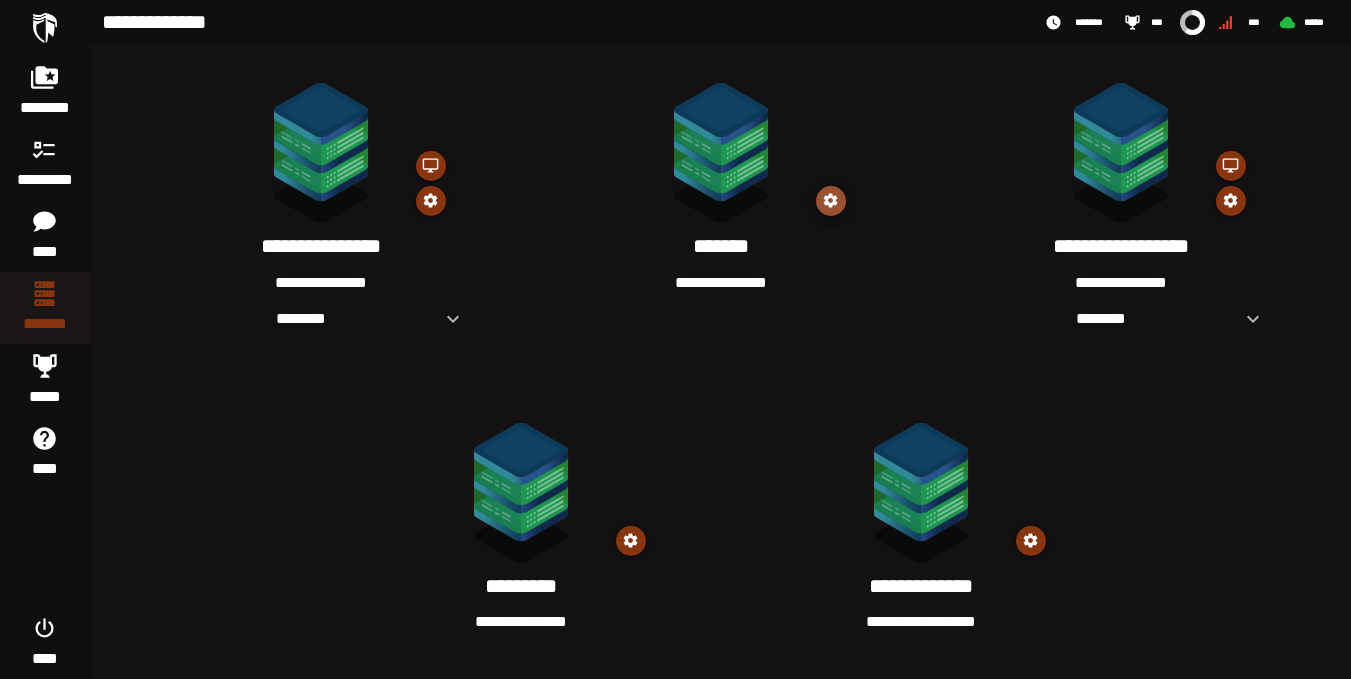click 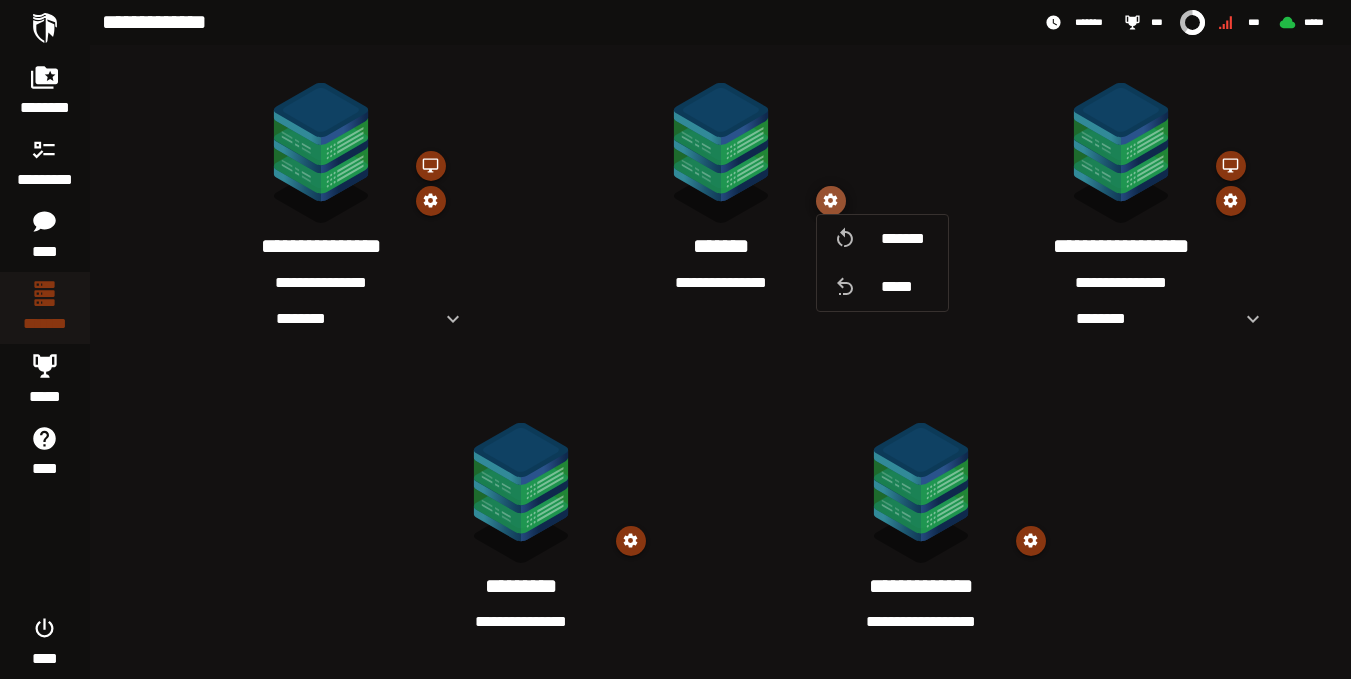 click 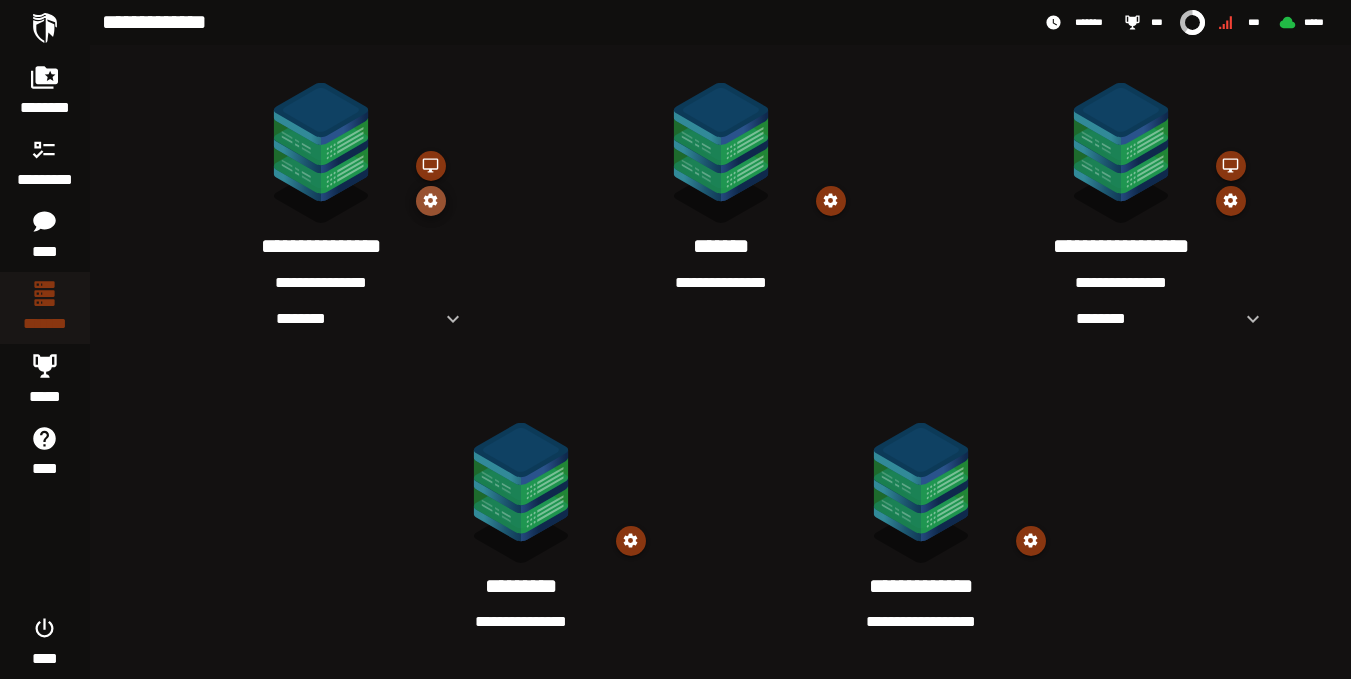 click 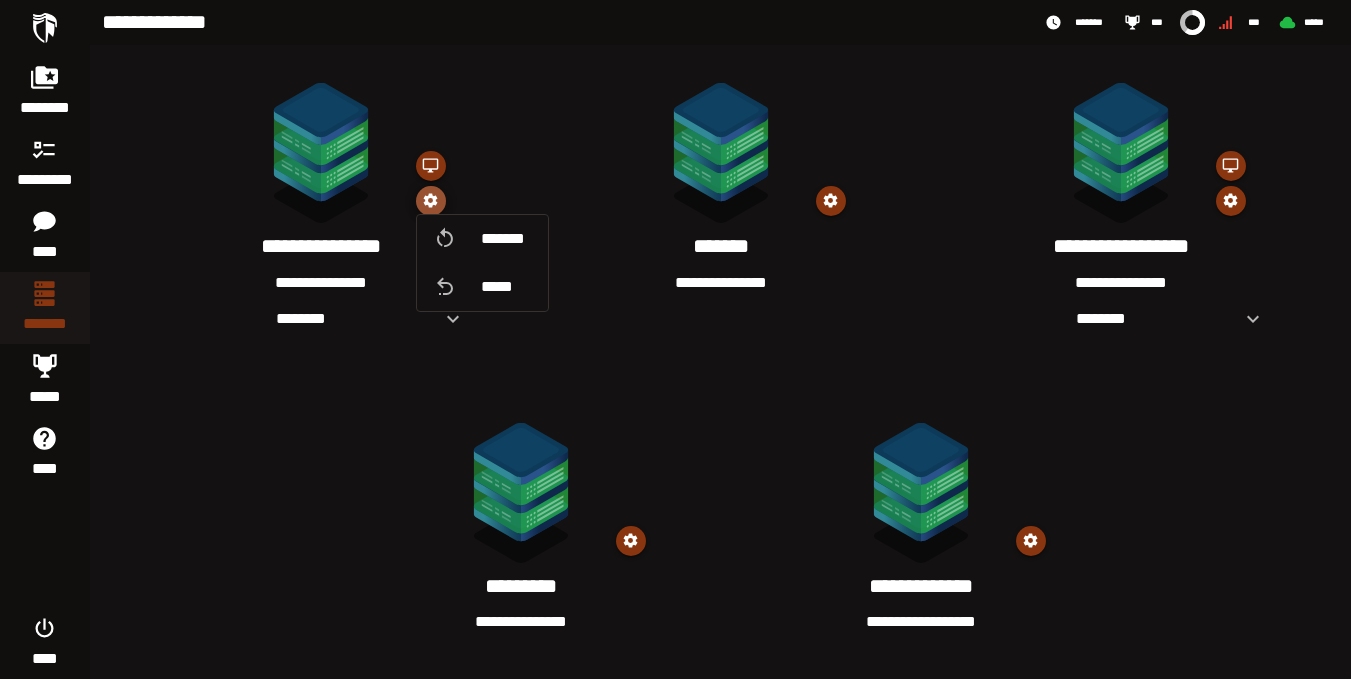 click 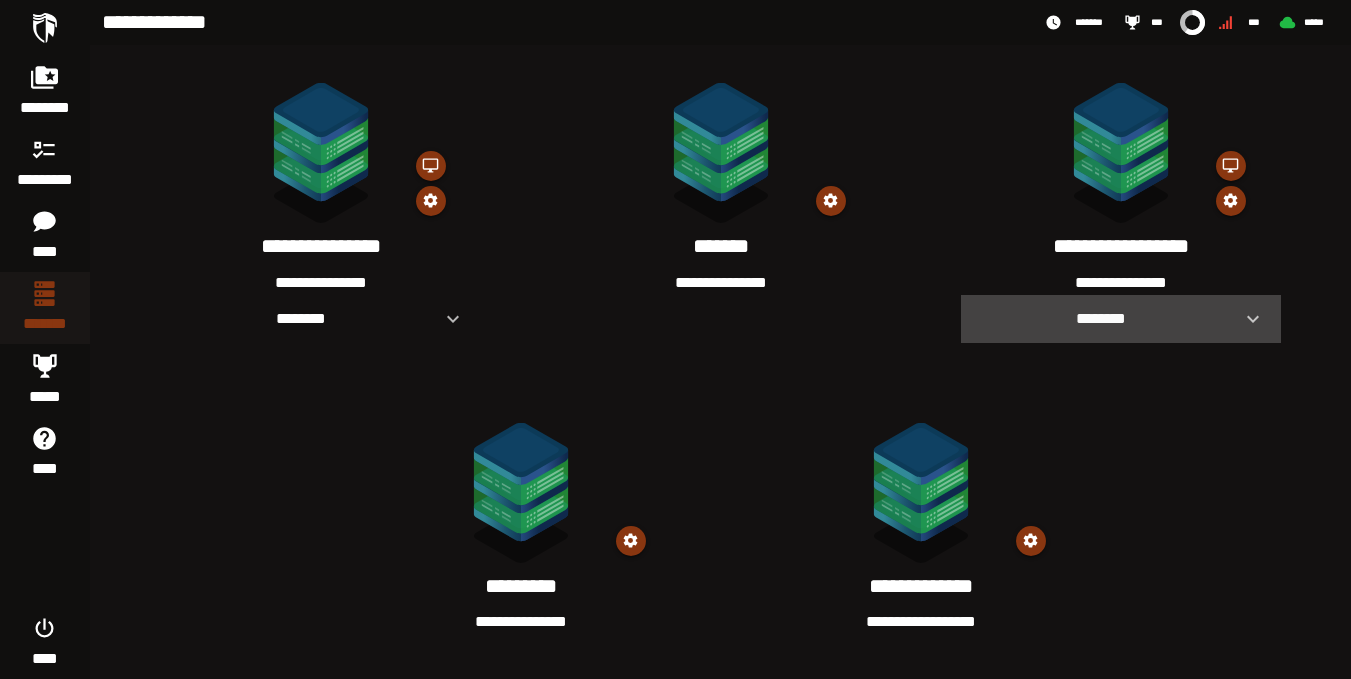 click 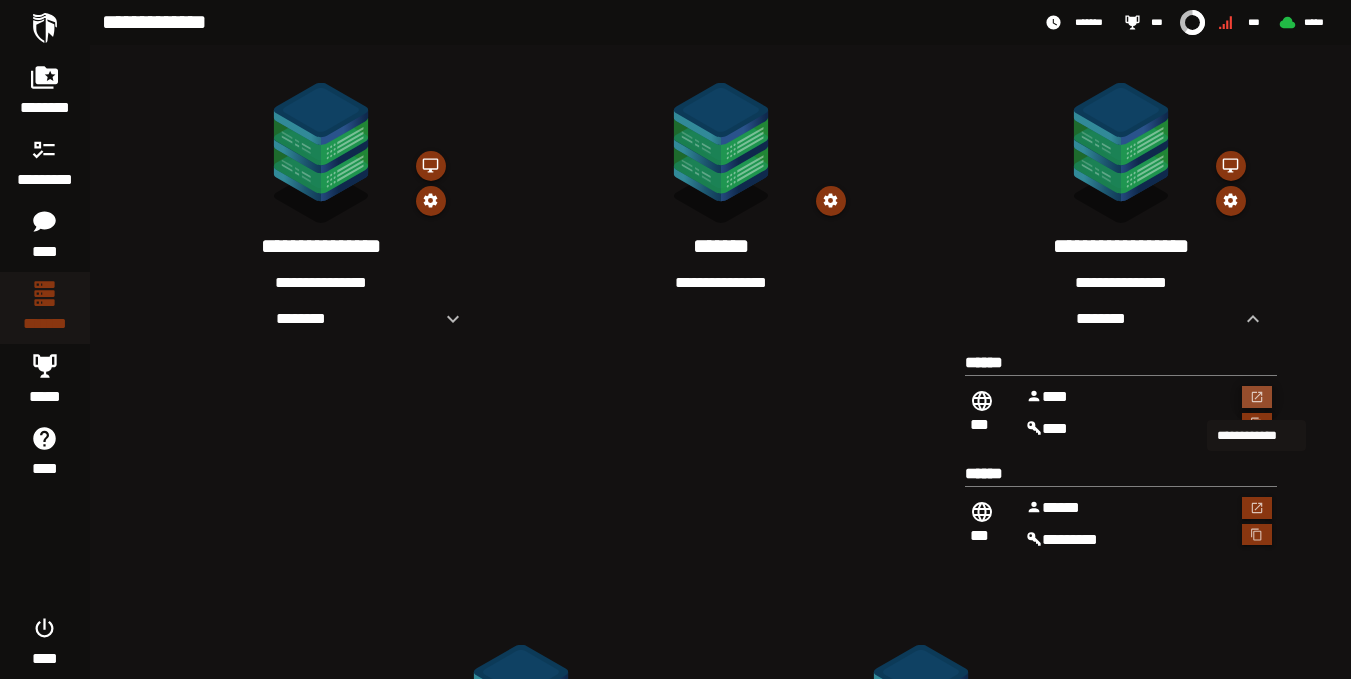 click at bounding box center [1257, 397] 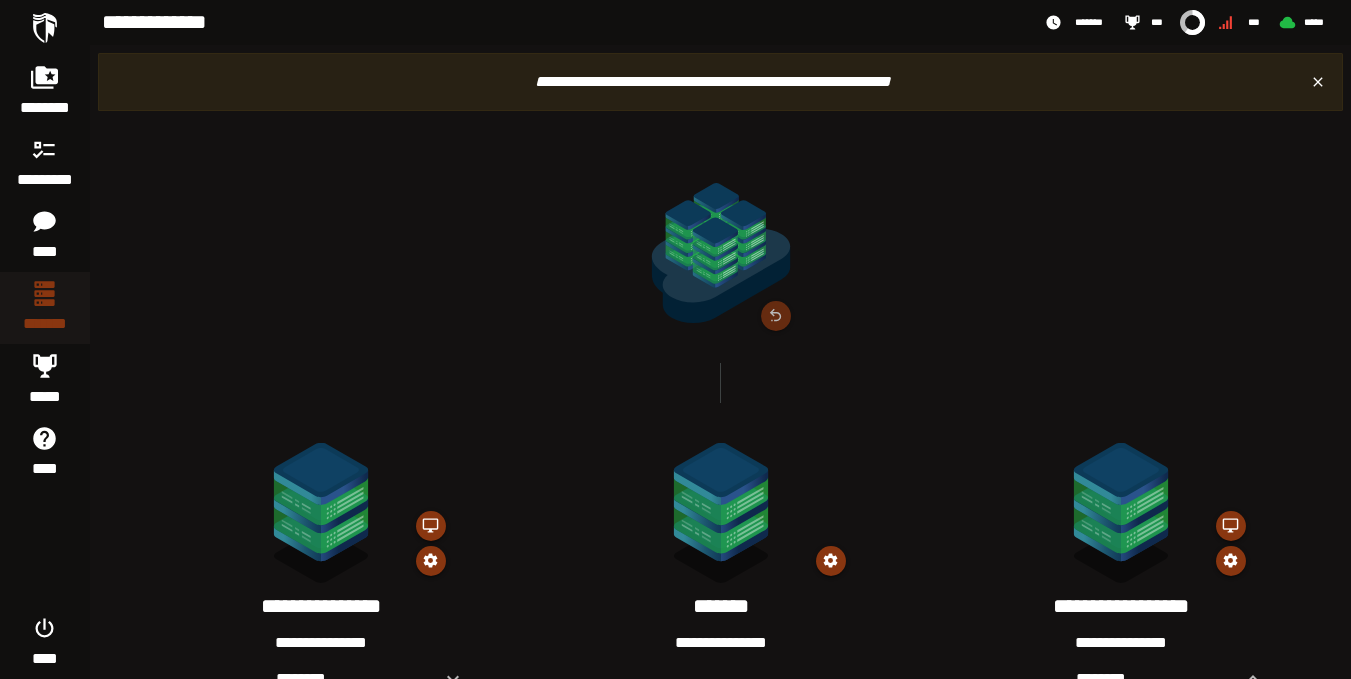 scroll, scrollTop: 360, scrollLeft: 0, axis: vertical 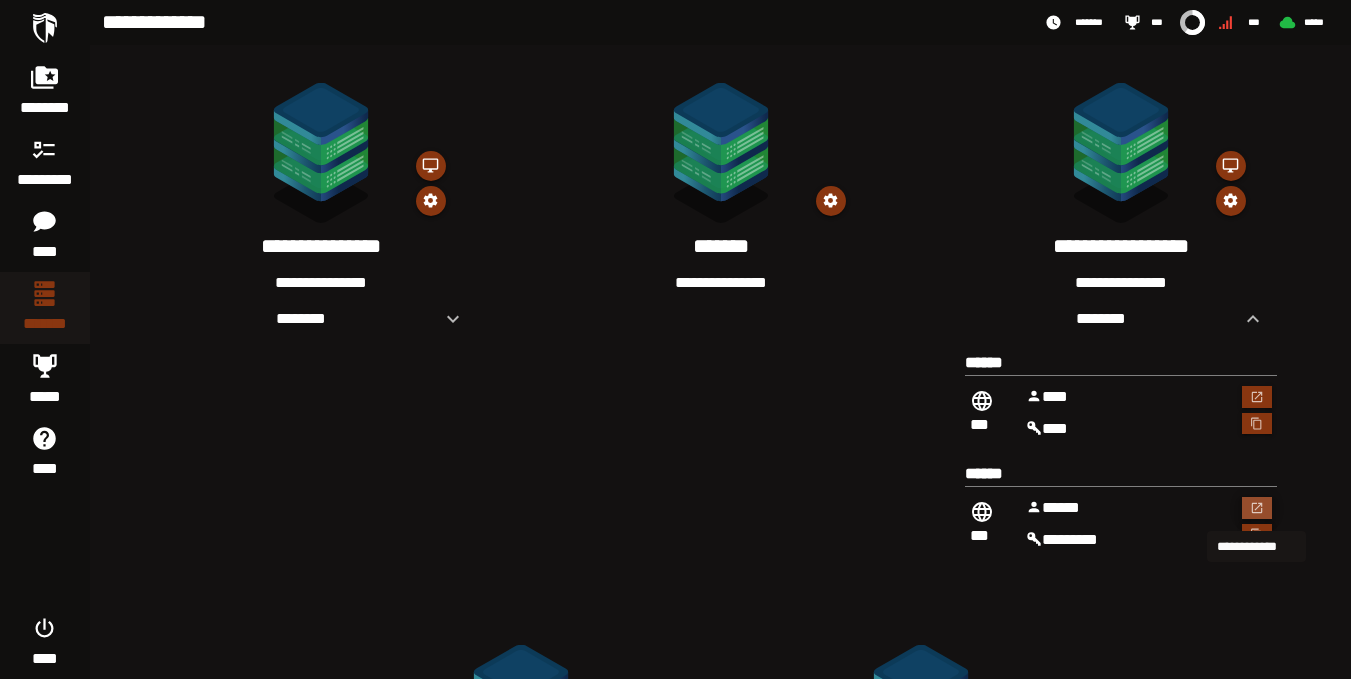 click 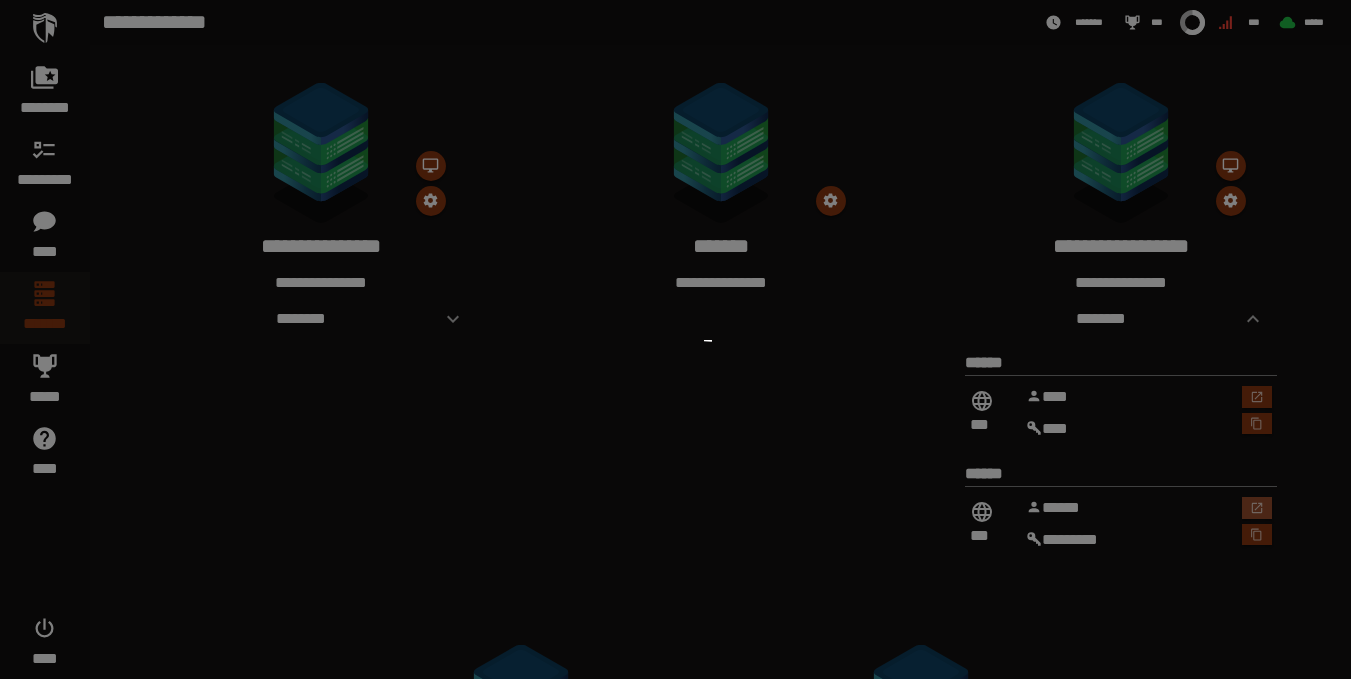 scroll, scrollTop: 0, scrollLeft: 0, axis: both 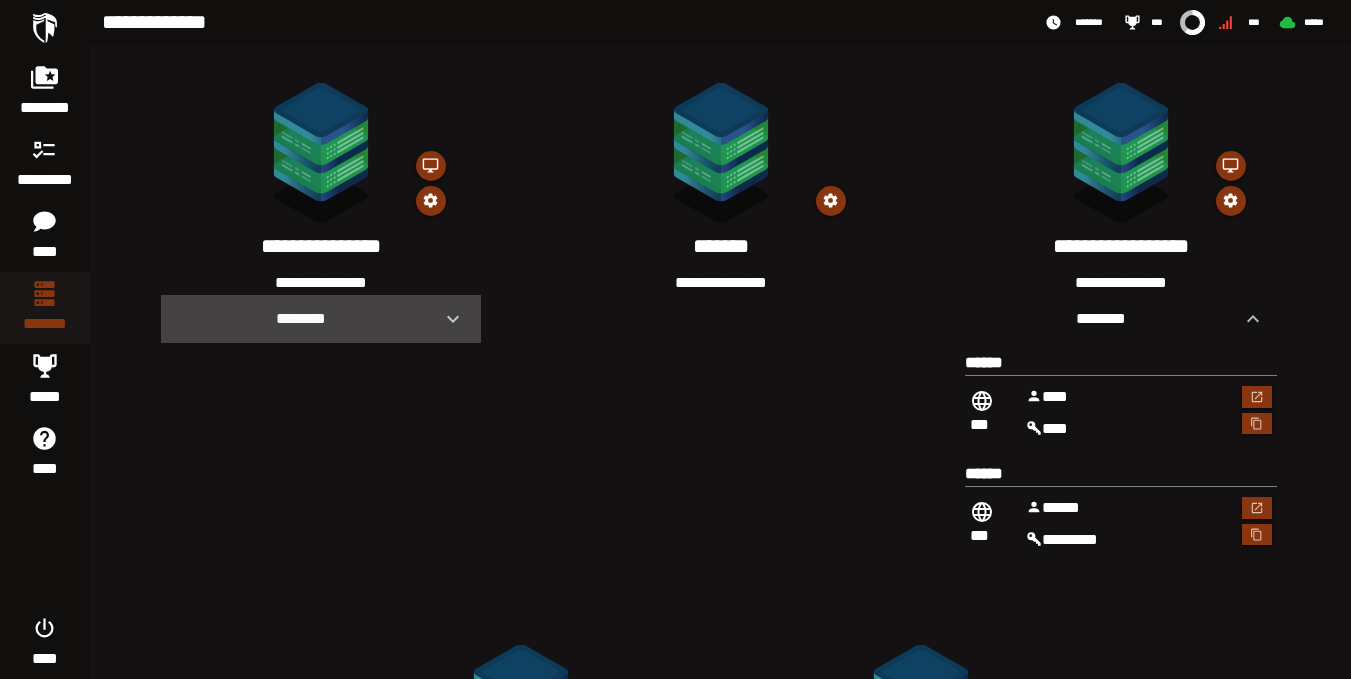 click 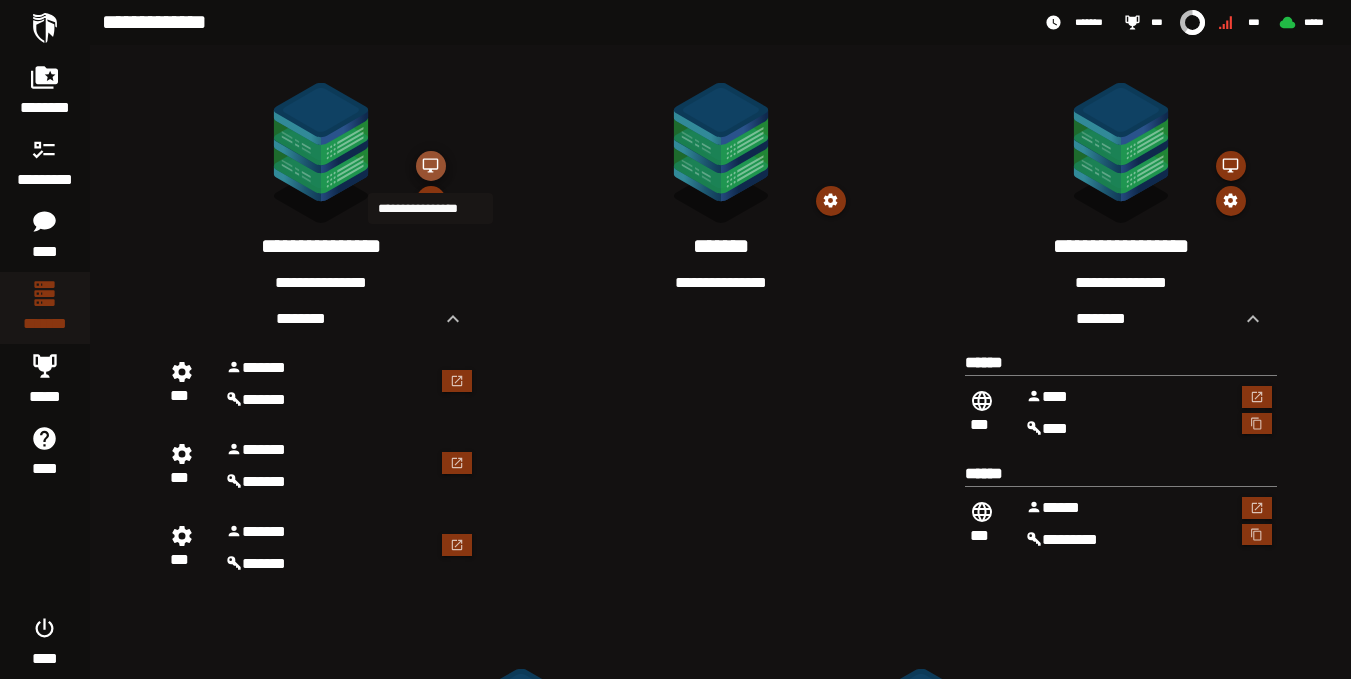 click 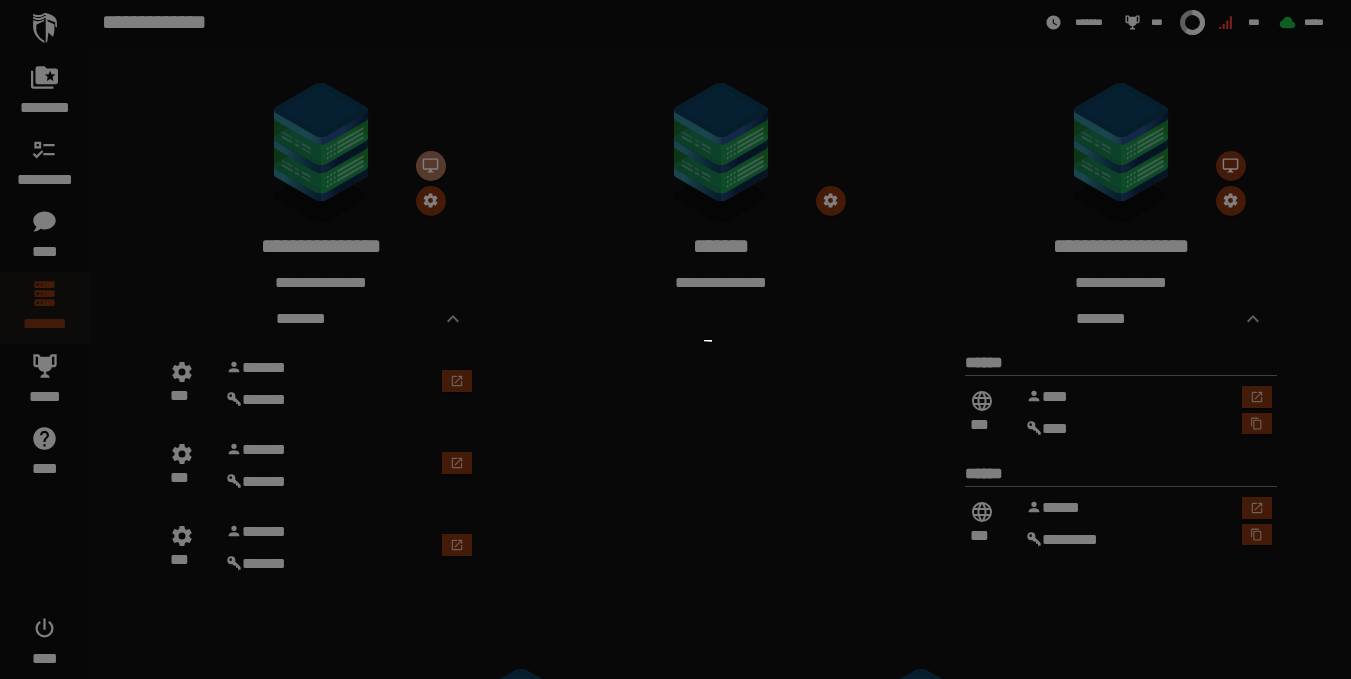 scroll, scrollTop: 0, scrollLeft: 0, axis: both 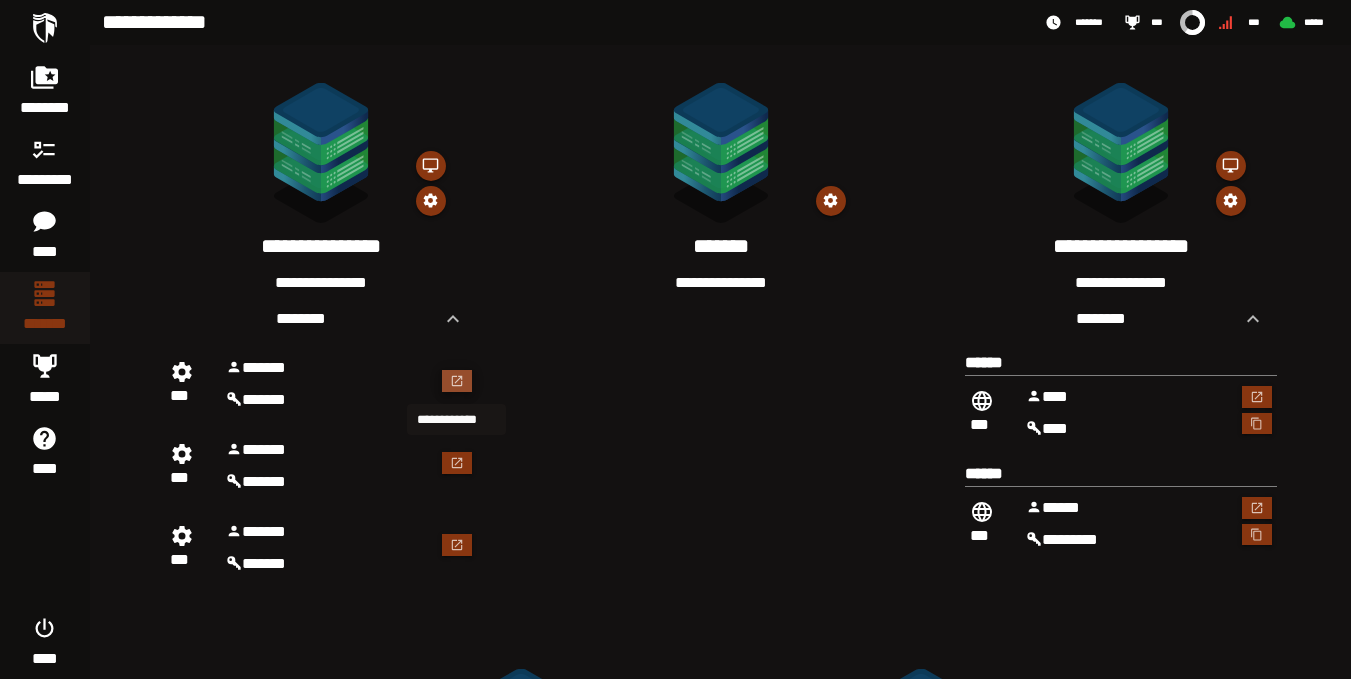 click 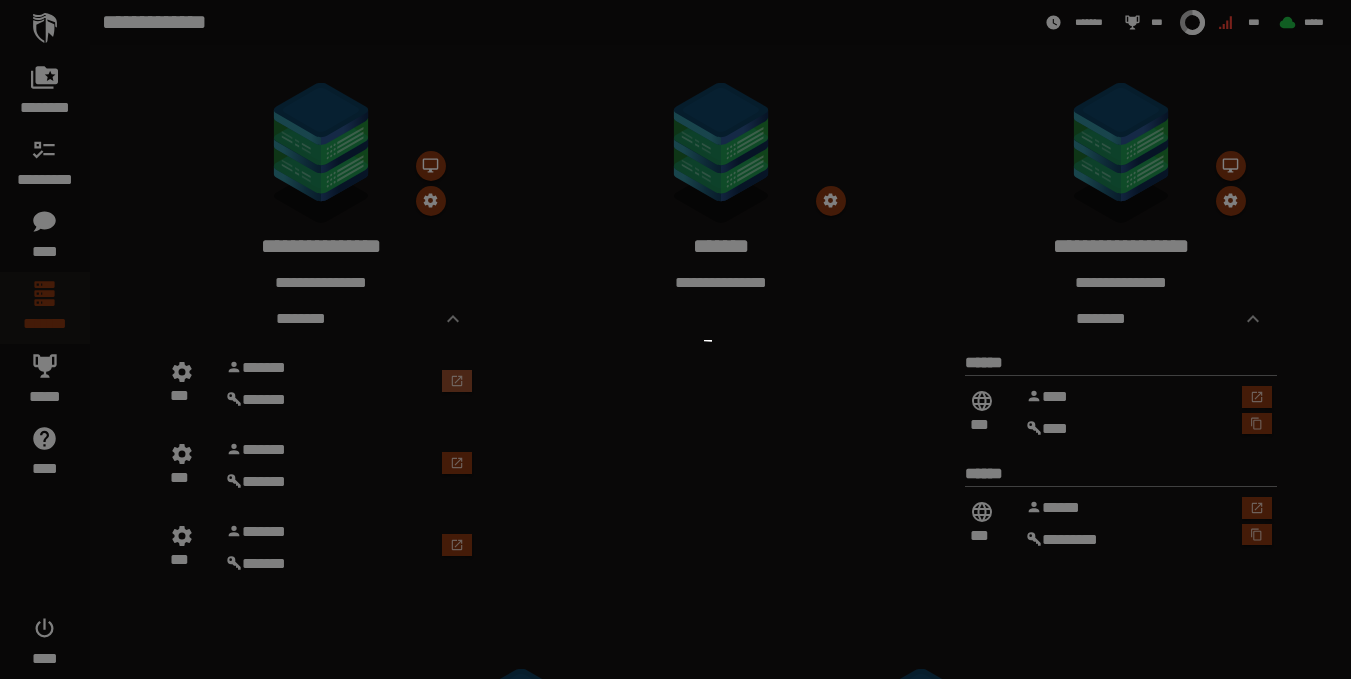 scroll, scrollTop: 0, scrollLeft: 0, axis: both 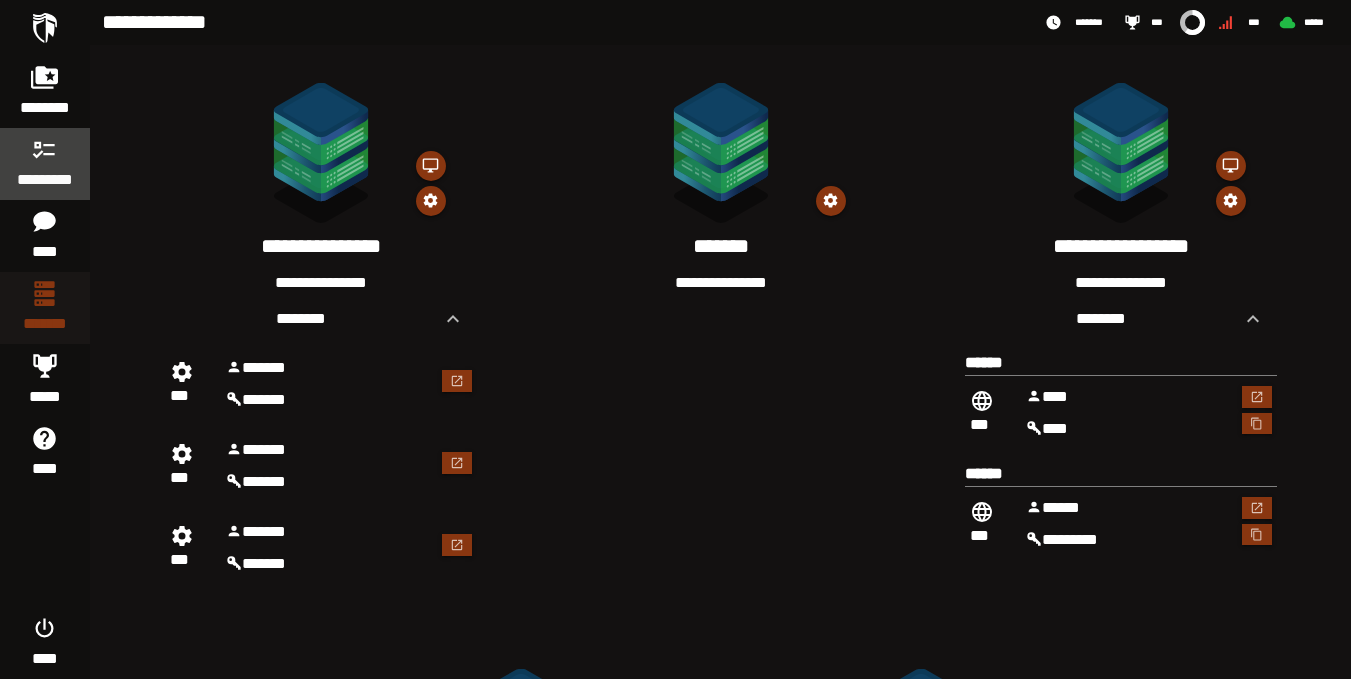 click 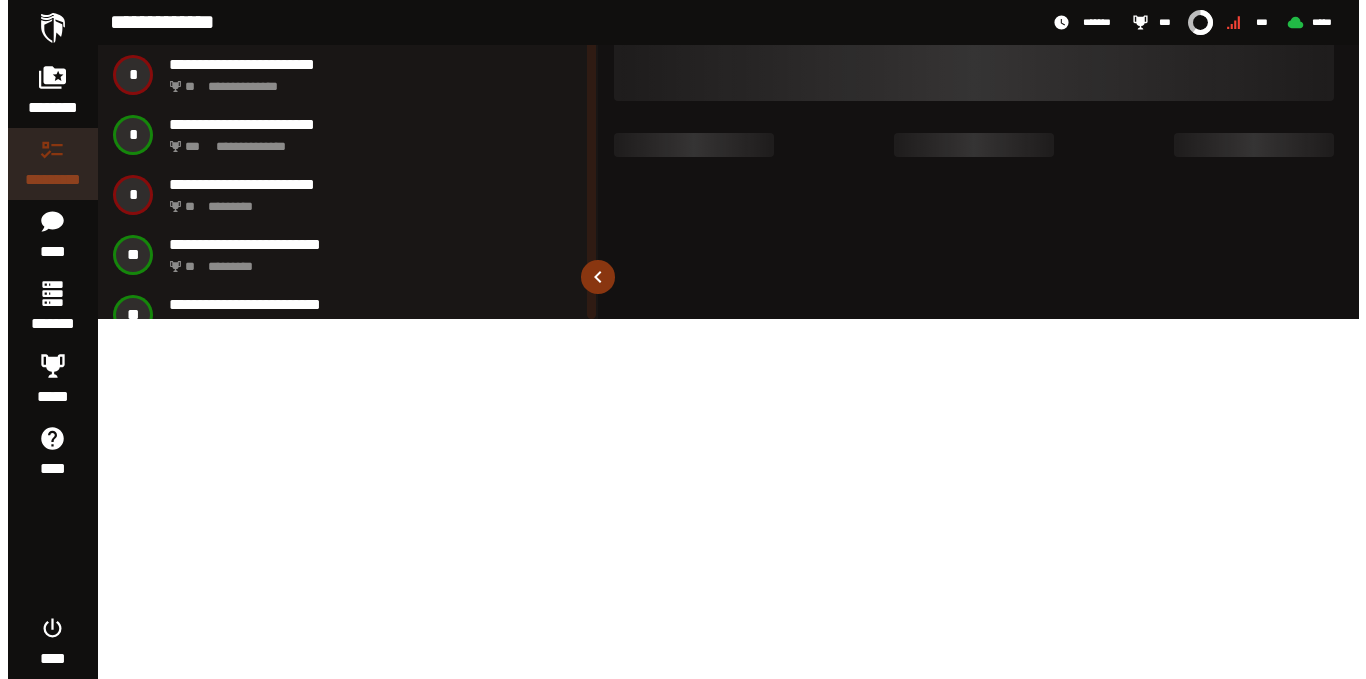 scroll, scrollTop: 0, scrollLeft: 0, axis: both 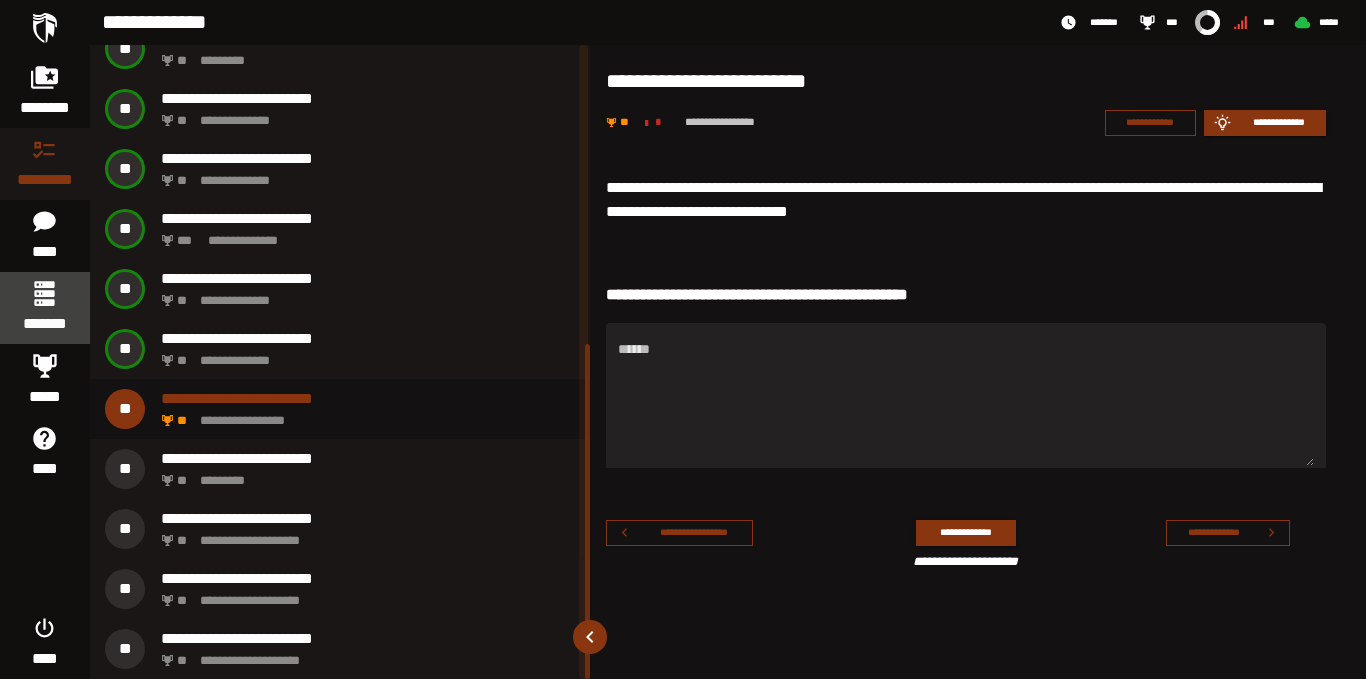 click 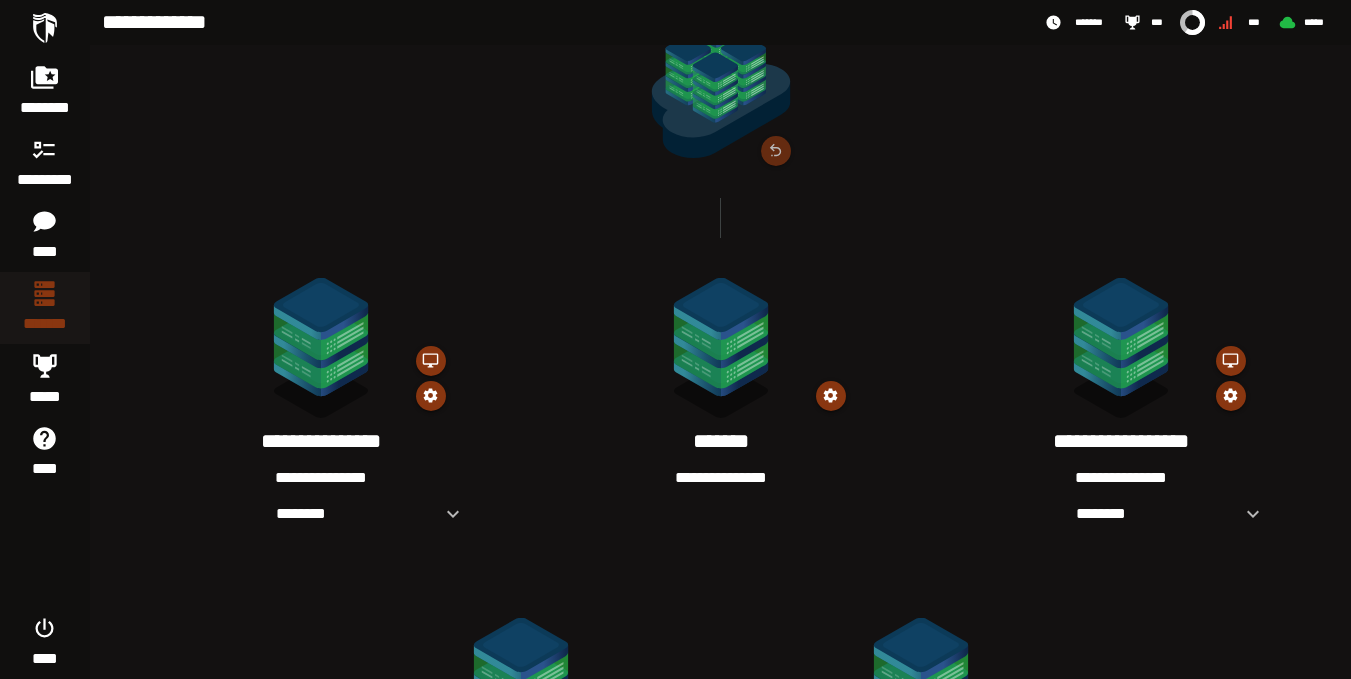 scroll, scrollTop: 168, scrollLeft: 0, axis: vertical 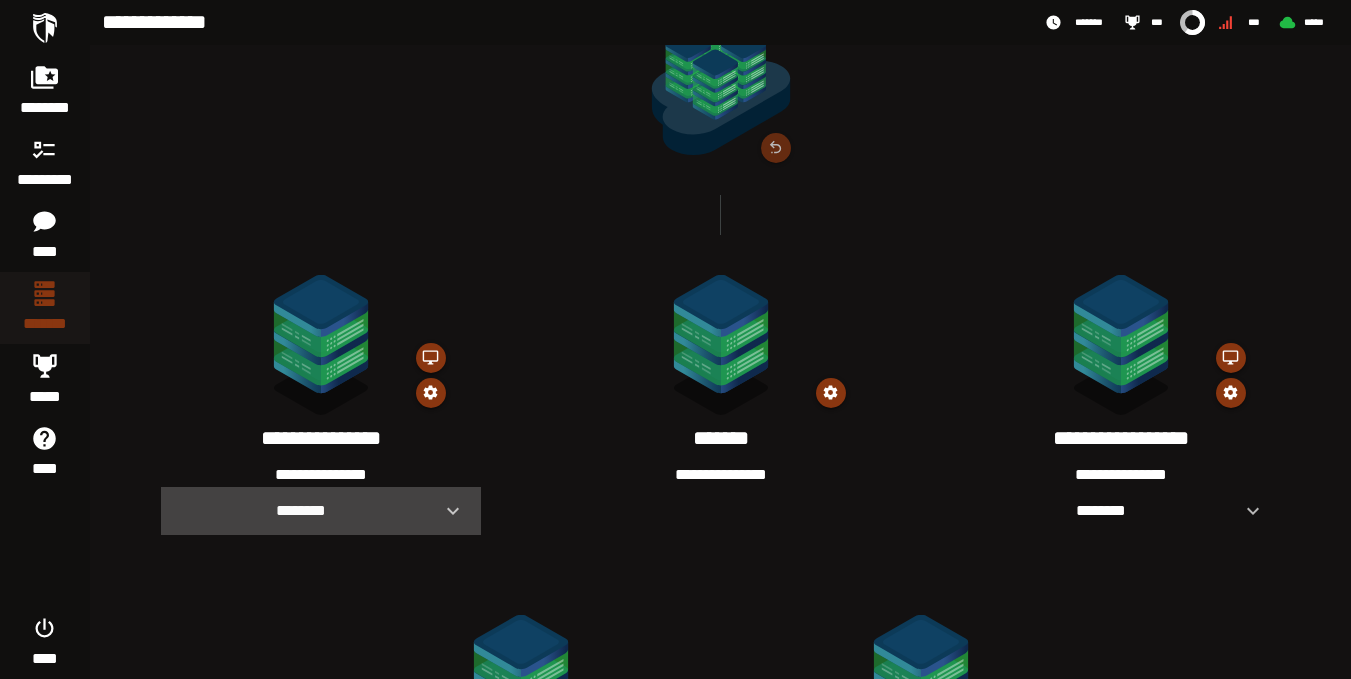 click 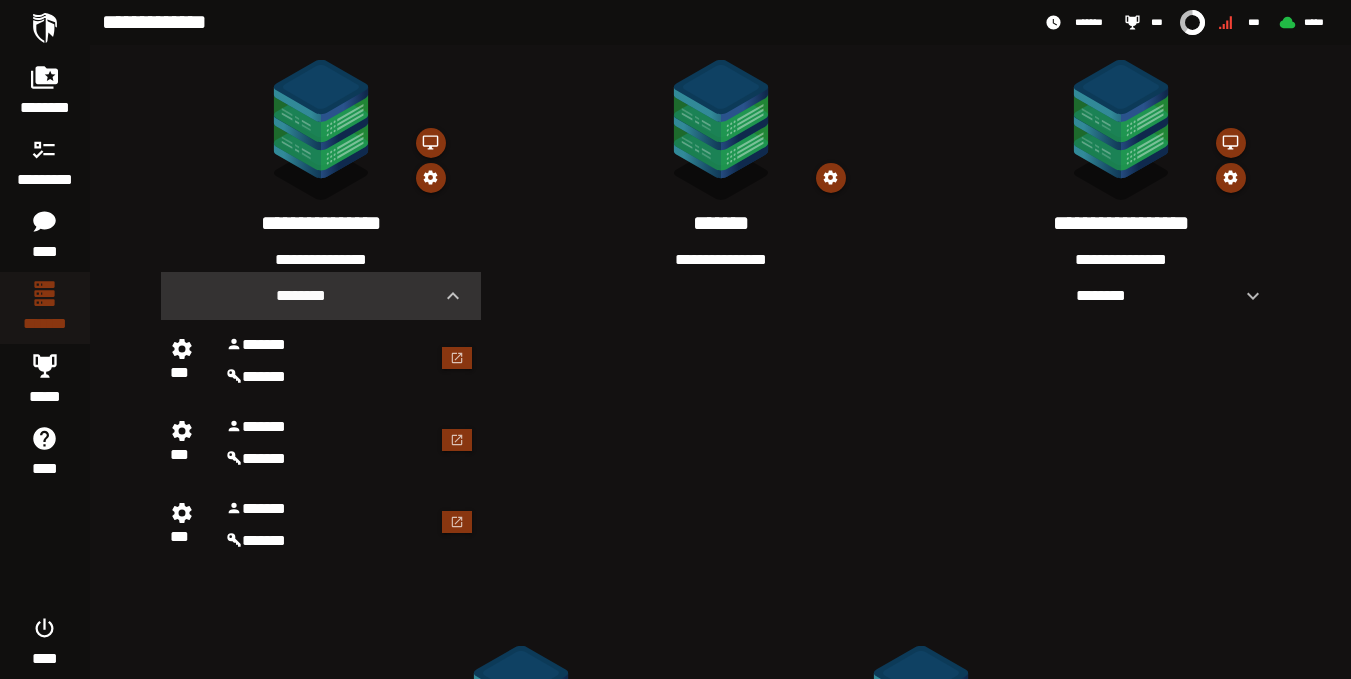 scroll, scrollTop: 384, scrollLeft: 0, axis: vertical 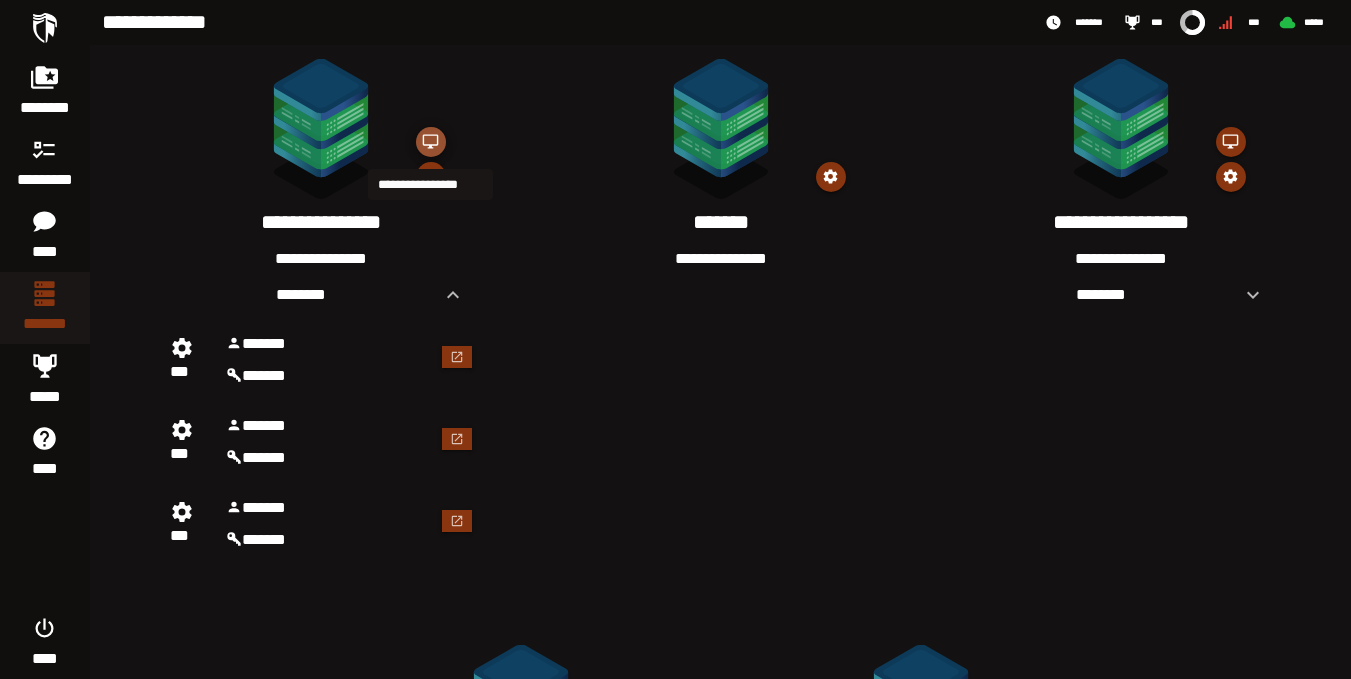 click 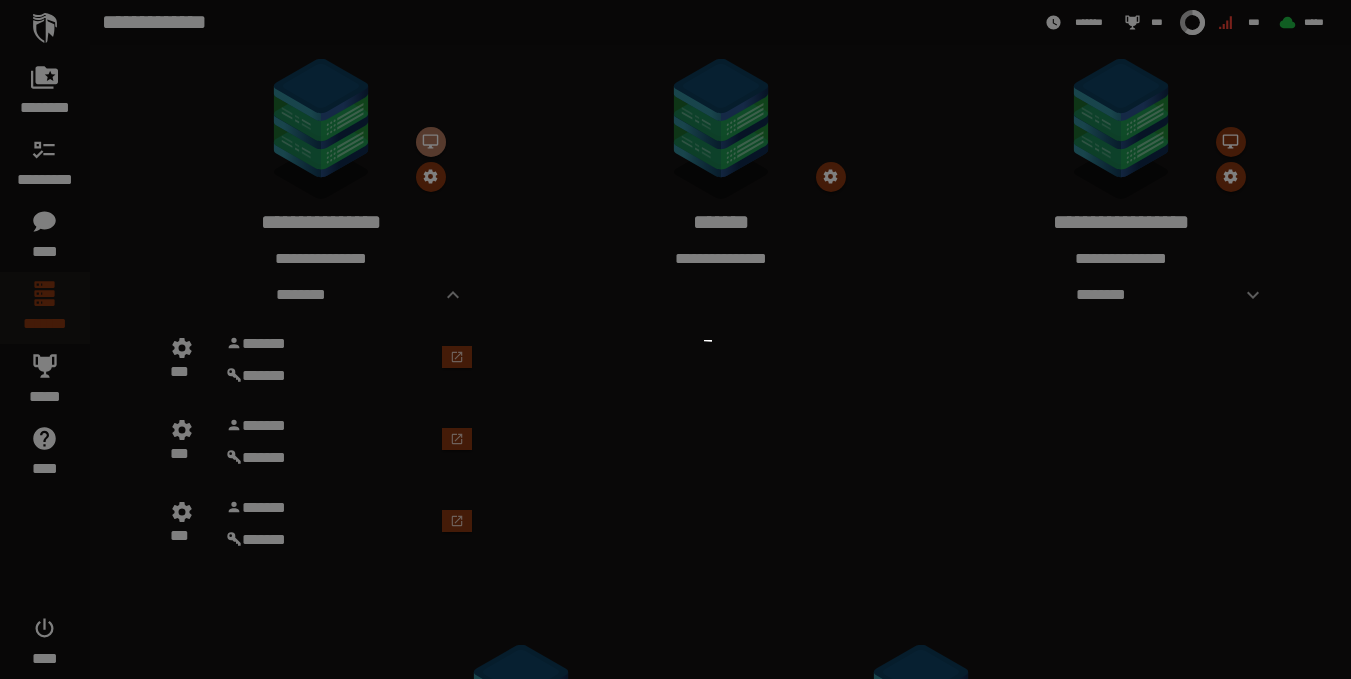 scroll, scrollTop: 0, scrollLeft: 0, axis: both 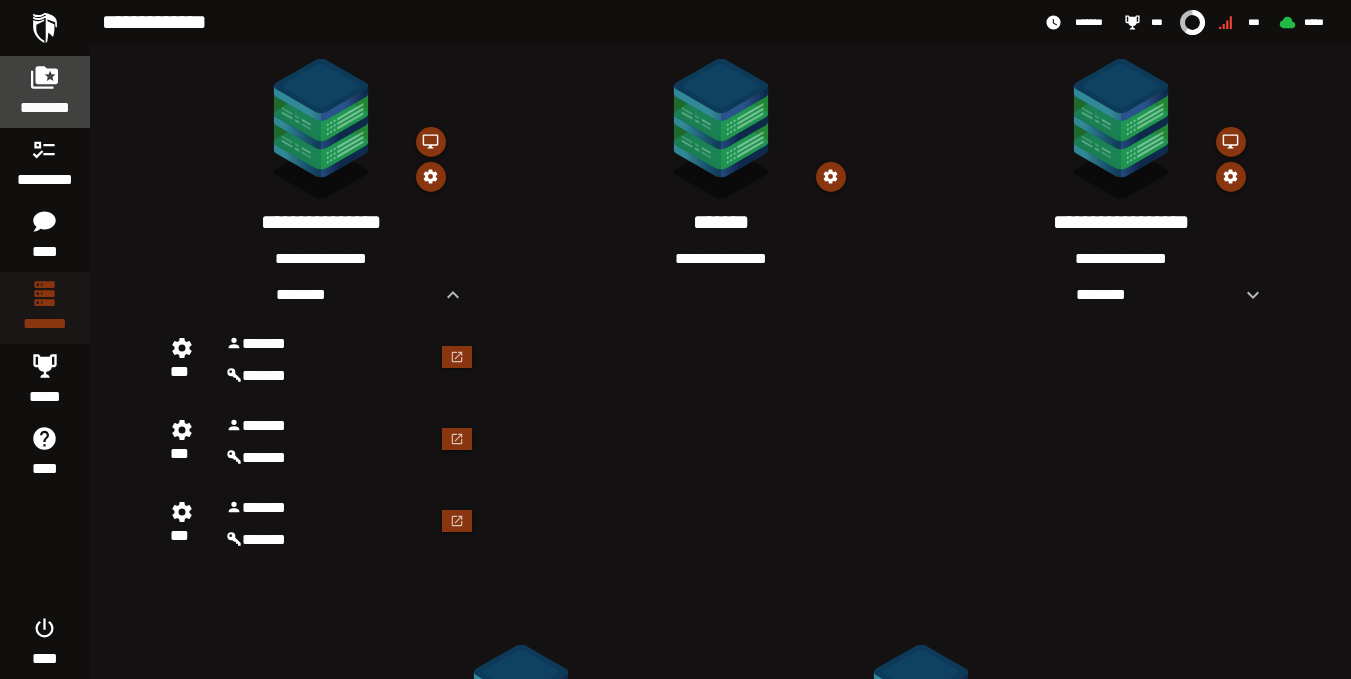 click at bounding box center (45, 77) 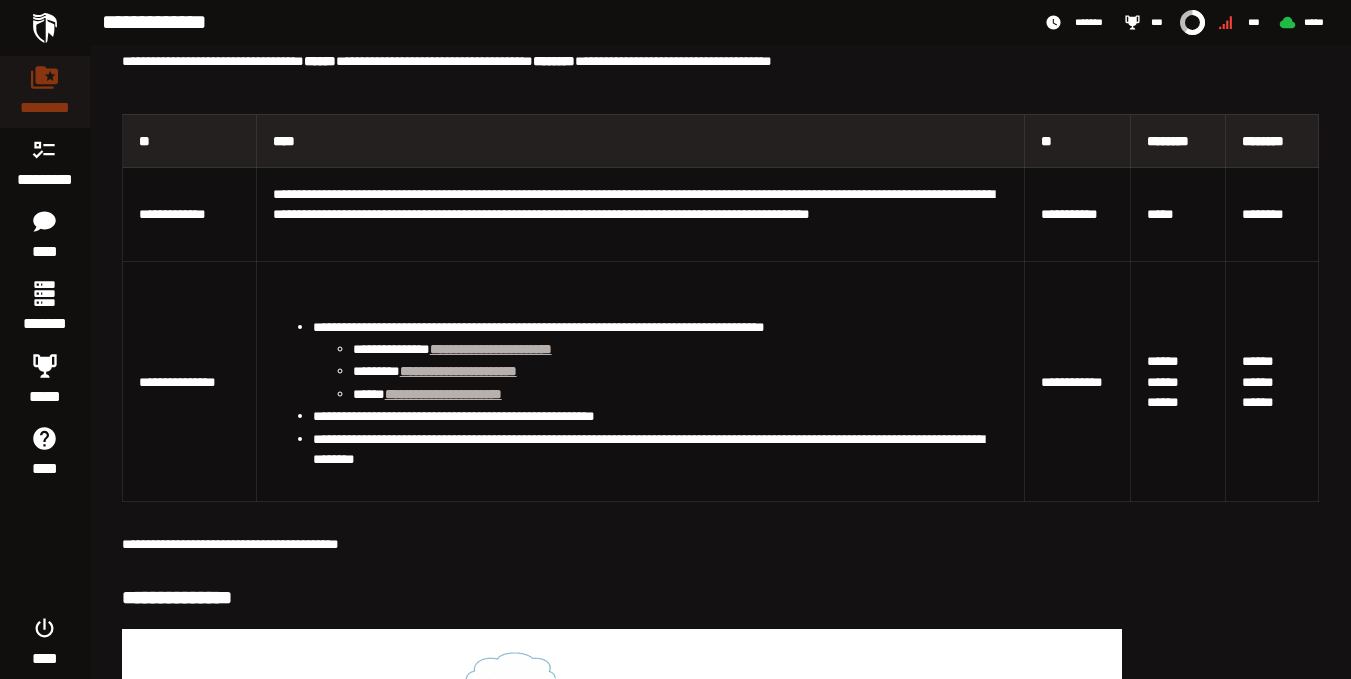 scroll, scrollTop: 369, scrollLeft: 0, axis: vertical 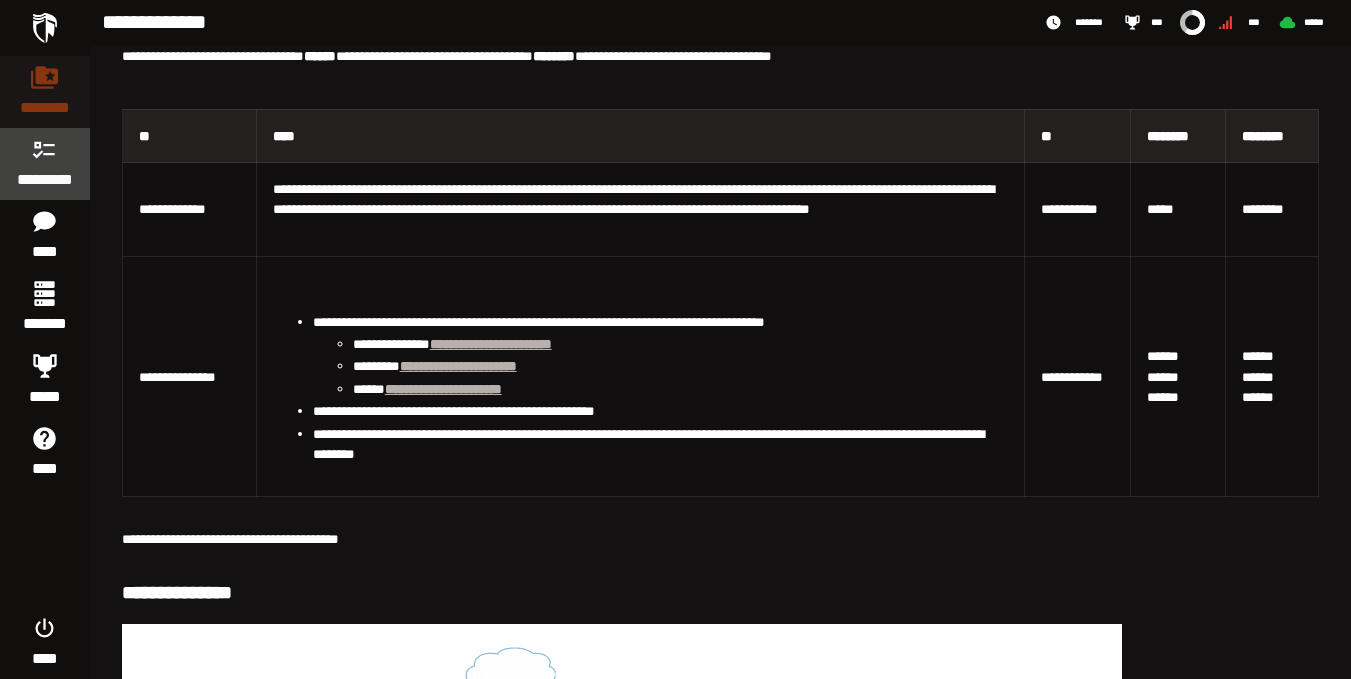 click on "*********" at bounding box center (45, 180) 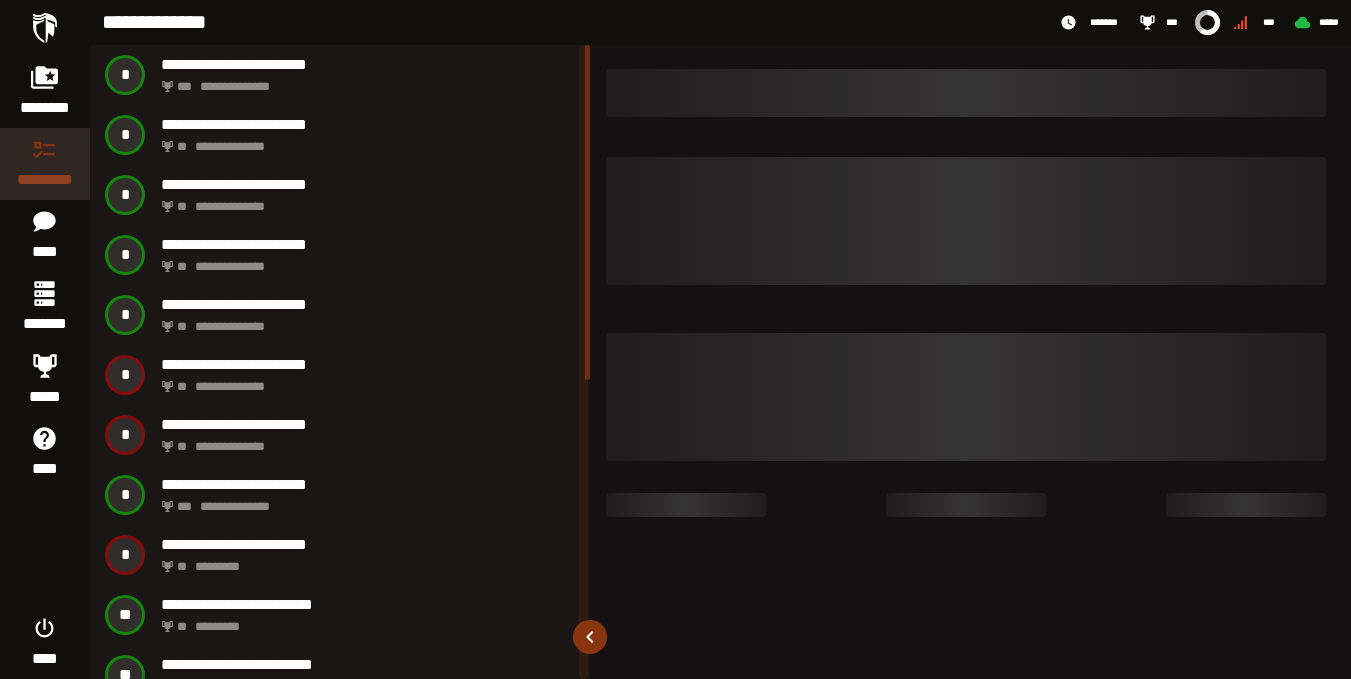 scroll, scrollTop: 0, scrollLeft: 0, axis: both 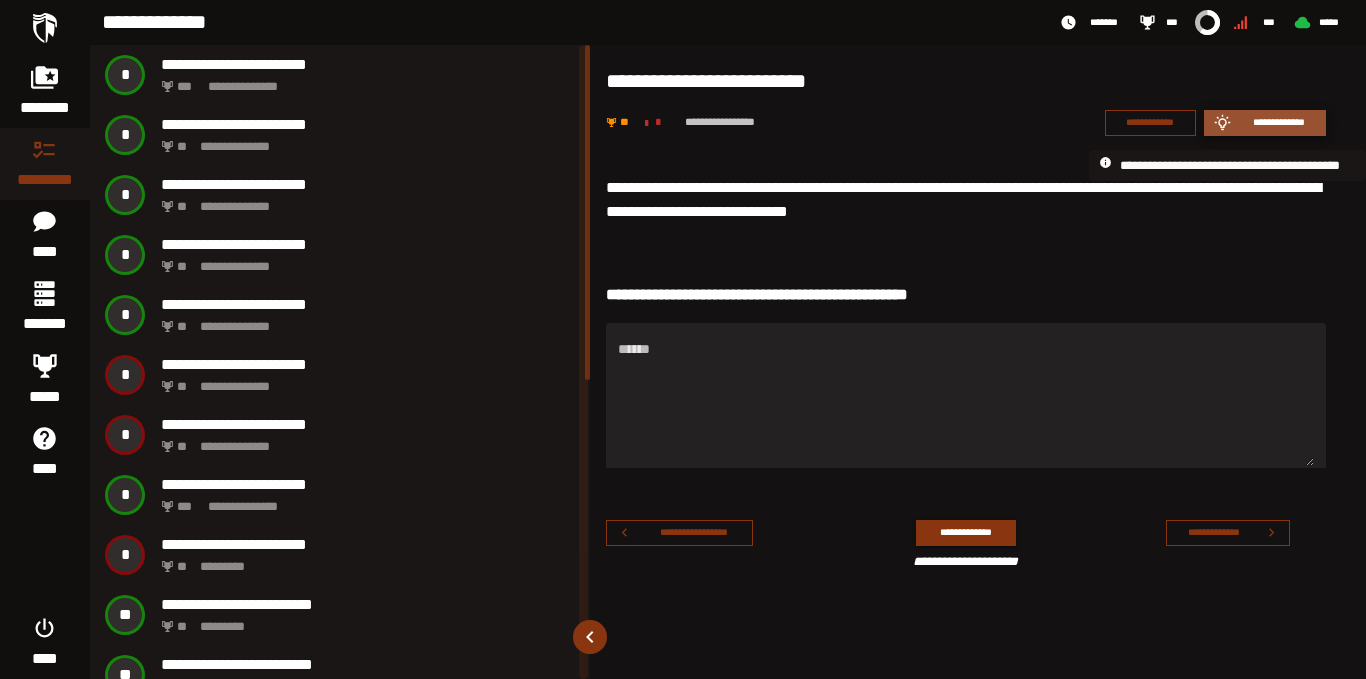 click on "**********" at bounding box center [1279, 122] 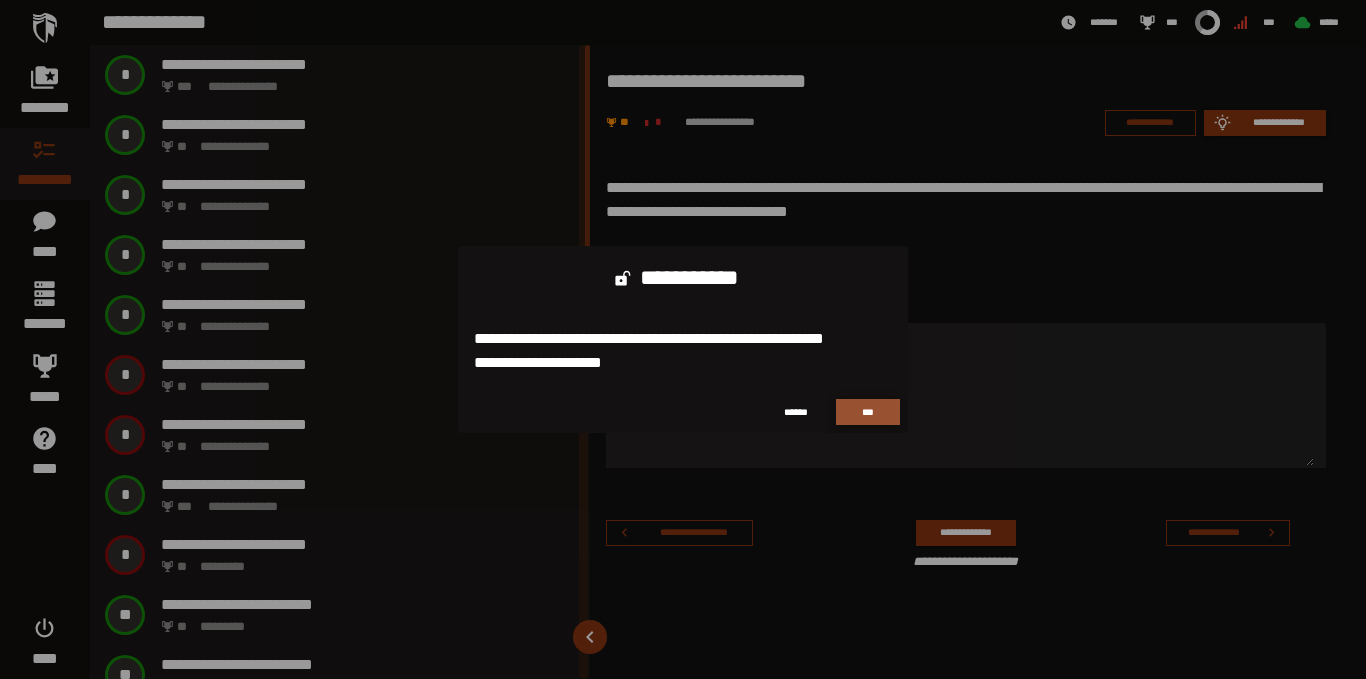 click on "***" at bounding box center [868, 412] 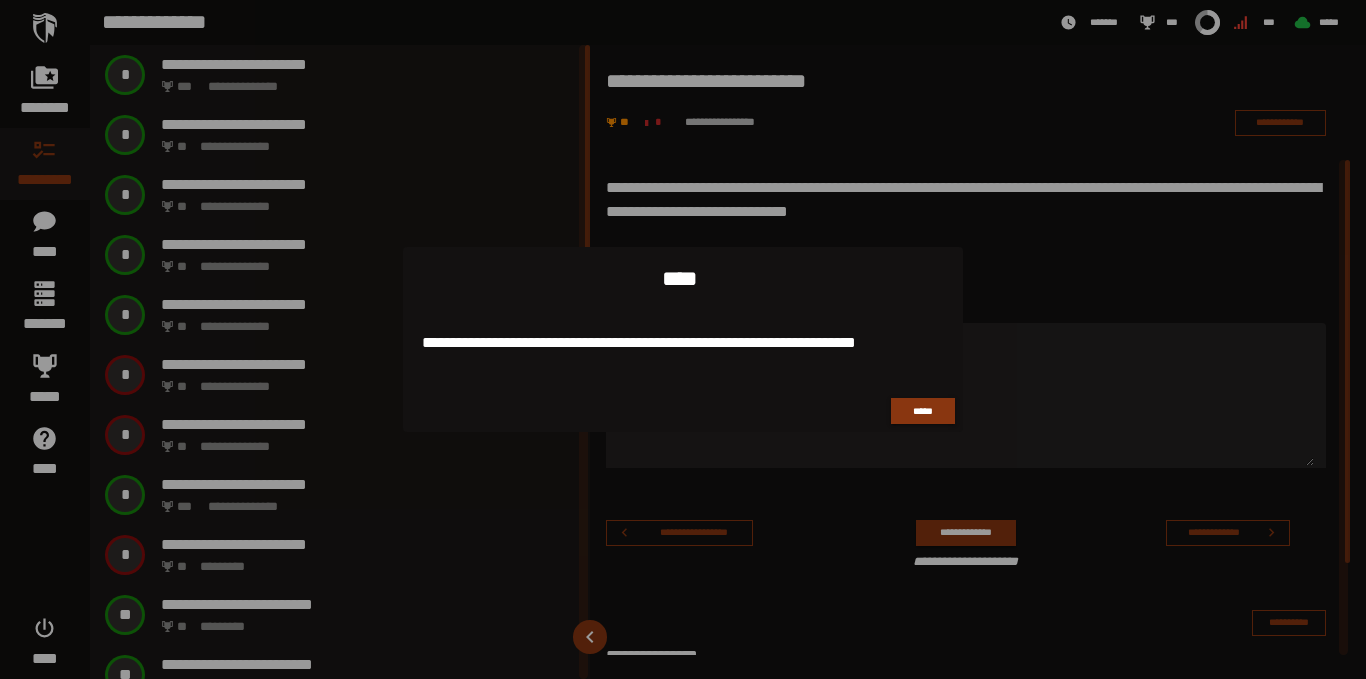 click on "**********" at bounding box center (674, 343) 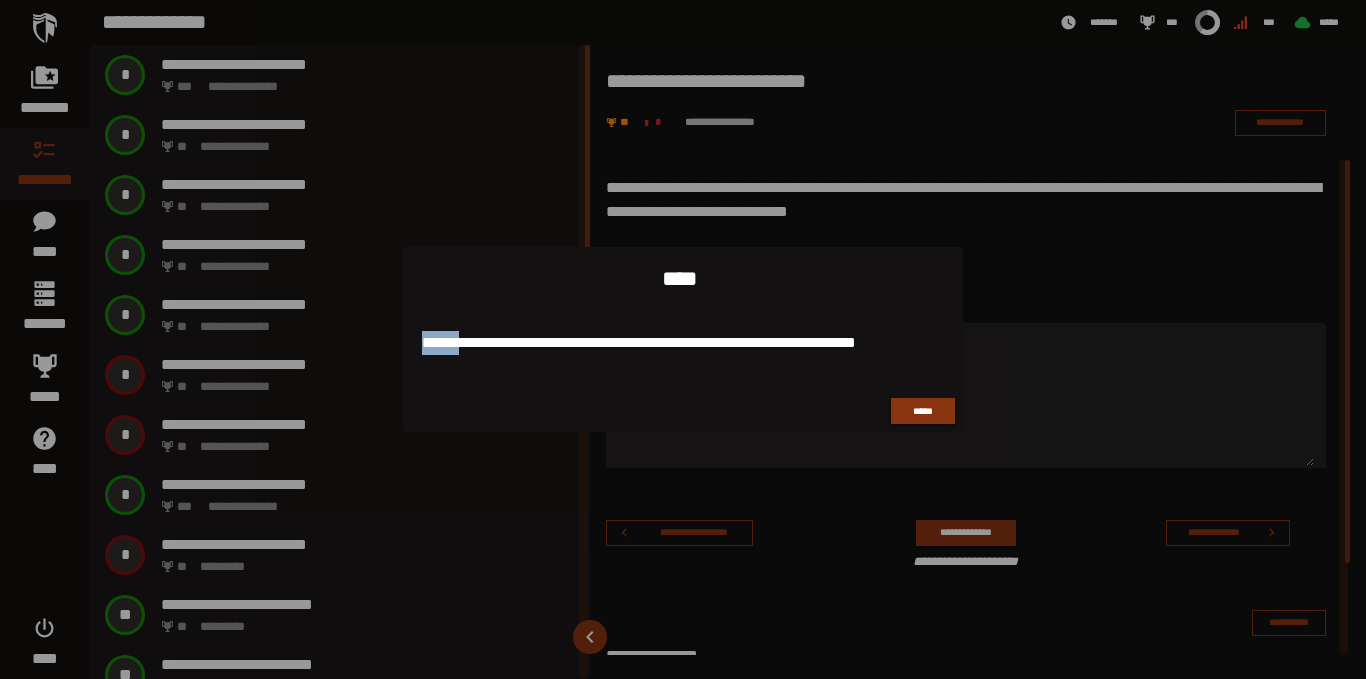 click on "**********" at bounding box center [674, 343] 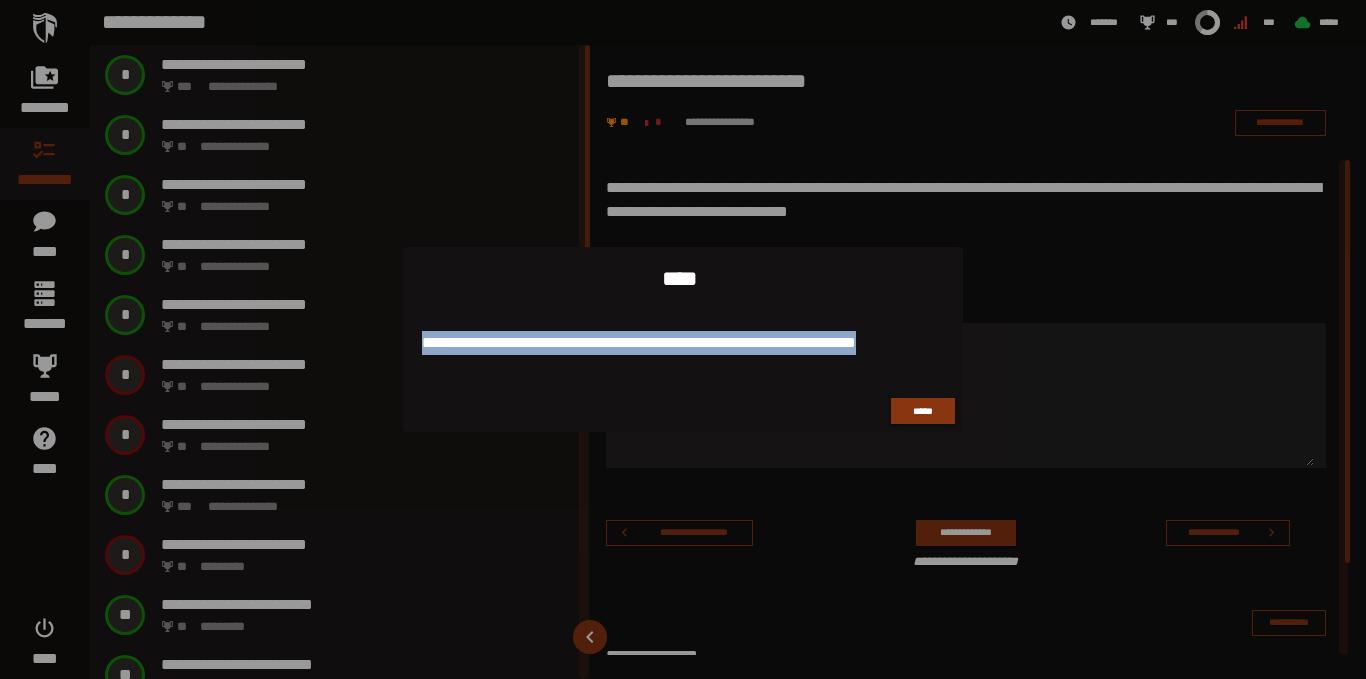 click on "**********" at bounding box center (674, 343) 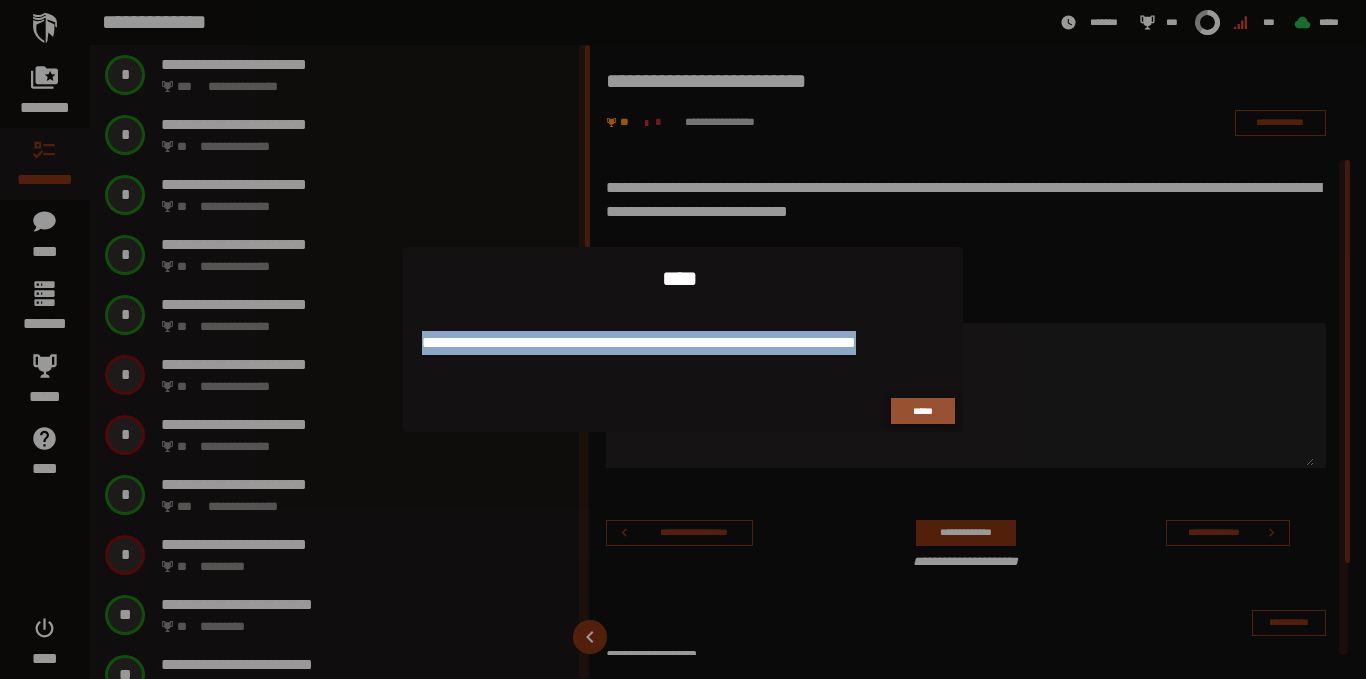 click on "*****" at bounding box center [923, 411] 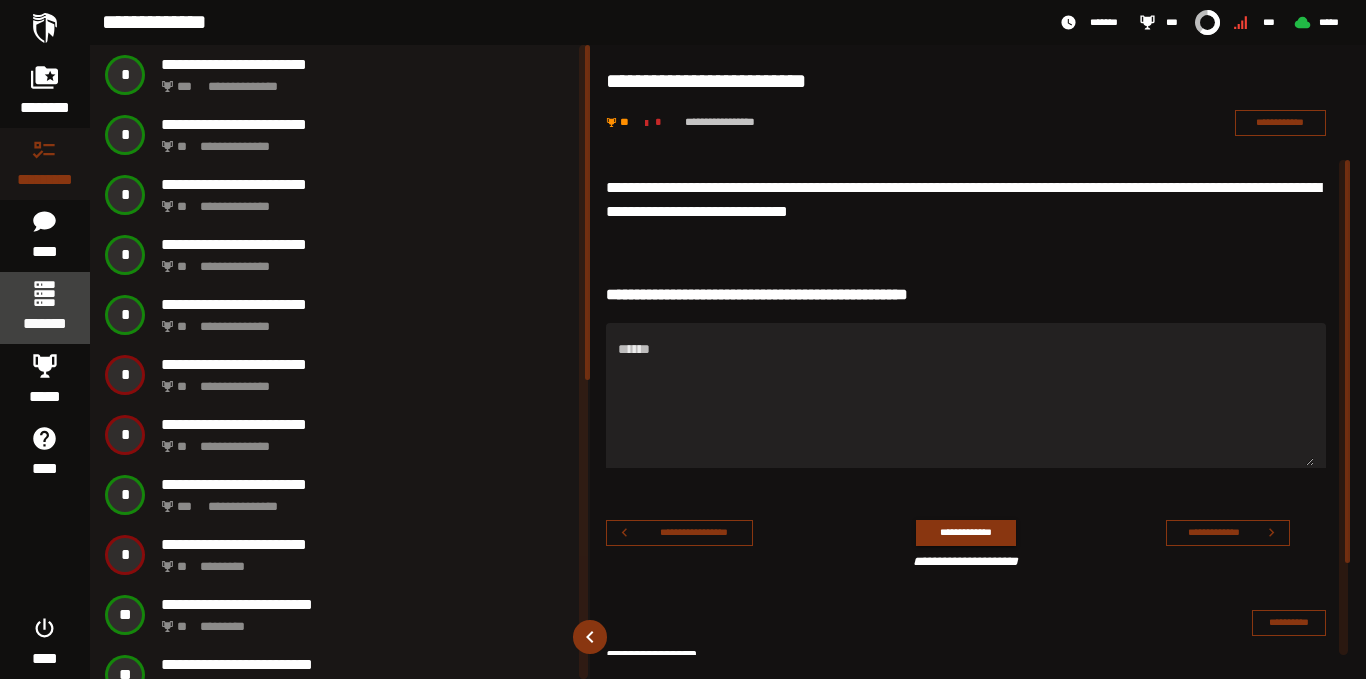 click on "*******" at bounding box center [44, 324] 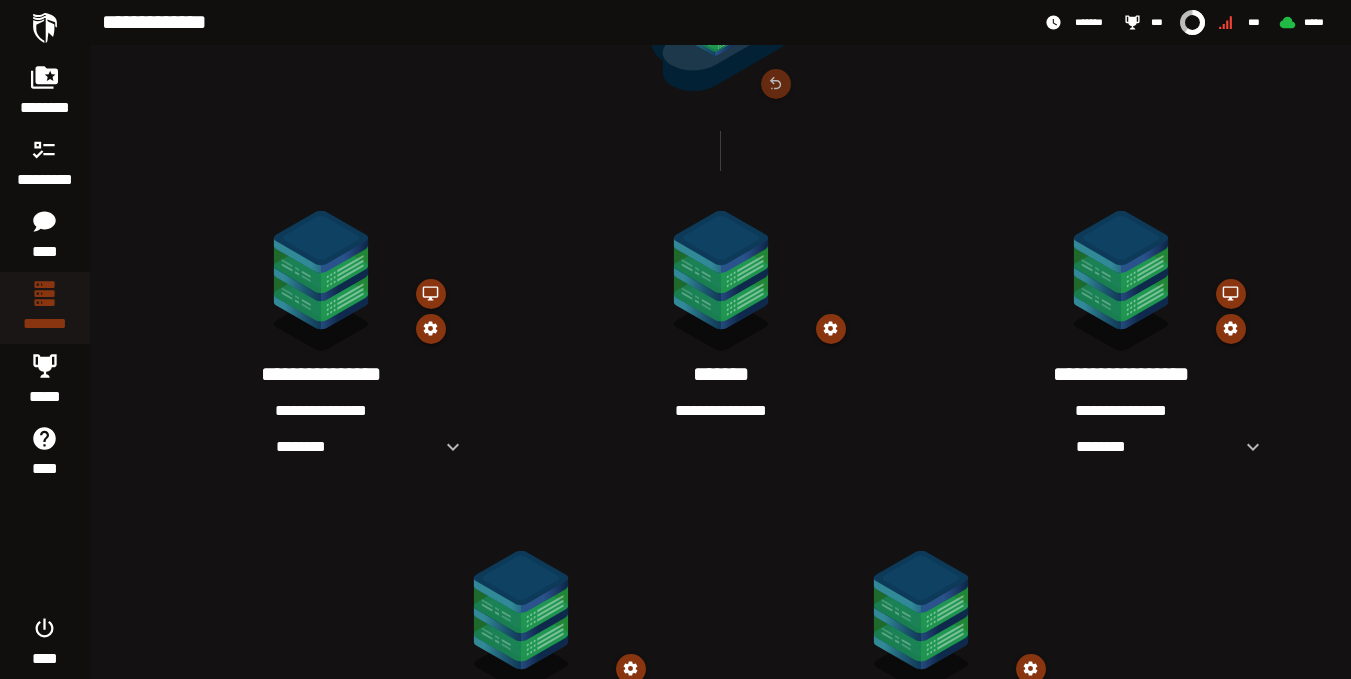 scroll, scrollTop: 233, scrollLeft: 0, axis: vertical 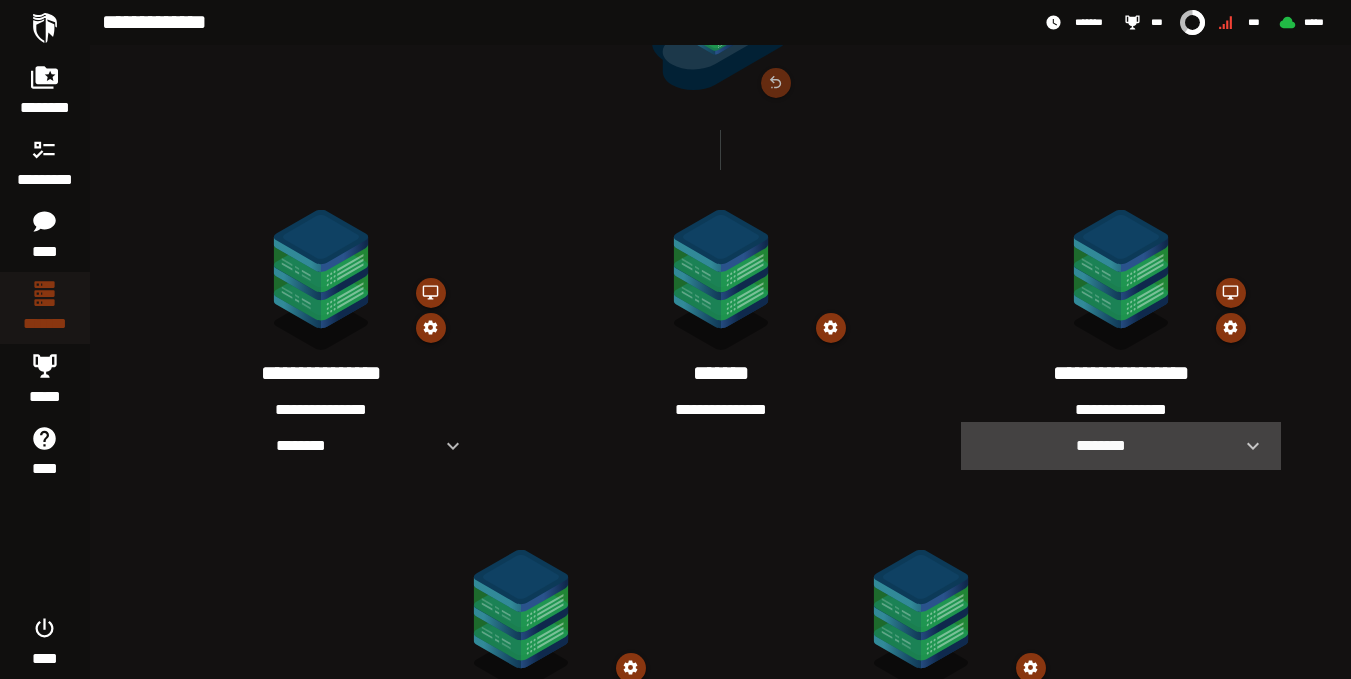 click on "********" at bounding box center [1101, 446] 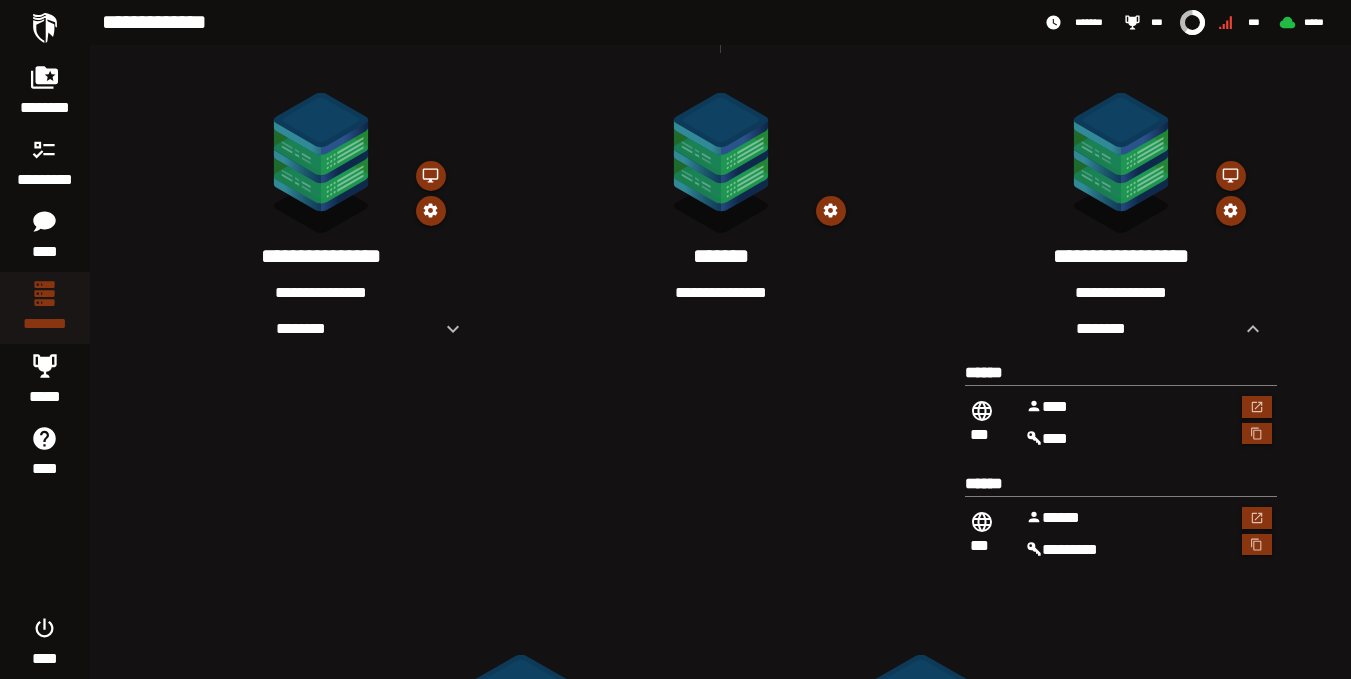 scroll, scrollTop: 354, scrollLeft: 0, axis: vertical 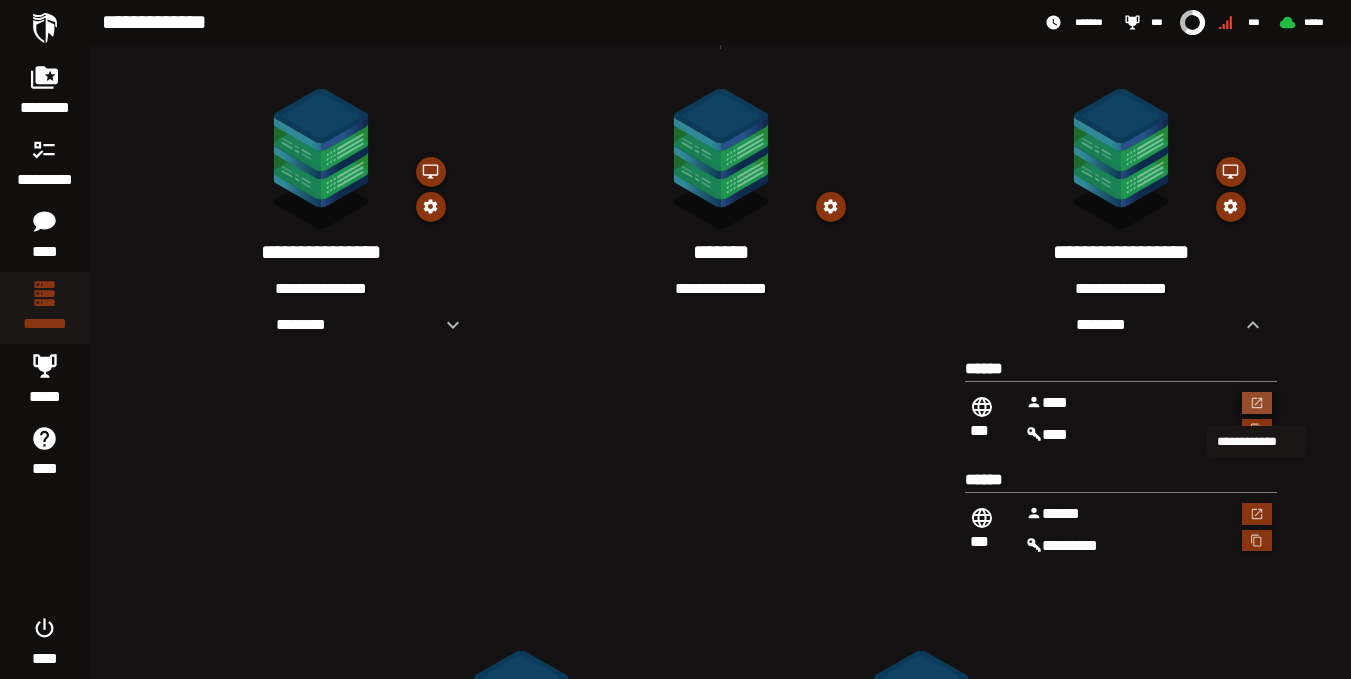 click 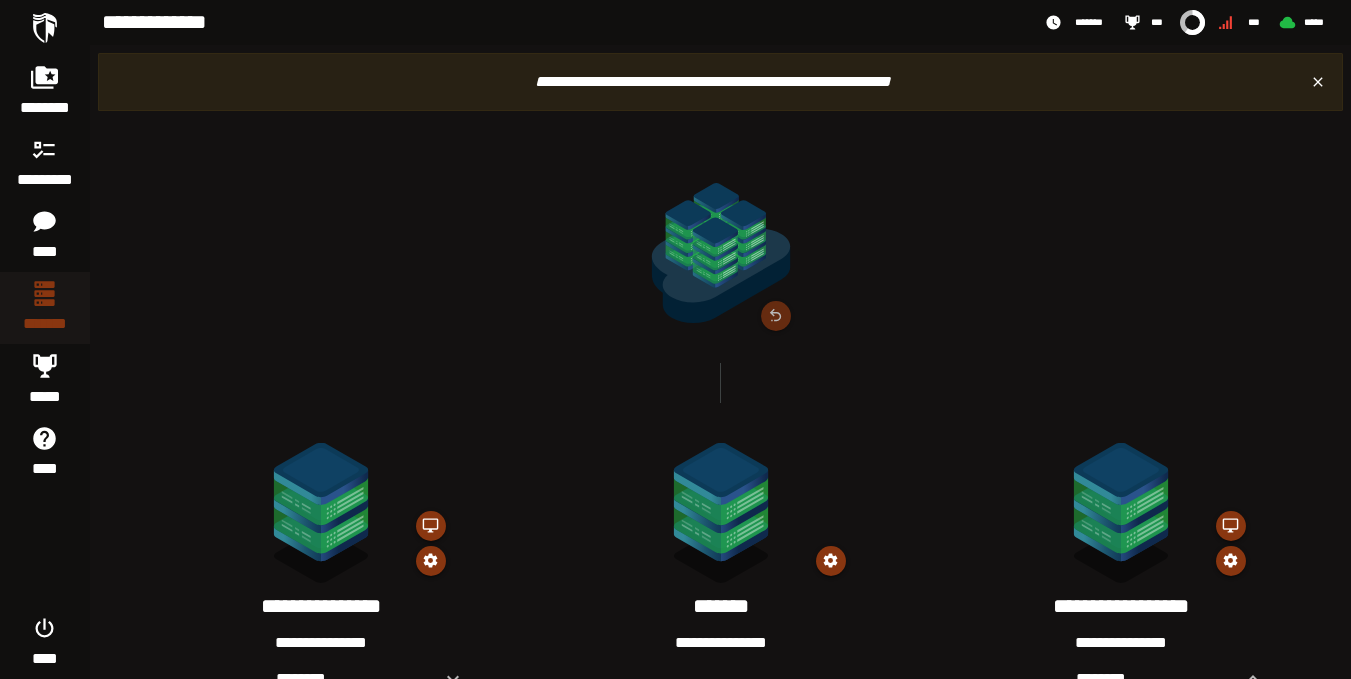 scroll, scrollTop: 354, scrollLeft: 0, axis: vertical 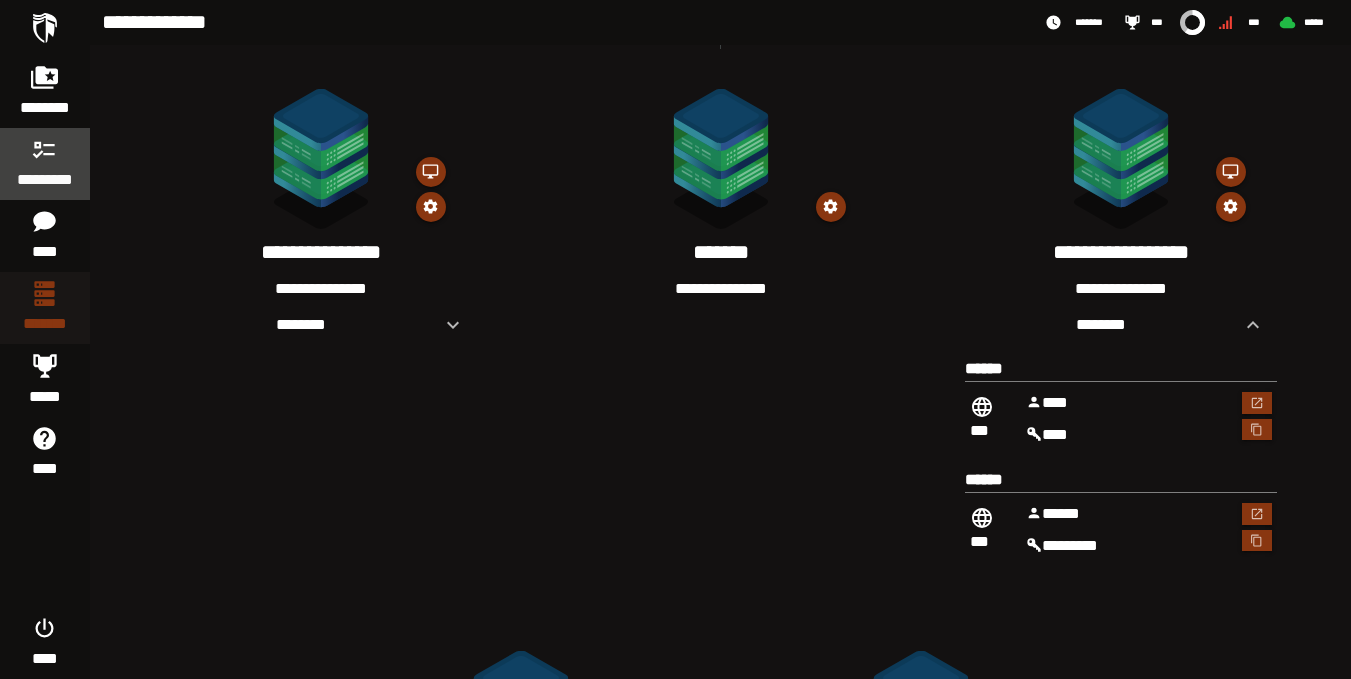 click 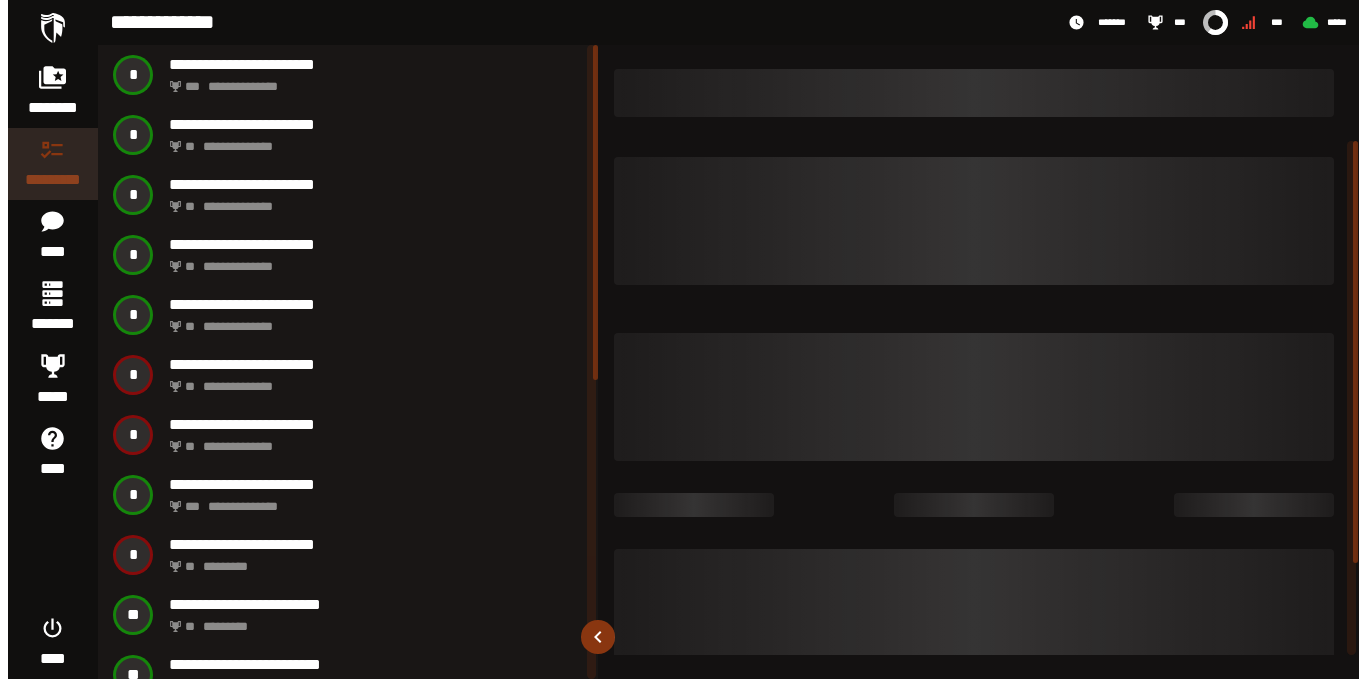 scroll, scrollTop: 0, scrollLeft: 0, axis: both 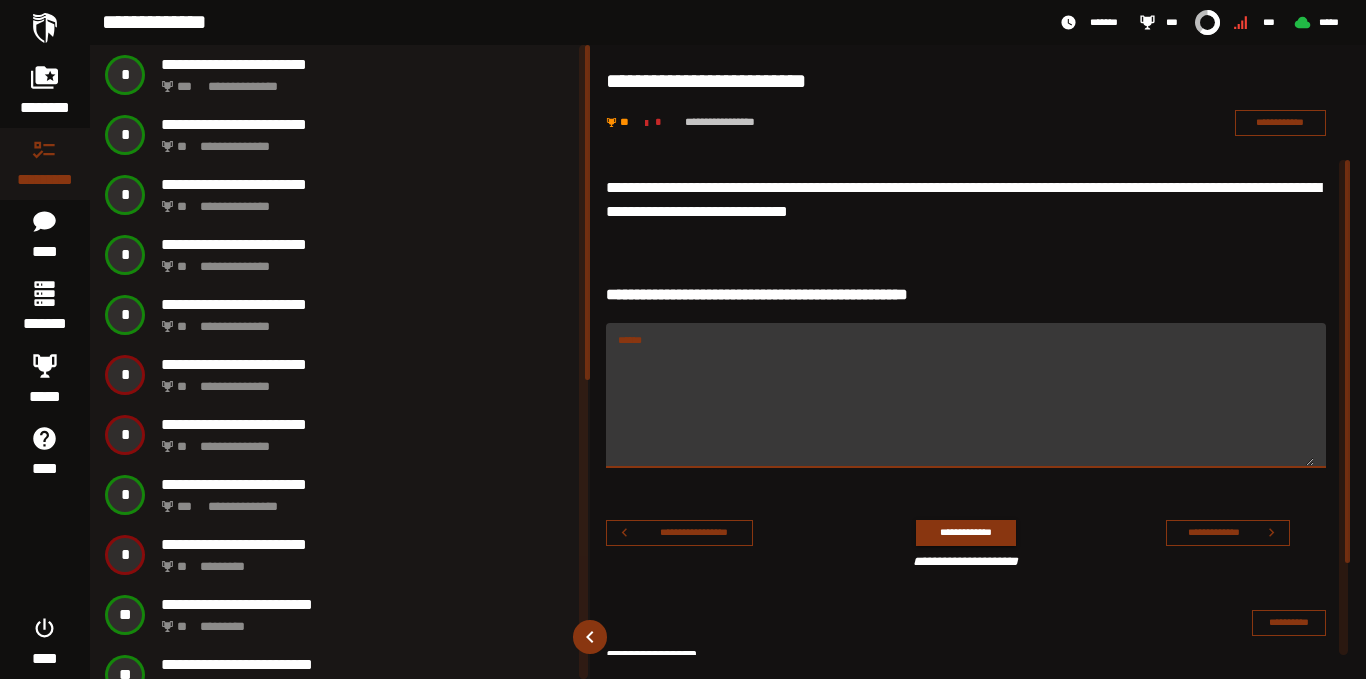 click on "******" at bounding box center [966, 407] 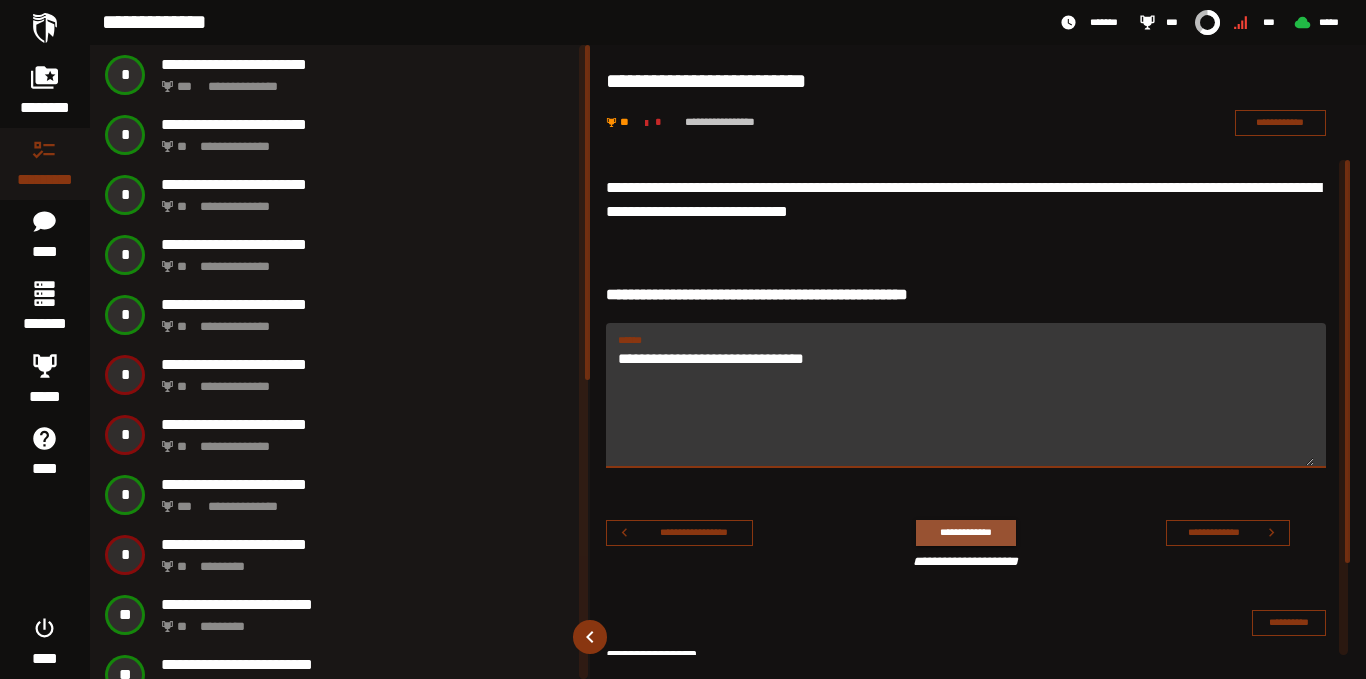 type on "**********" 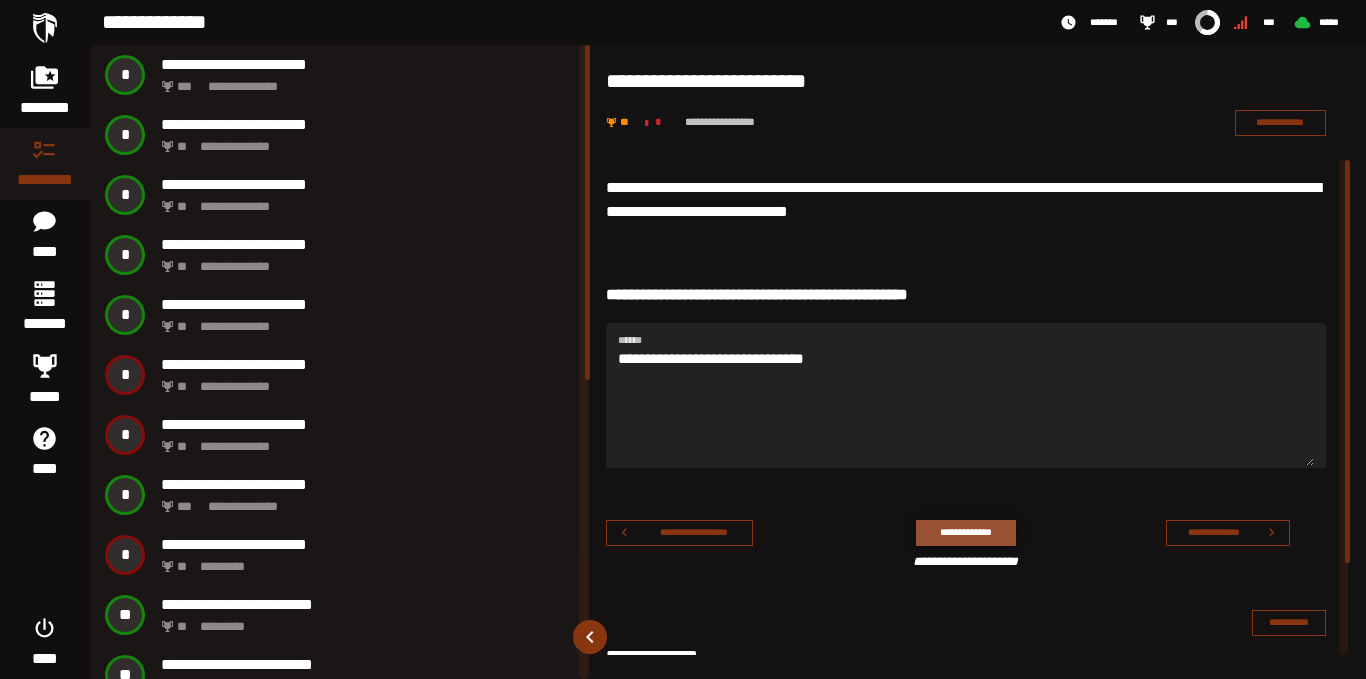 click on "**********" at bounding box center [965, 532] 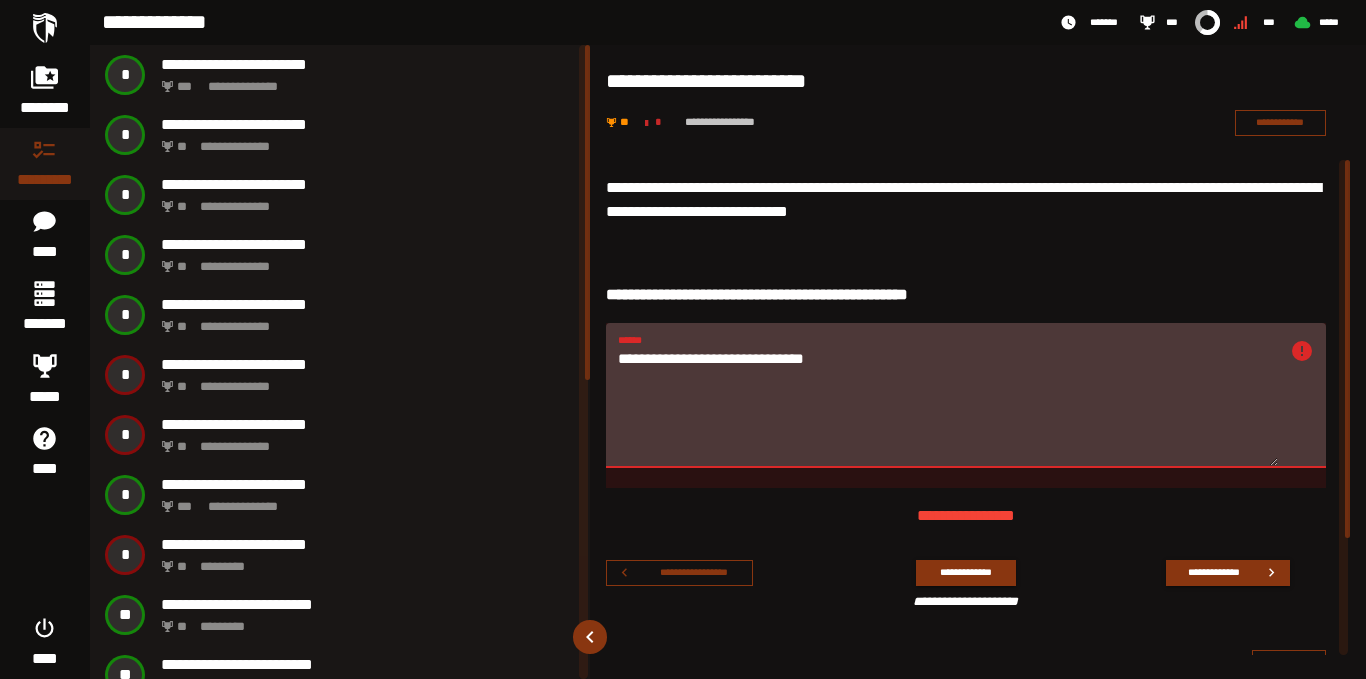 click on "**********" at bounding box center (966, 200) 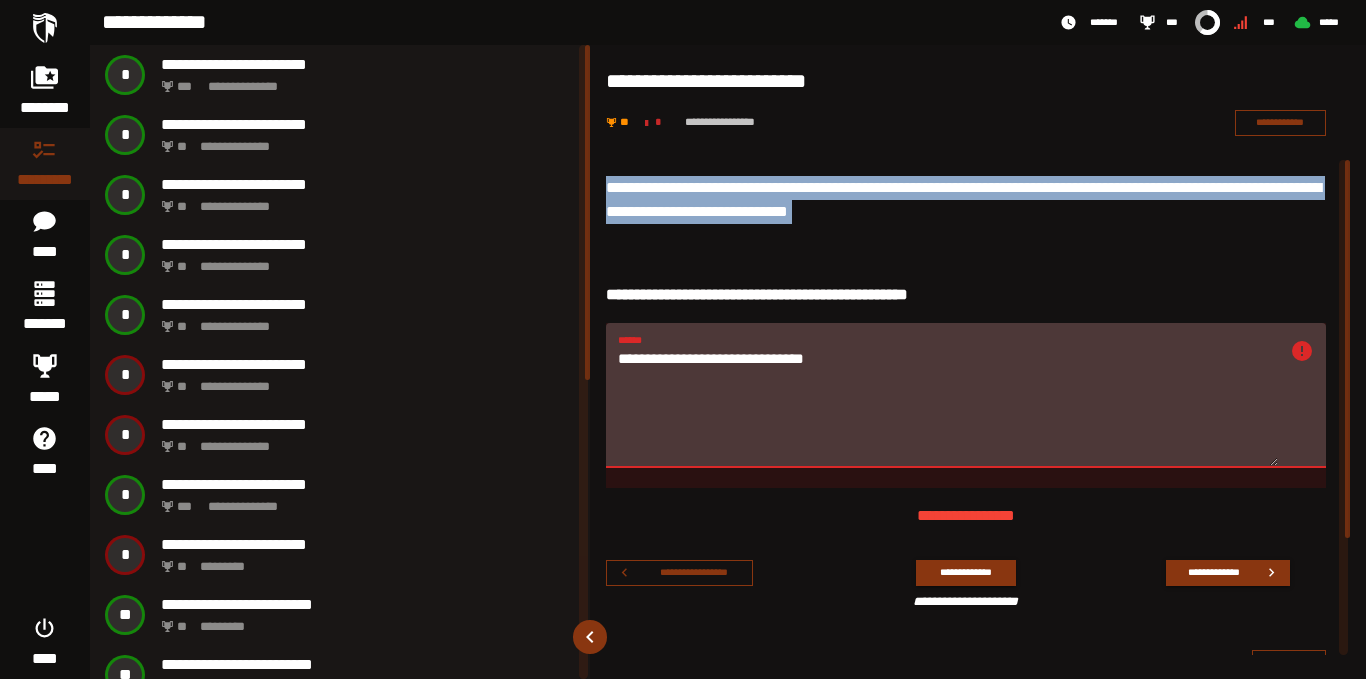 click on "**********" at bounding box center [966, 200] 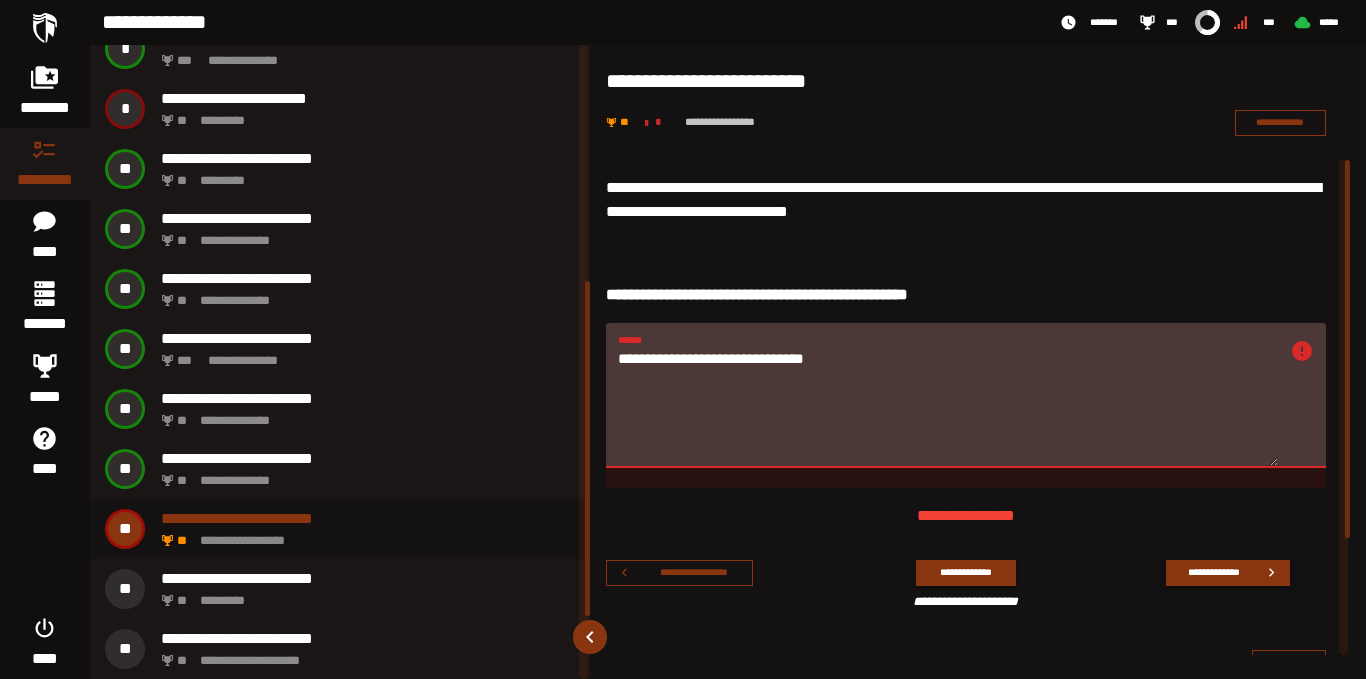 scroll, scrollTop: 566, scrollLeft: 0, axis: vertical 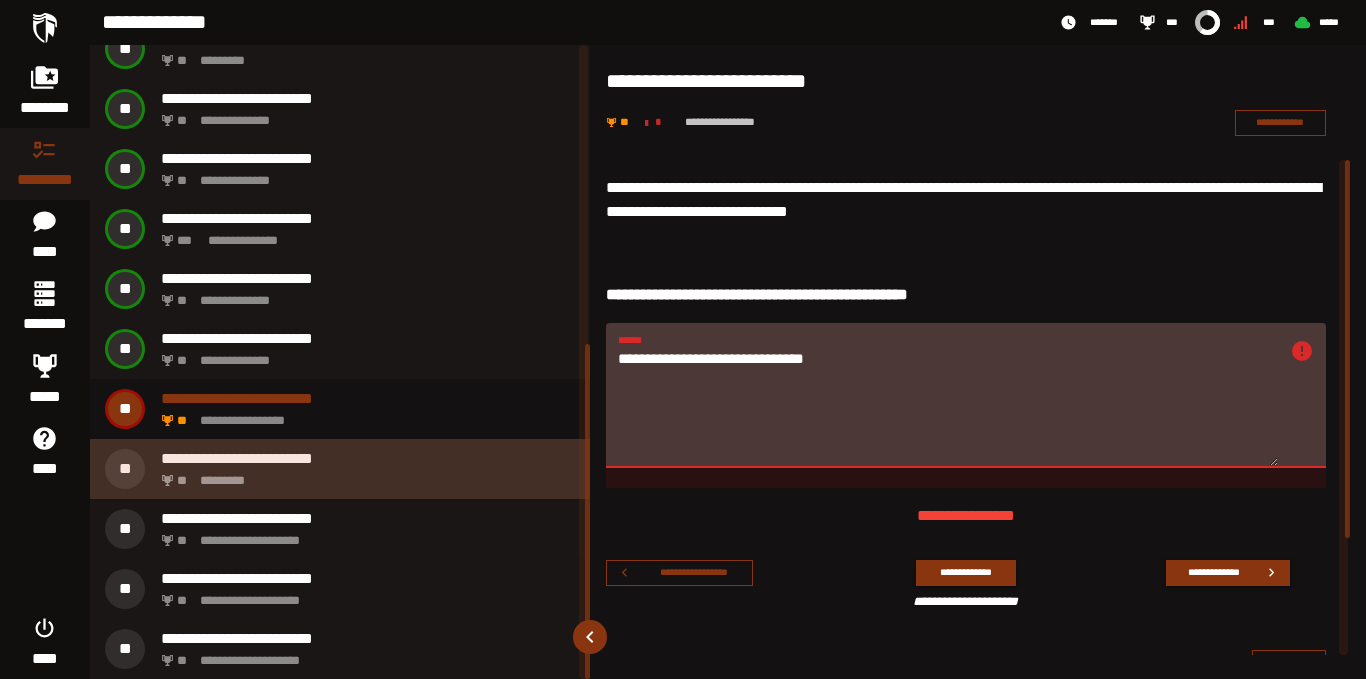 click on "**********" at bounding box center (368, 458) 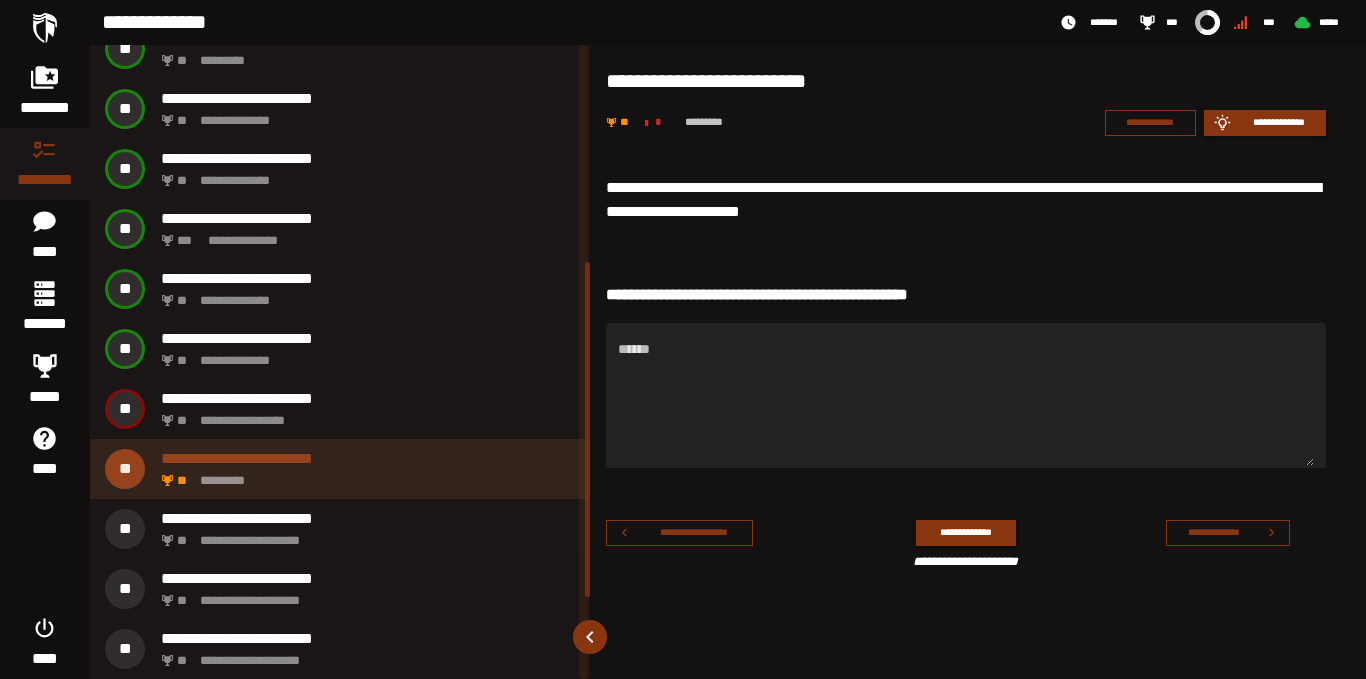 scroll, scrollTop: 386, scrollLeft: 0, axis: vertical 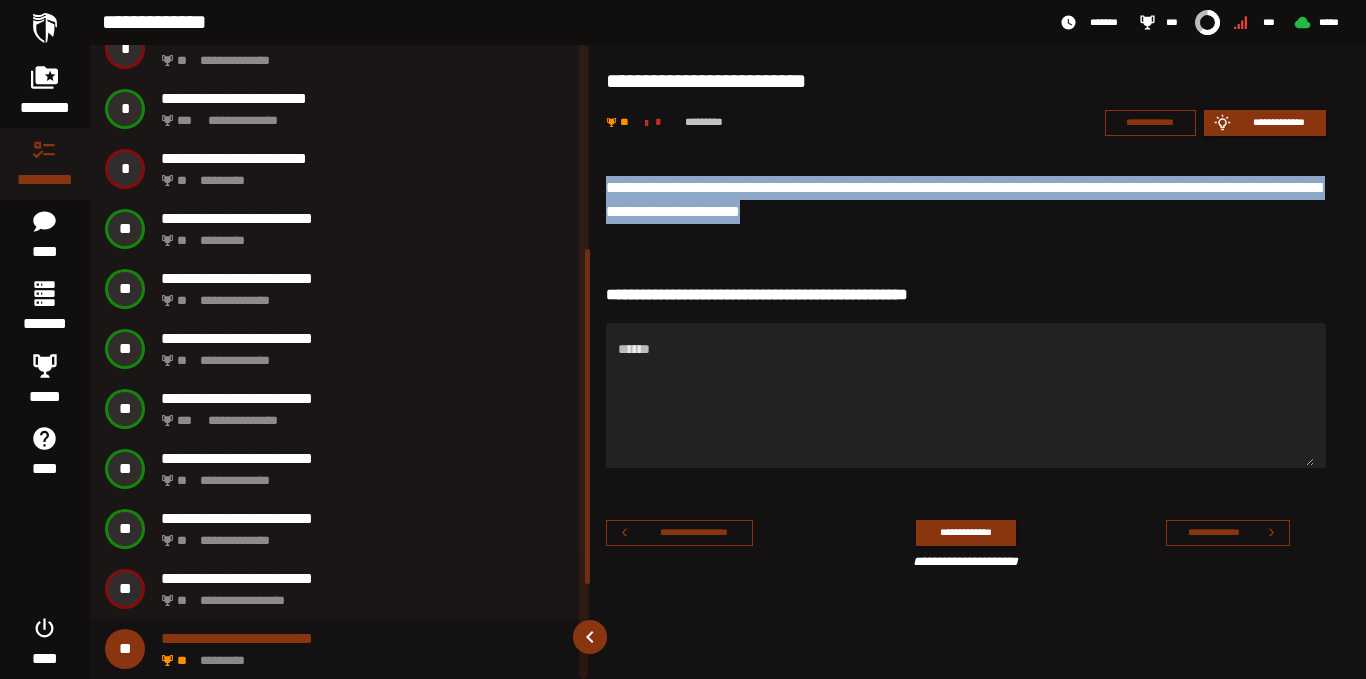drag, startPoint x: 896, startPoint y: 212, endPoint x: 604, endPoint y: 182, distance: 293.53705 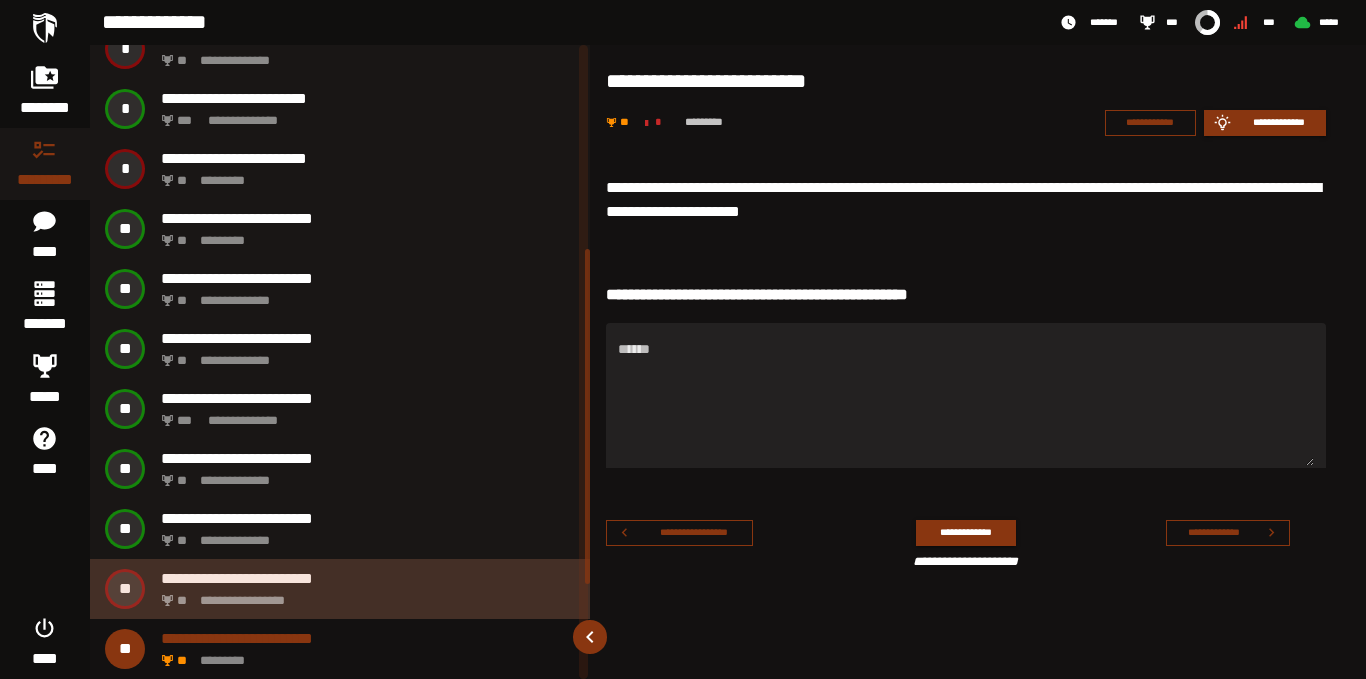 click on "**********" at bounding box center (368, 578) 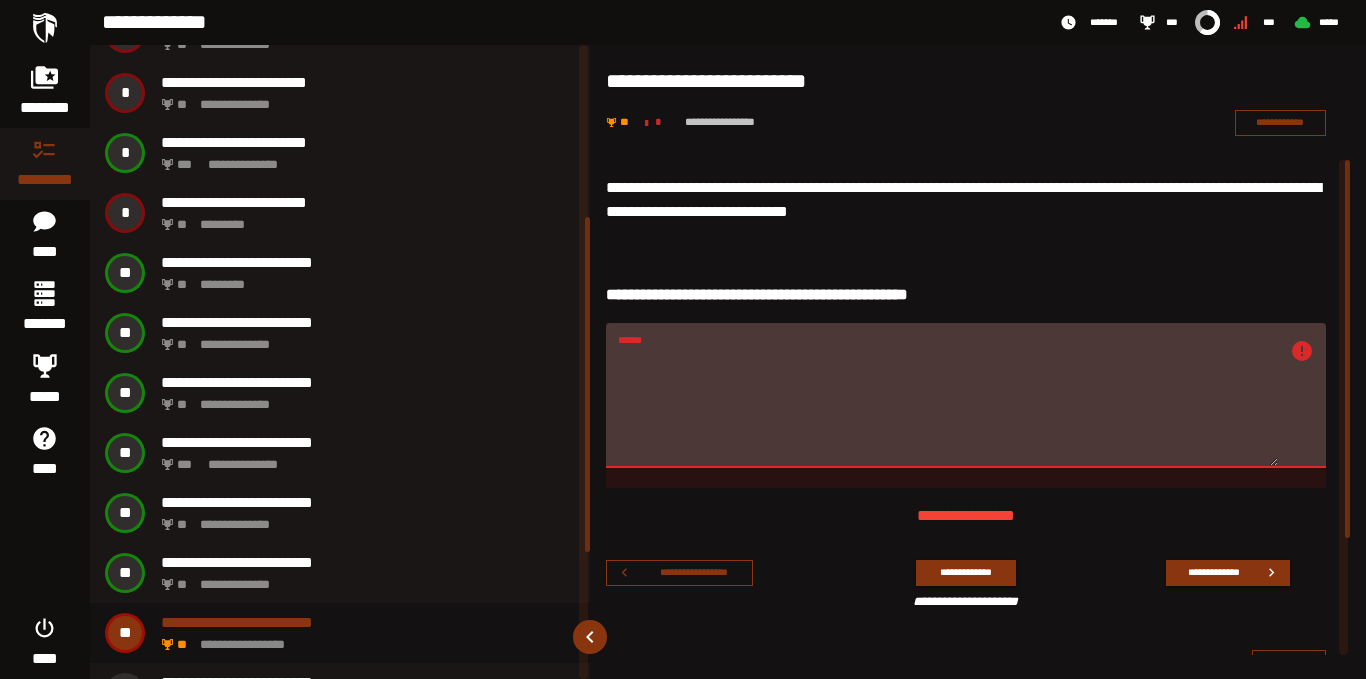 scroll, scrollTop: 326, scrollLeft: 0, axis: vertical 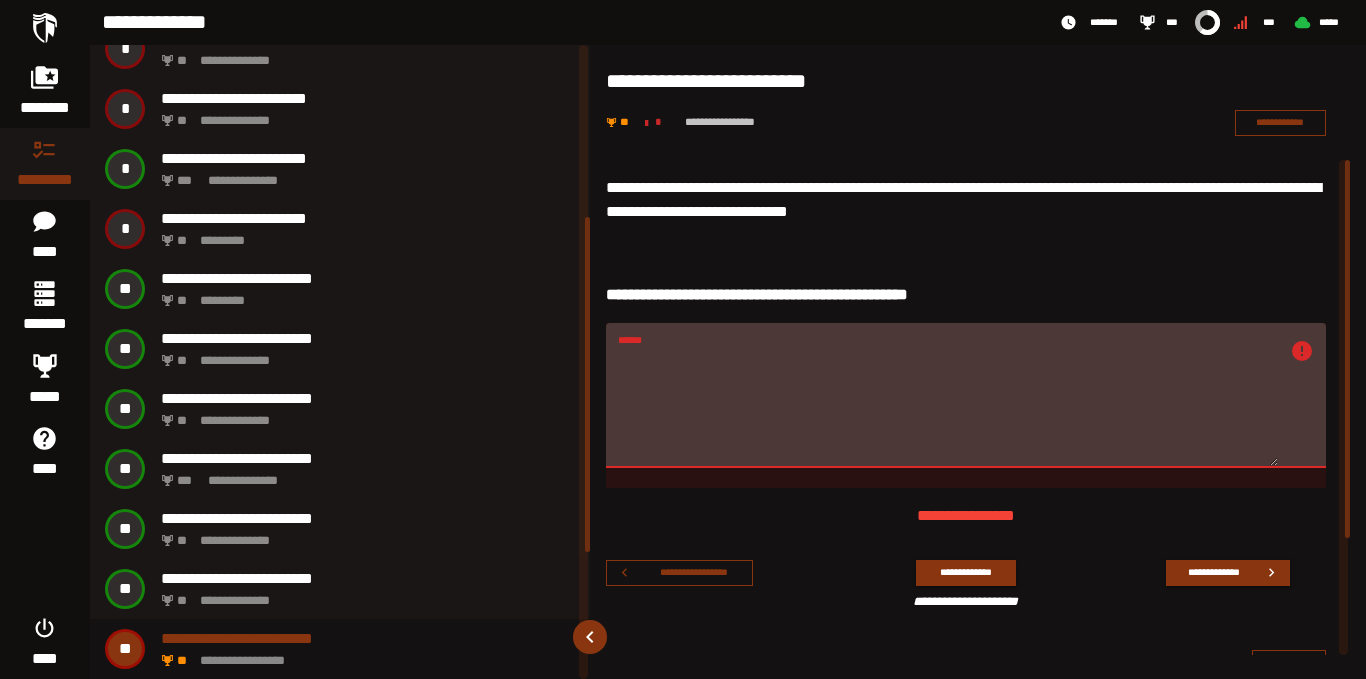click on "******" at bounding box center [948, 407] 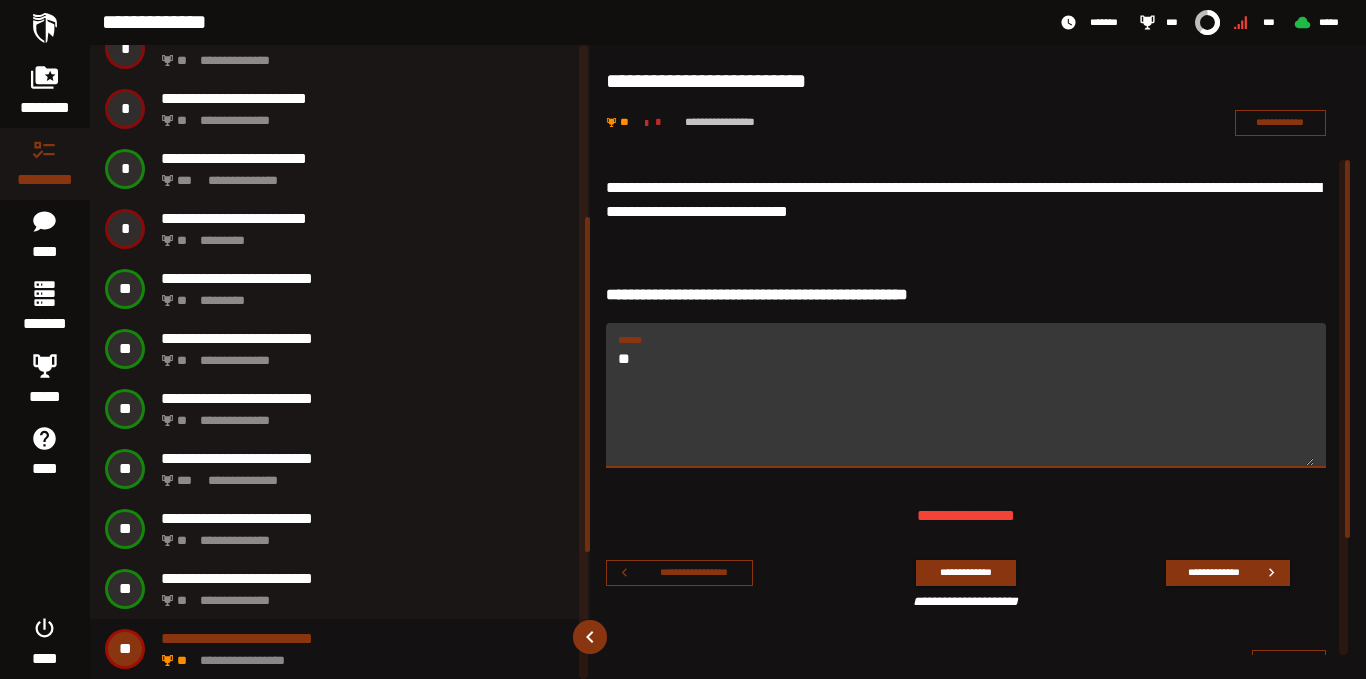 type on "*" 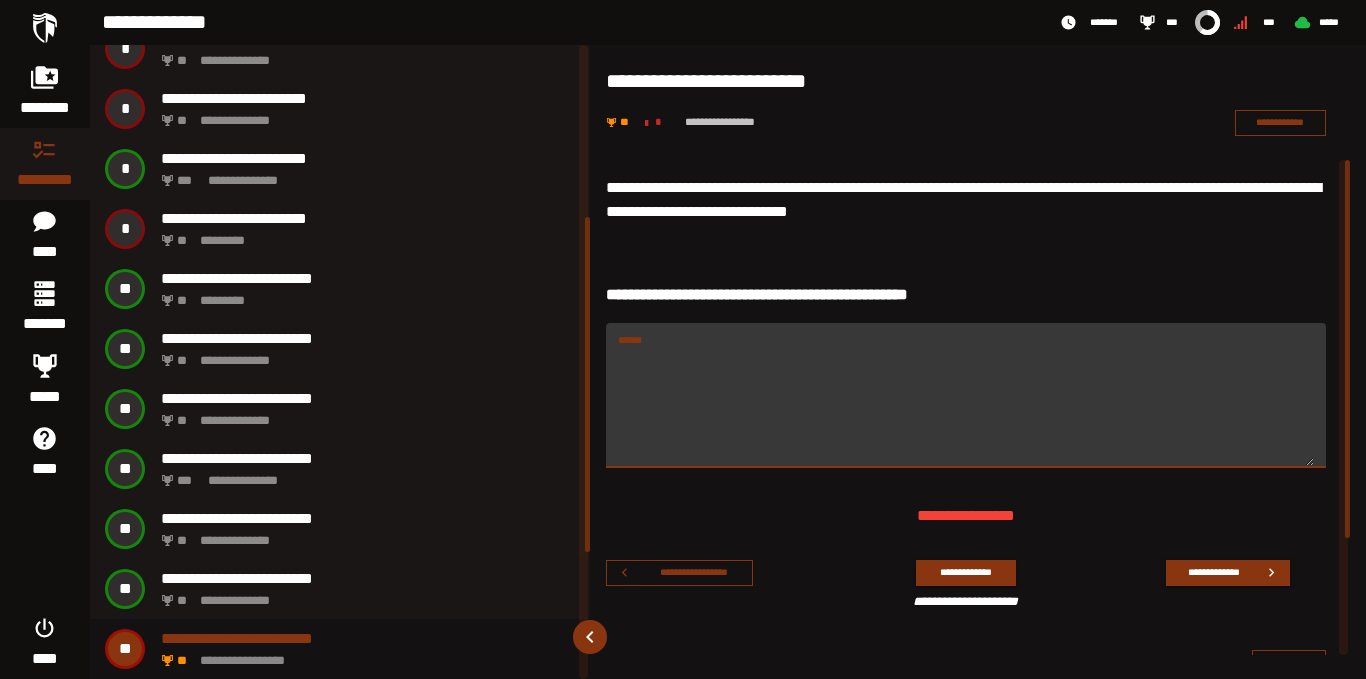 paste on "**********" 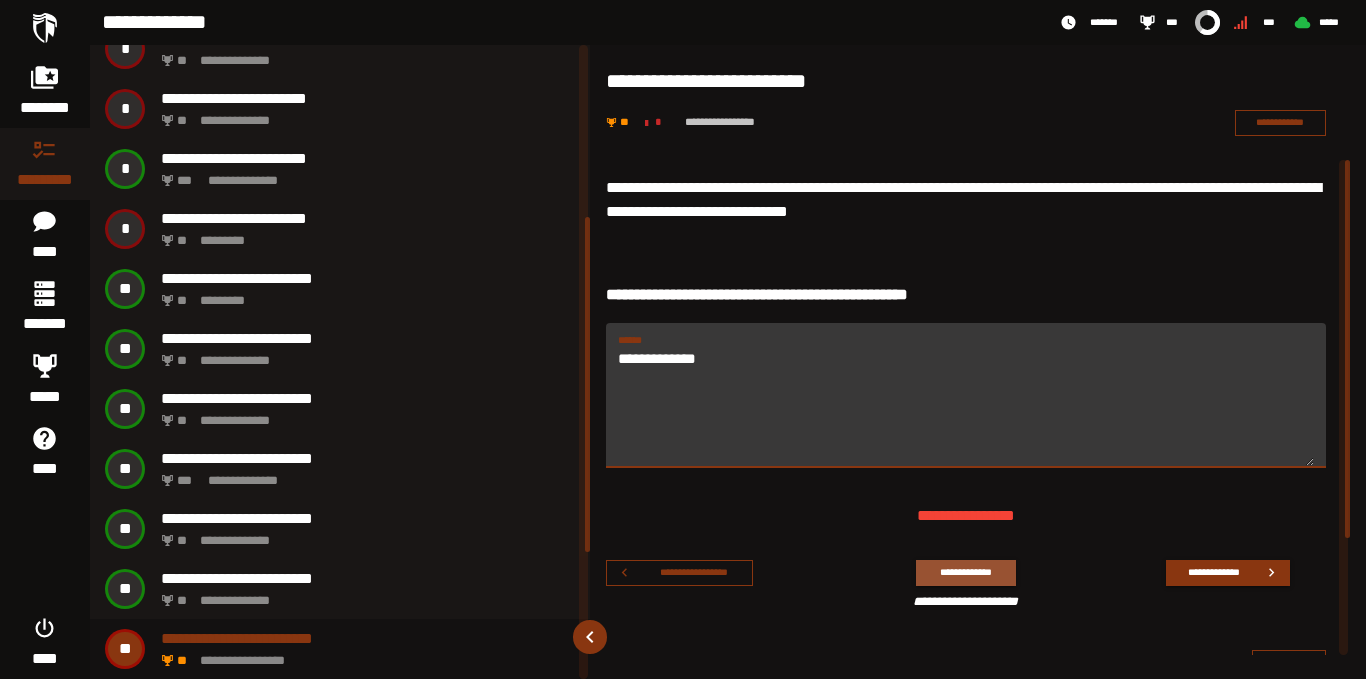 type on "**********" 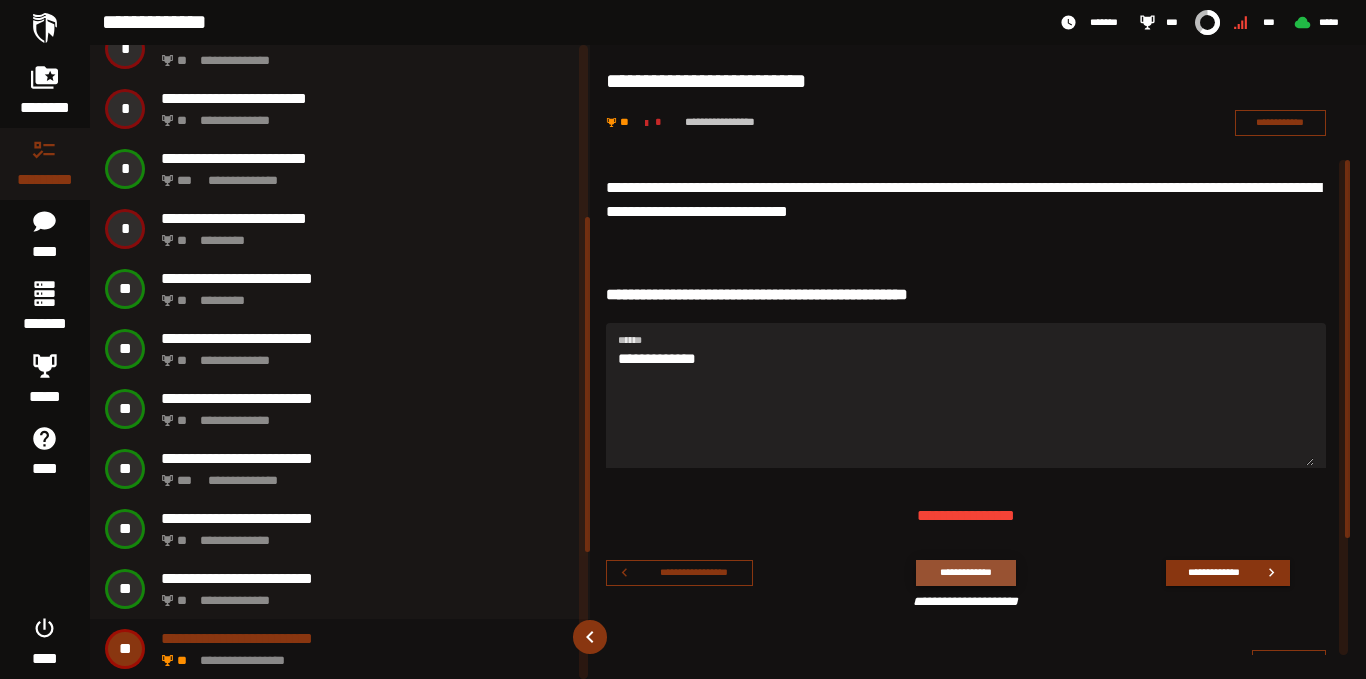 click on "**********" at bounding box center (965, 572) 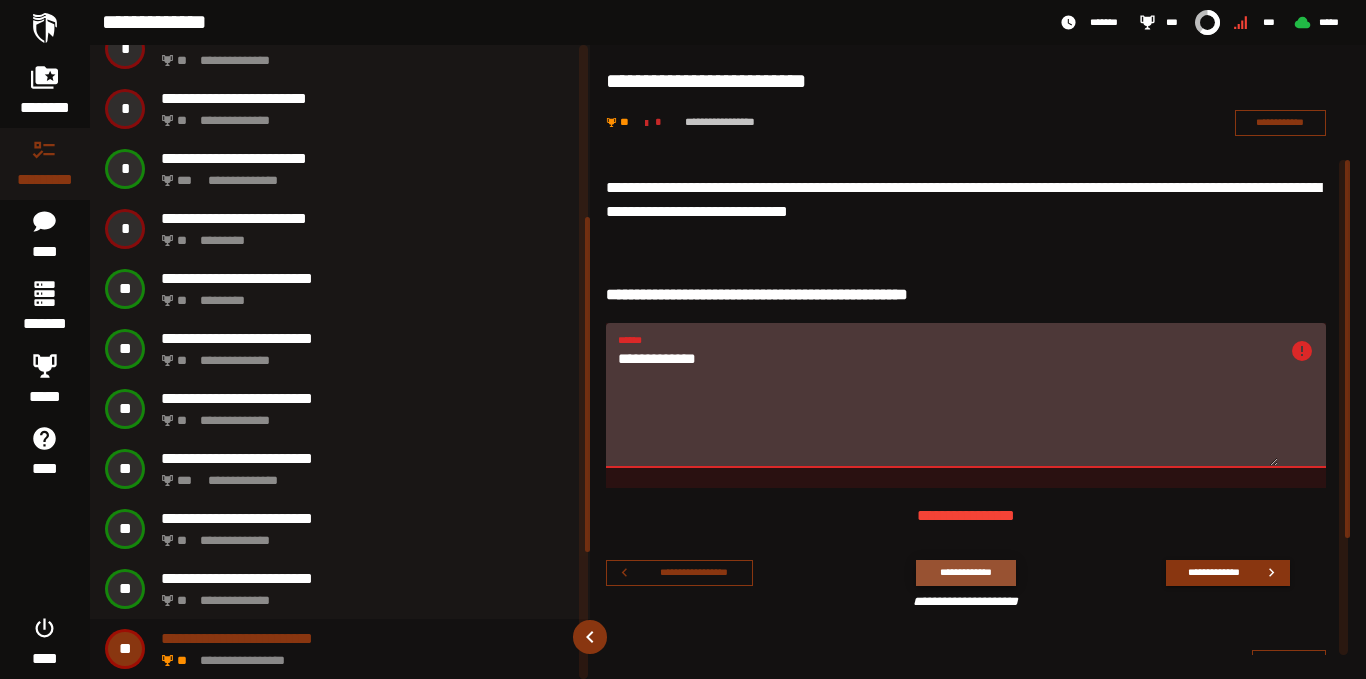 click on "**********" at bounding box center (965, 572) 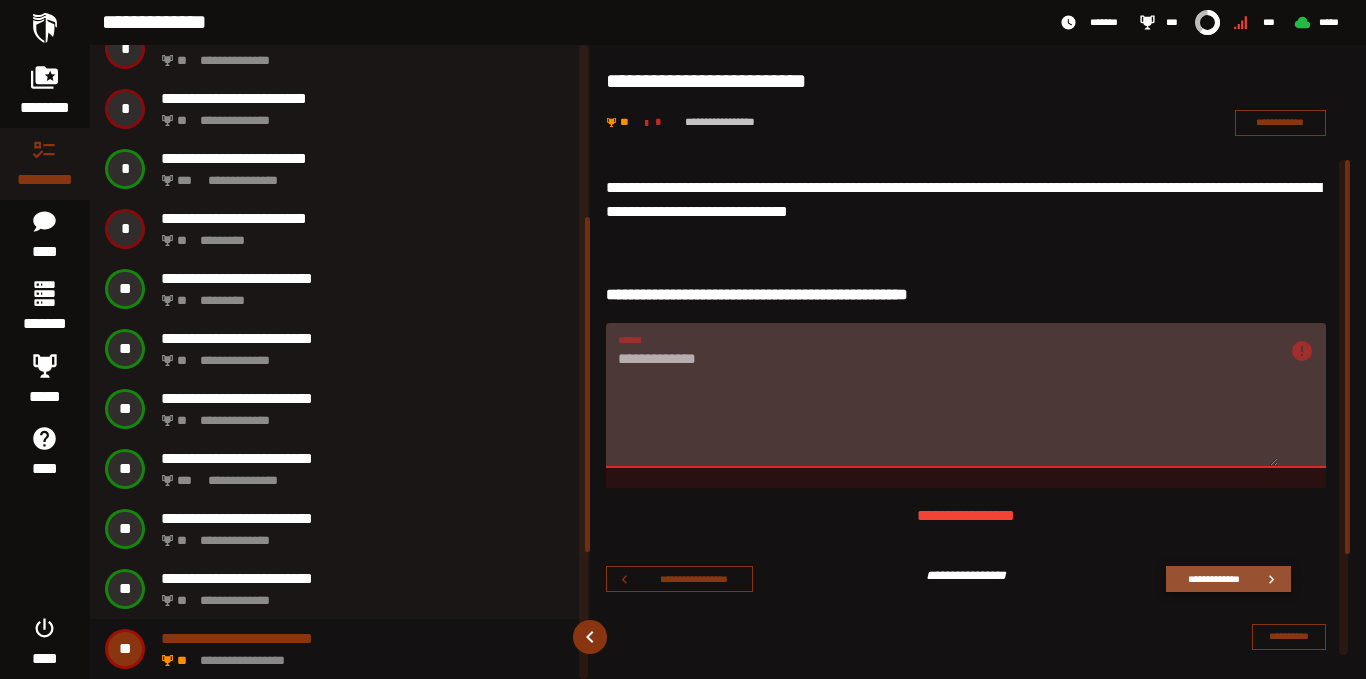 click on "**********" at bounding box center [1213, 578] 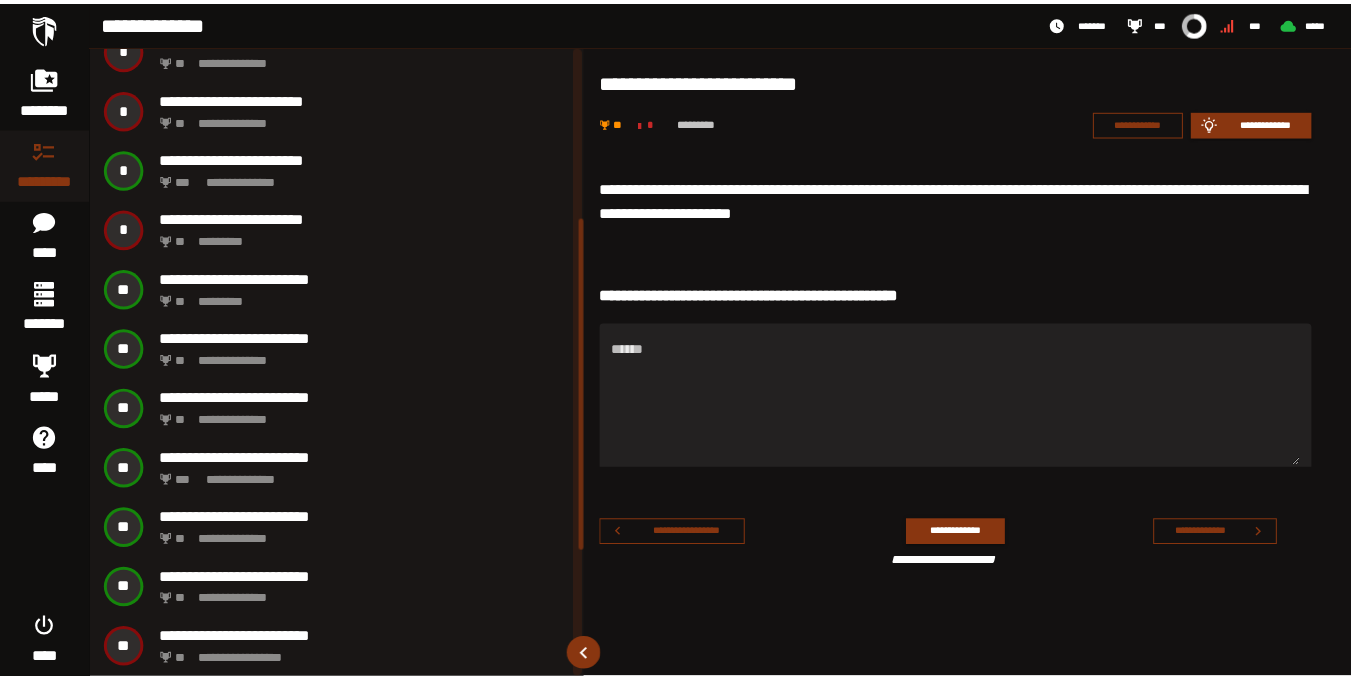 scroll, scrollTop: 386, scrollLeft: 0, axis: vertical 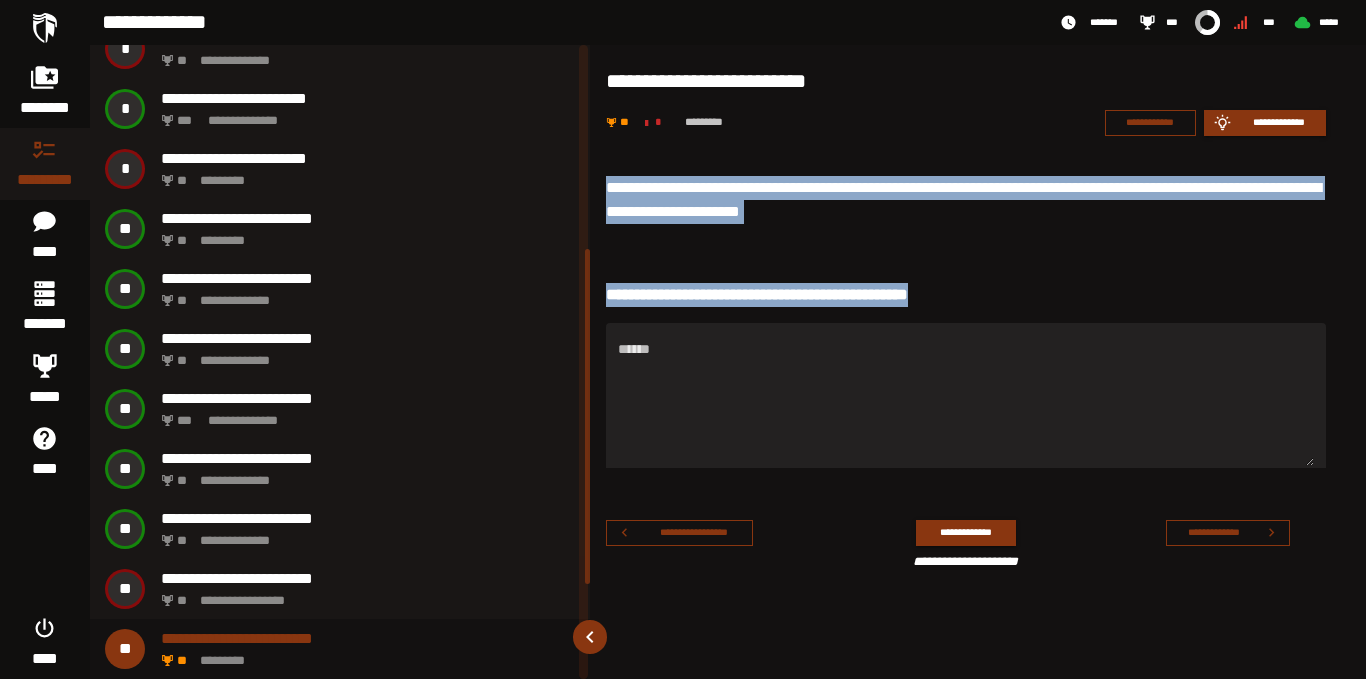 drag, startPoint x: 609, startPoint y: 185, endPoint x: 992, endPoint y: 279, distance: 394.36658 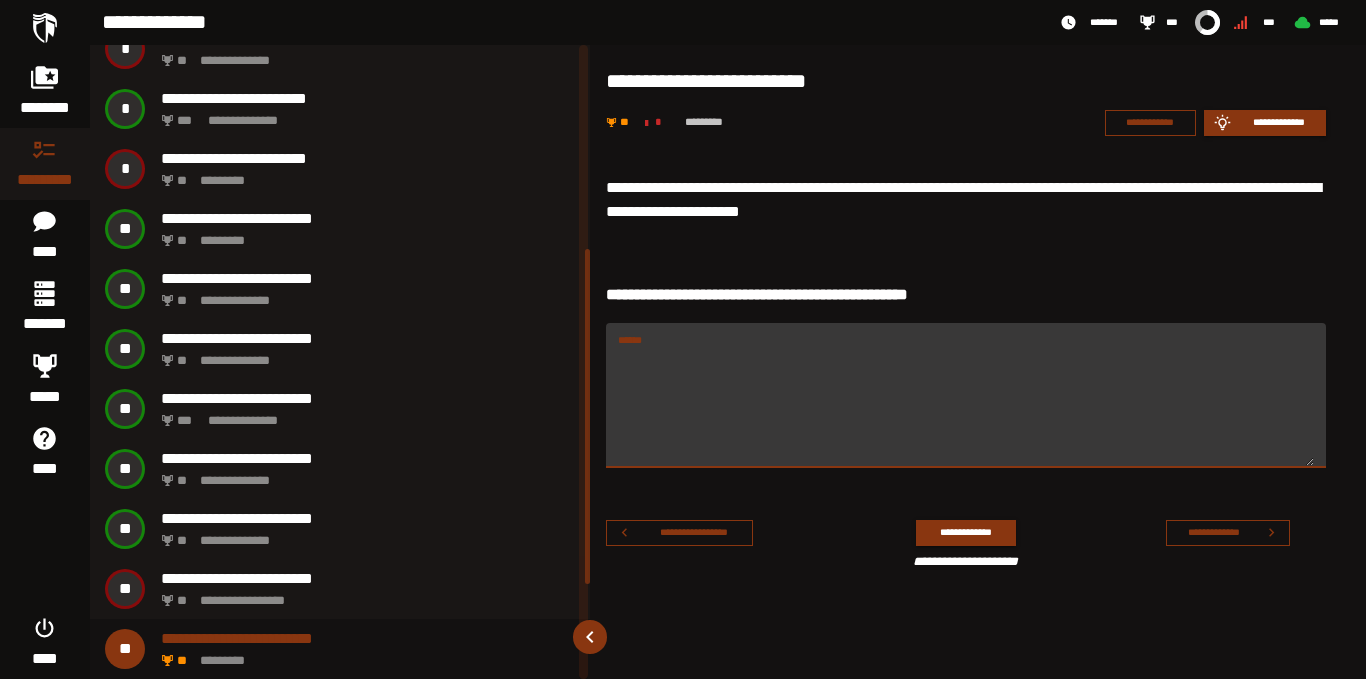 click on "******" at bounding box center [966, 407] 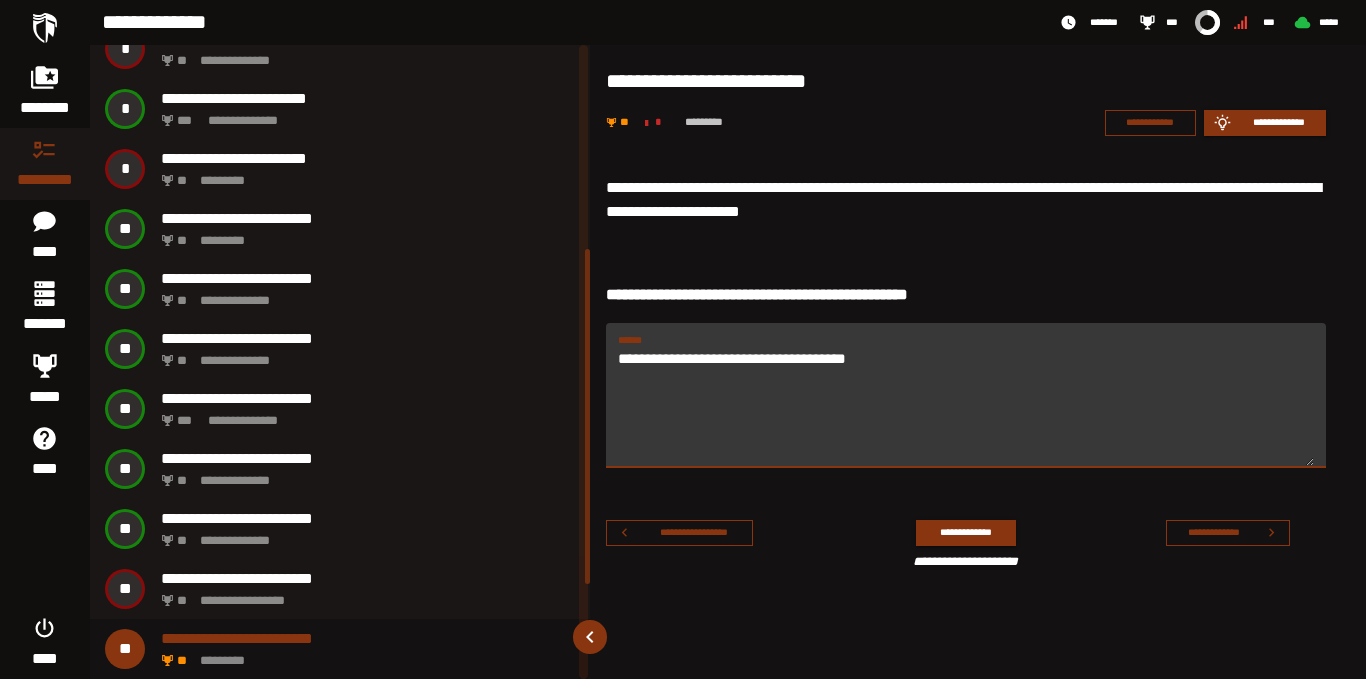 type on "**********" 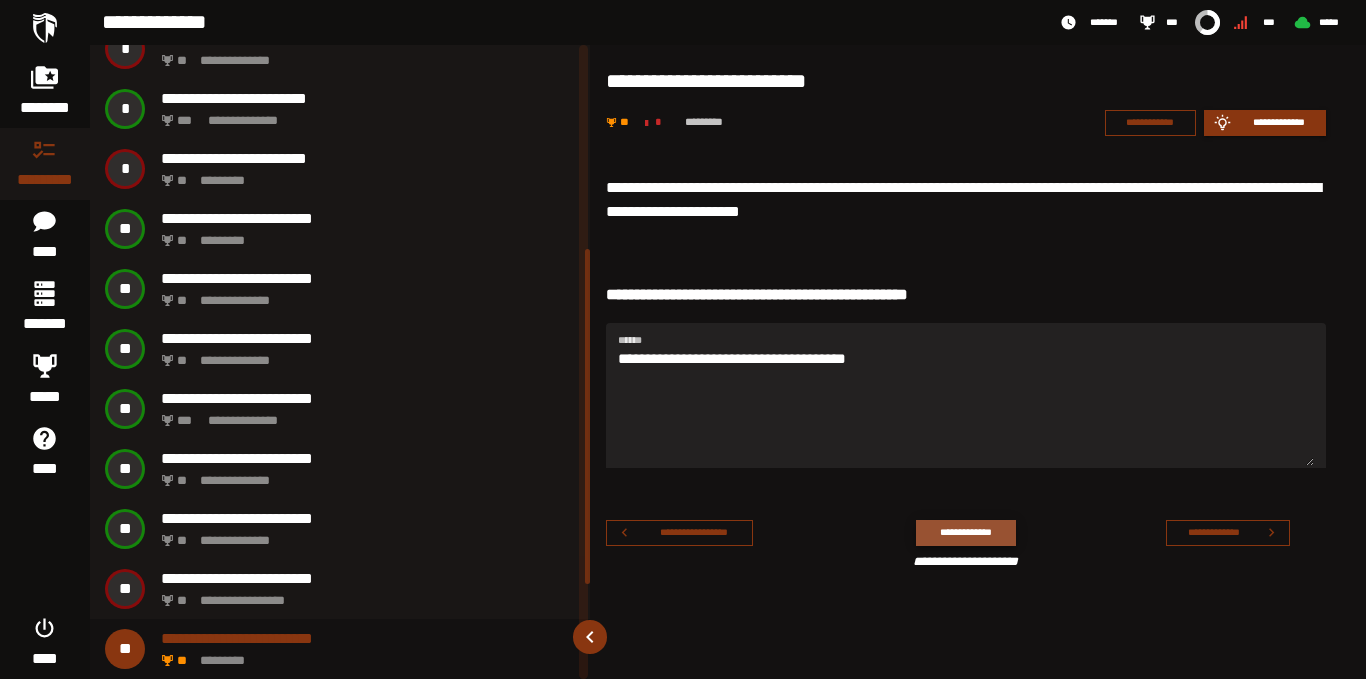 click on "**********" at bounding box center [965, 532] 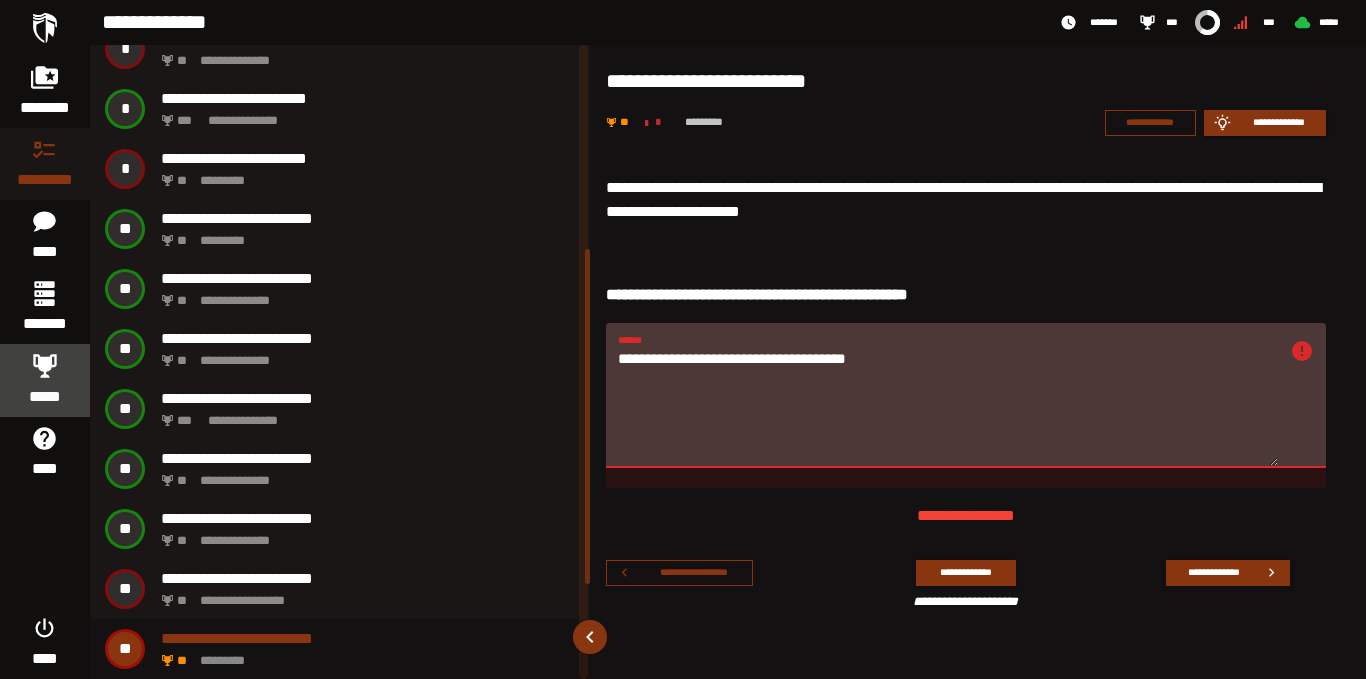 click 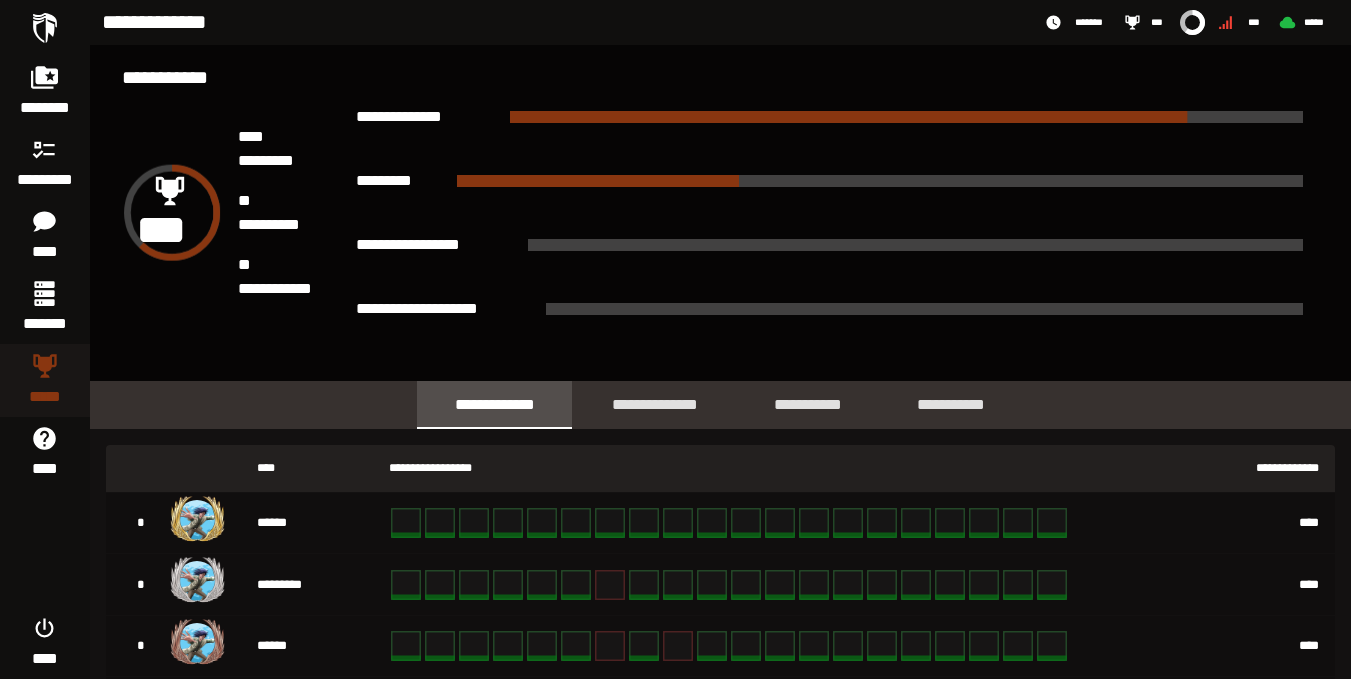 scroll, scrollTop: 27, scrollLeft: 0, axis: vertical 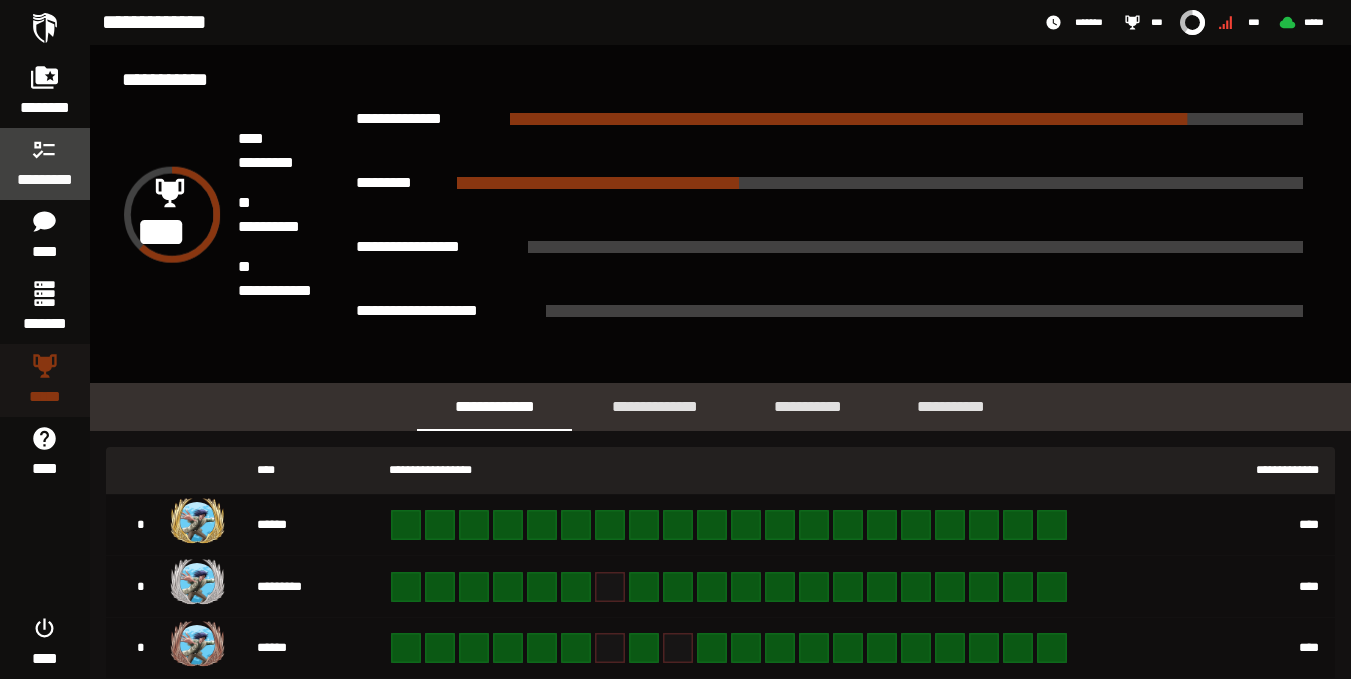 click 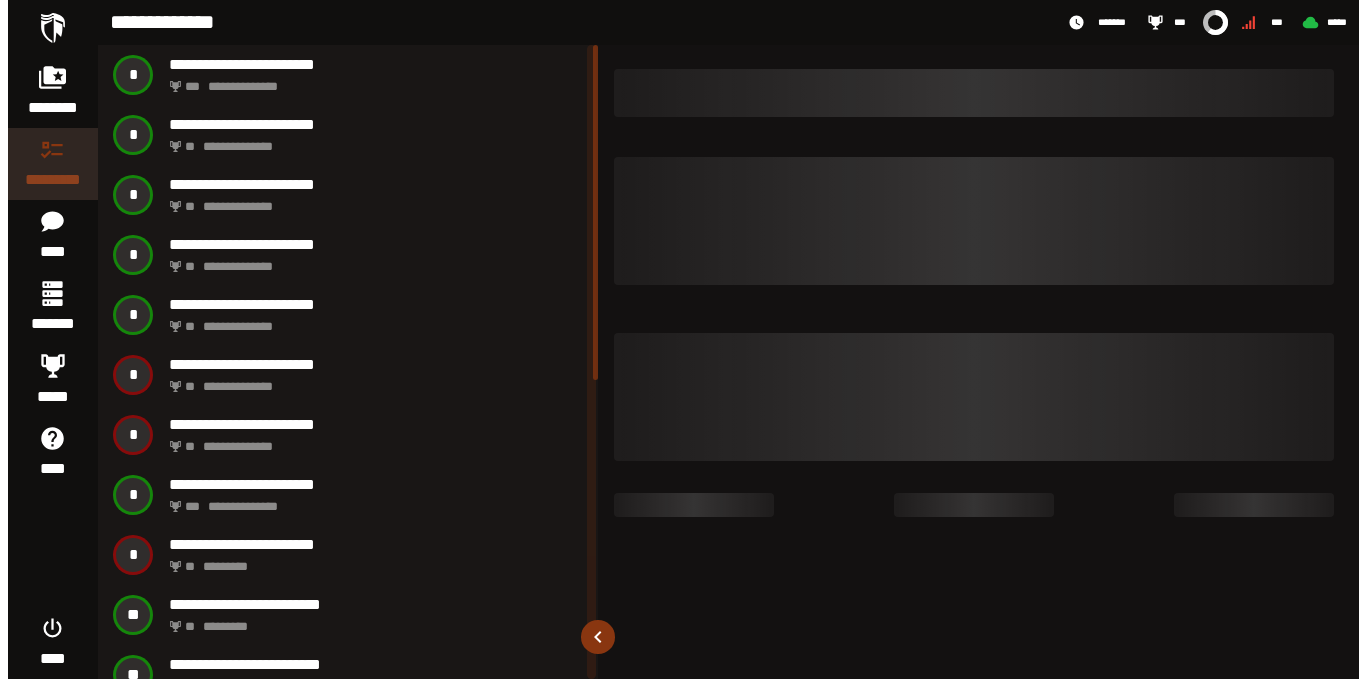 scroll, scrollTop: 0, scrollLeft: 0, axis: both 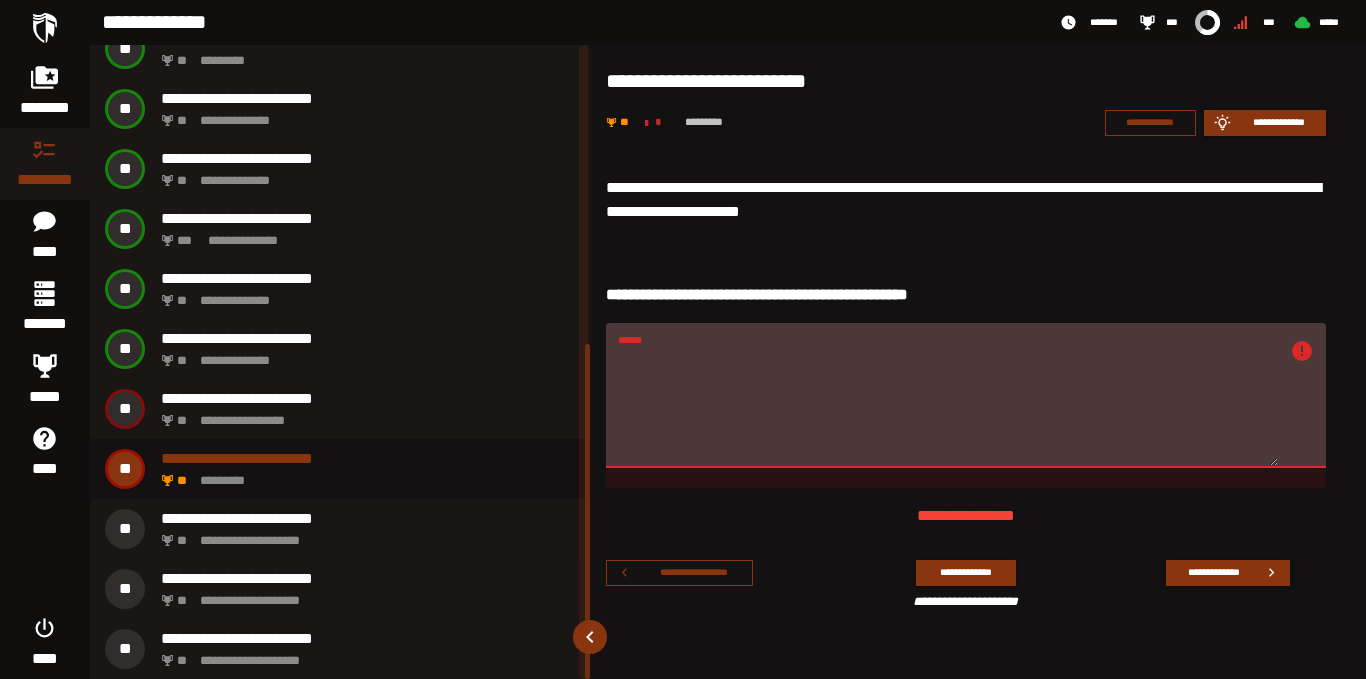 click on "******" at bounding box center (948, 407) 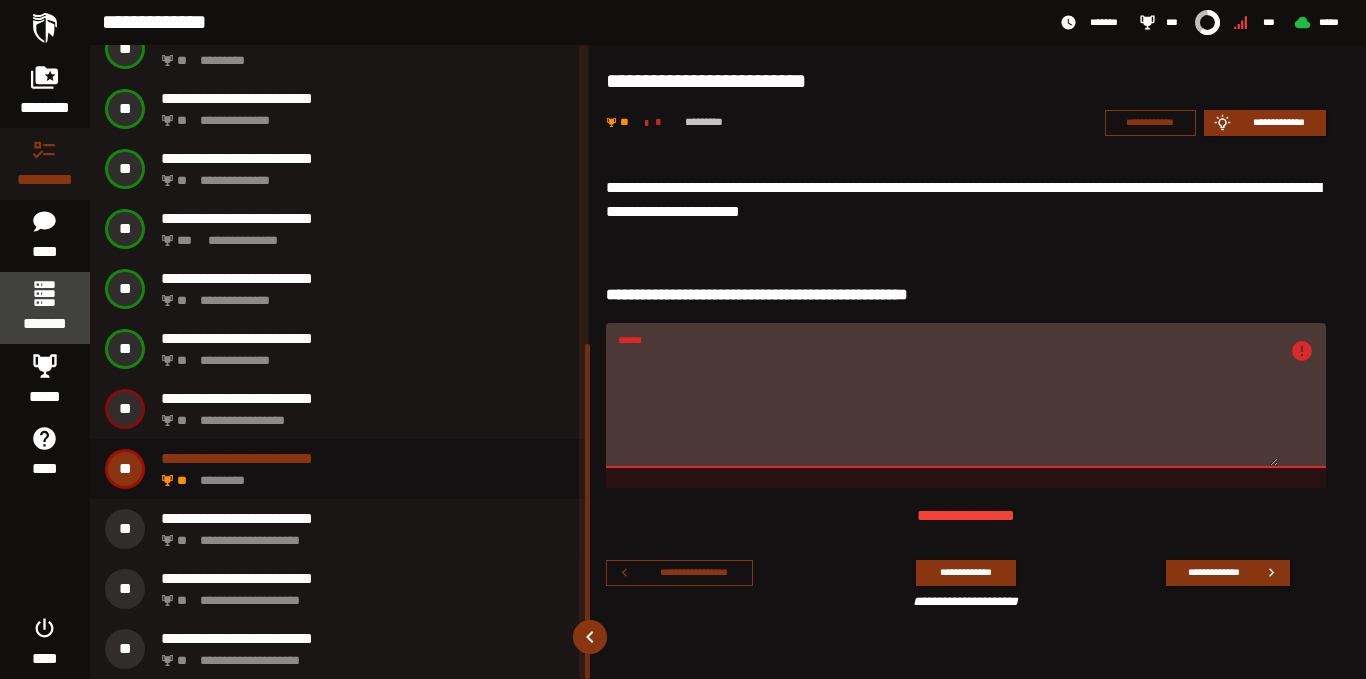 click 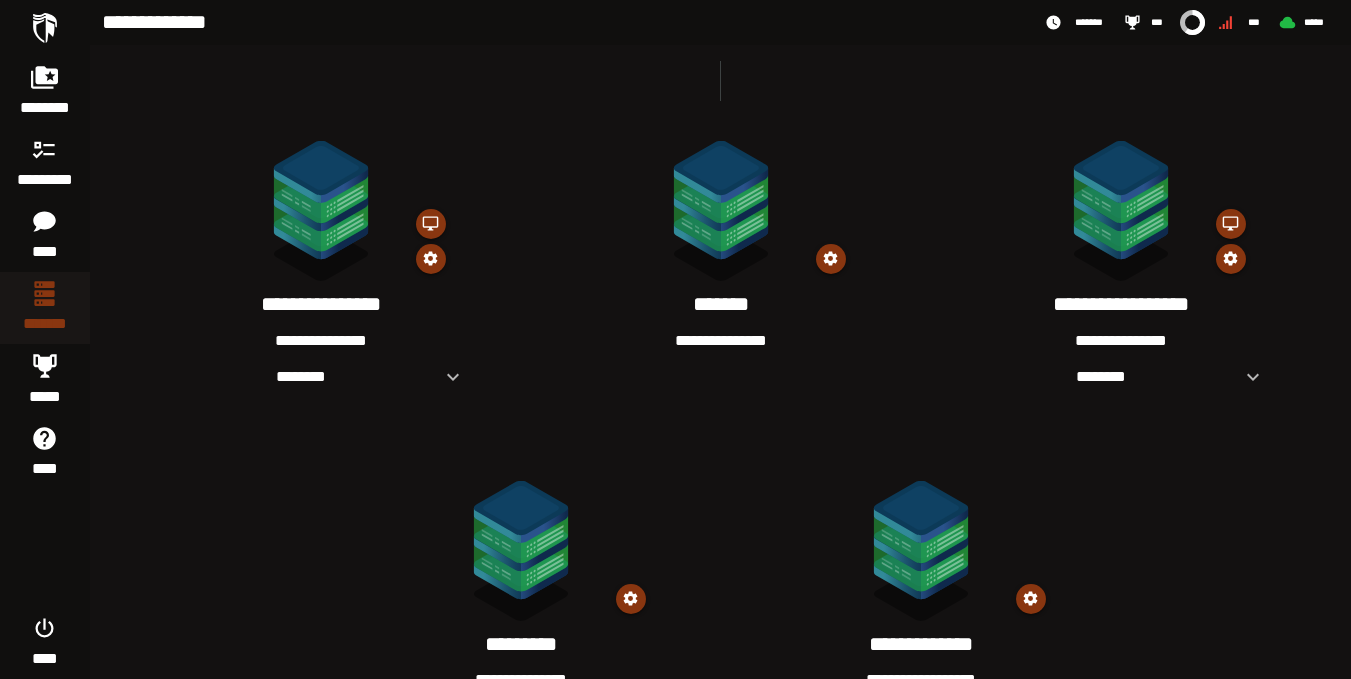 scroll, scrollTop: 360, scrollLeft: 0, axis: vertical 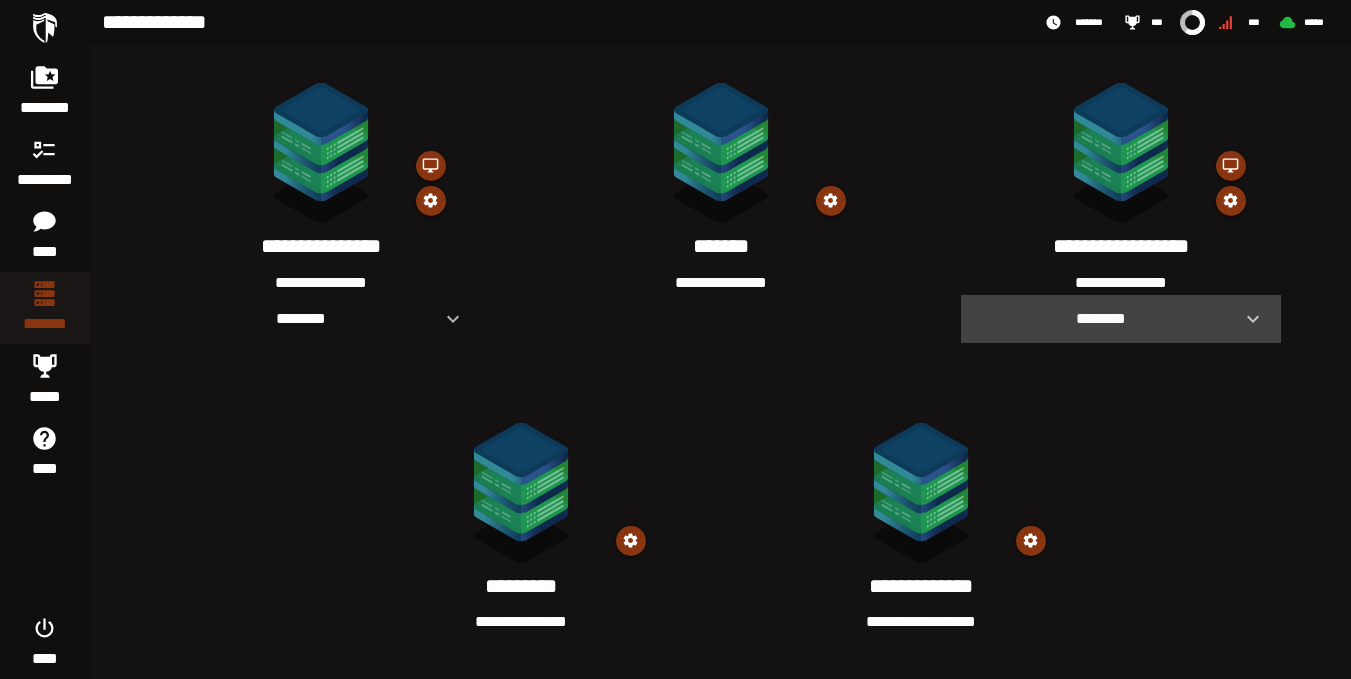 click at bounding box center [1245, 319] 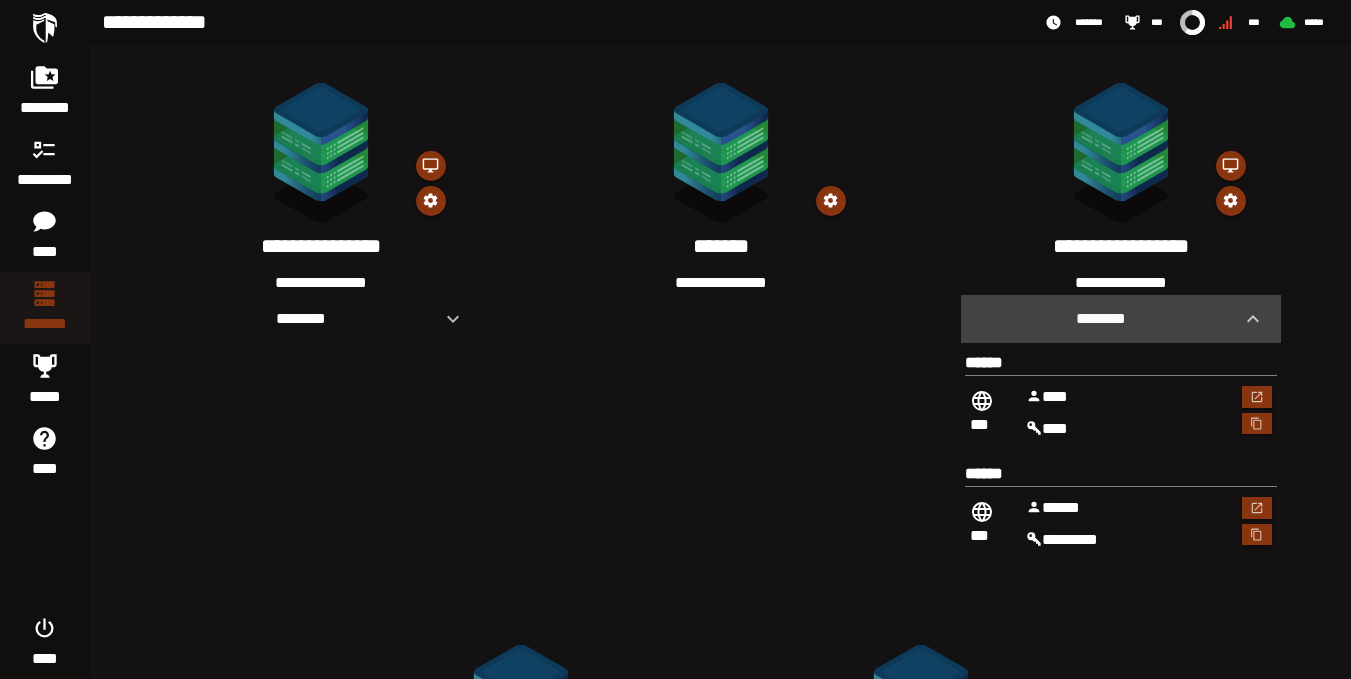 click at bounding box center [1245, 319] 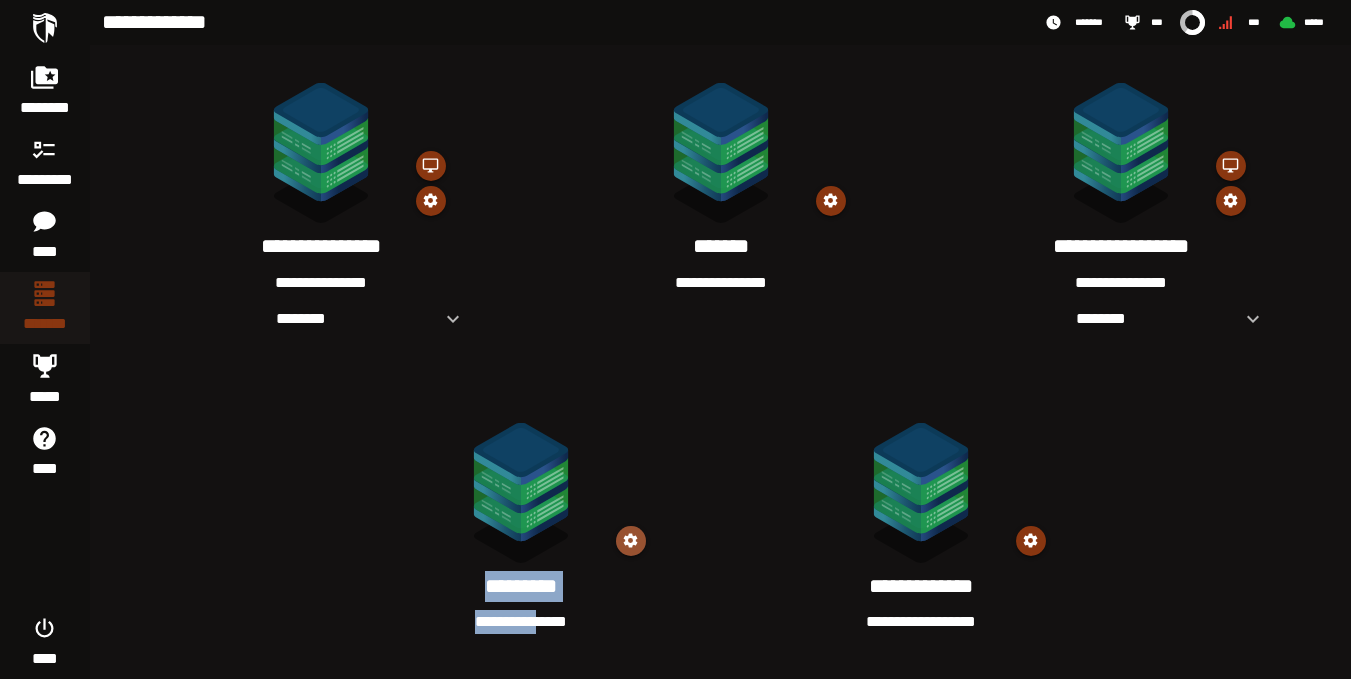 drag, startPoint x: 538, startPoint y: 600, endPoint x: 642, endPoint y: 542, distance: 119.0798 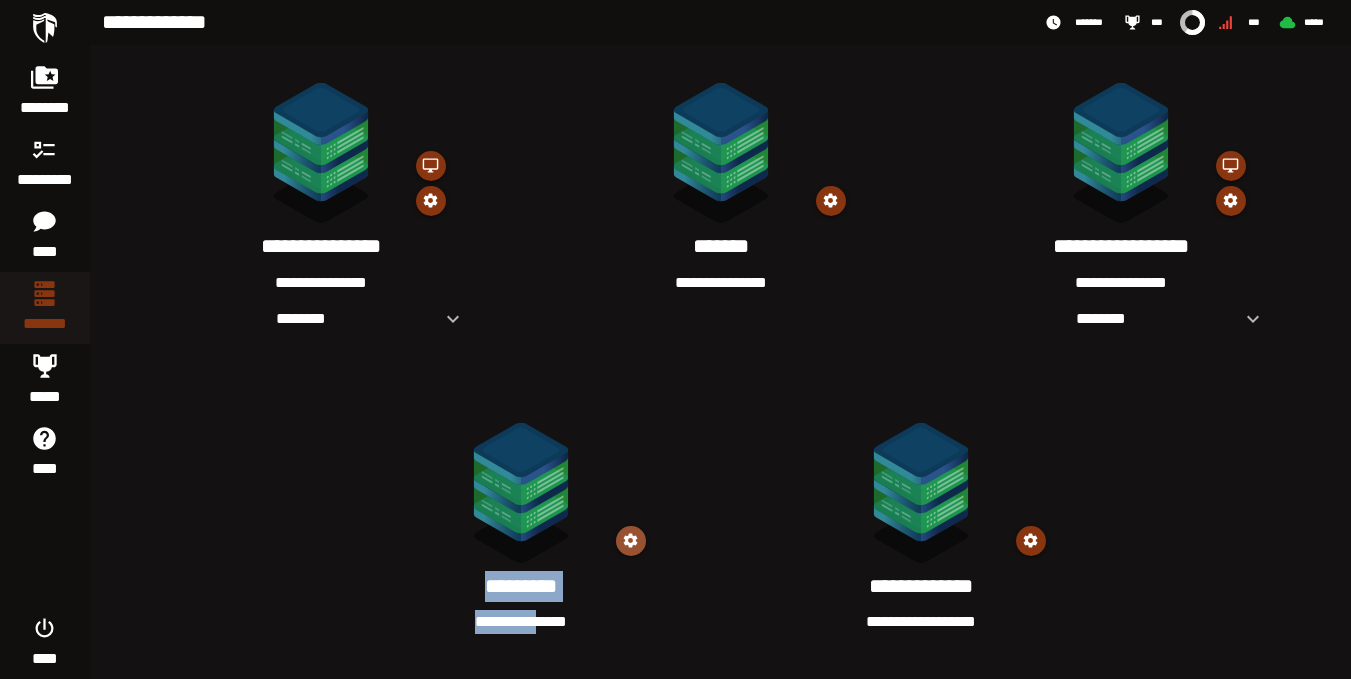 click at bounding box center (631, 541) 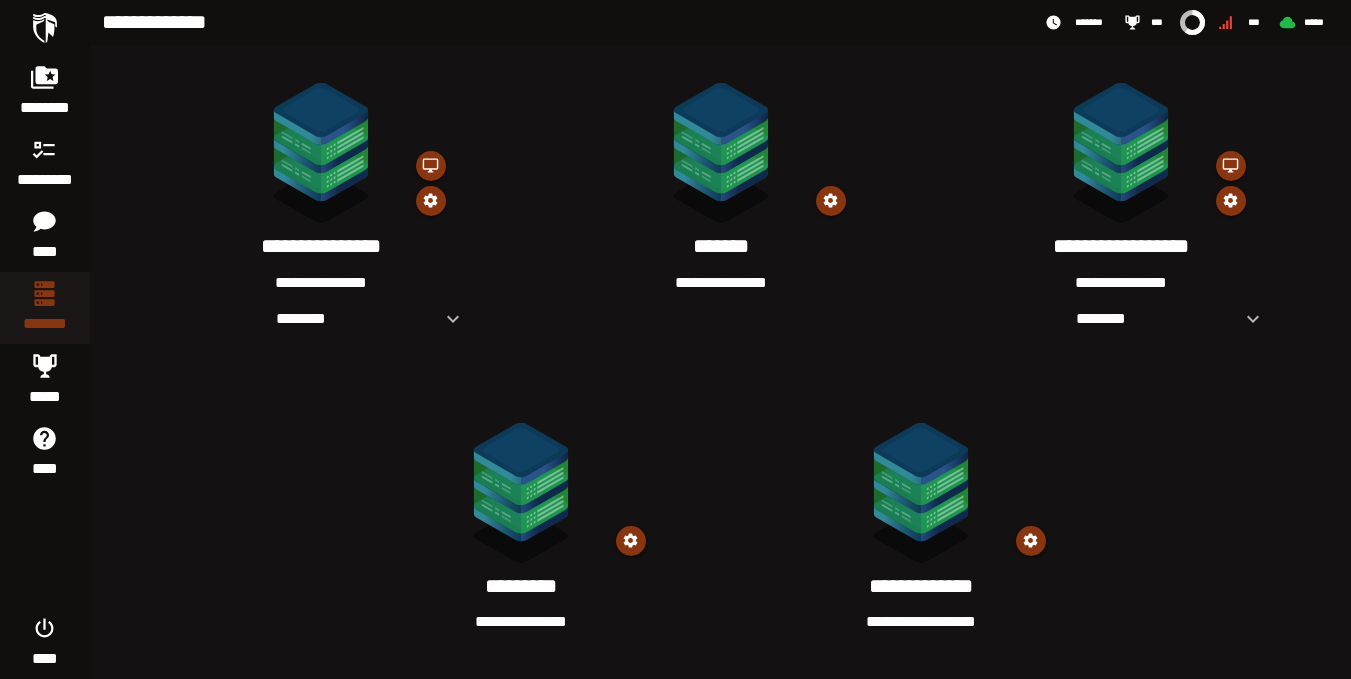 click on "**********" at bounding box center (521, 529) 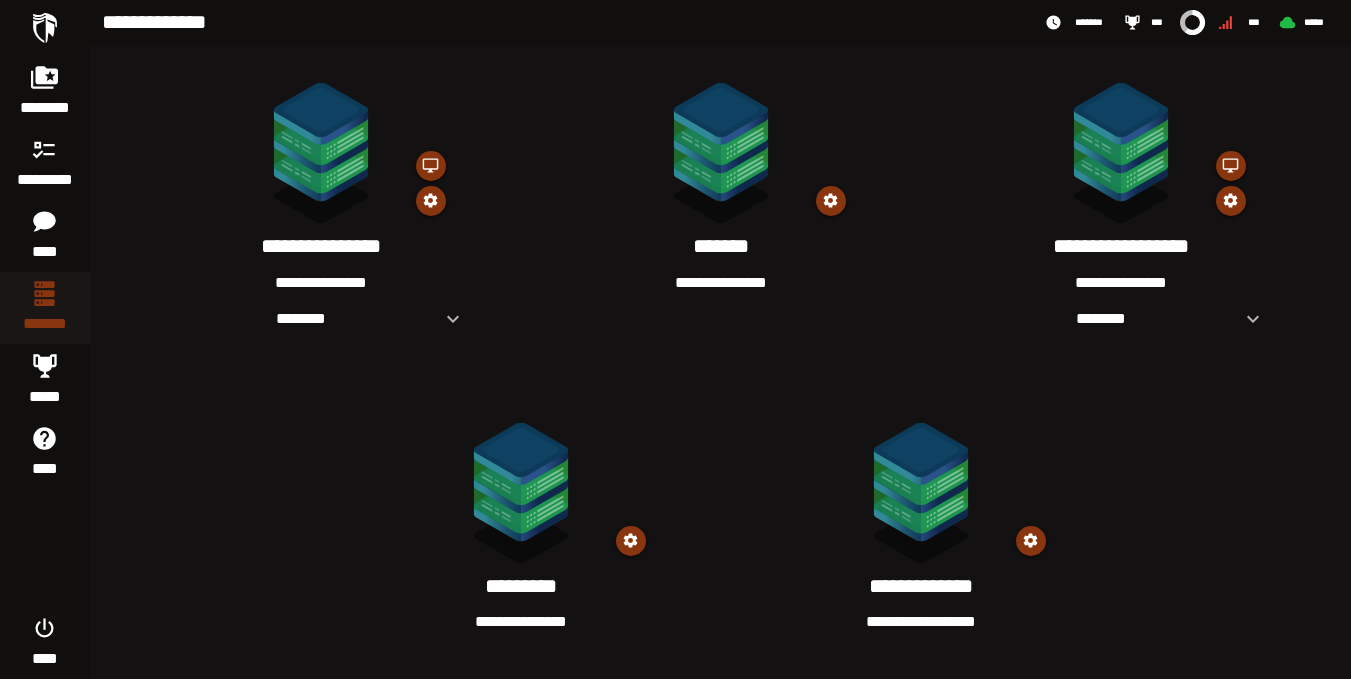 click on "**********" at bounding box center (521, 622) 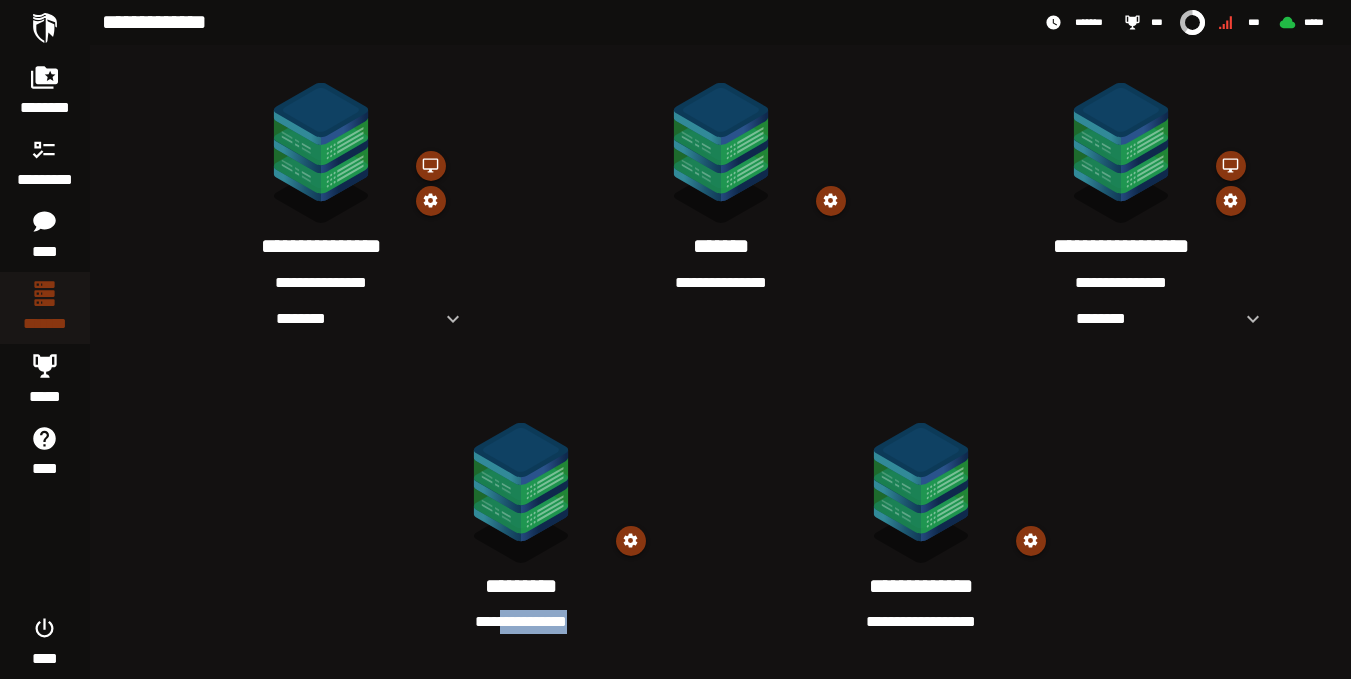 click on "**********" at bounding box center (521, 622) 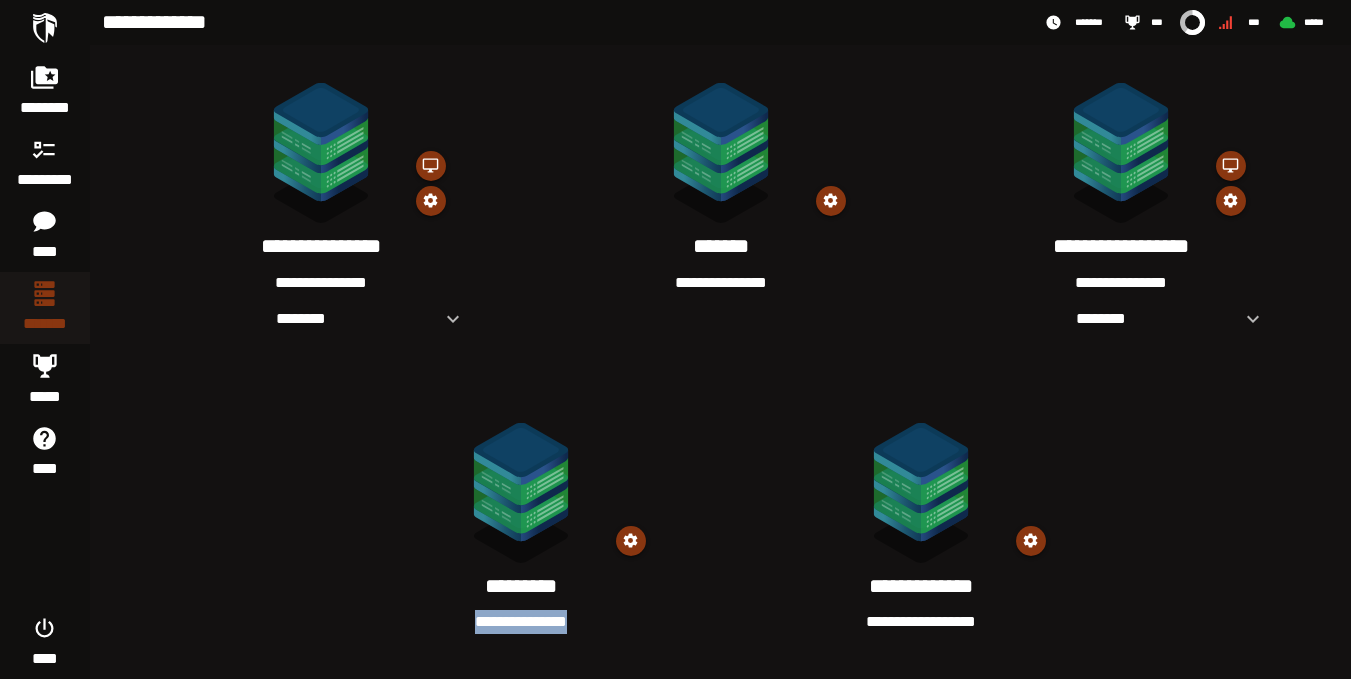 click on "**********" at bounding box center (521, 622) 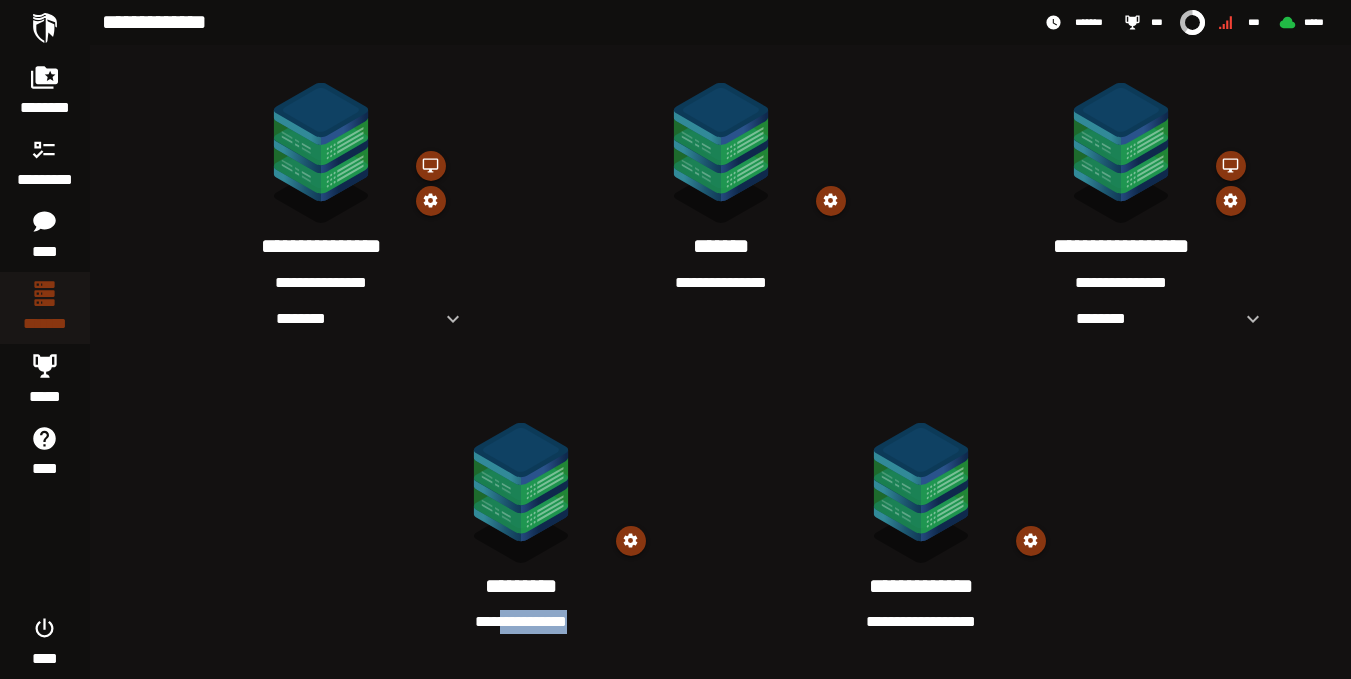 click on "**********" at bounding box center [521, 622] 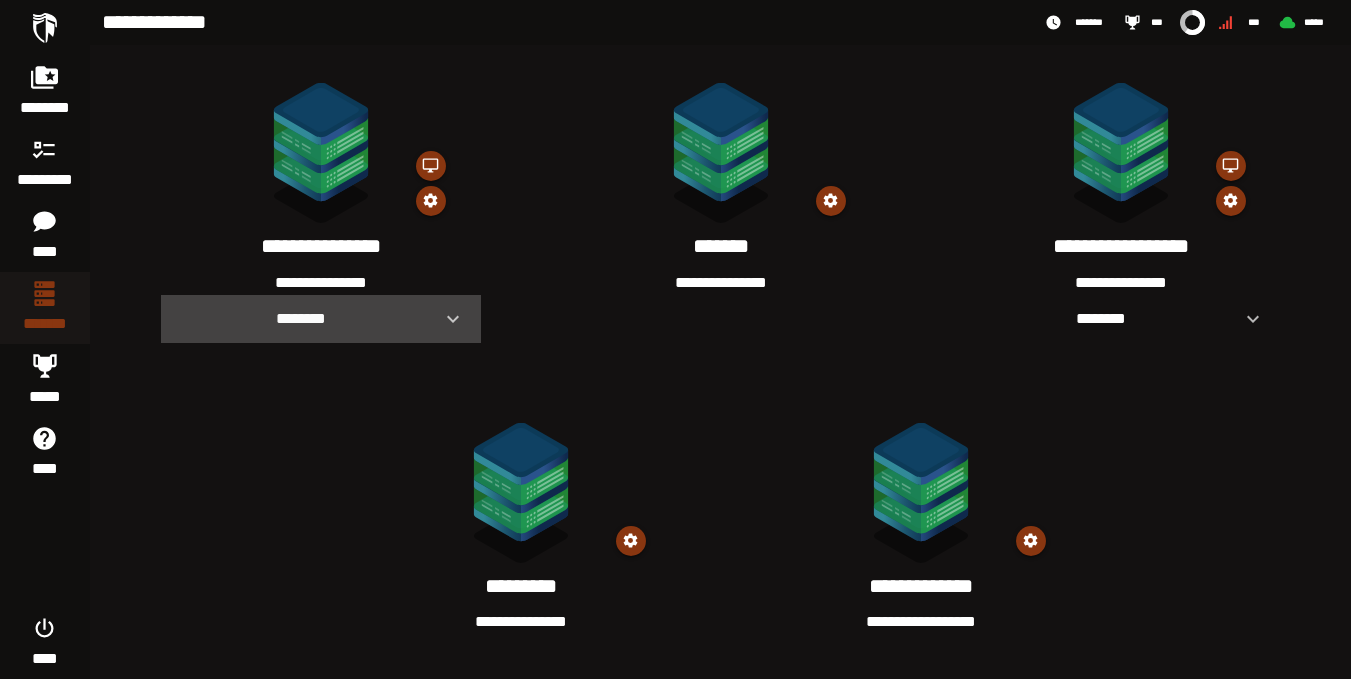 click at bounding box center [445, 319] 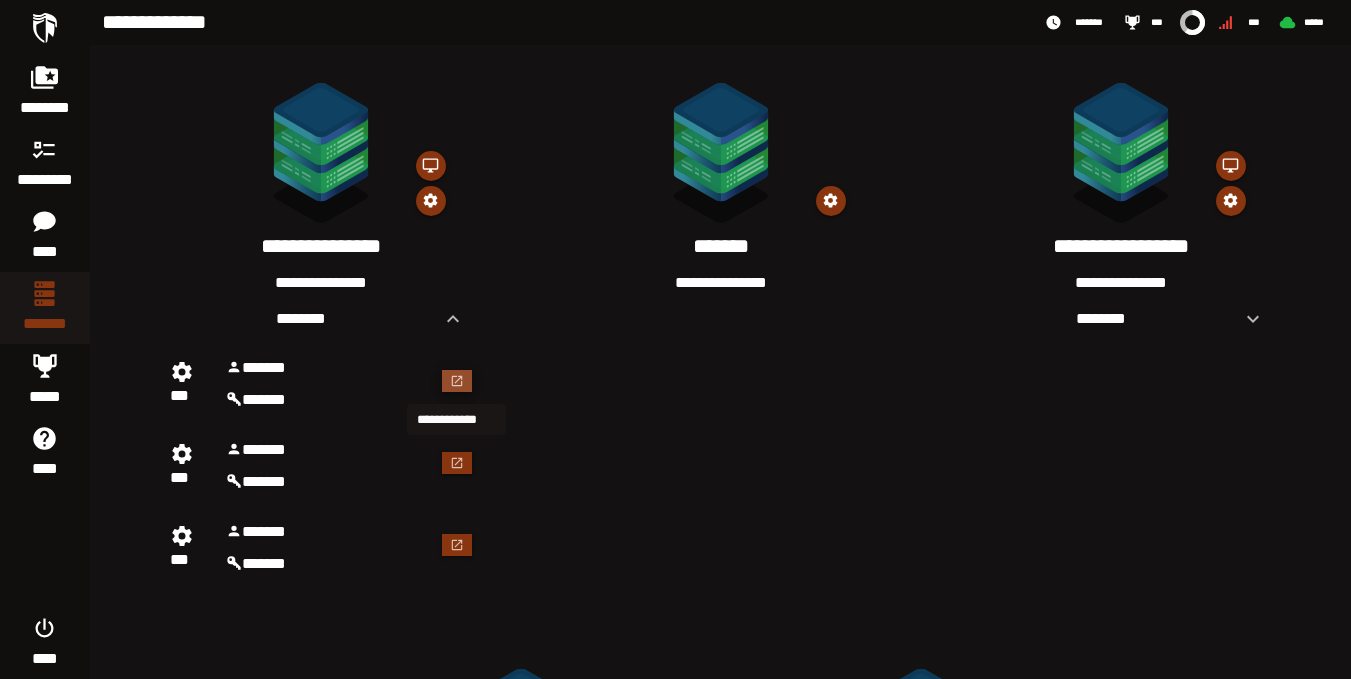 click at bounding box center (457, 381) 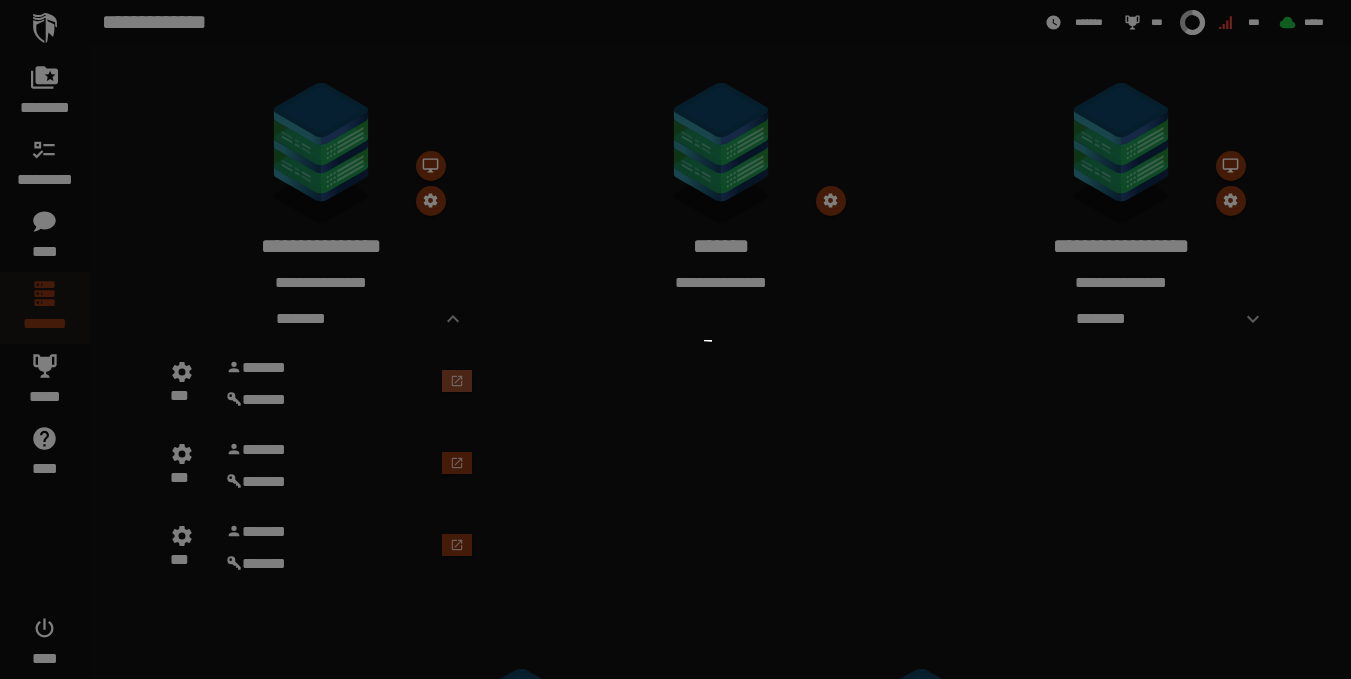 scroll, scrollTop: 0, scrollLeft: 0, axis: both 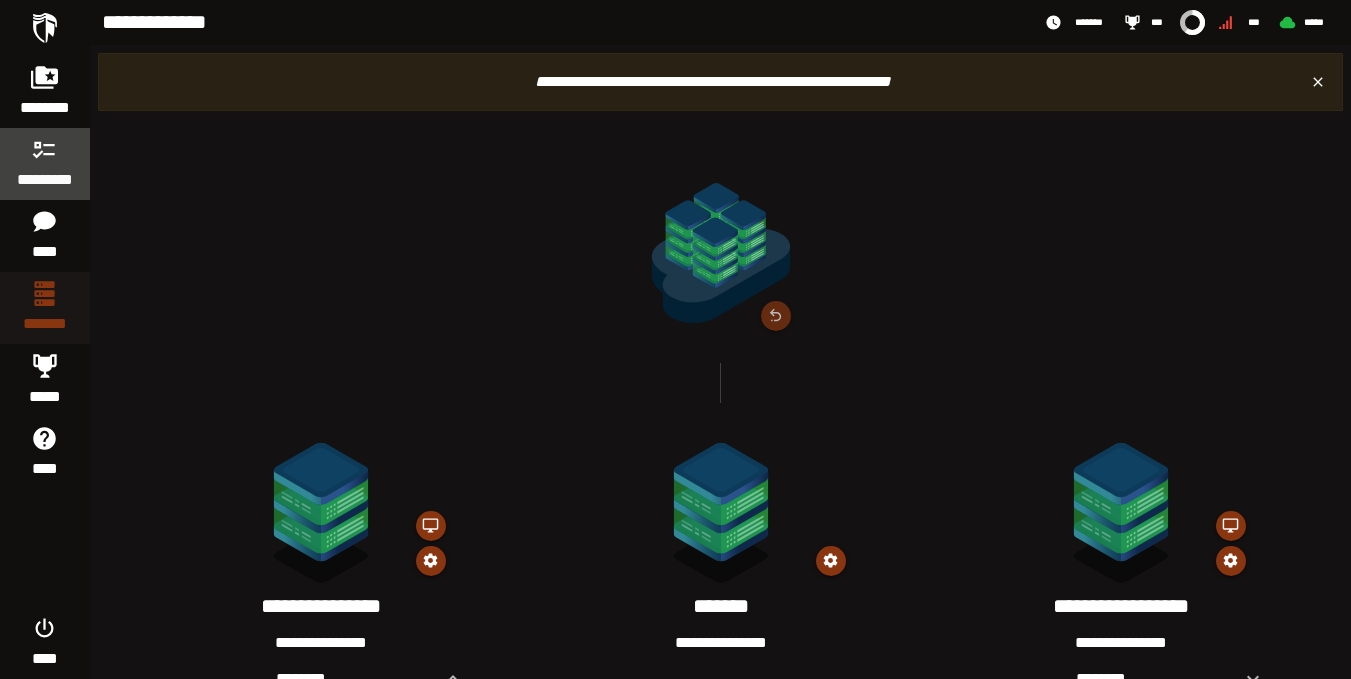 click on "*********" at bounding box center [45, 180] 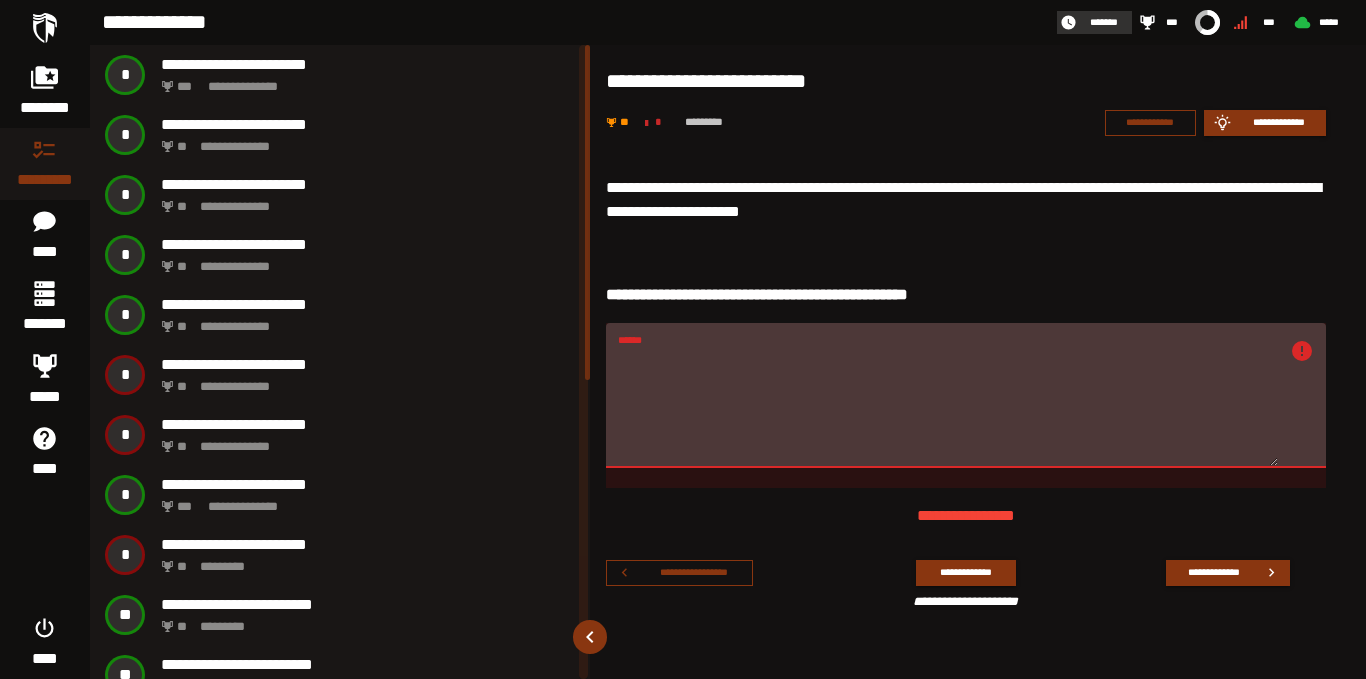 click on "*******" at bounding box center (1104, 22) 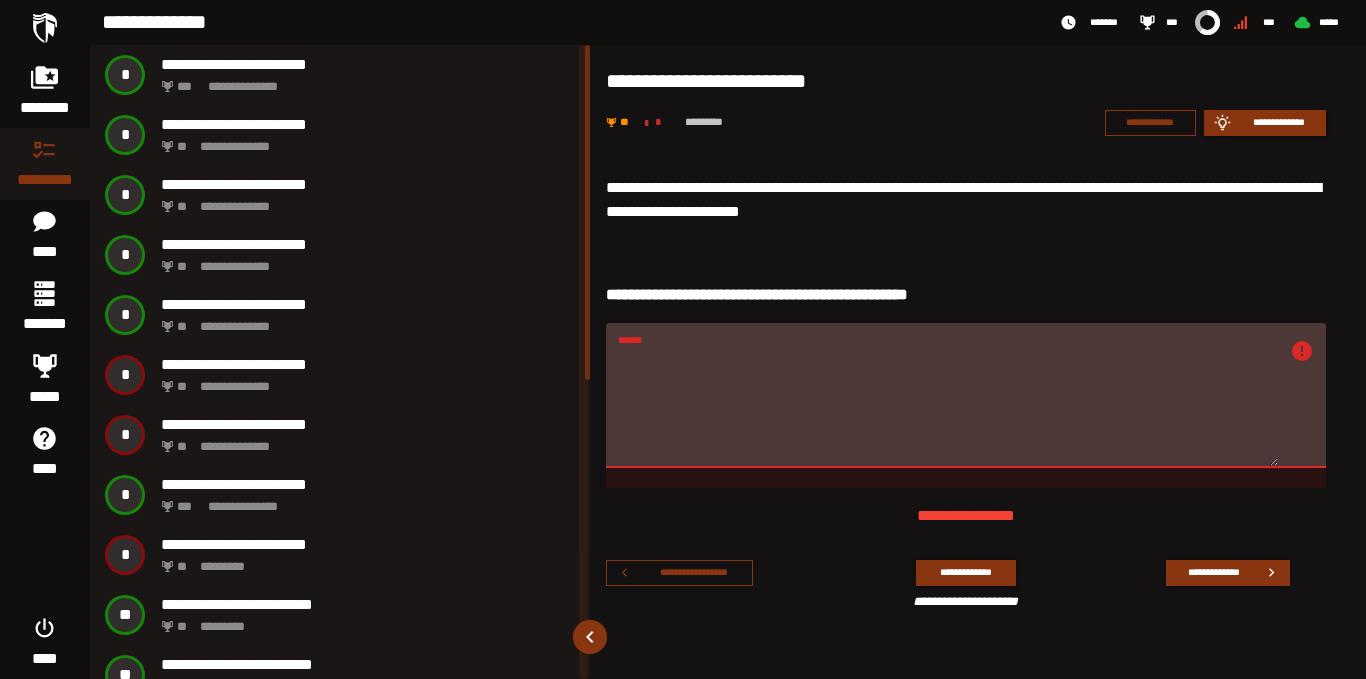 click on "**********" at bounding box center [978, 397] 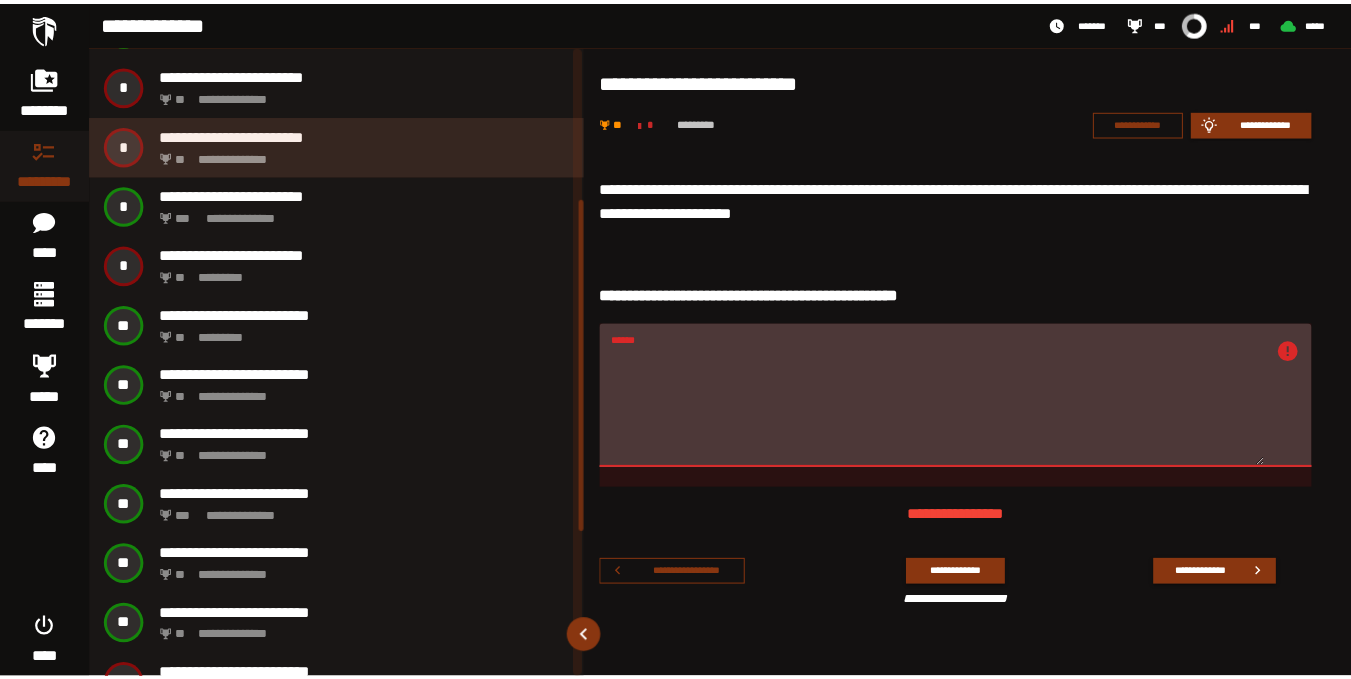 scroll, scrollTop: 566, scrollLeft: 0, axis: vertical 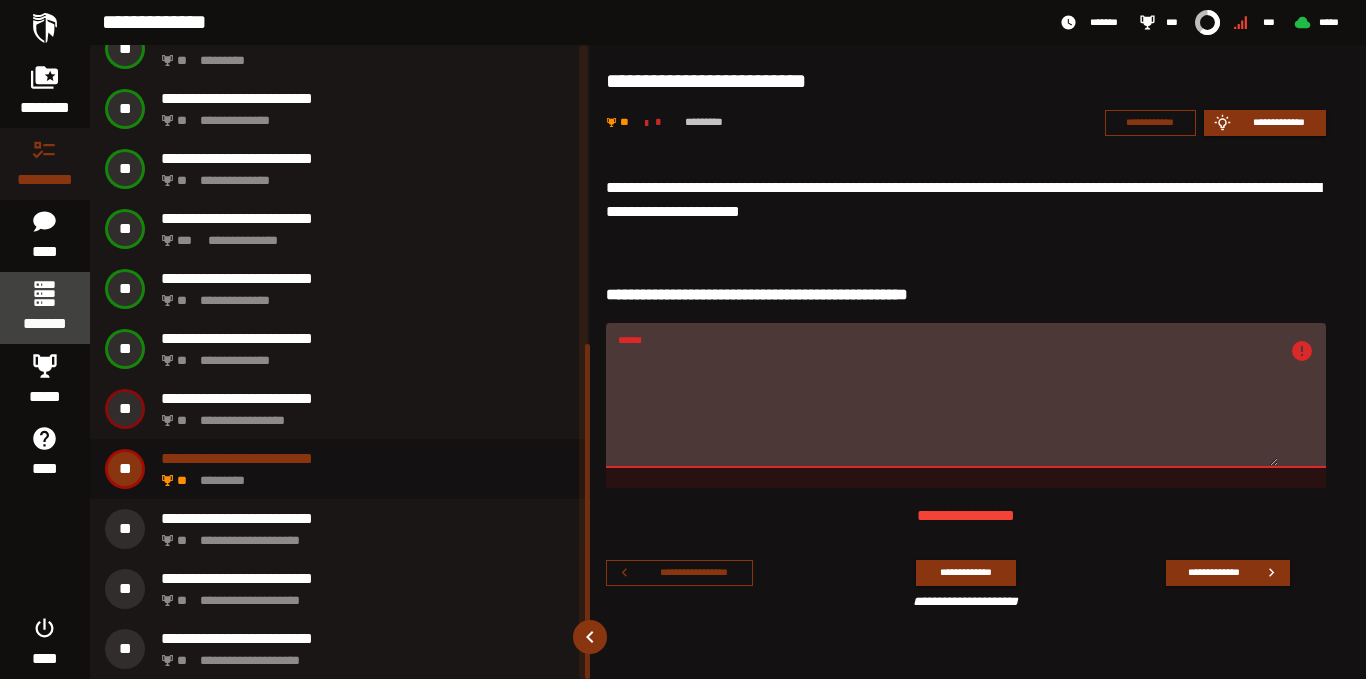 click on "*******" at bounding box center [44, 324] 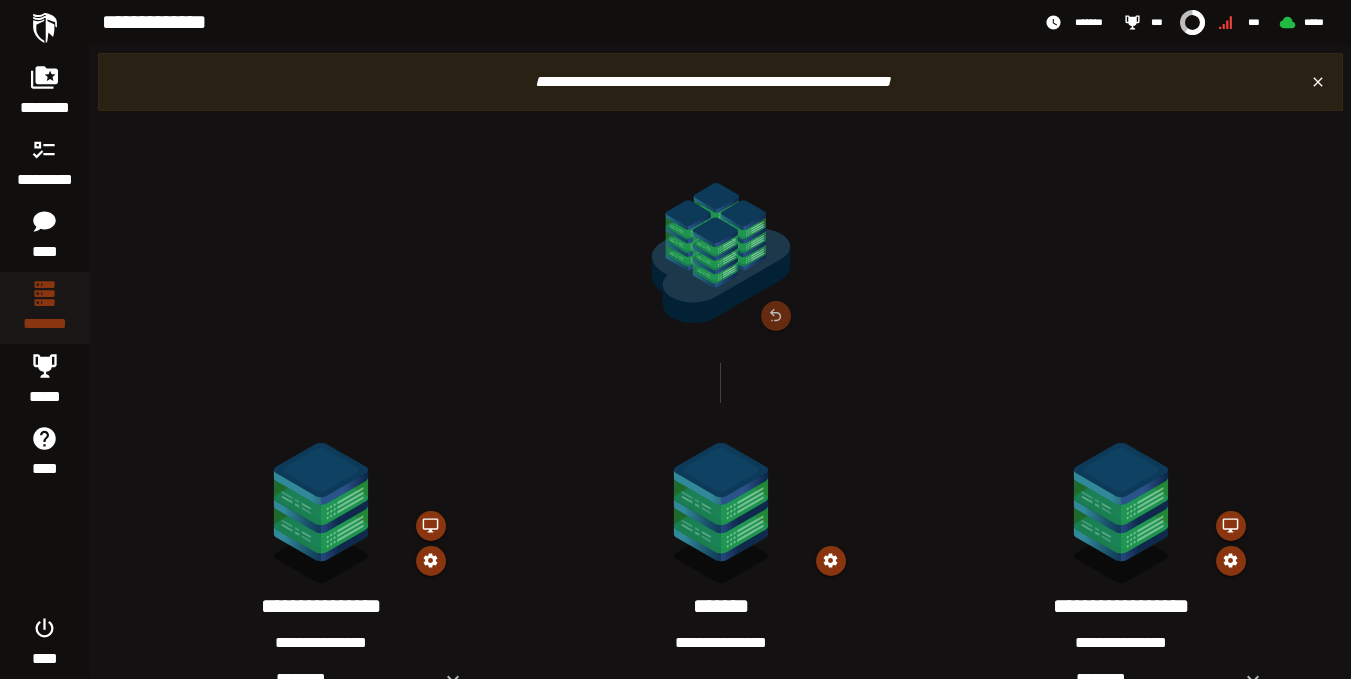 scroll, scrollTop: 360, scrollLeft: 0, axis: vertical 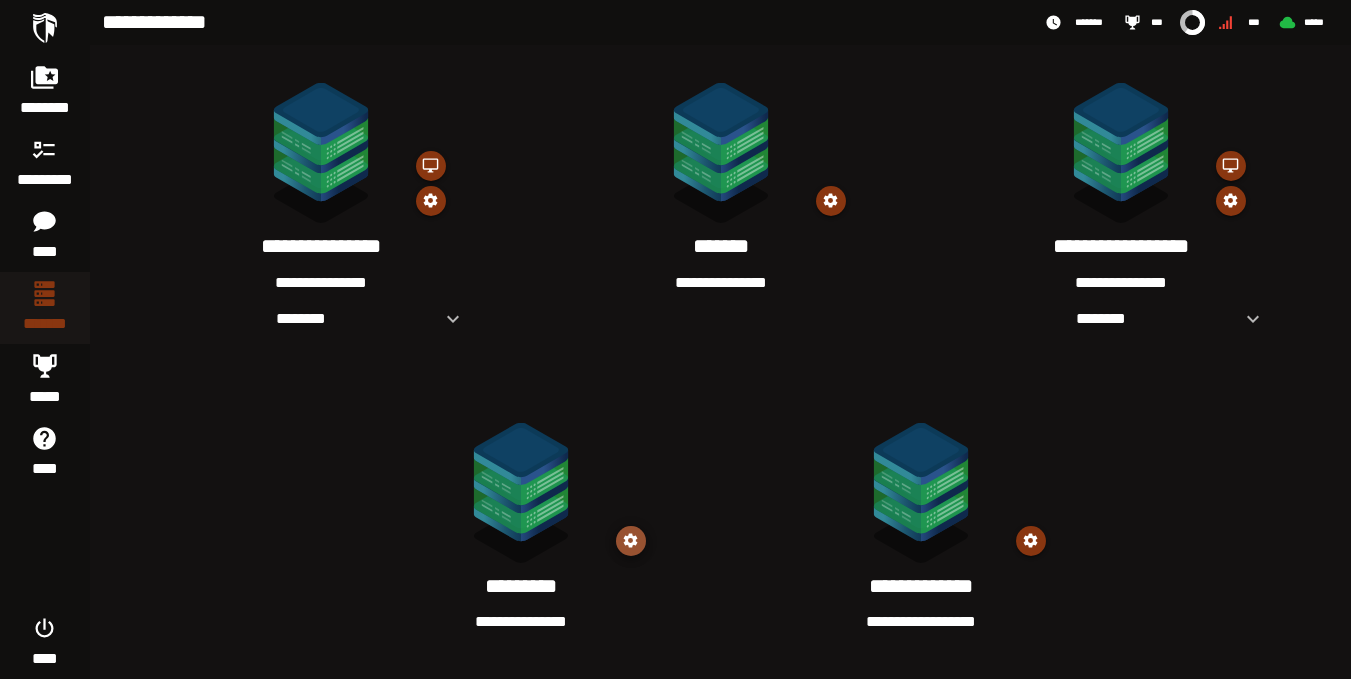 click 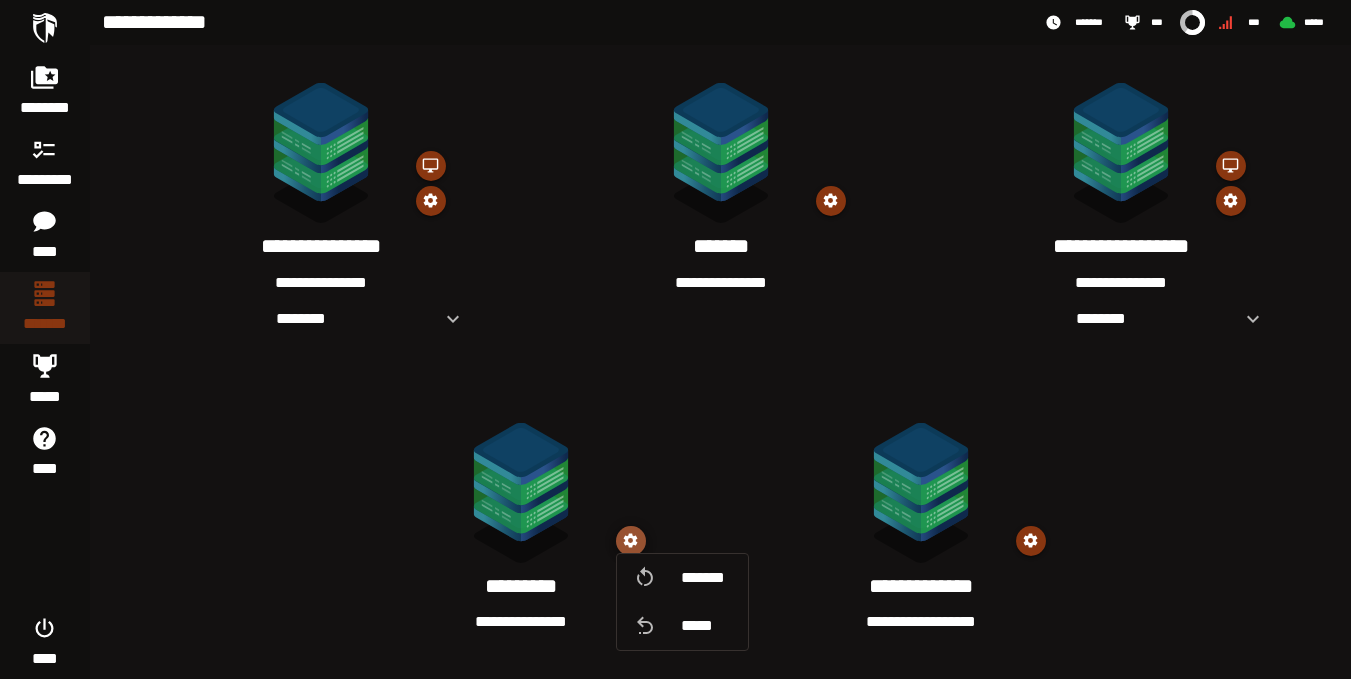 click 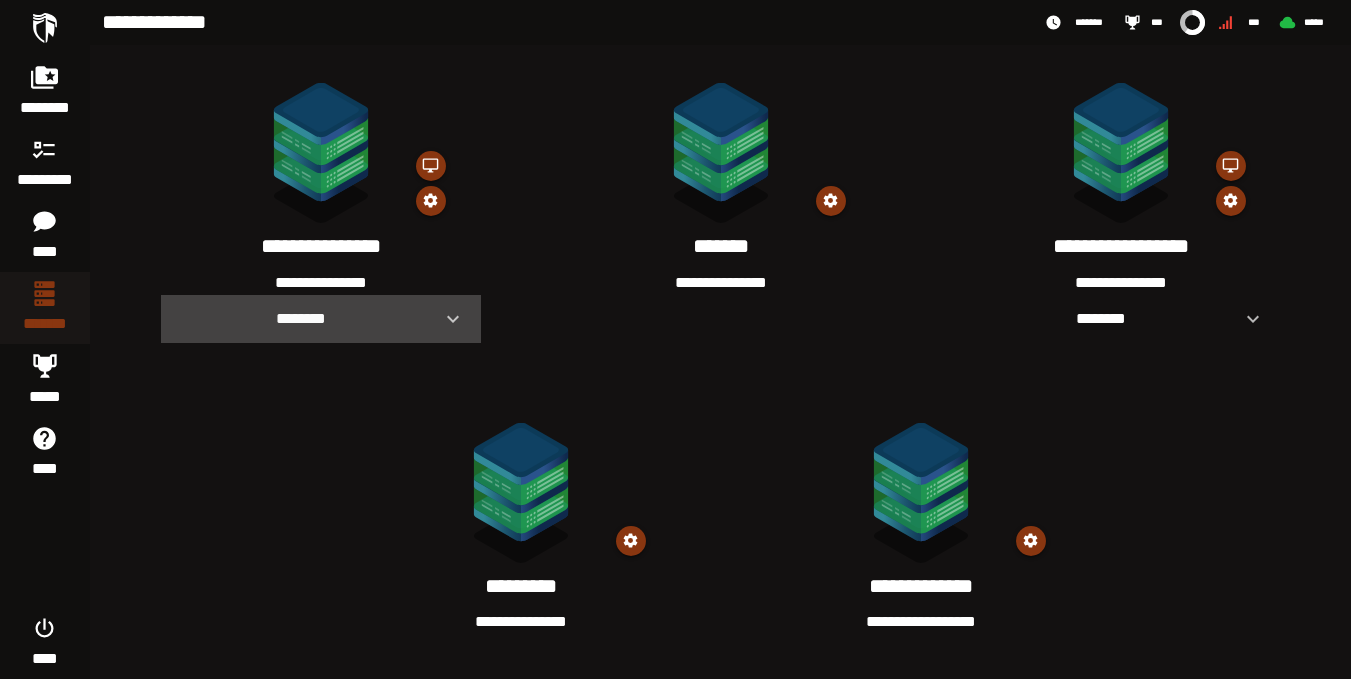 click on "********" at bounding box center (321, 319) 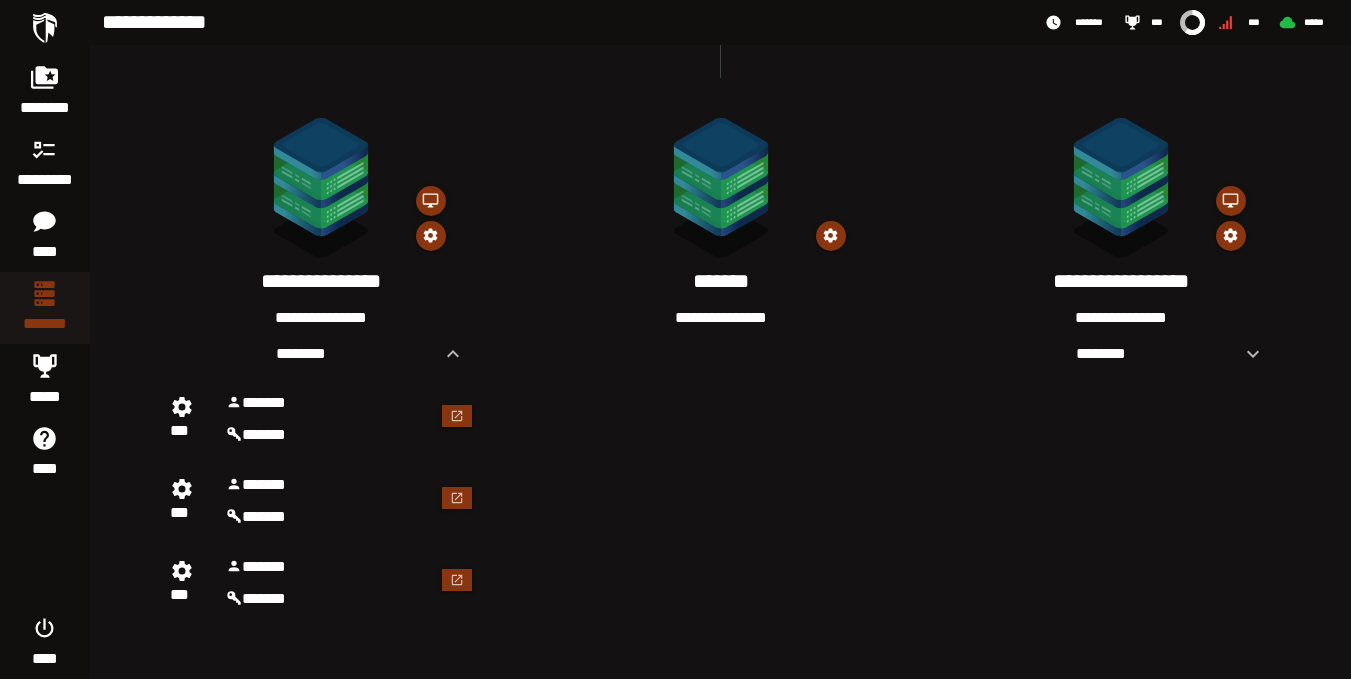 scroll, scrollTop: 324, scrollLeft: 0, axis: vertical 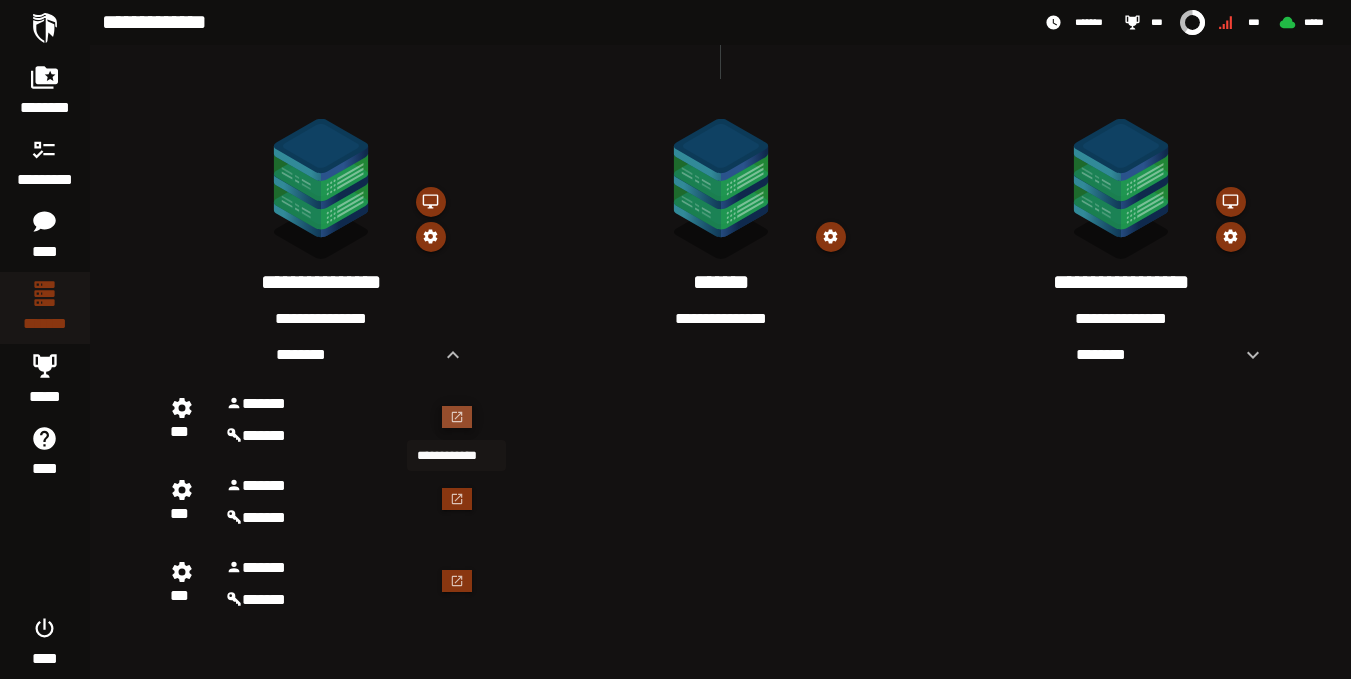 click at bounding box center [457, 417] 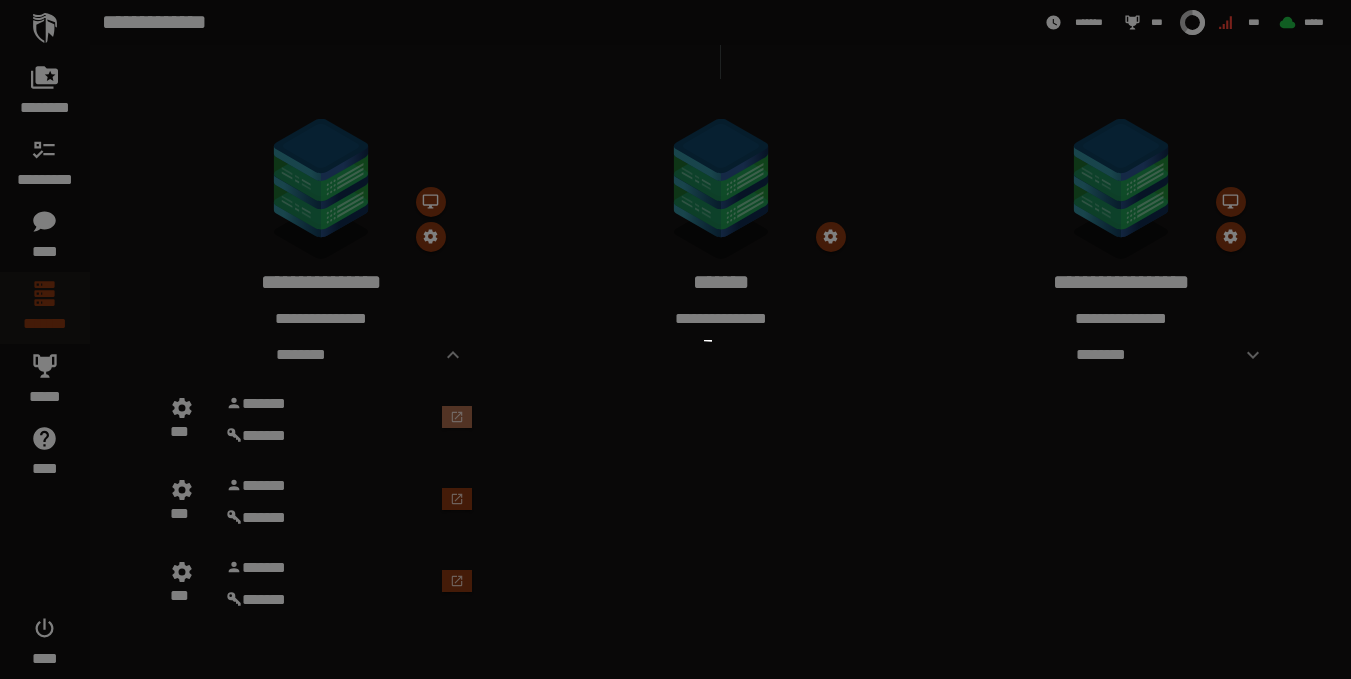 scroll, scrollTop: 0, scrollLeft: 0, axis: both 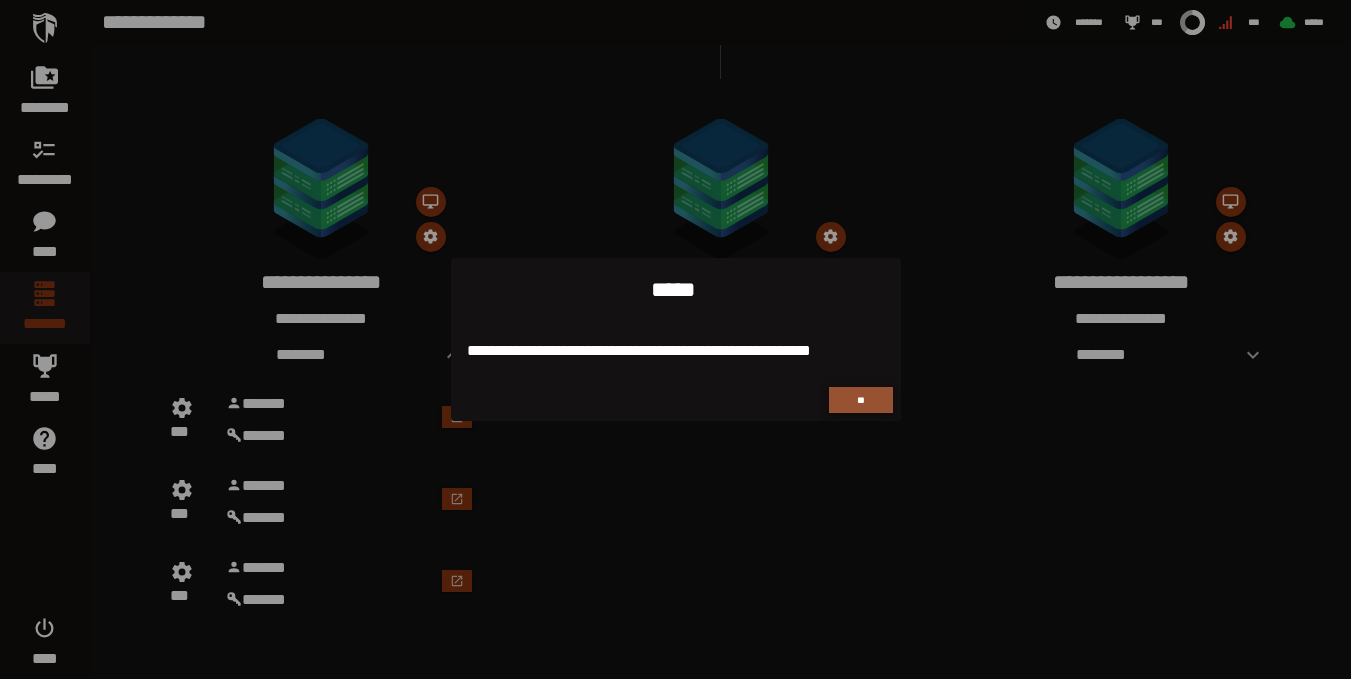 click on "**" at bounding box center (861, 400) 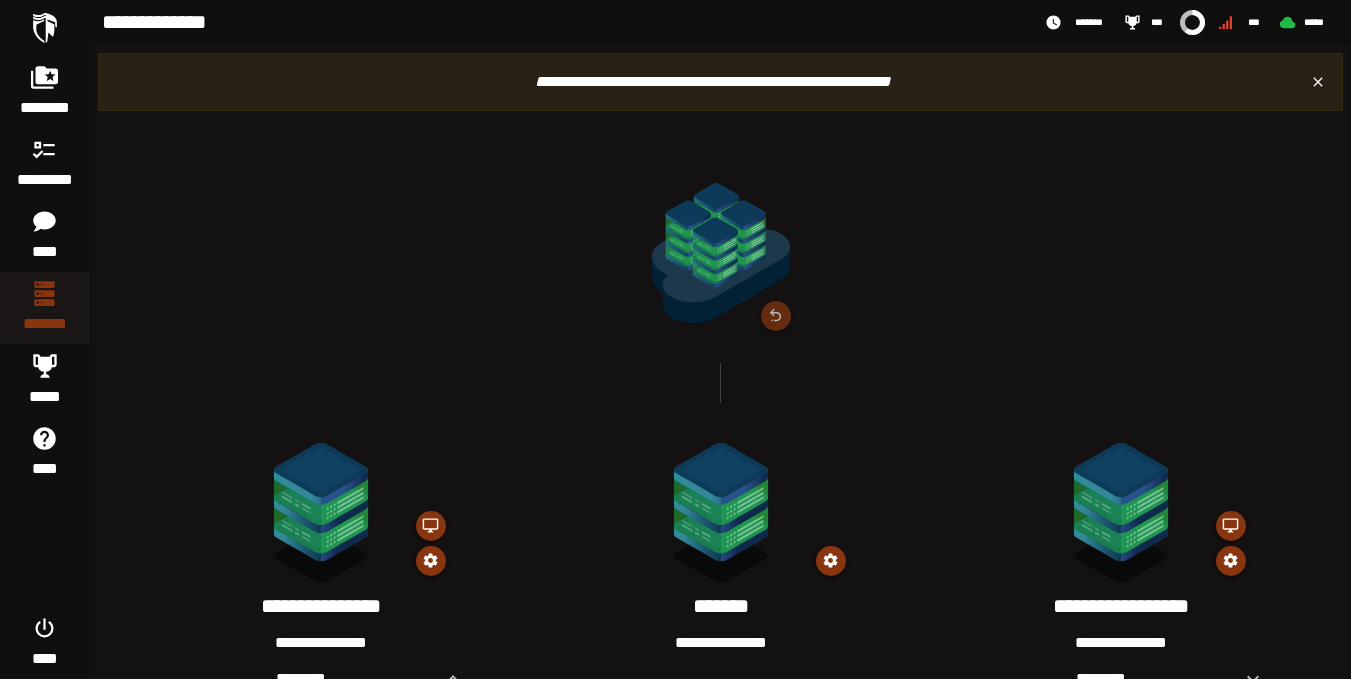 scroll, scrollTop: 324, scrollLeft: 0, axis: vertical 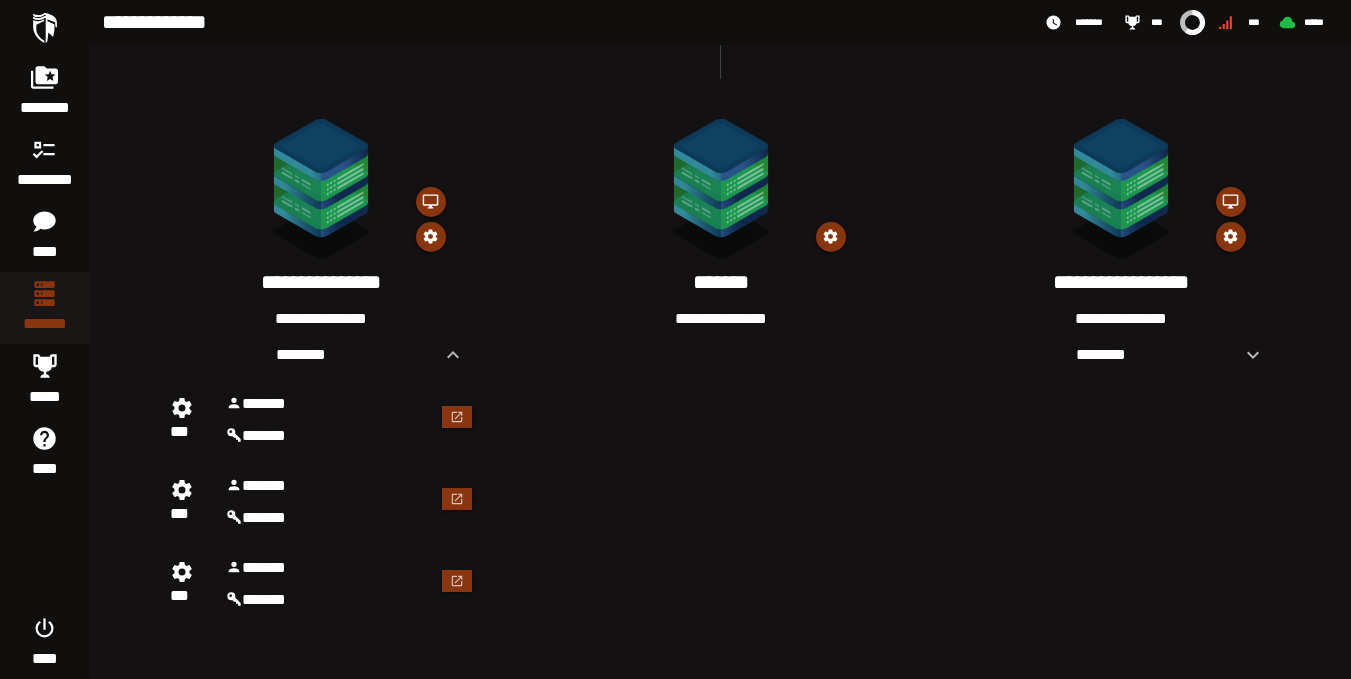 click on "**********" at bounding box center [1121, 249] 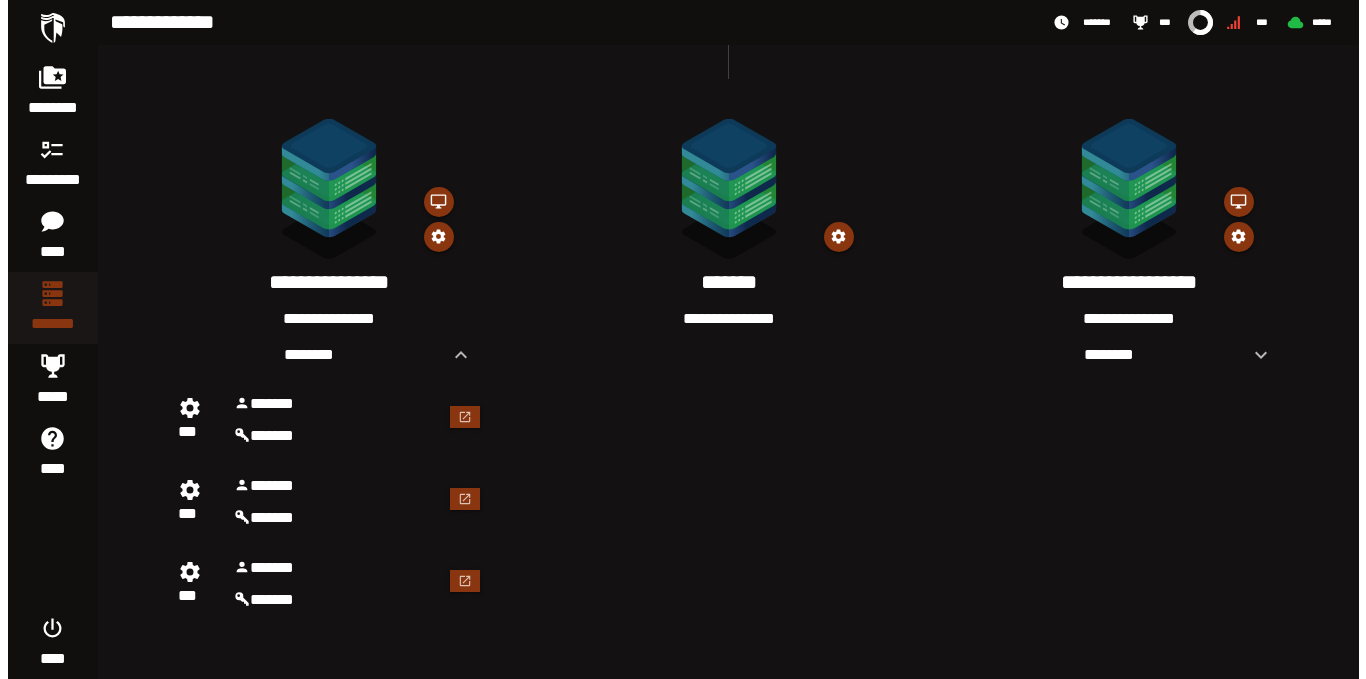 scroll, scrollTop: 0, scrollLeft: 0, axis: both 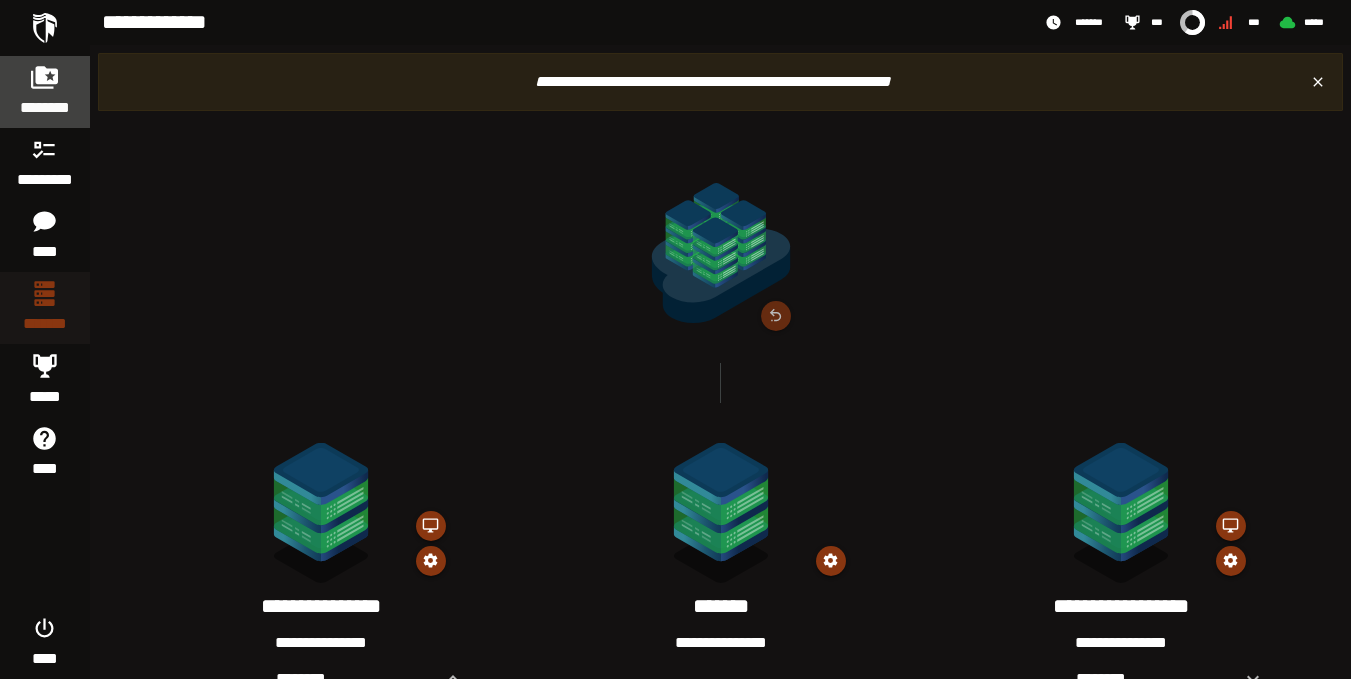 click on "********" at bounding box center [45, 108] 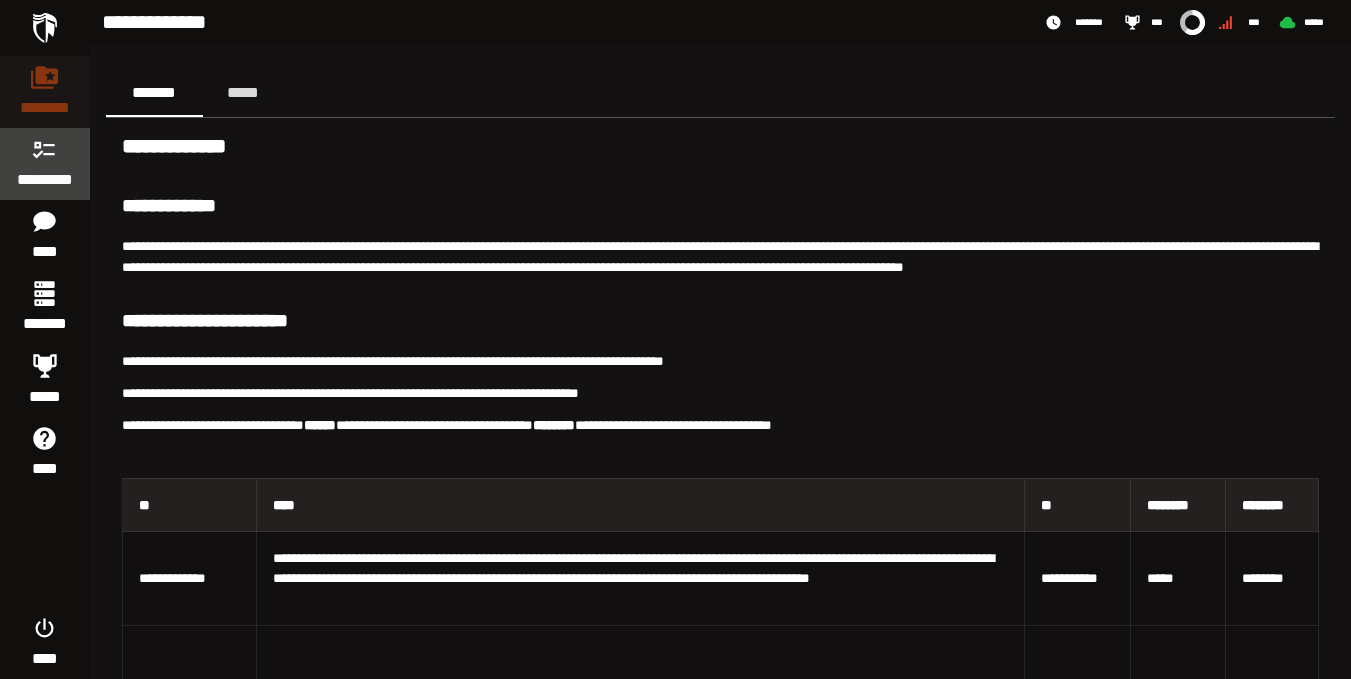 click on "*********" at bounding box center (45, 180) 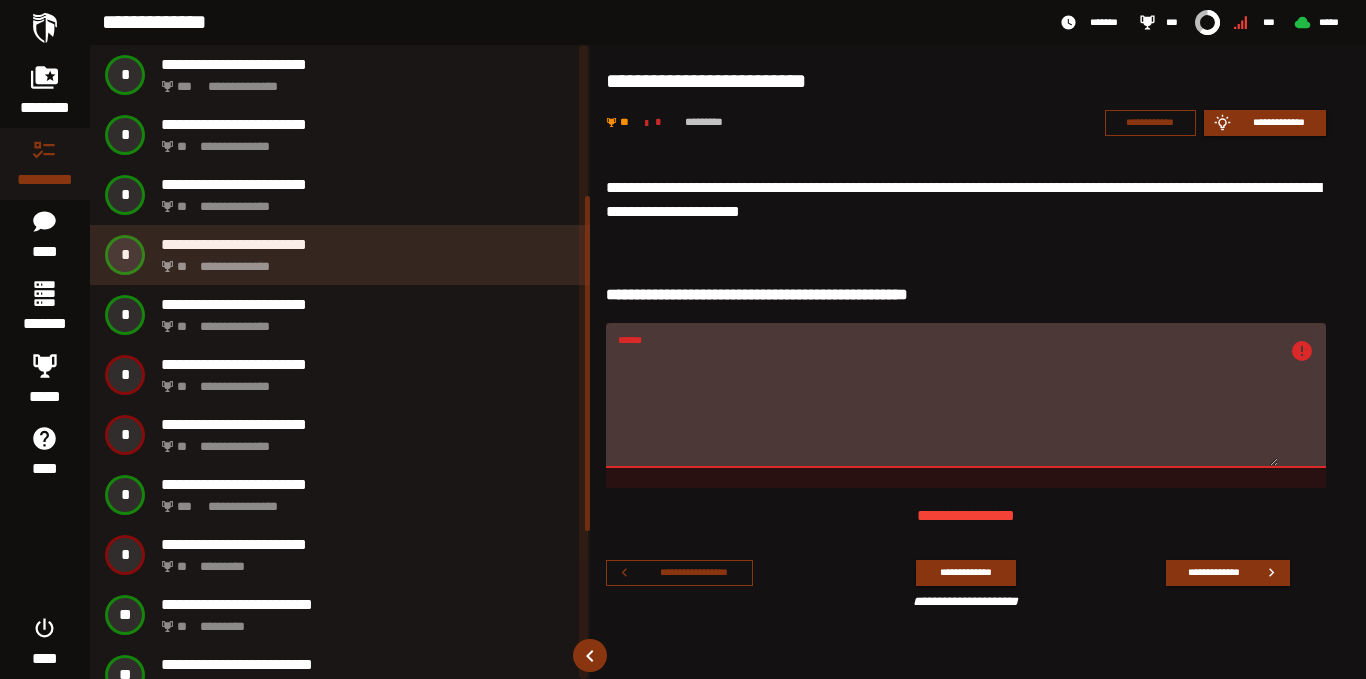 scroll, scrollTop: 566, scrollLeft: 0, axis: vertical 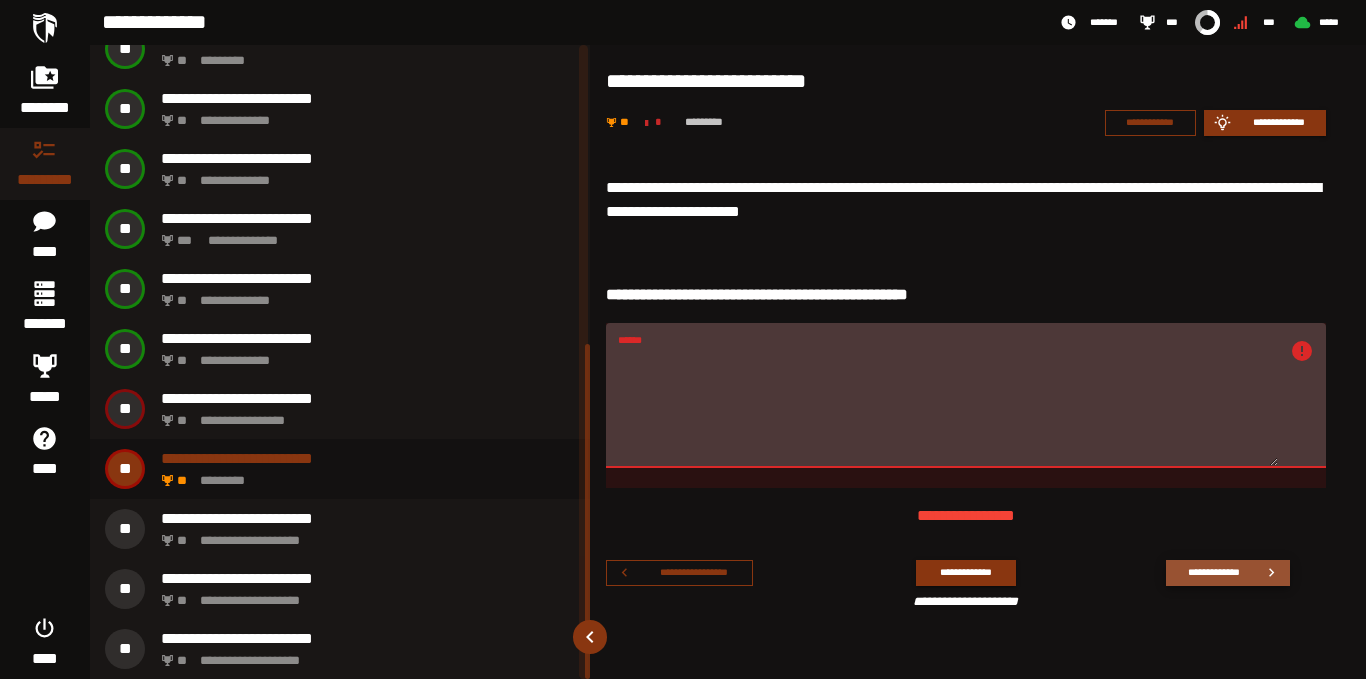 click on "**********" at bounding box center (1213, 572) 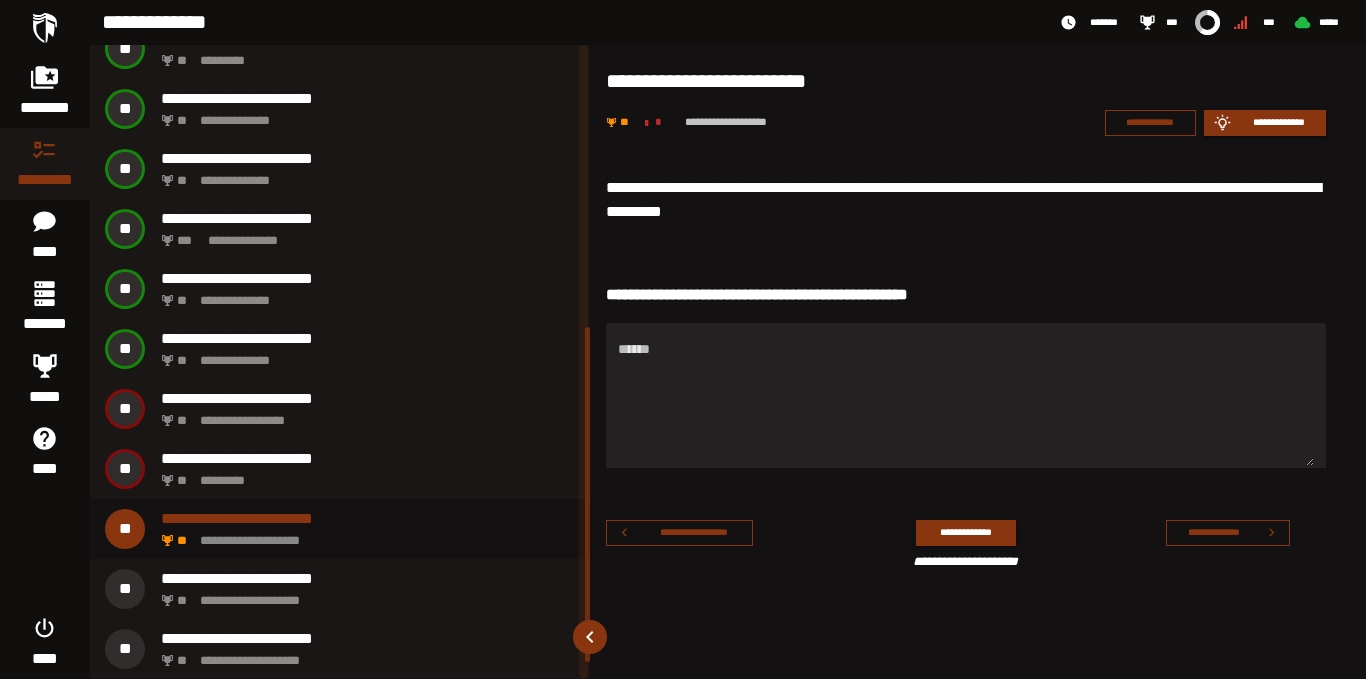 scroll, scrollTop: 446, scrollLeft: 0, axis: vertical 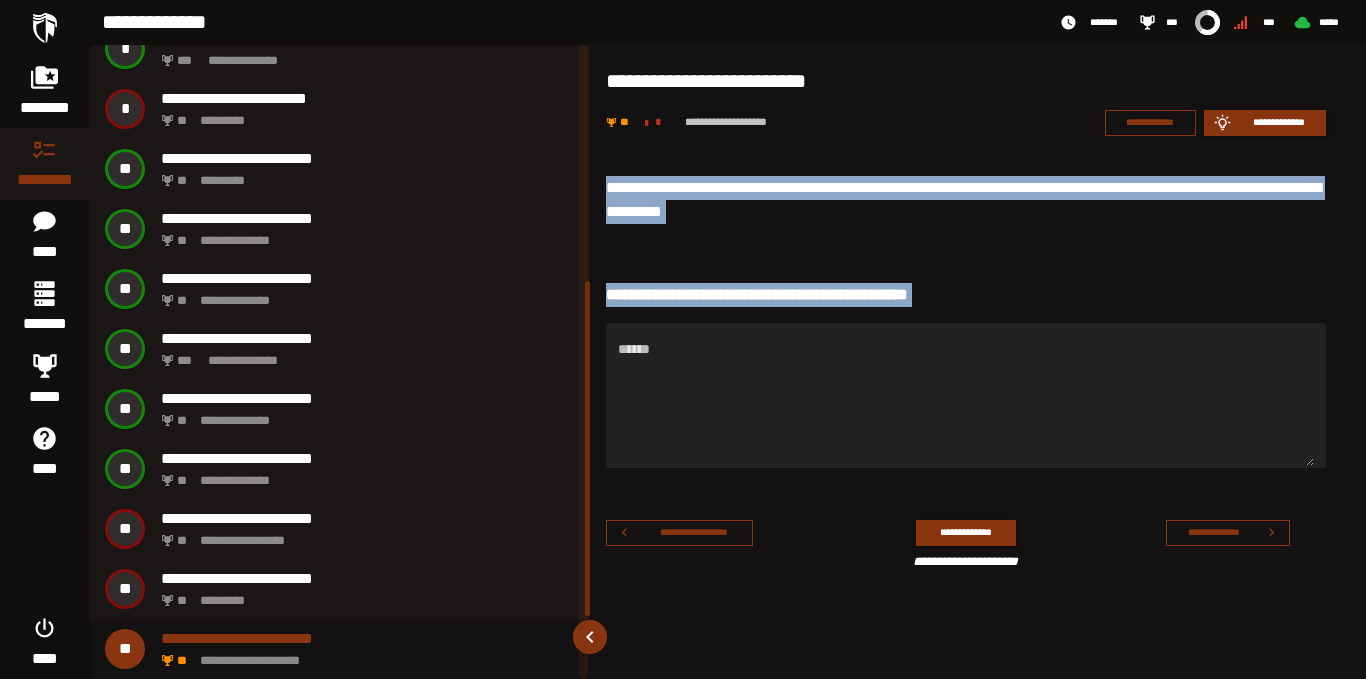 drag, startPoint x: 607, startPoint y: 178, endPoint x: 1047, endPoint y: 310, distance: 459.37347 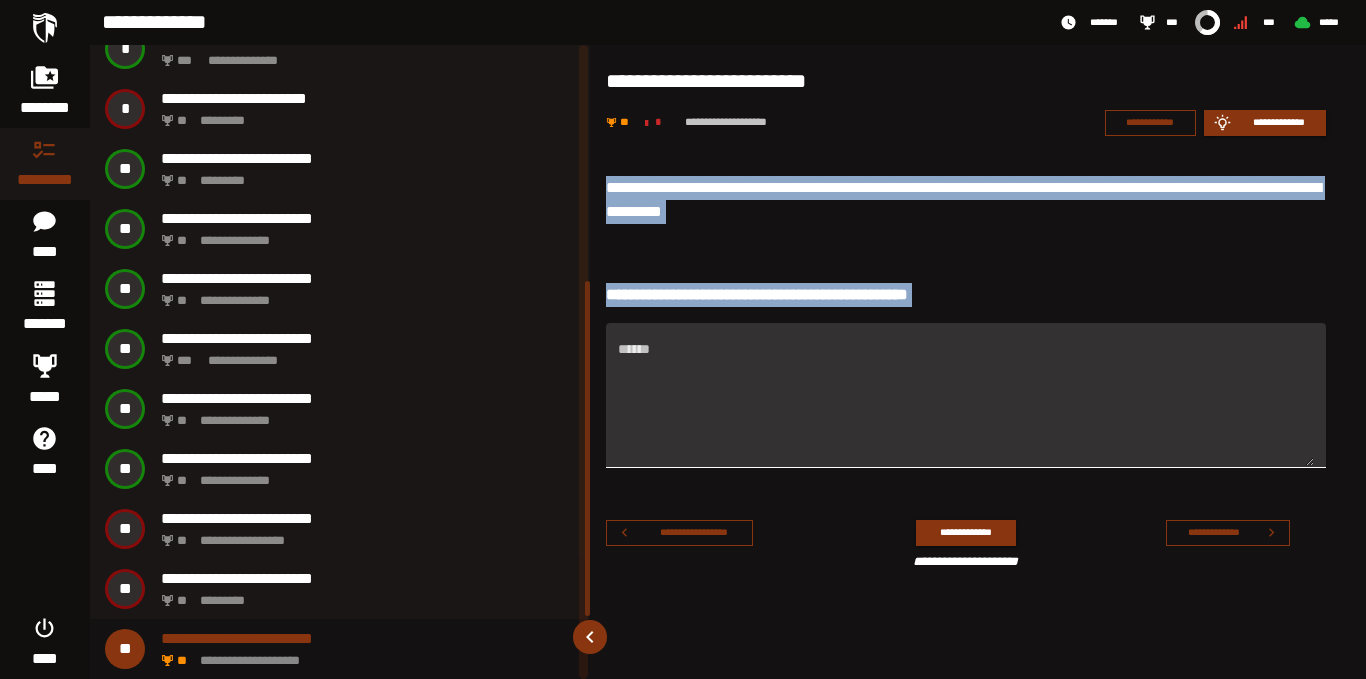 click on "******" at bounding box center (966, 407) 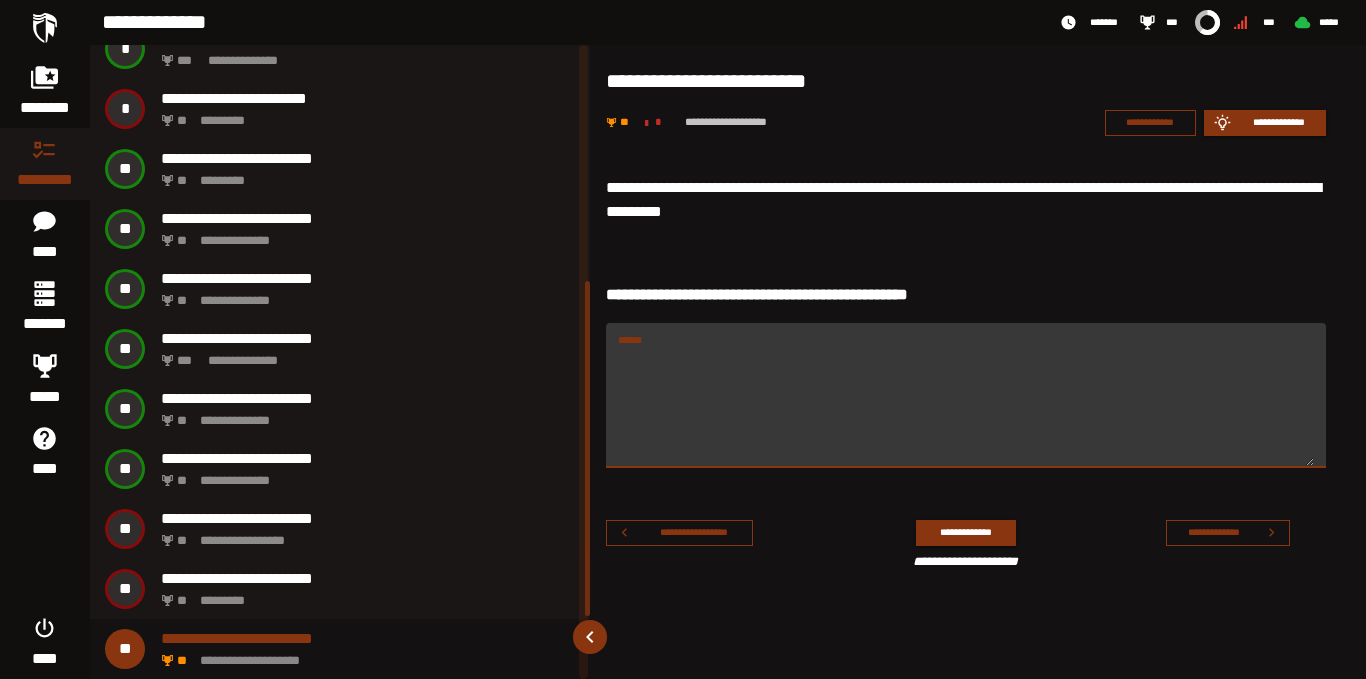click on "******" at bounding box center [966, 407] 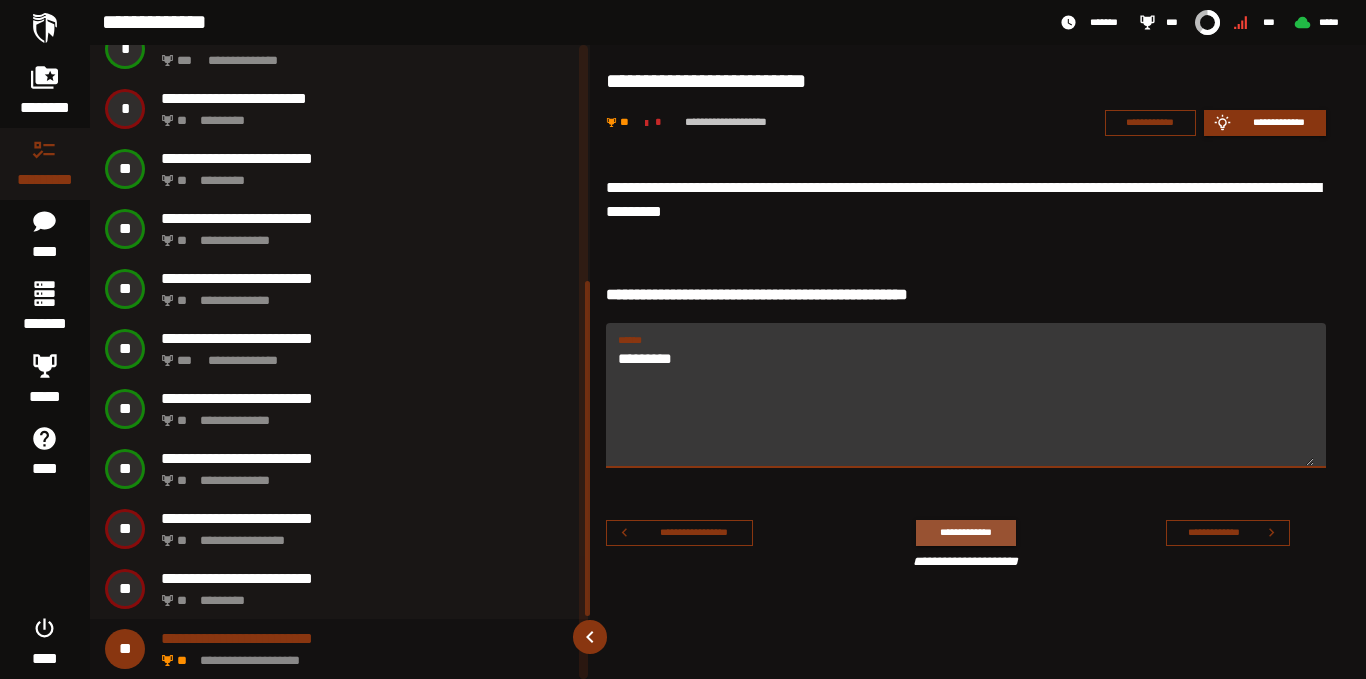 type on "*********" 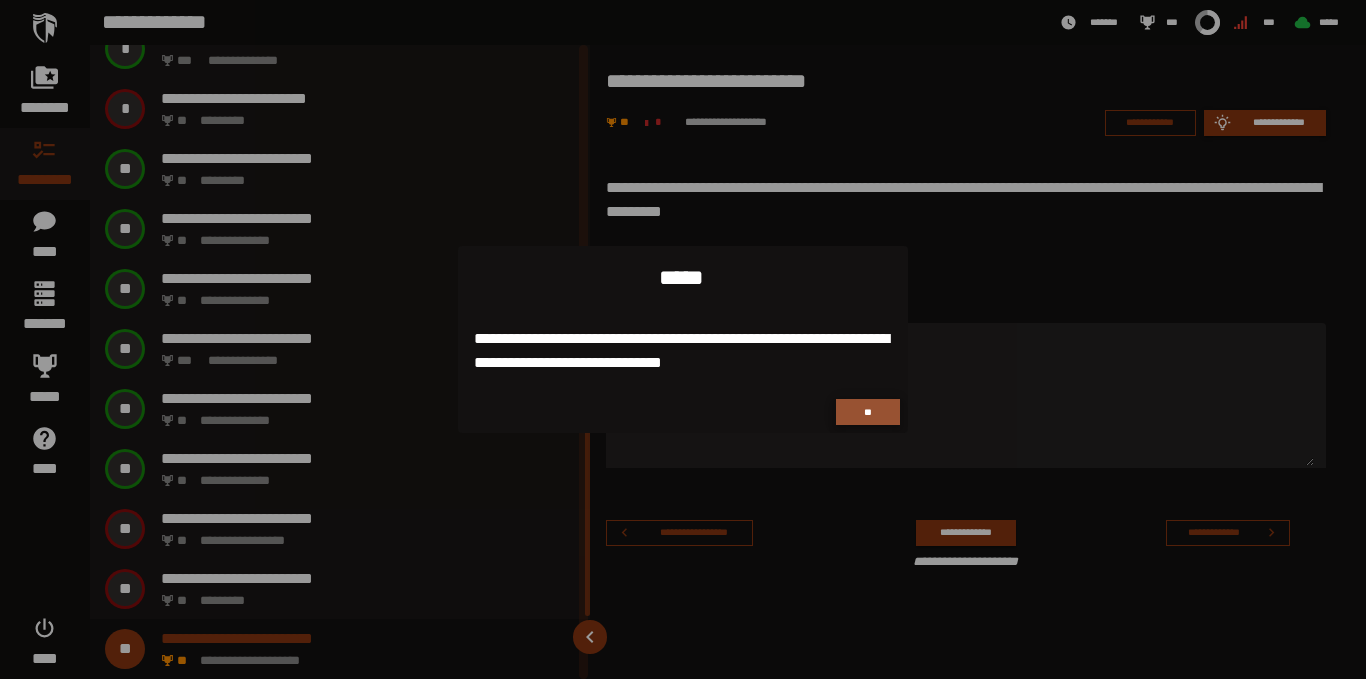 click on "**" at bounding box center (867, 412) 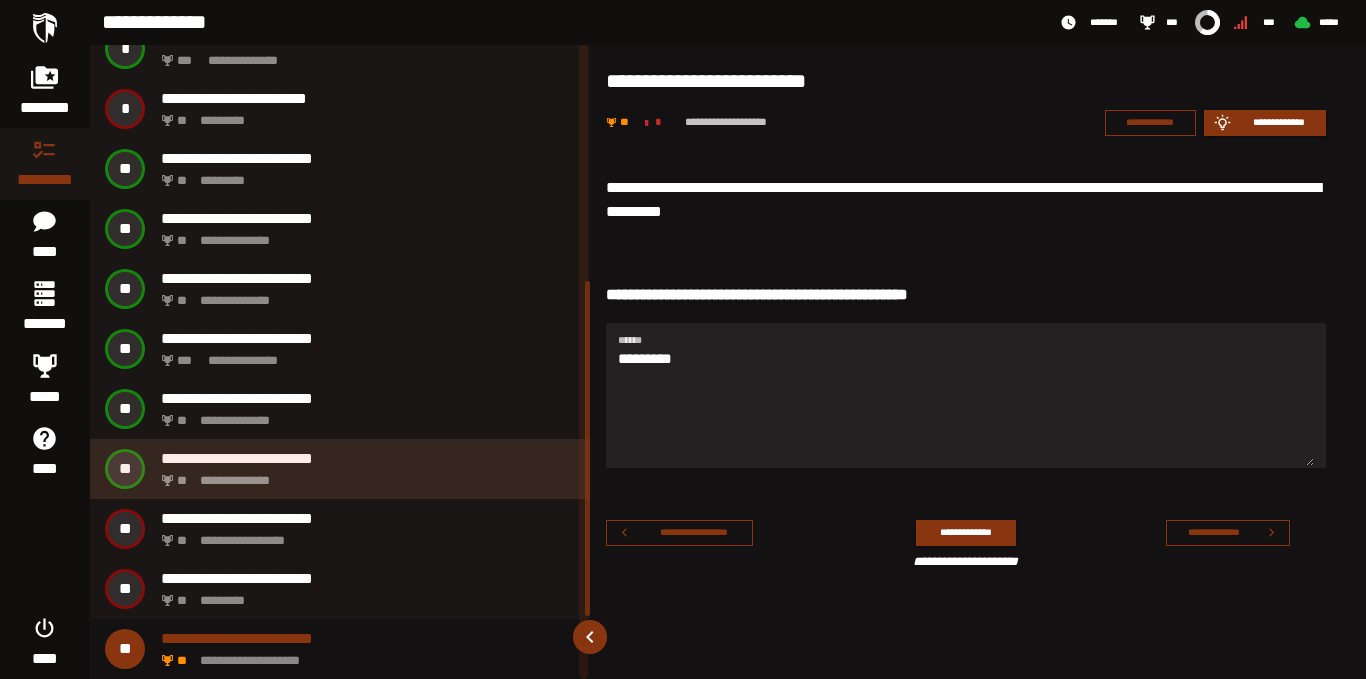 scroll, scrollTop: 566, scrollLeft: 0, axis: vertical 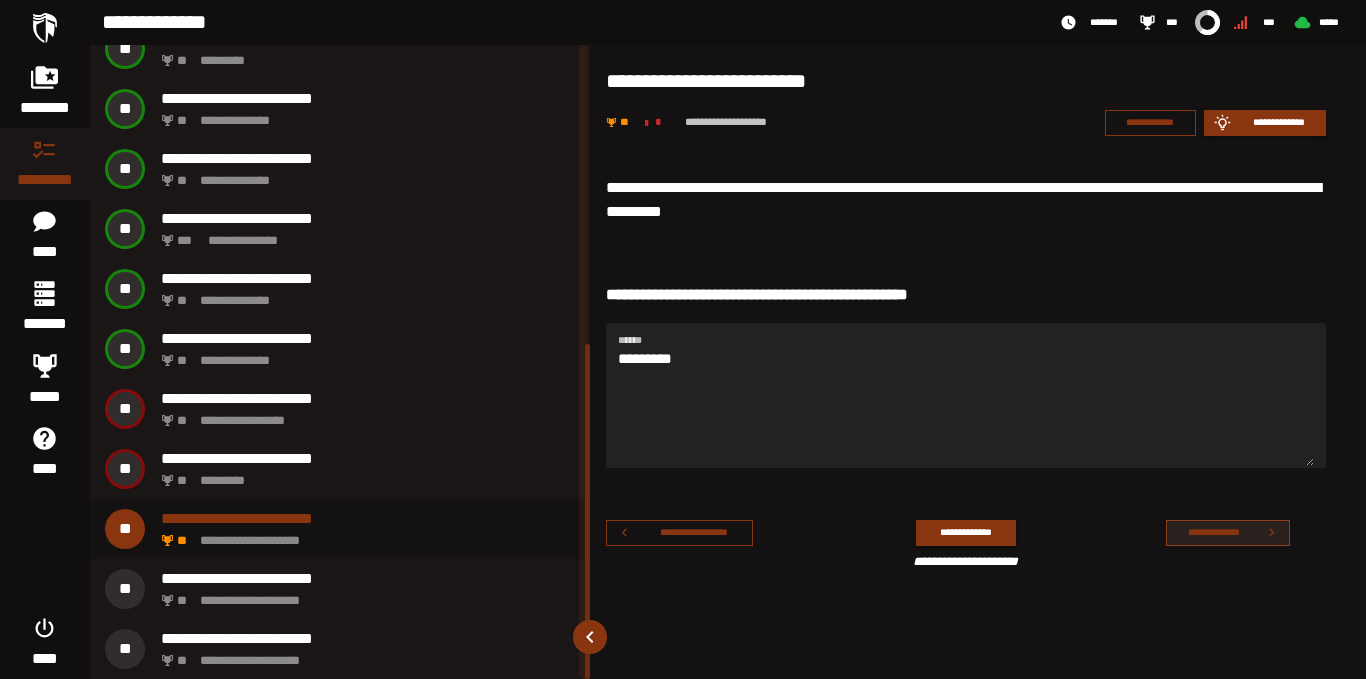 click on "**********" at bounding box center (1213, 532) 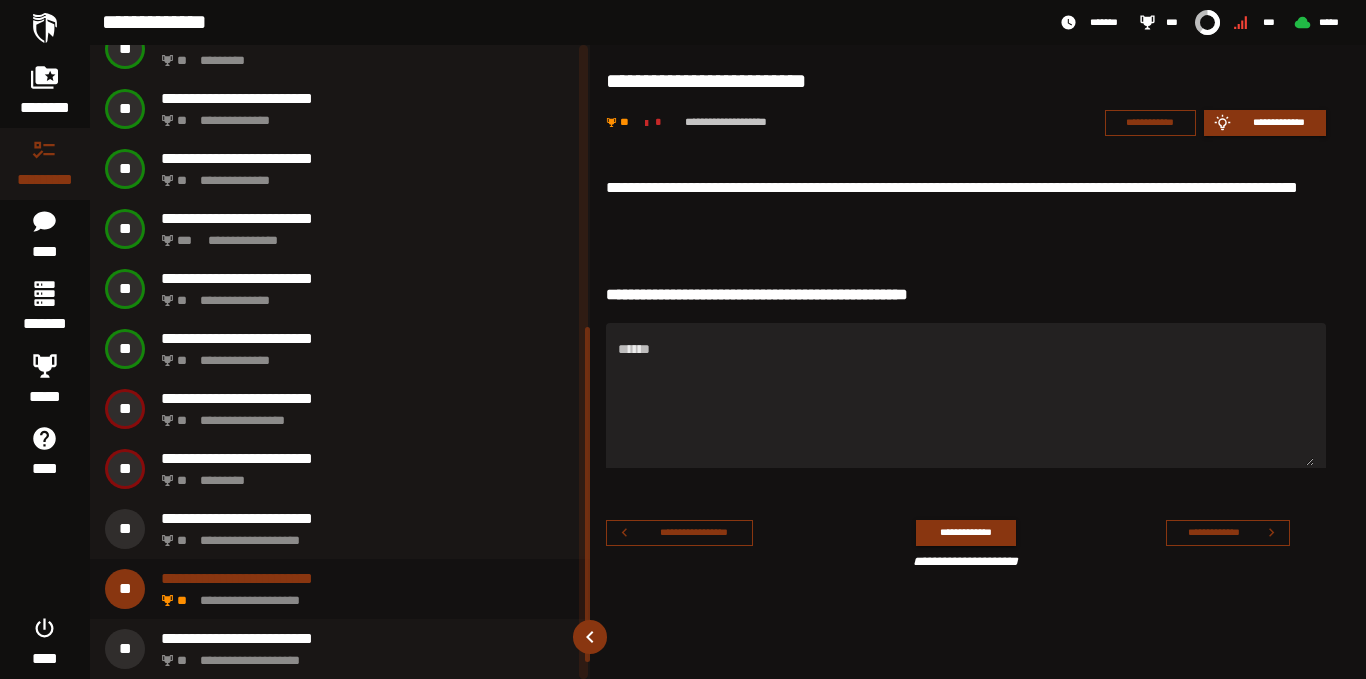 scroll, scrollTop: 506, scrollLeft: 0, axis: vertical 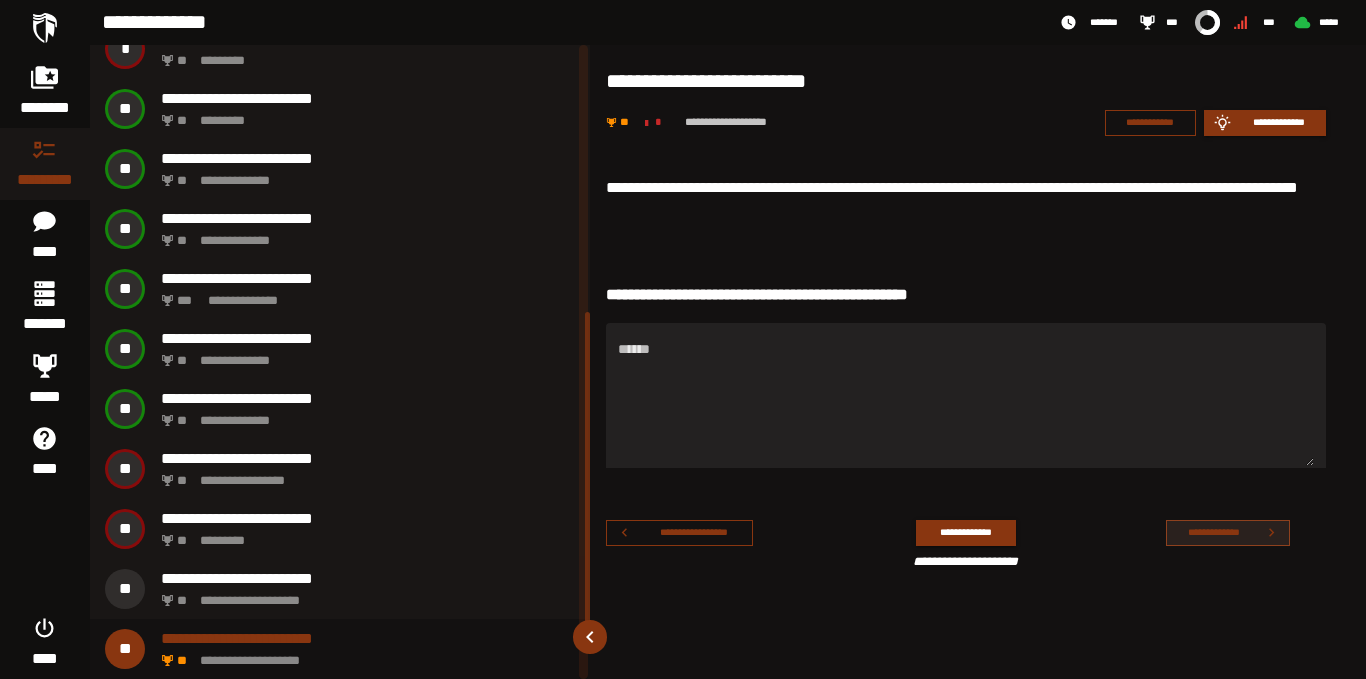 click on "**********" at bounding box center (1228, 533) 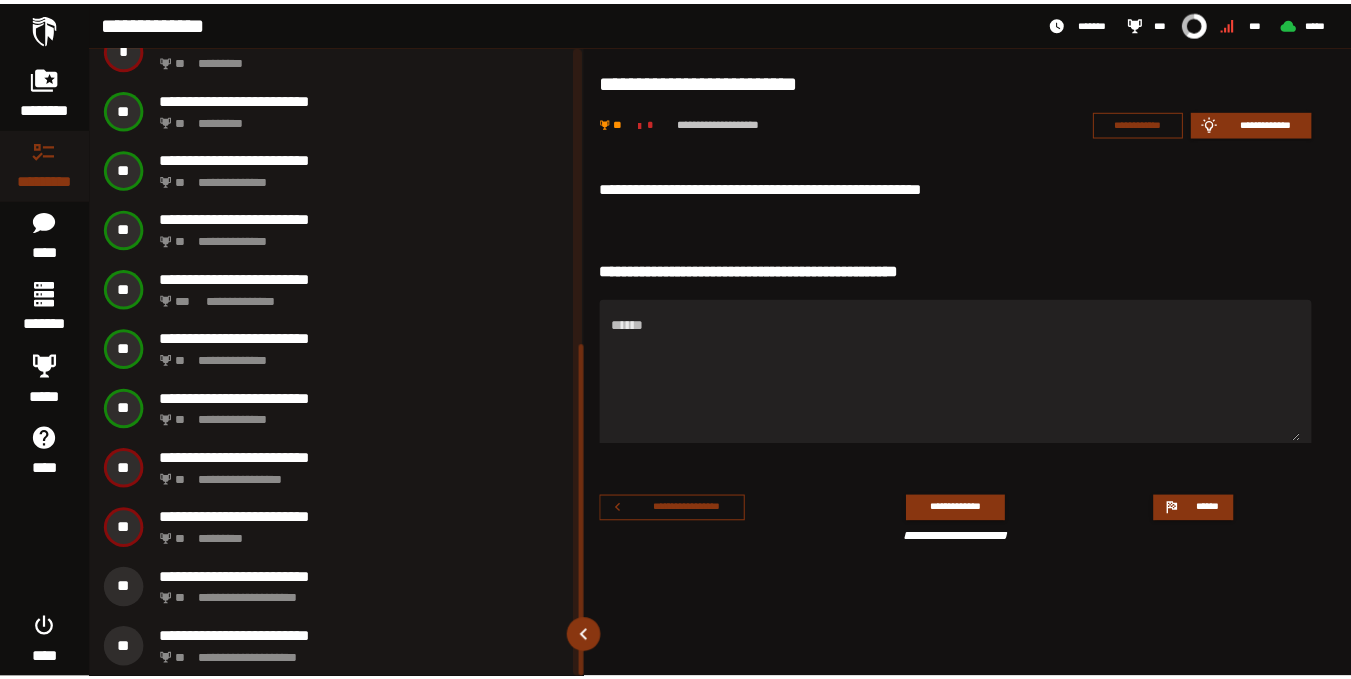 scroll, scrollTop: 566, scrollLeft: 0, axis: vertical 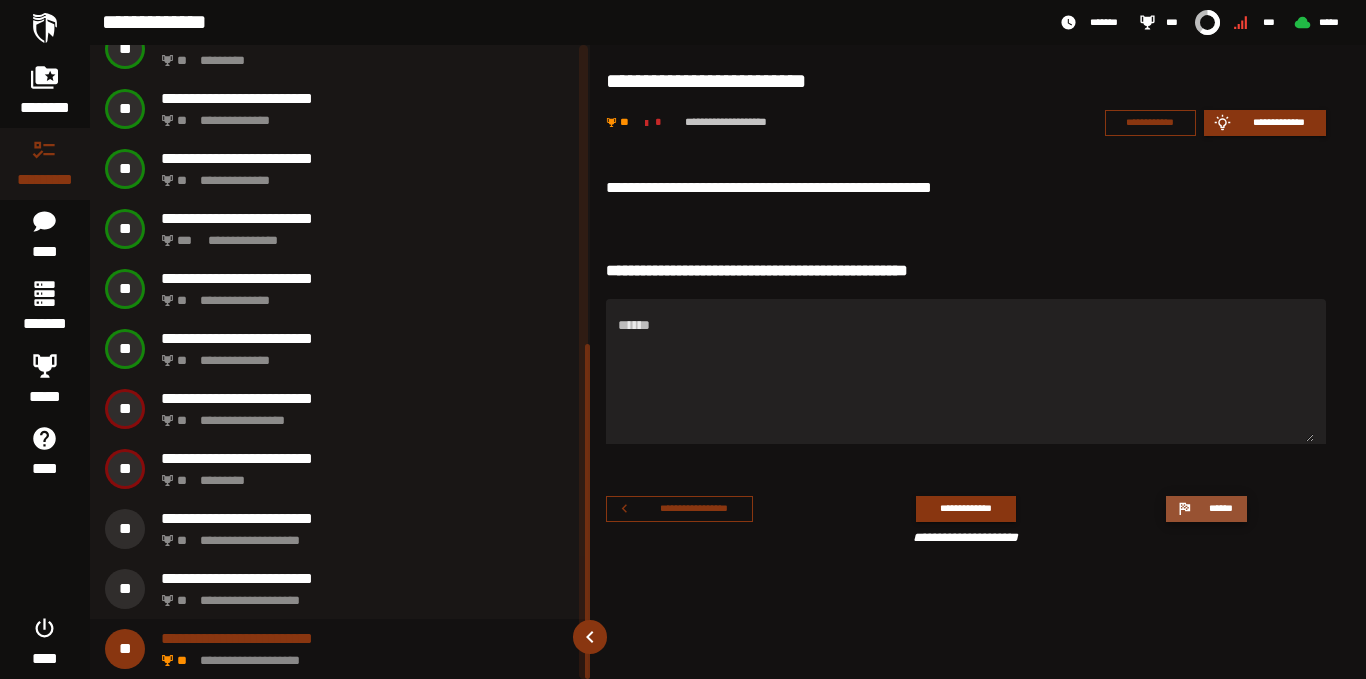 click on "******" at bounding box center (1206, 509) 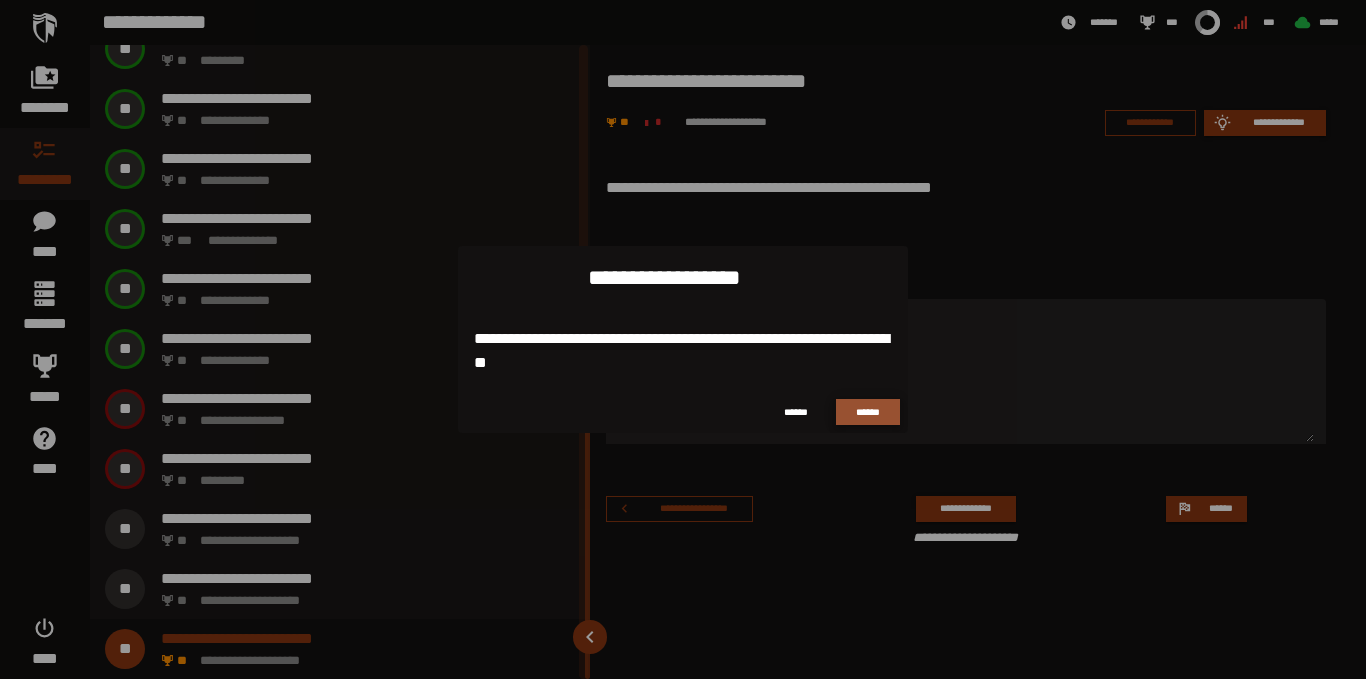 click on "******" at bounding box center (868, 412) 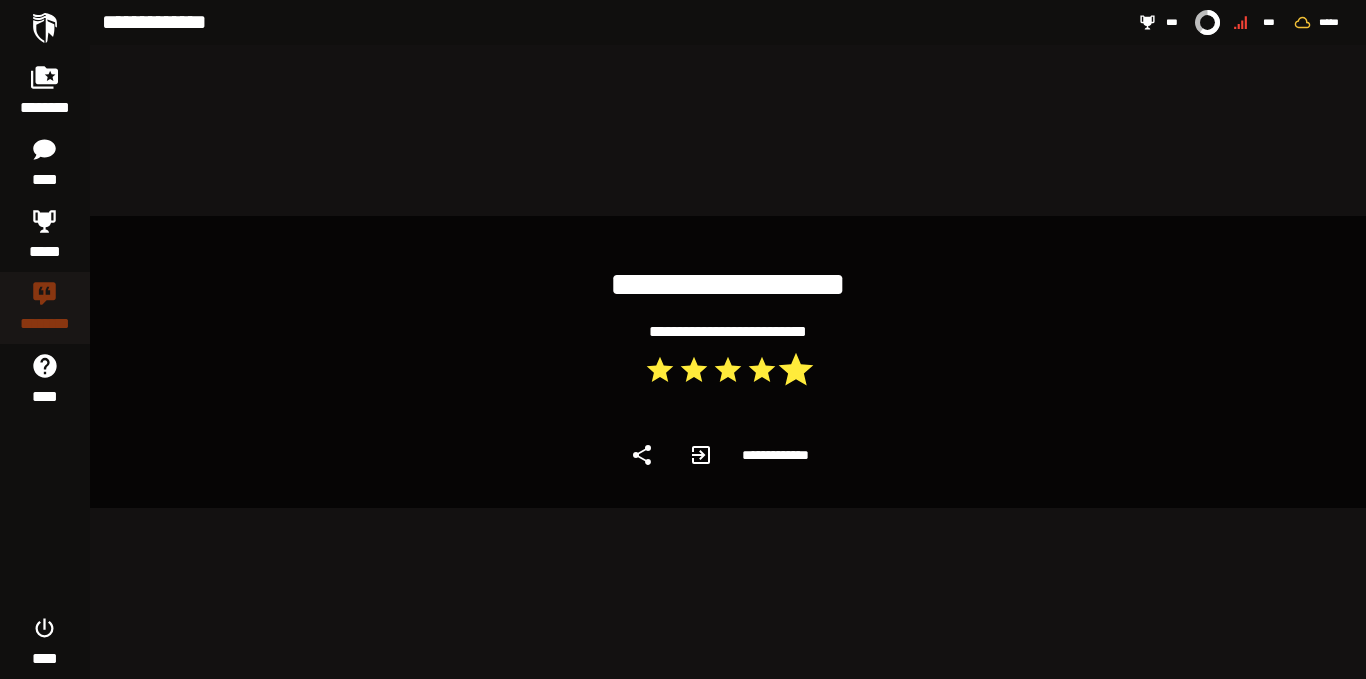 click 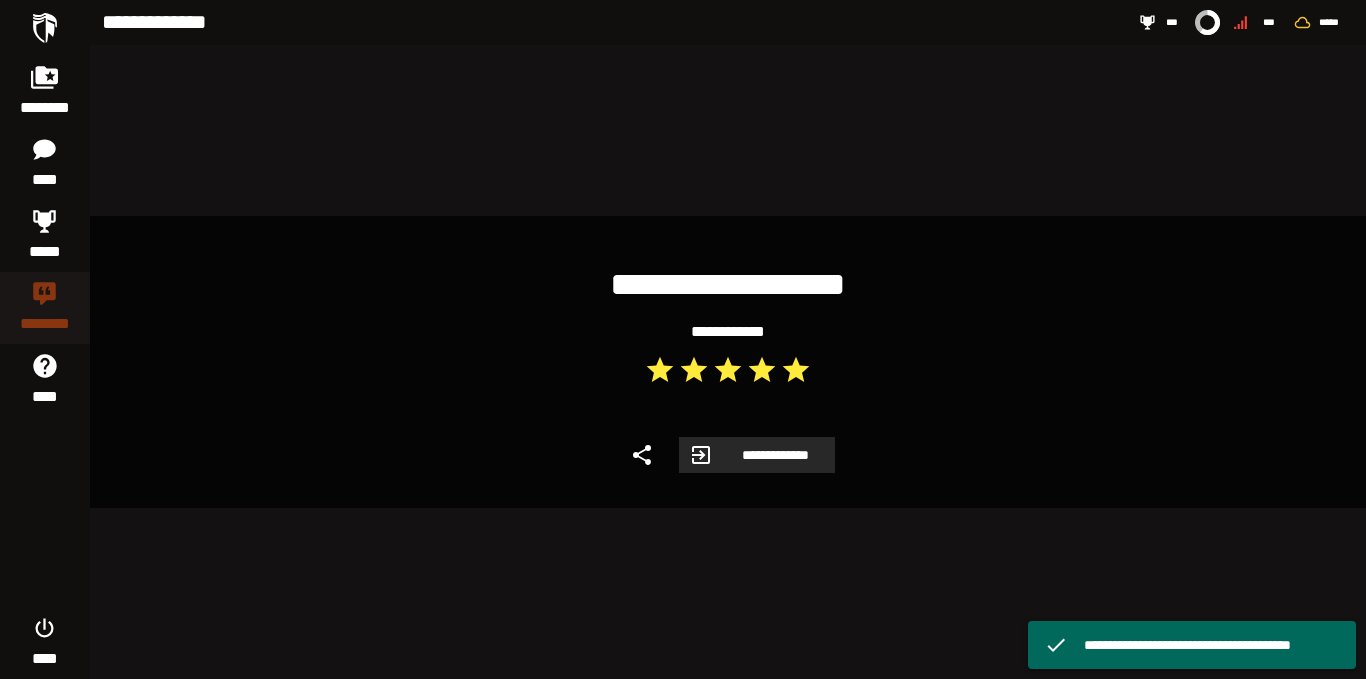 click on "**********" at bounding box center [774, 455] 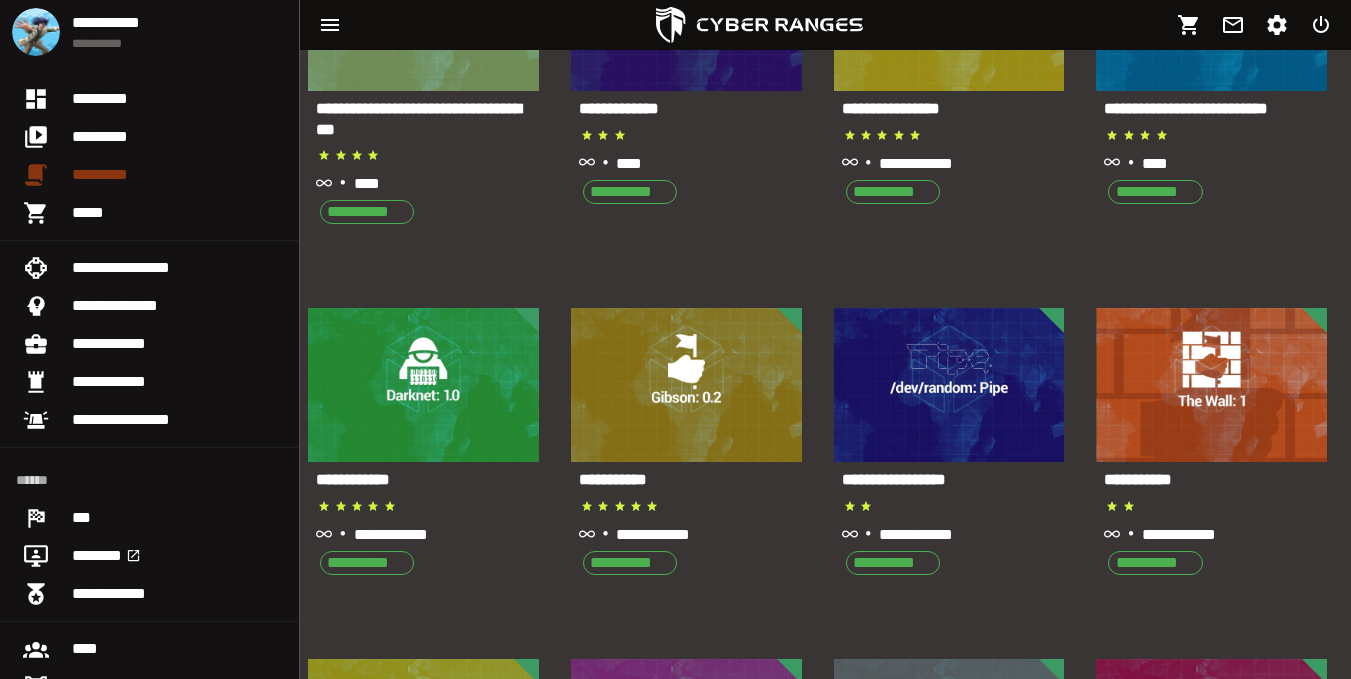scroll, scrollTop: 0, scrollLeft: 0, axis: both 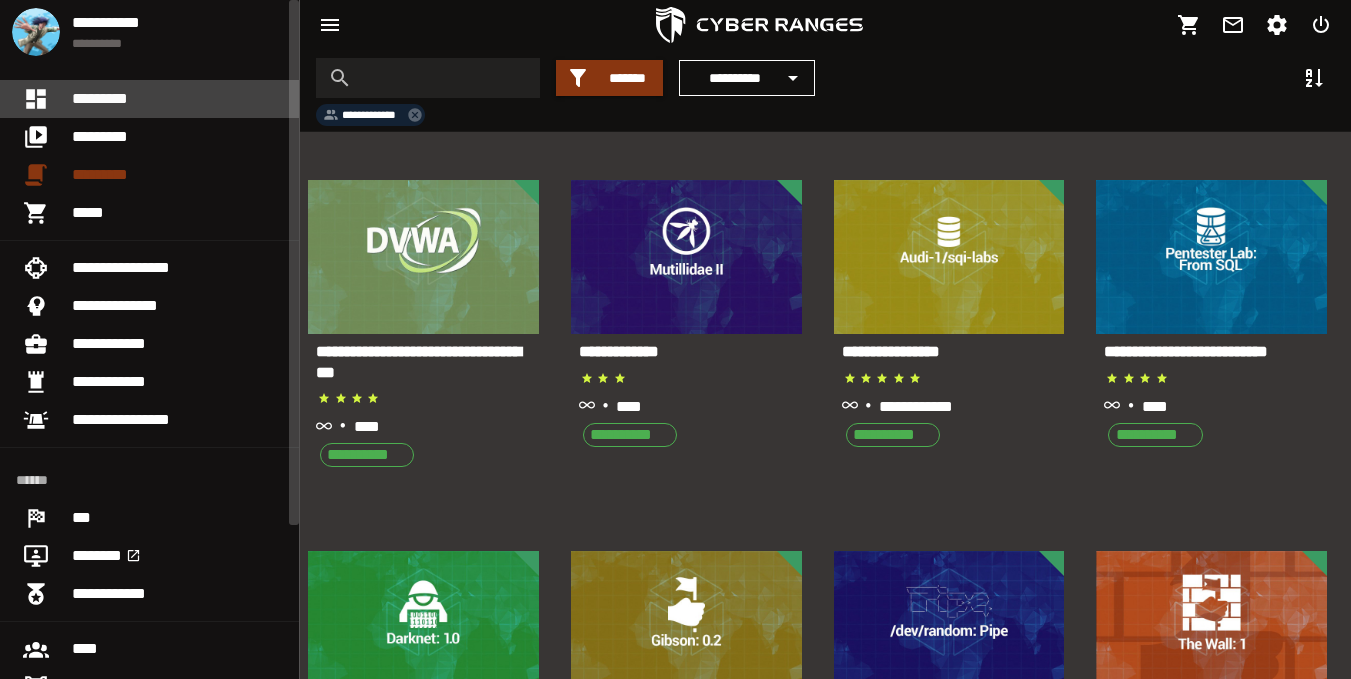click on "*********" at bounding box center [177, 99] 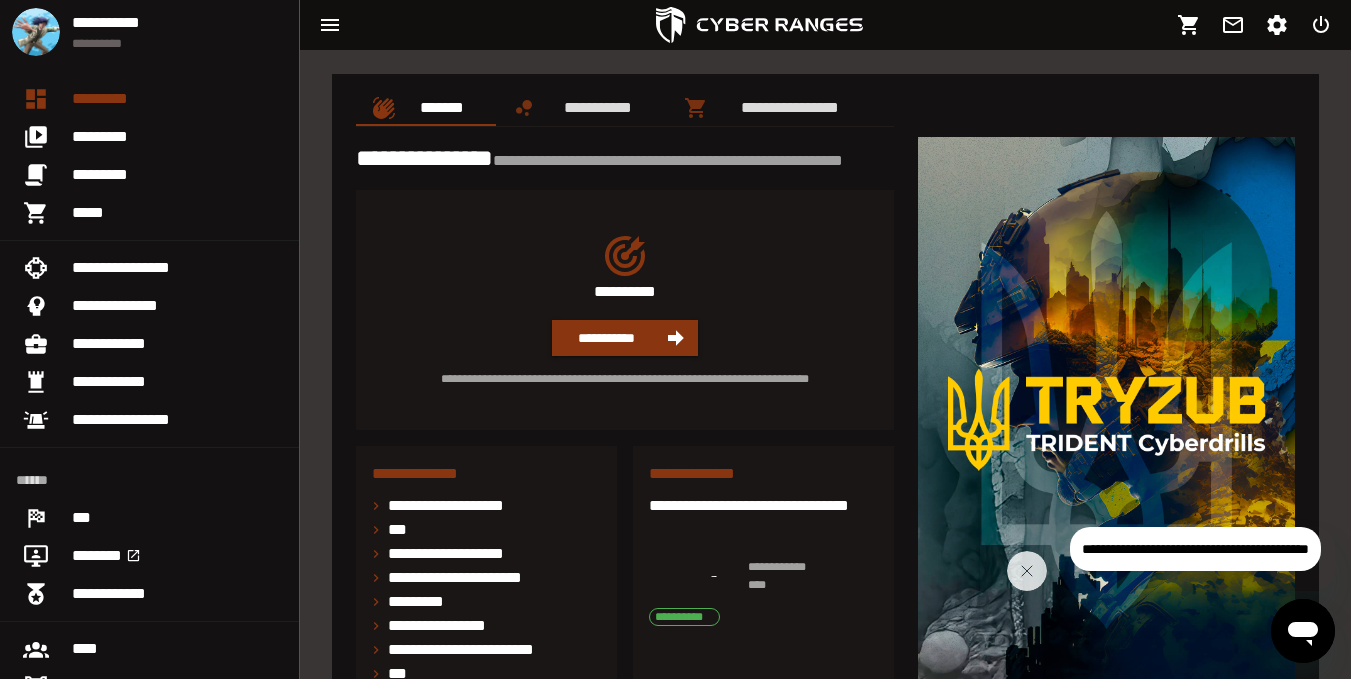 scroll, scrollTop: 0, scrollLeft: 0, axis: both 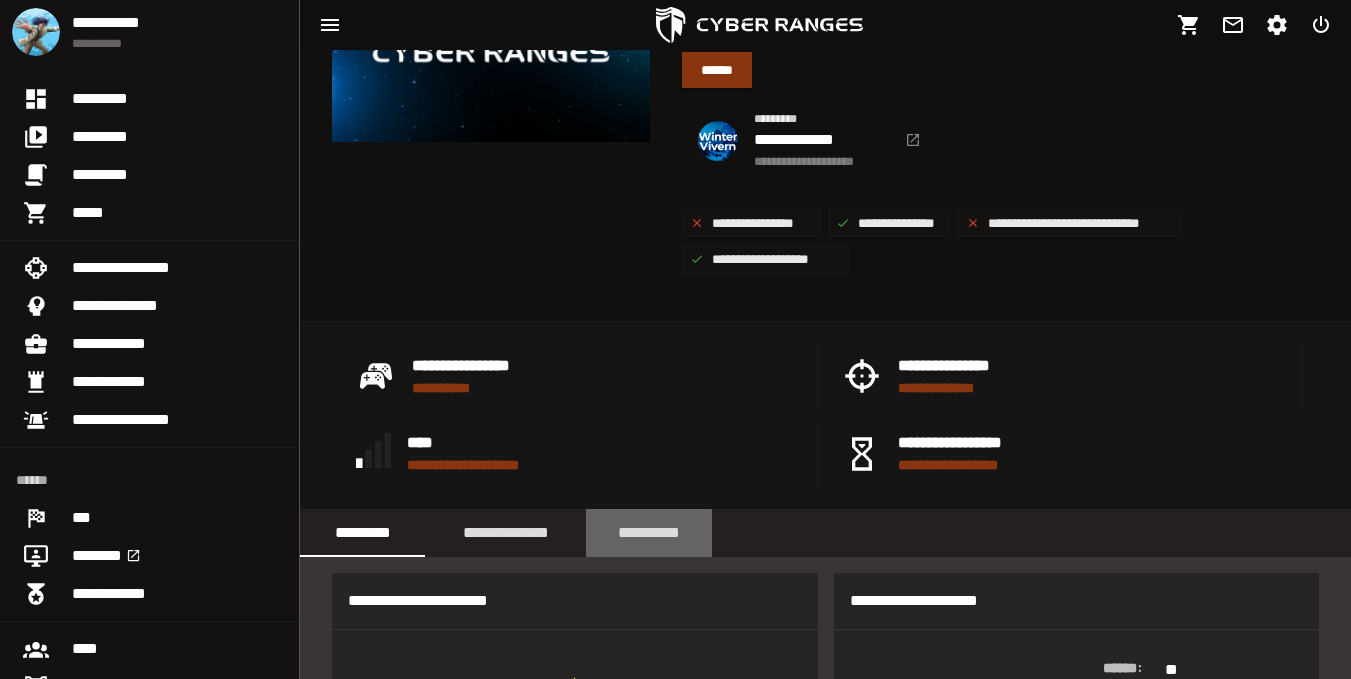 click on "**********" at bounding box center [649, 533] 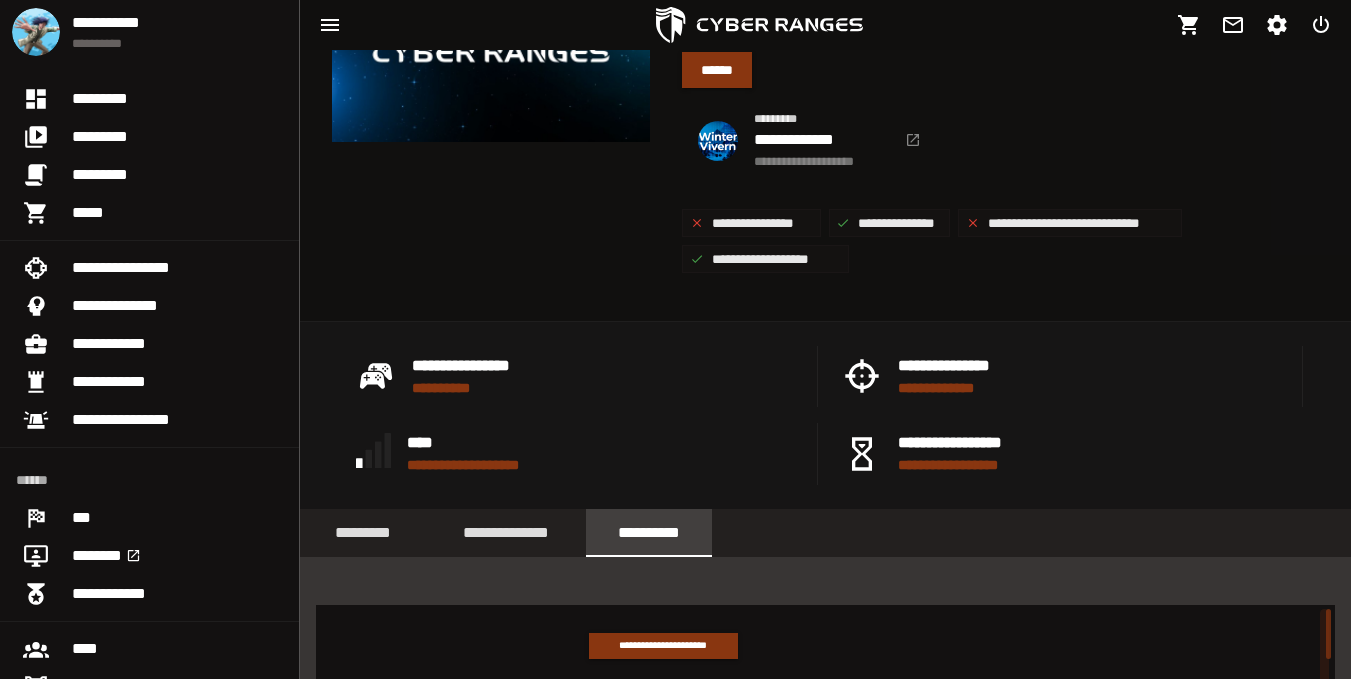 scroll, scrollTop: 3915, scrollLeft: 0, axis: vertical 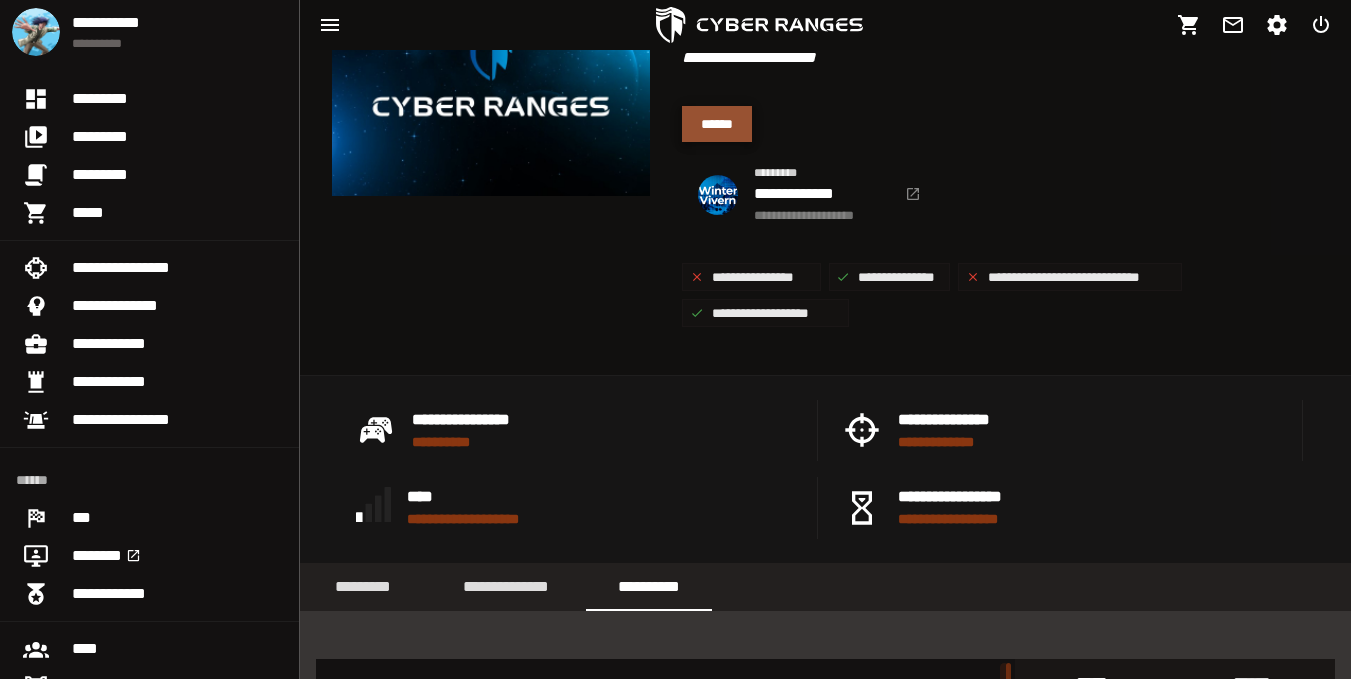 click on "******" at bounding box center (717, 124) 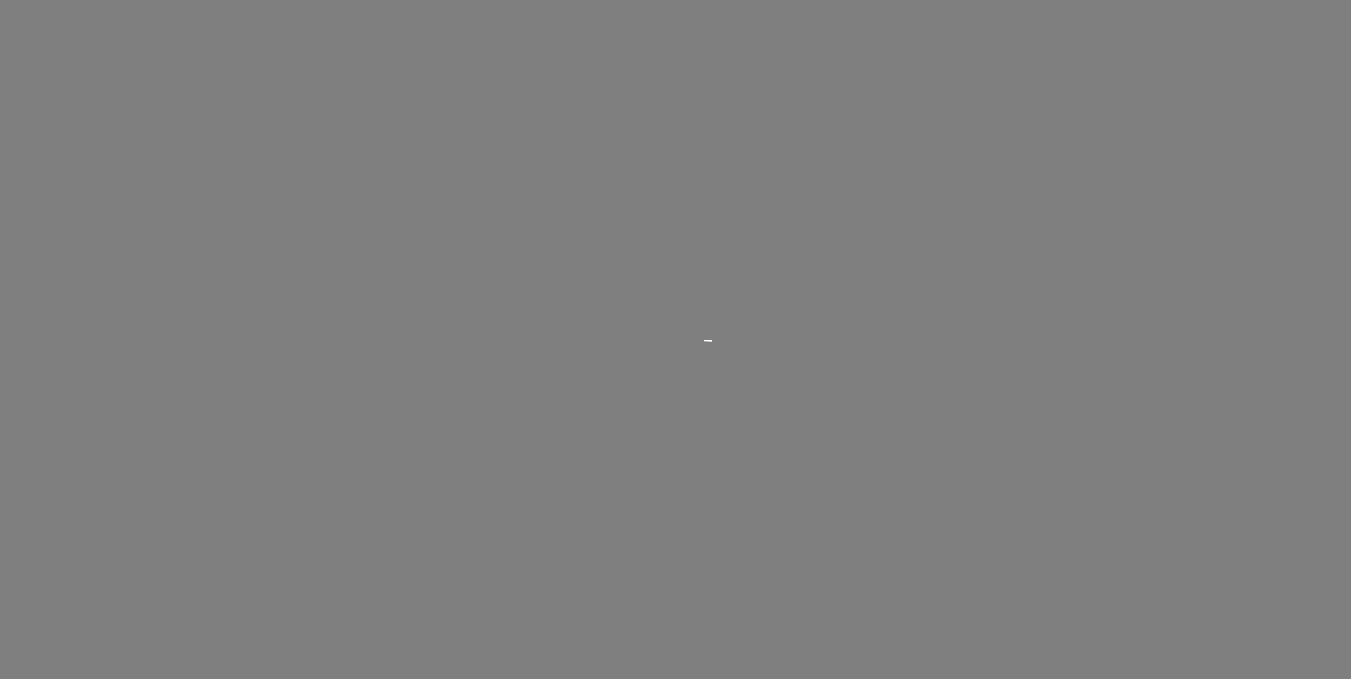 scroll, scrollTop: 0, scrollLeft: 0, axis: both 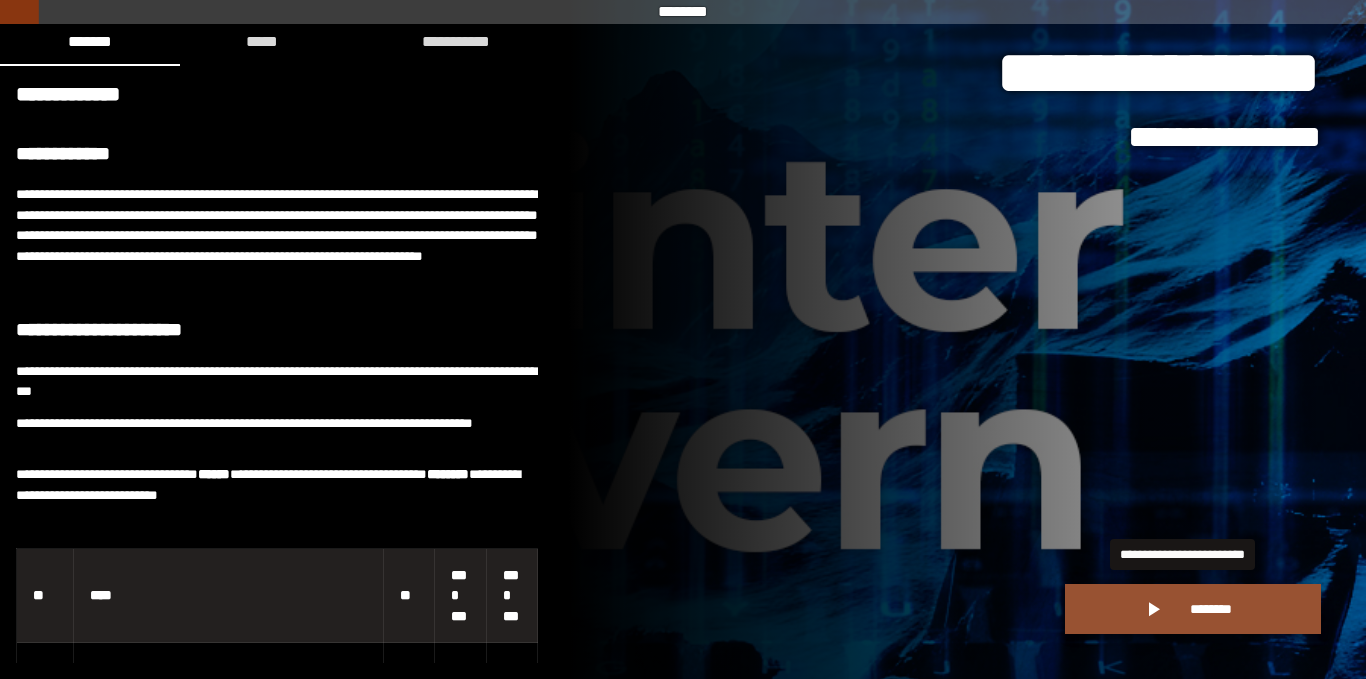 click on "********" at bounding box center (1193, 609) 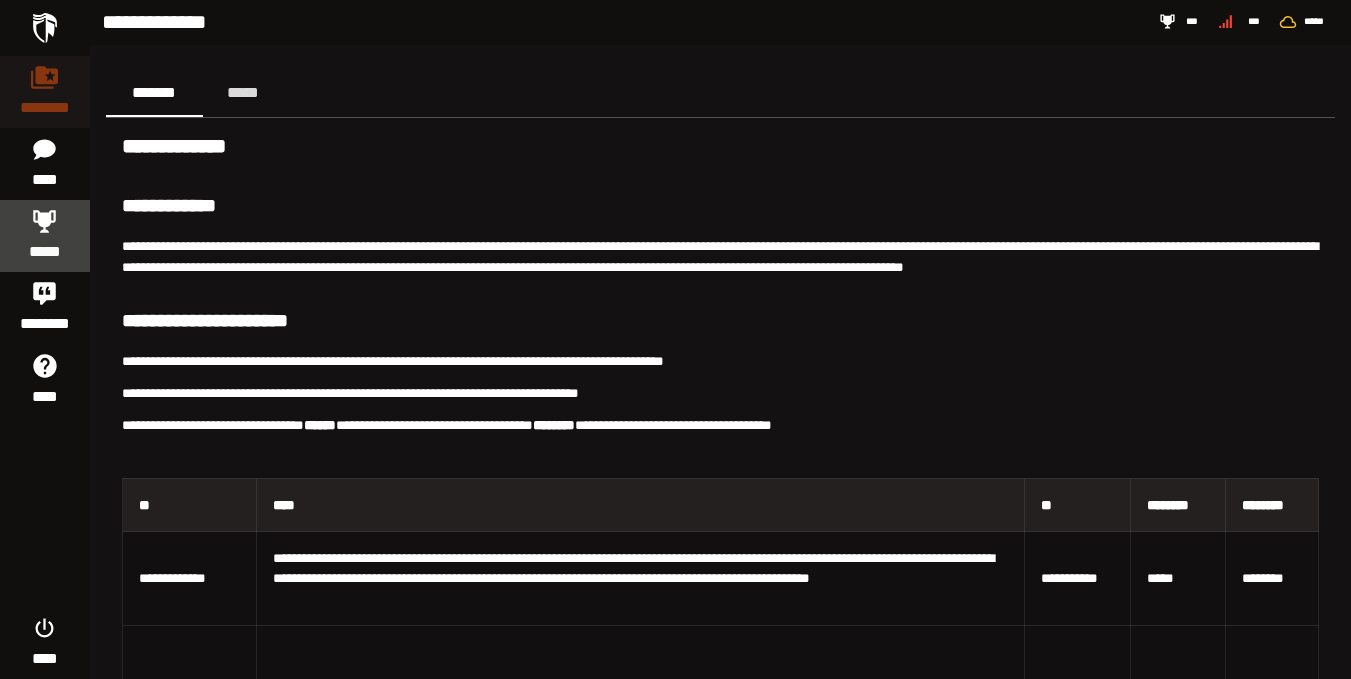 click at bounding box center (45, 221) 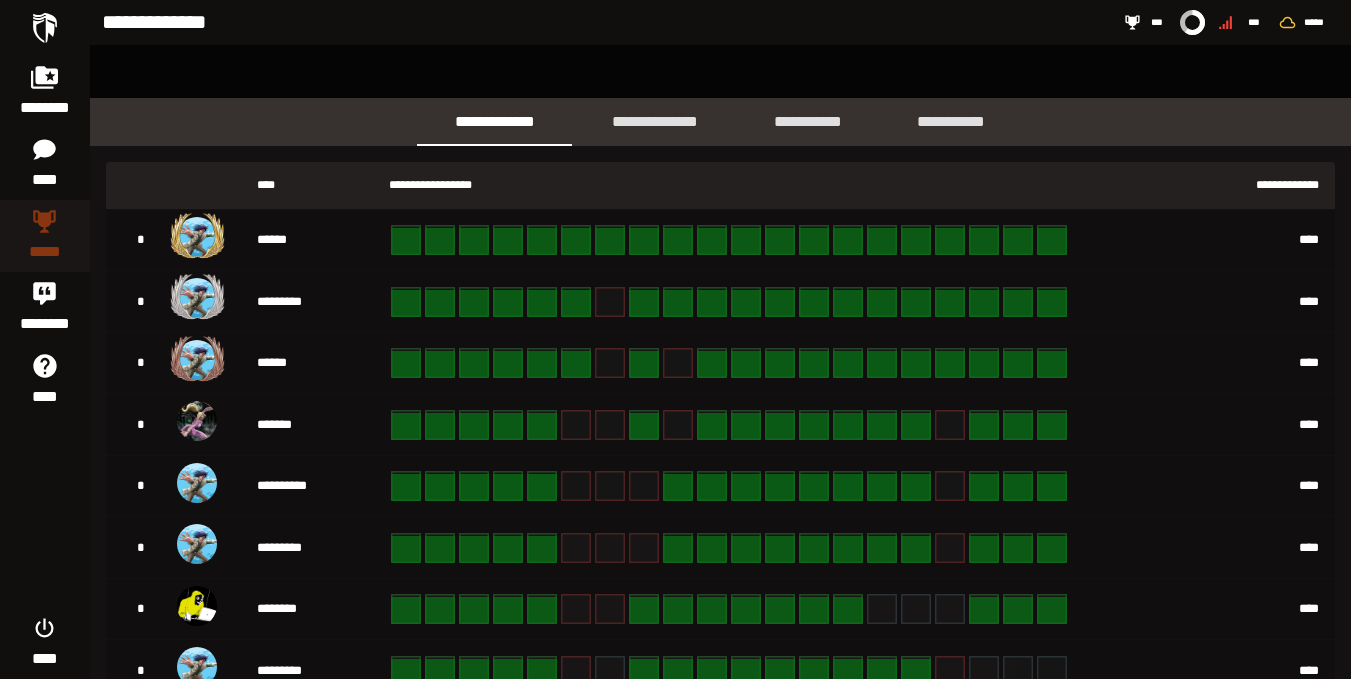 scroll, scrollTop: 527, scrollLeft: 0, axis: vertical 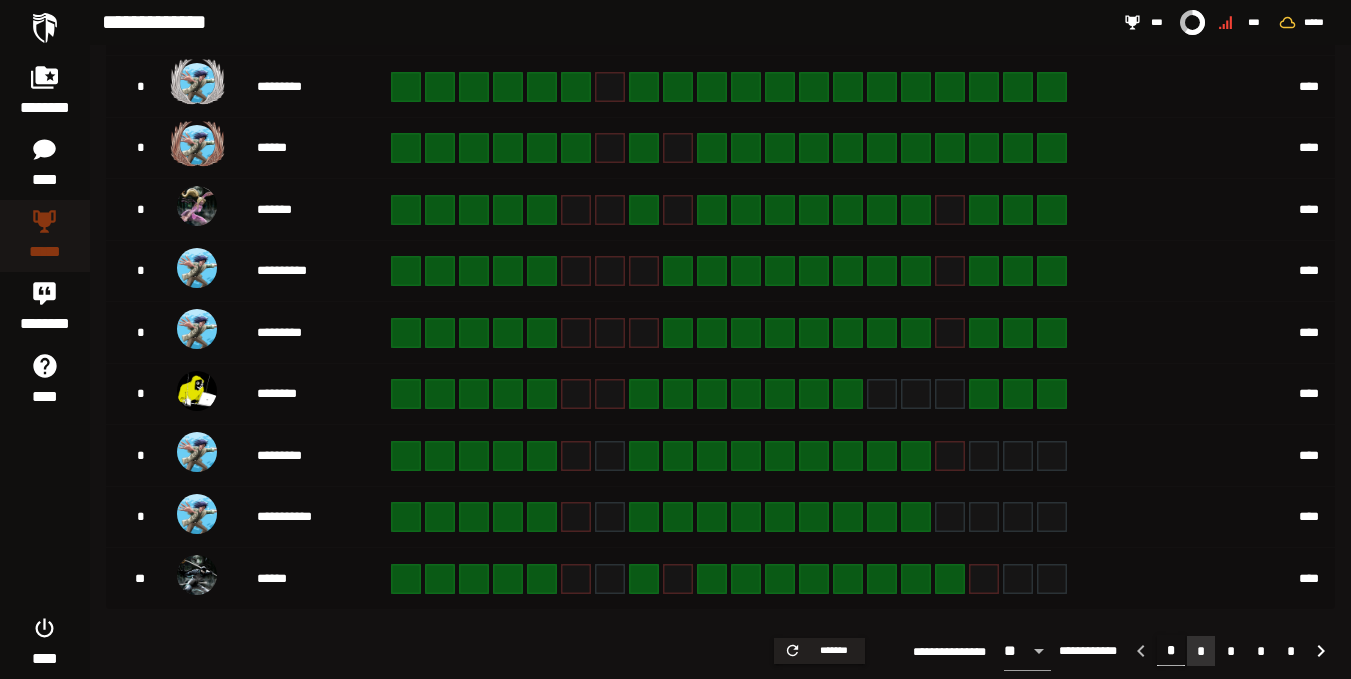 click on "*" at bounding box center [1201, 651] 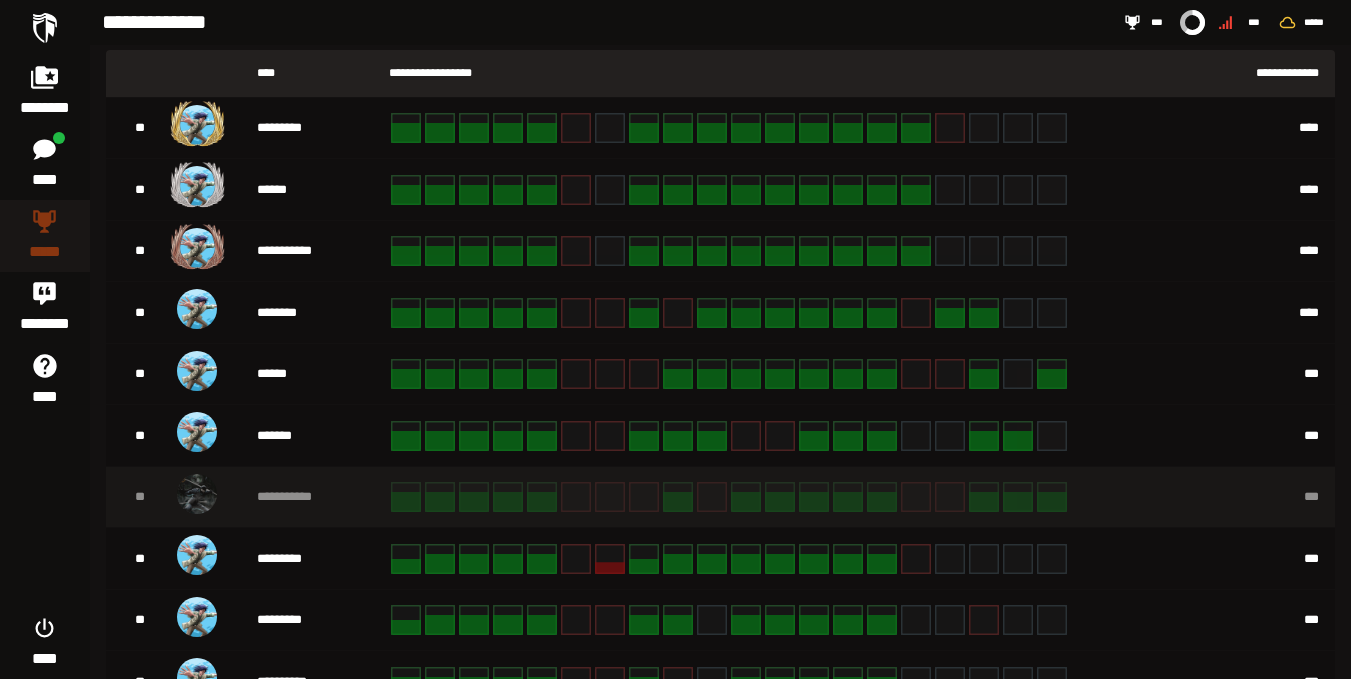 scroll, scrollTop: 527, scrollLeft: 0, axis: vertical 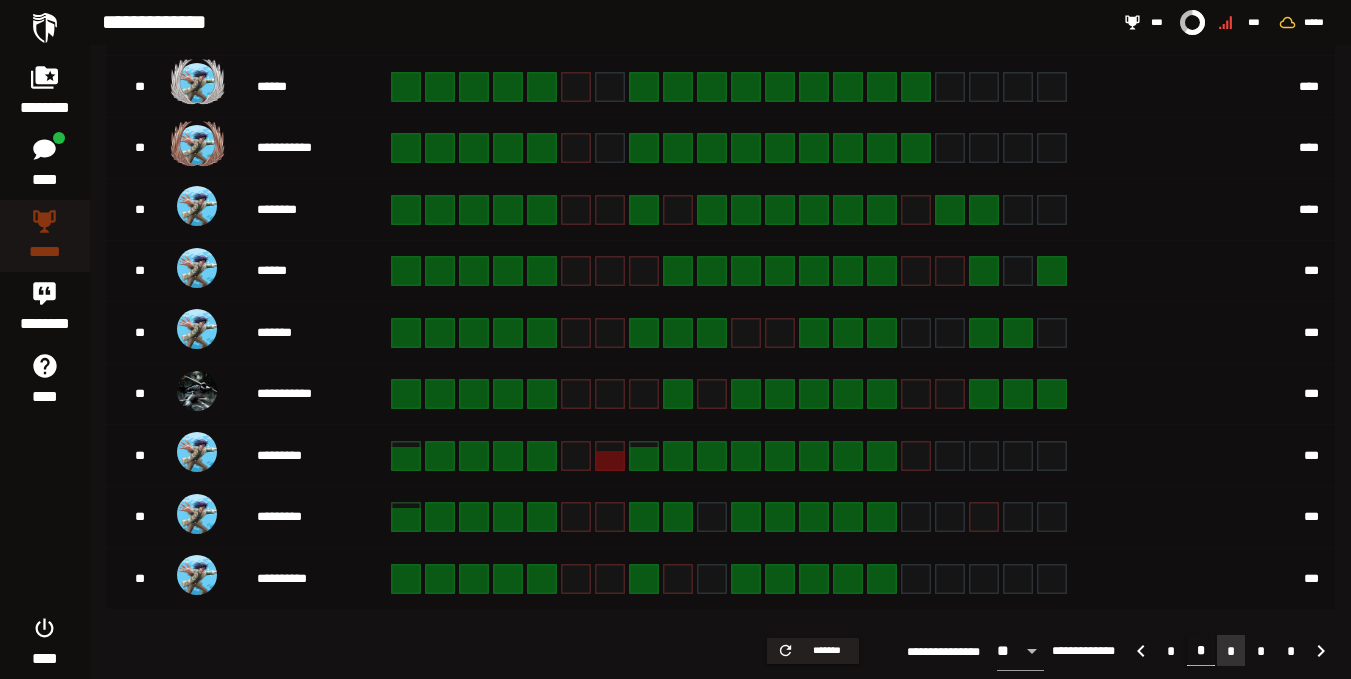 click on "*" at bounding box center (1231, 650) 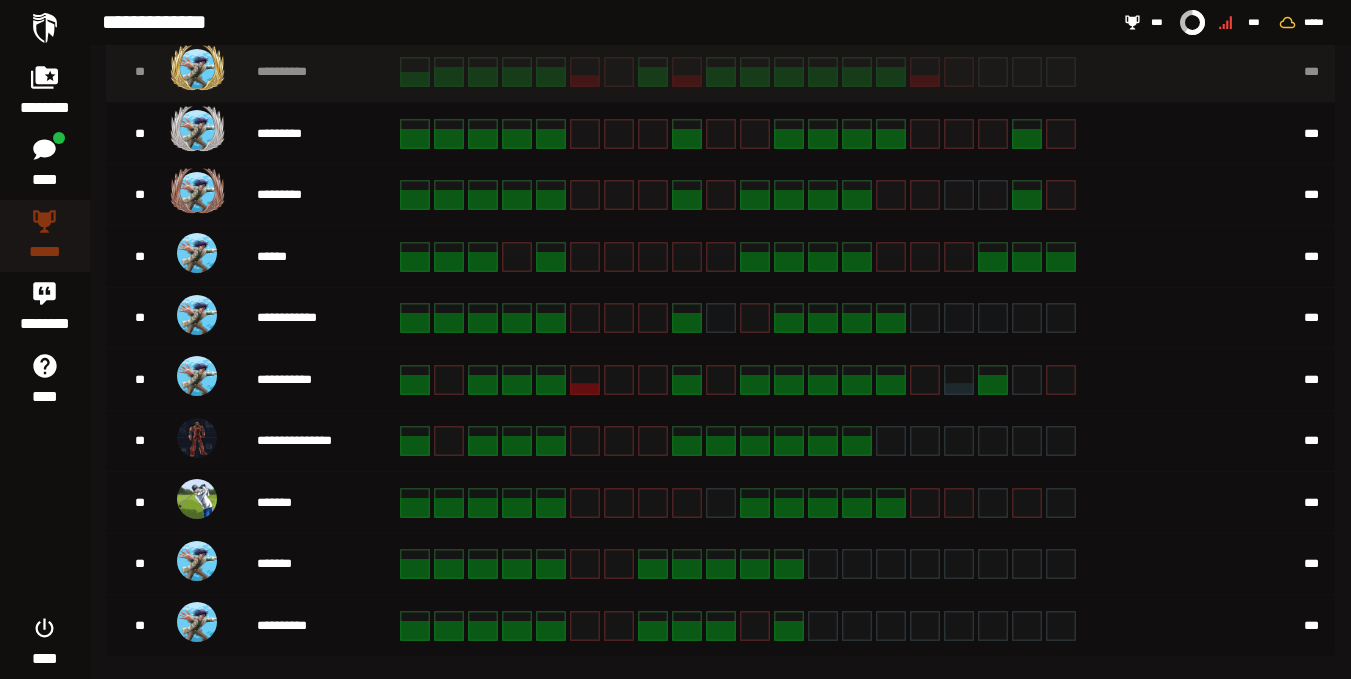 scroll, scrollTop: 527, scrollLeft: 0, axis: vertical 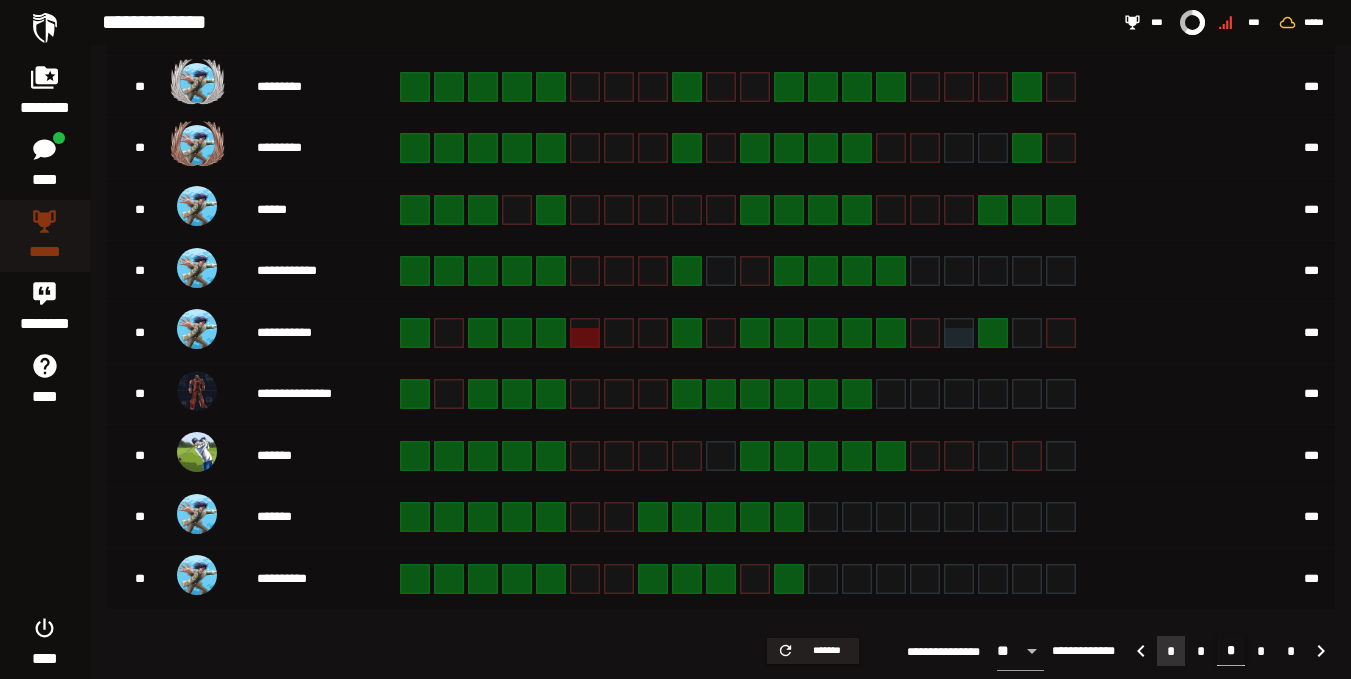 click on "*" at bounding box center (1171, 651) 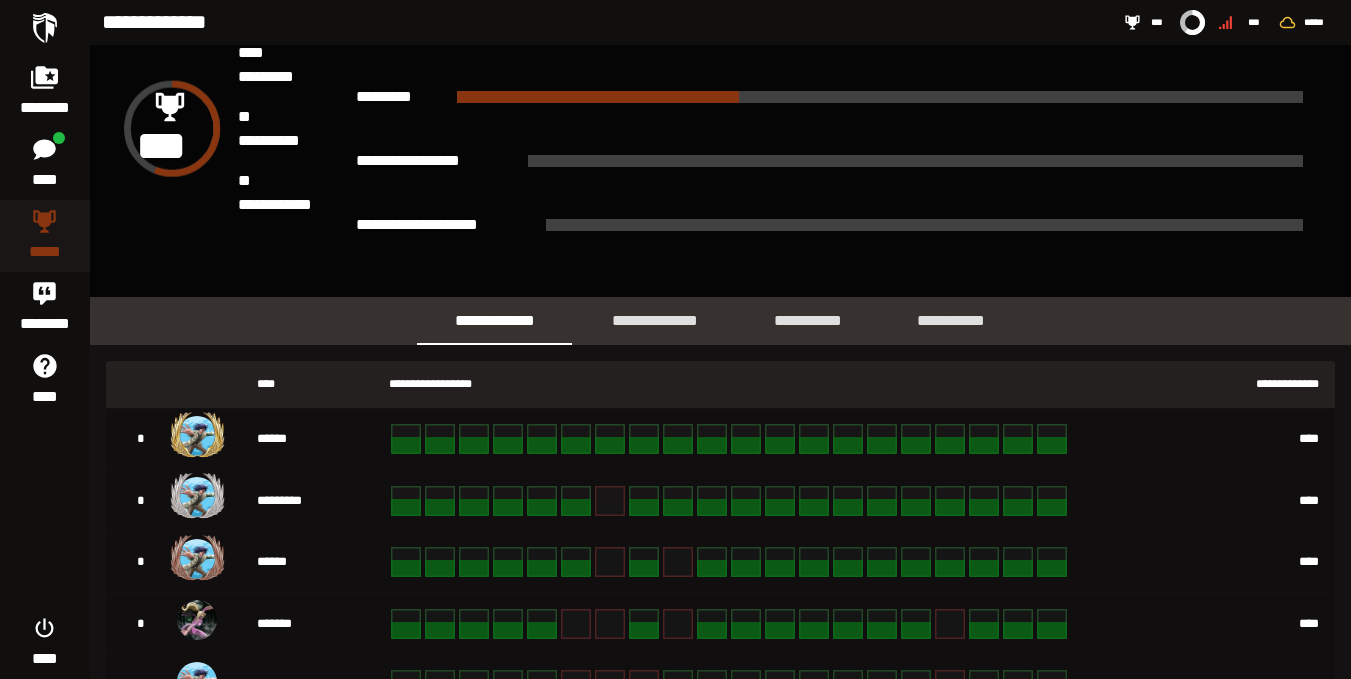 scroll, scrollTop: 107, scrollLeft: 0, axis: vertical 